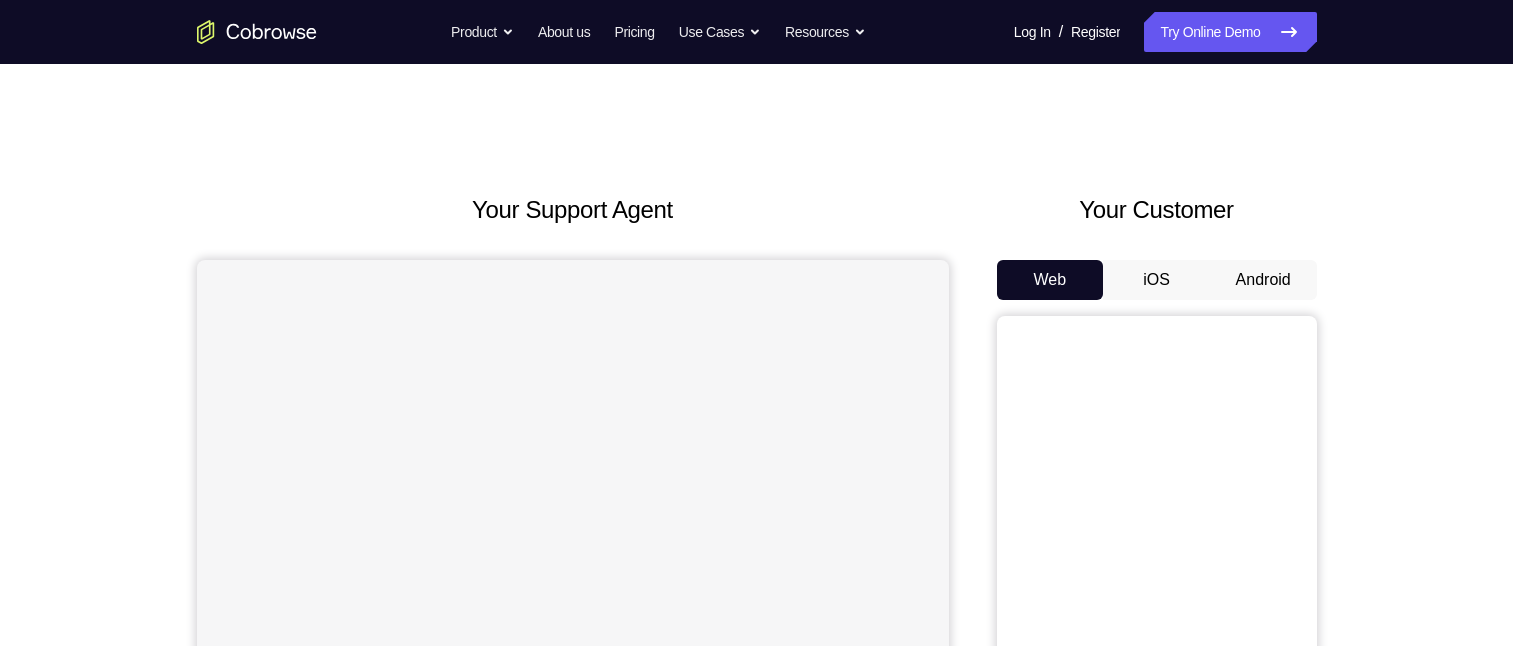 scroll, scrollTop: 0, scrollLeft: 0, axis: both 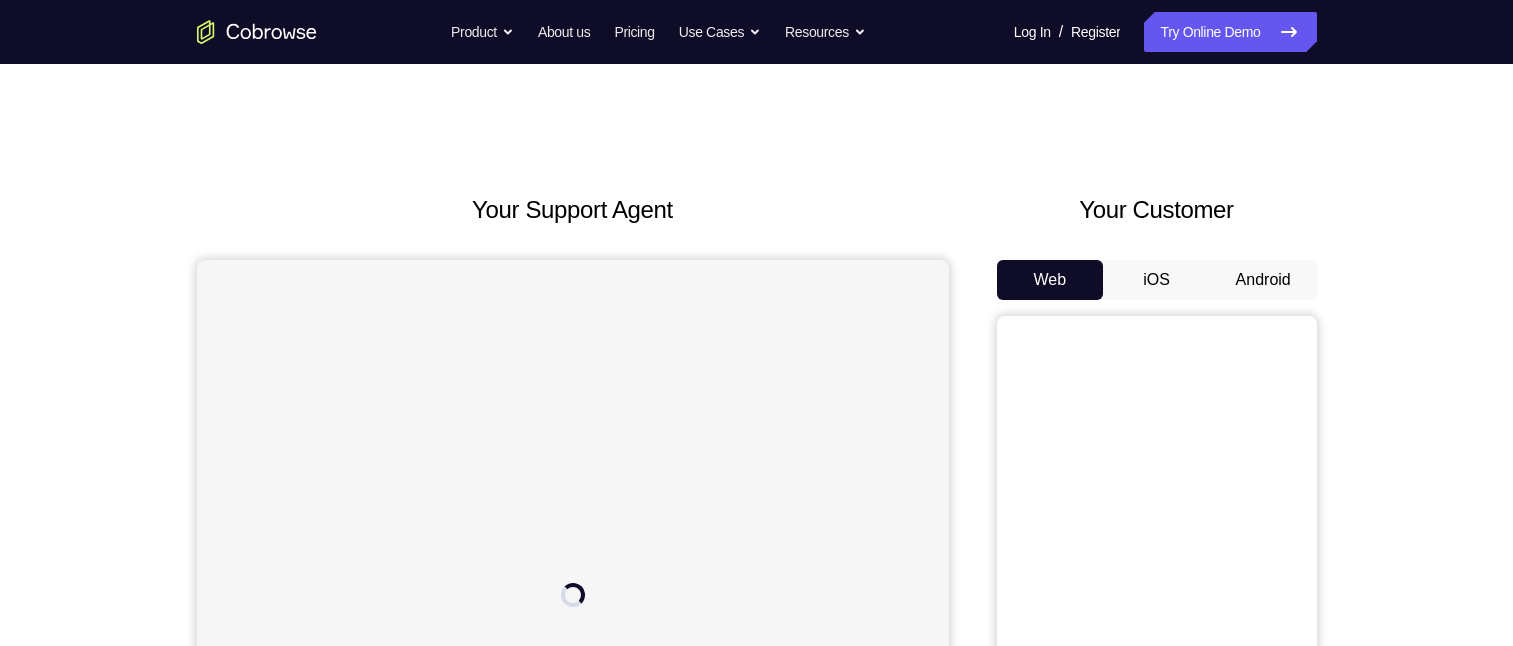 click on "Android" at bounding box center (1263, 280) 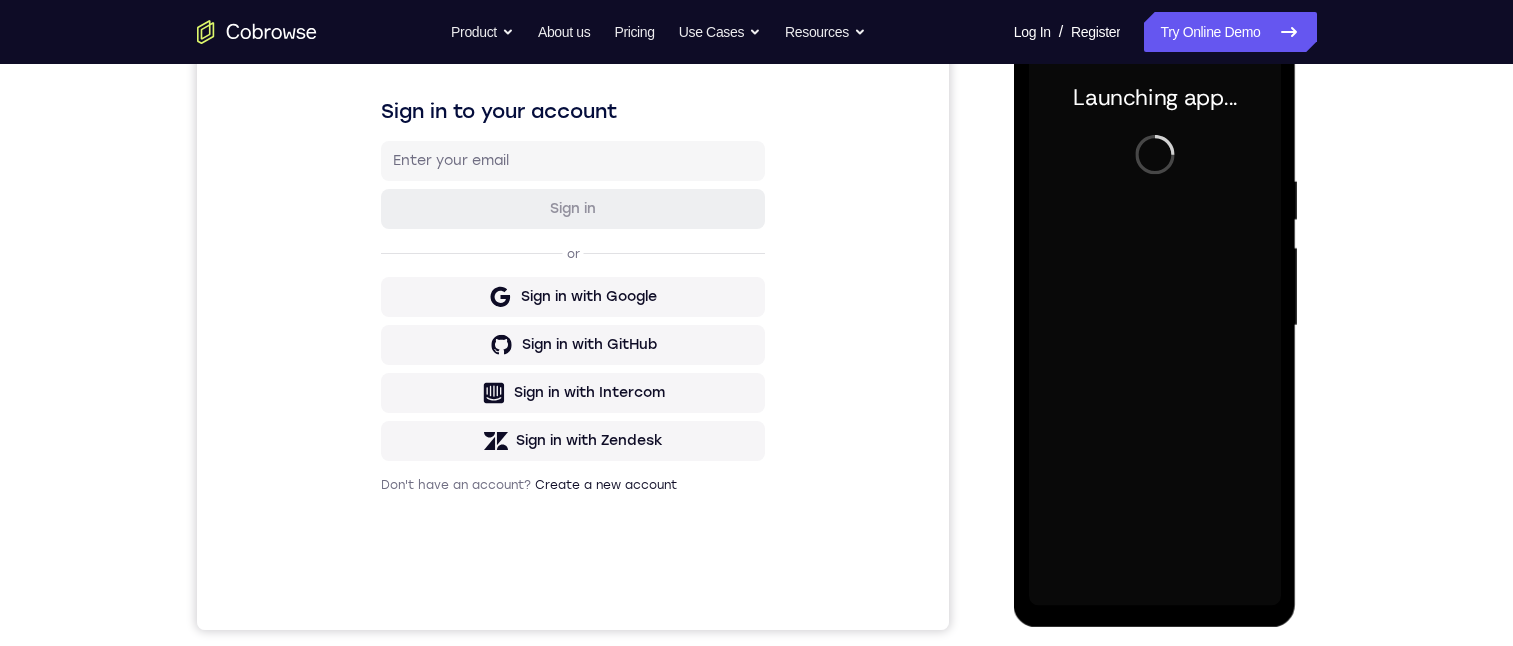 scroll, scrollTop: 400, scrollLeft: 0, axis: vertical 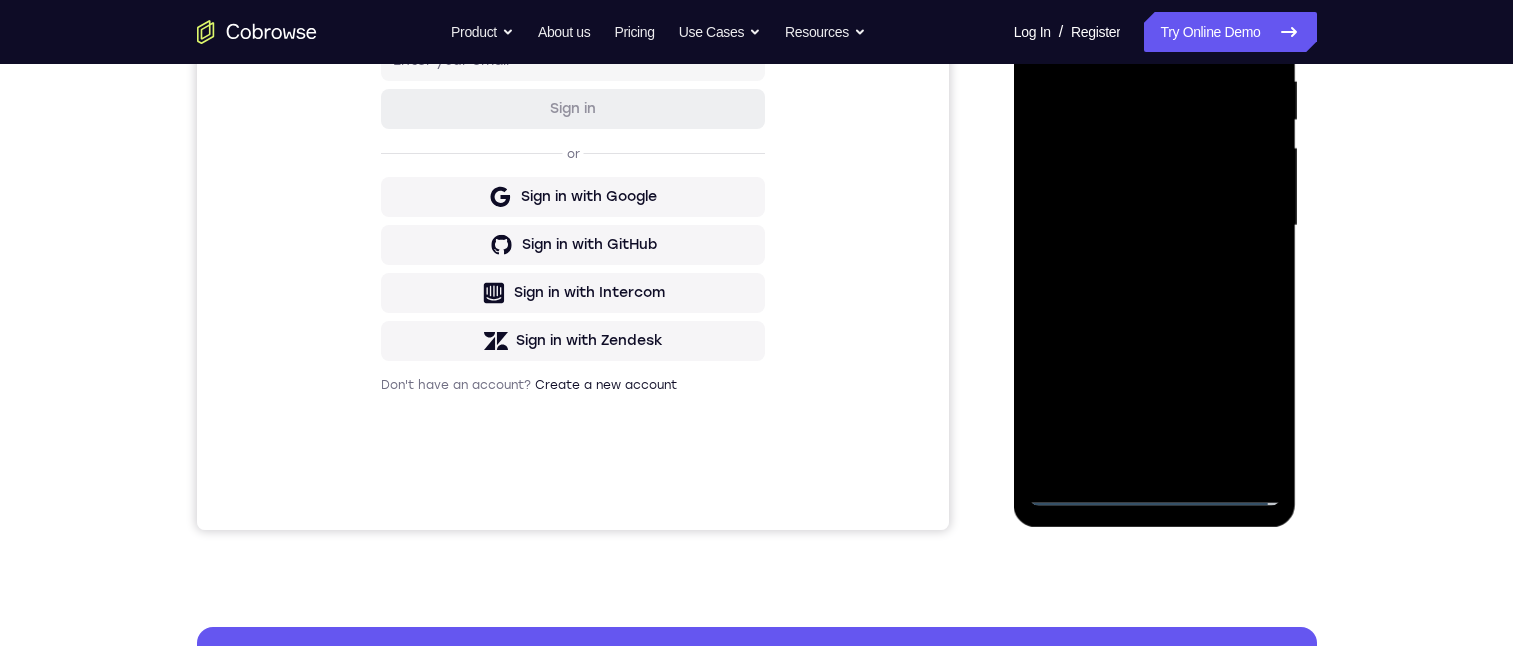 click at bounding box center (1155, 226) 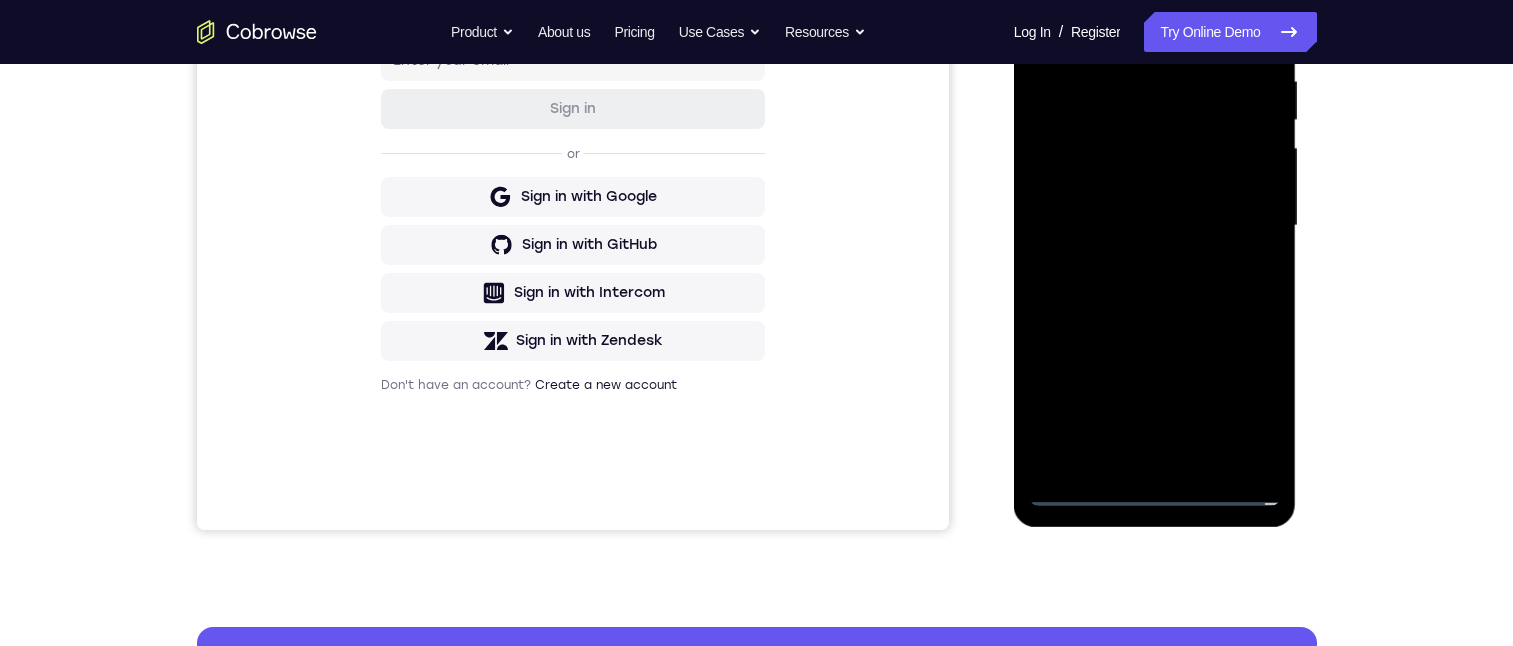 scroll, scrollTop: 300, scrollLeft: 0, axis: vertical 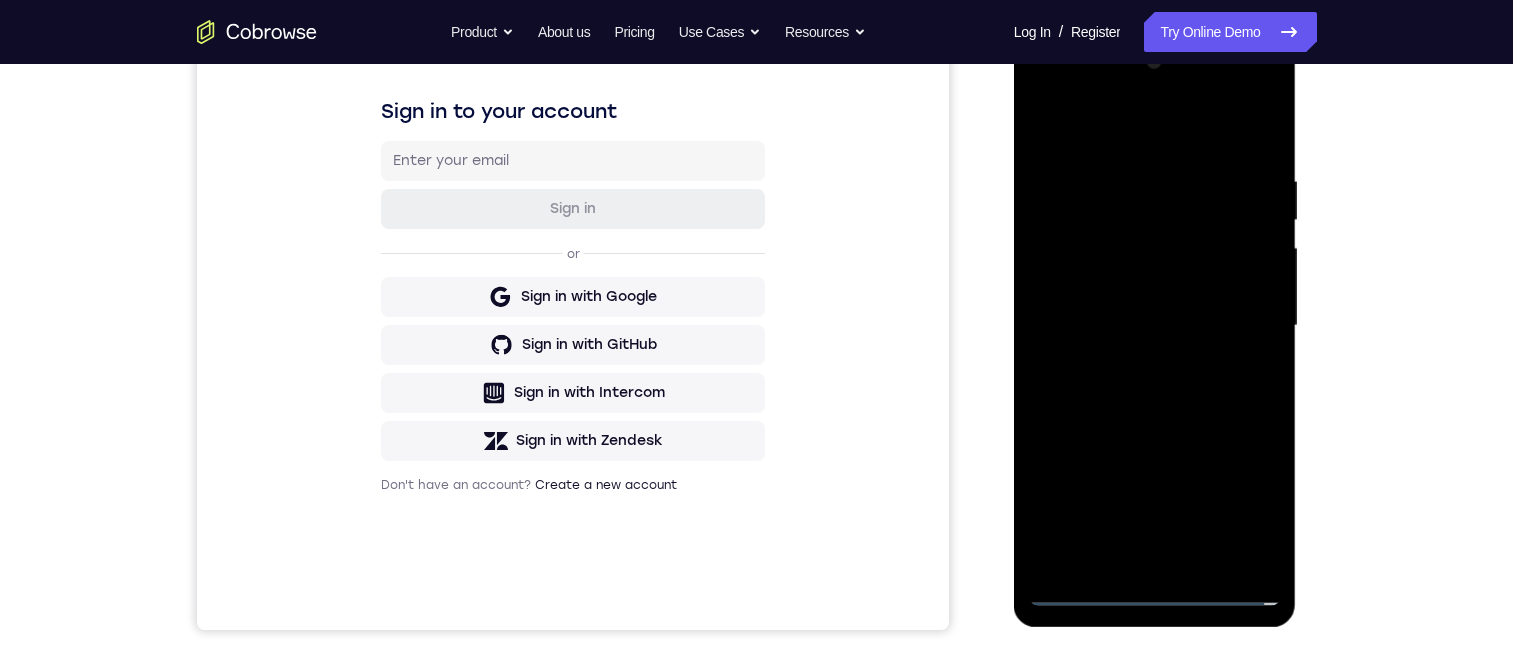 drag, startPoint x: 1244, startPoint y: 515, endPoint x: 1670, endPoint y: 249, distance: 502.22705 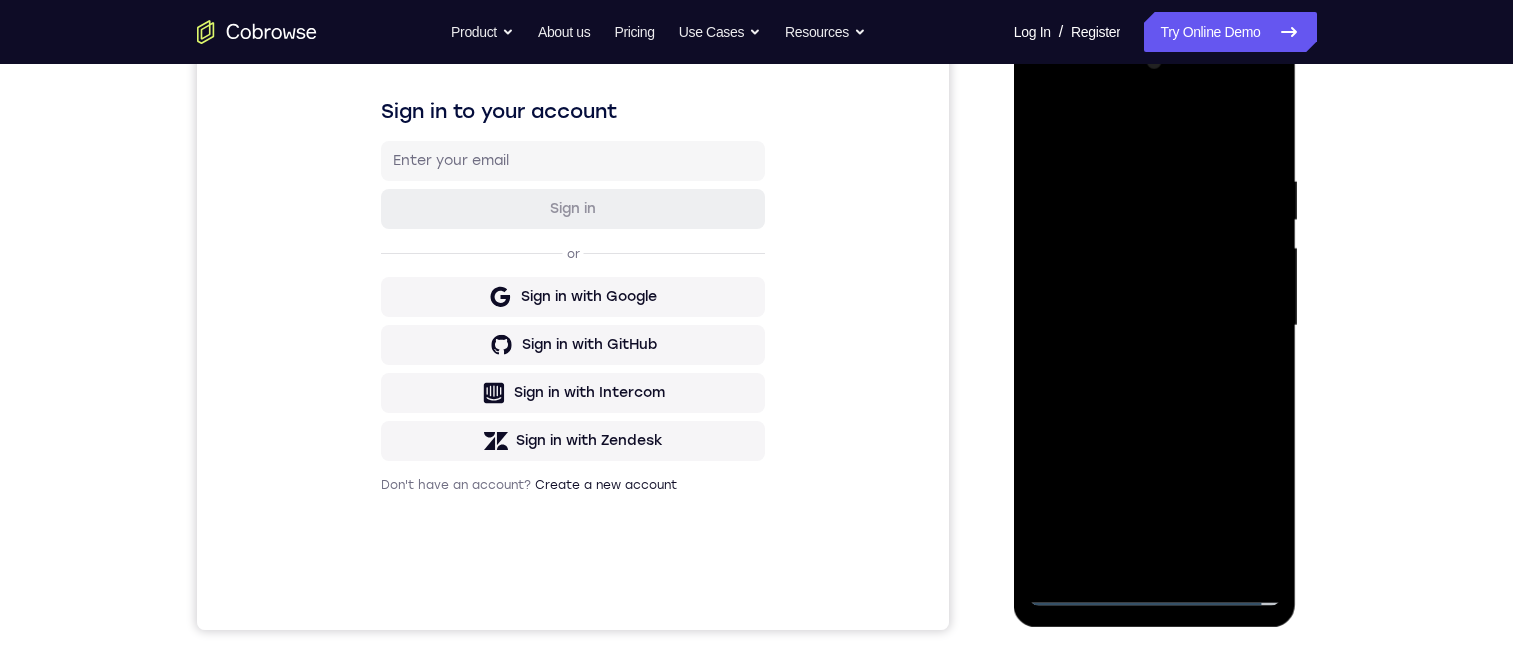 scroll, scrollTop: 100, scrollLeft: 0, axis: vertical 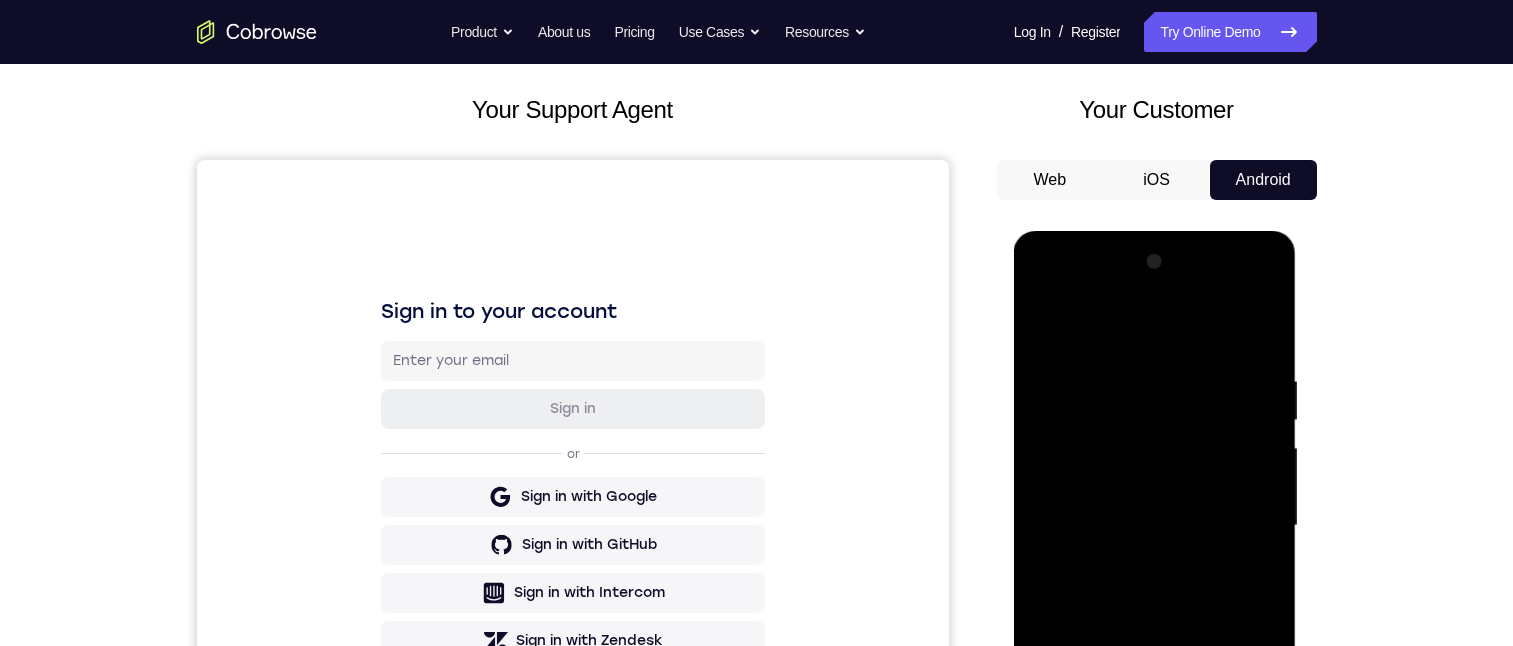 click at bounding box center (1155, 526) 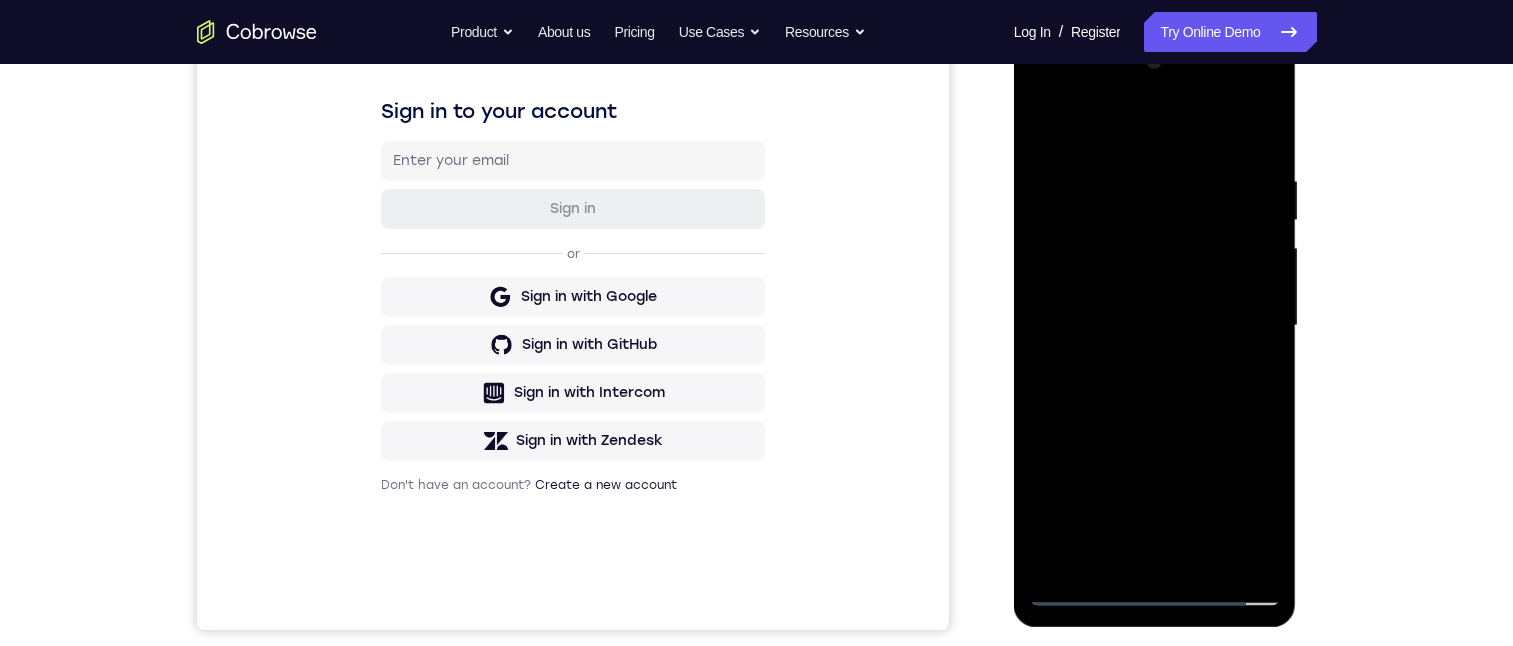click at bounding box center [1155, 326] 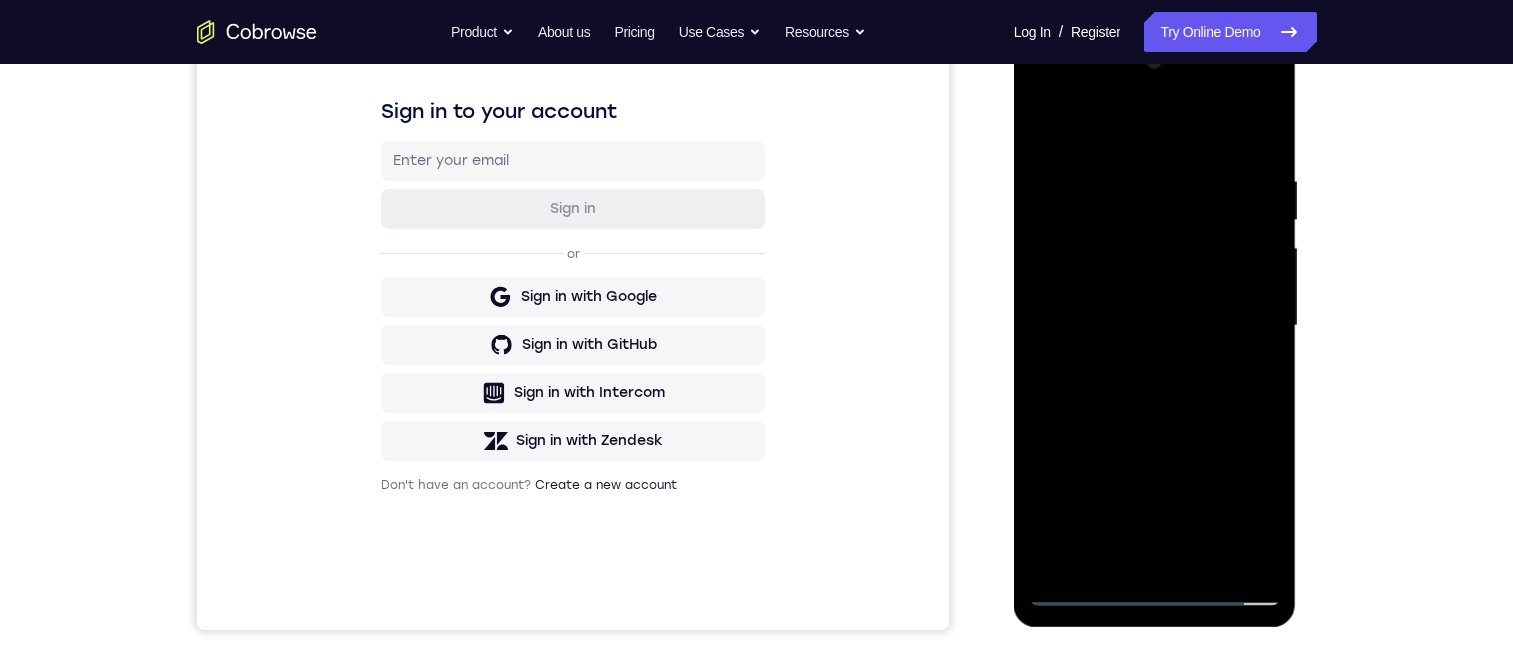 click at bounding box center (1155, 326) 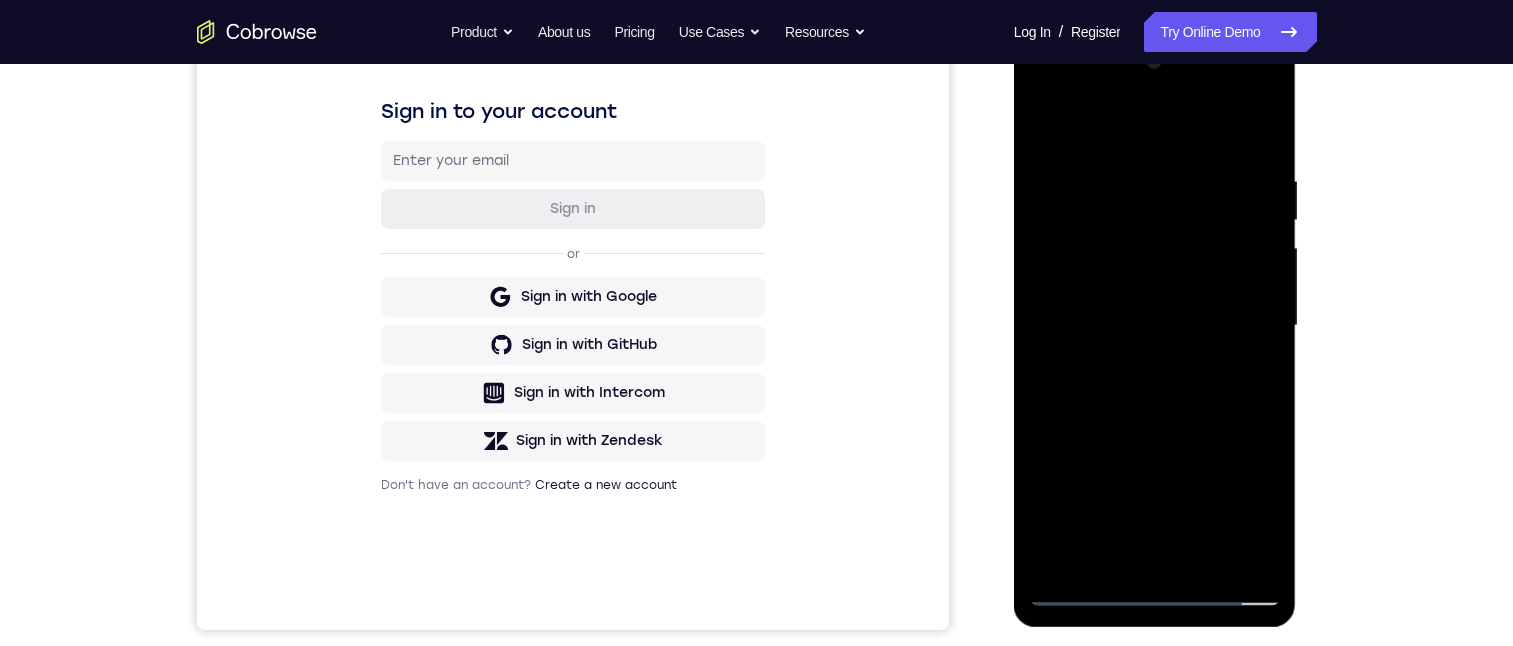 click at bounding box center [1155, 326] 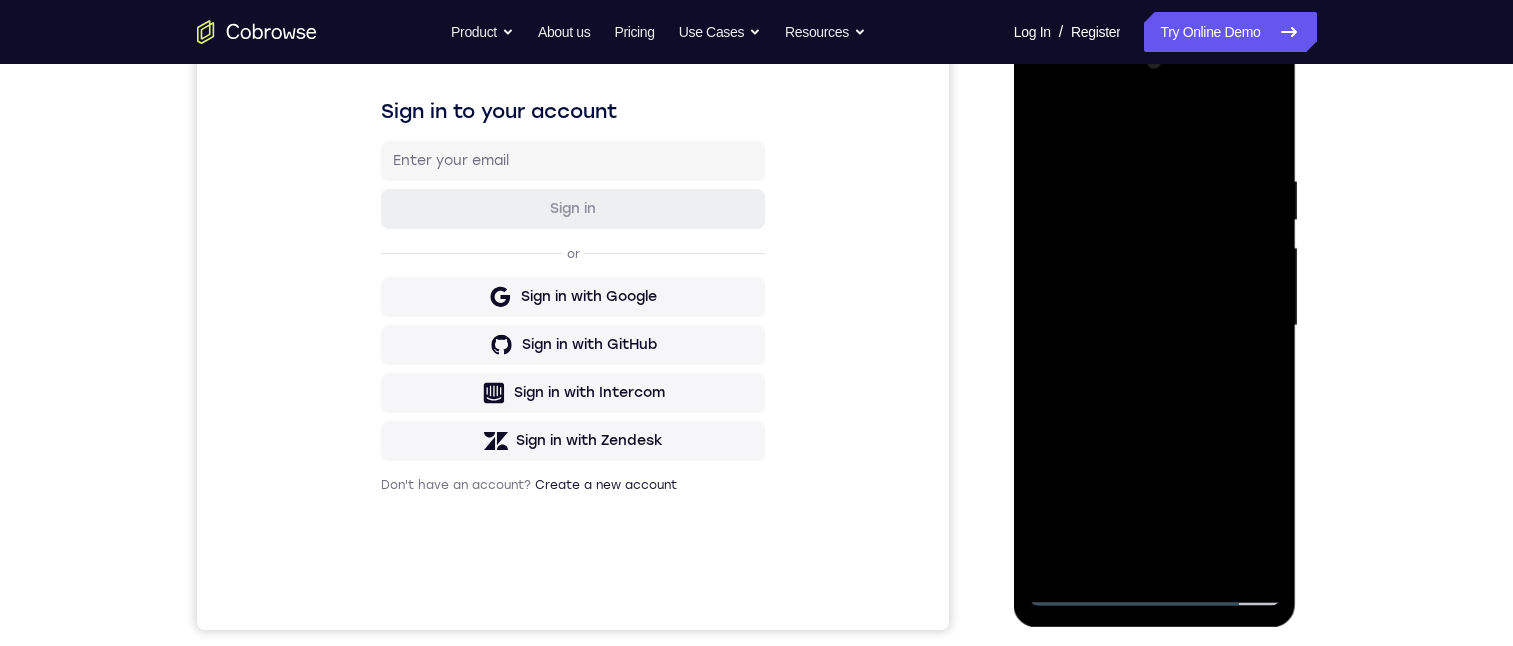 click at bounding box center (1155, 326) 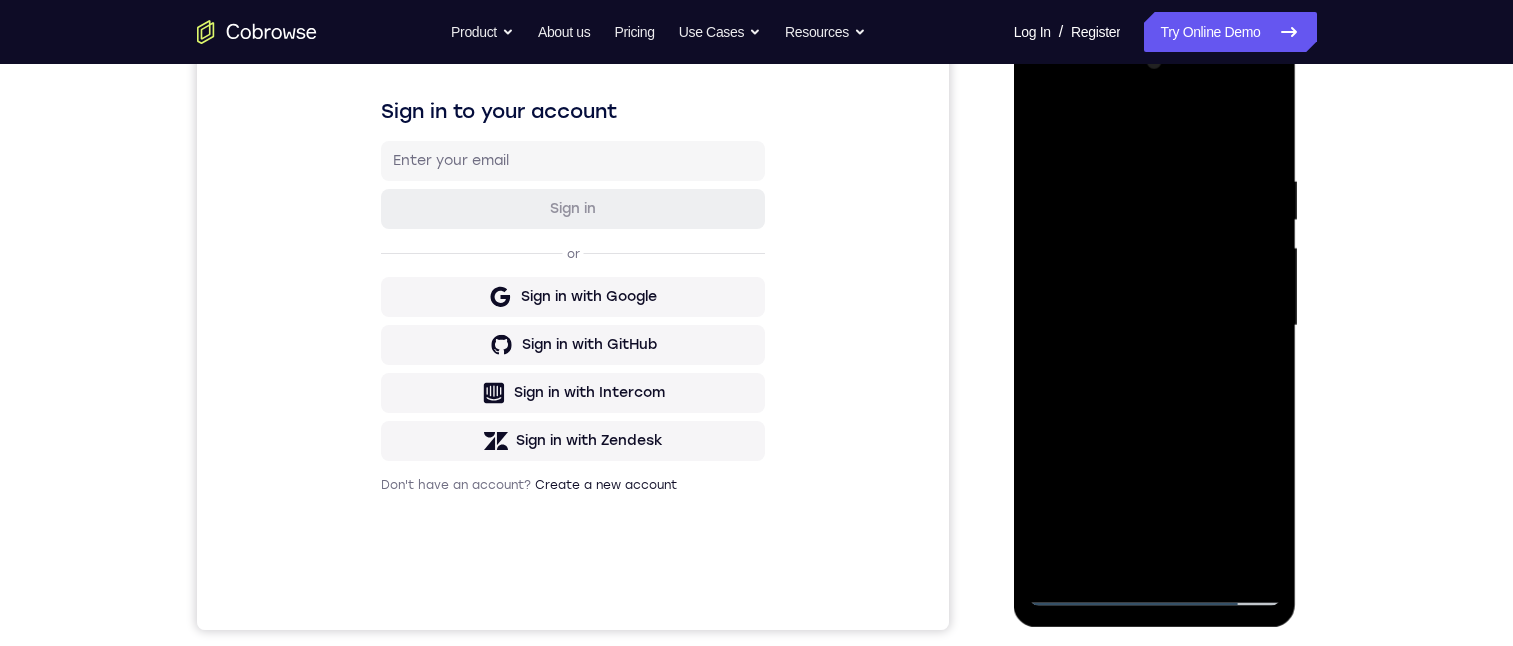 click at bounding box center [1155, 326] 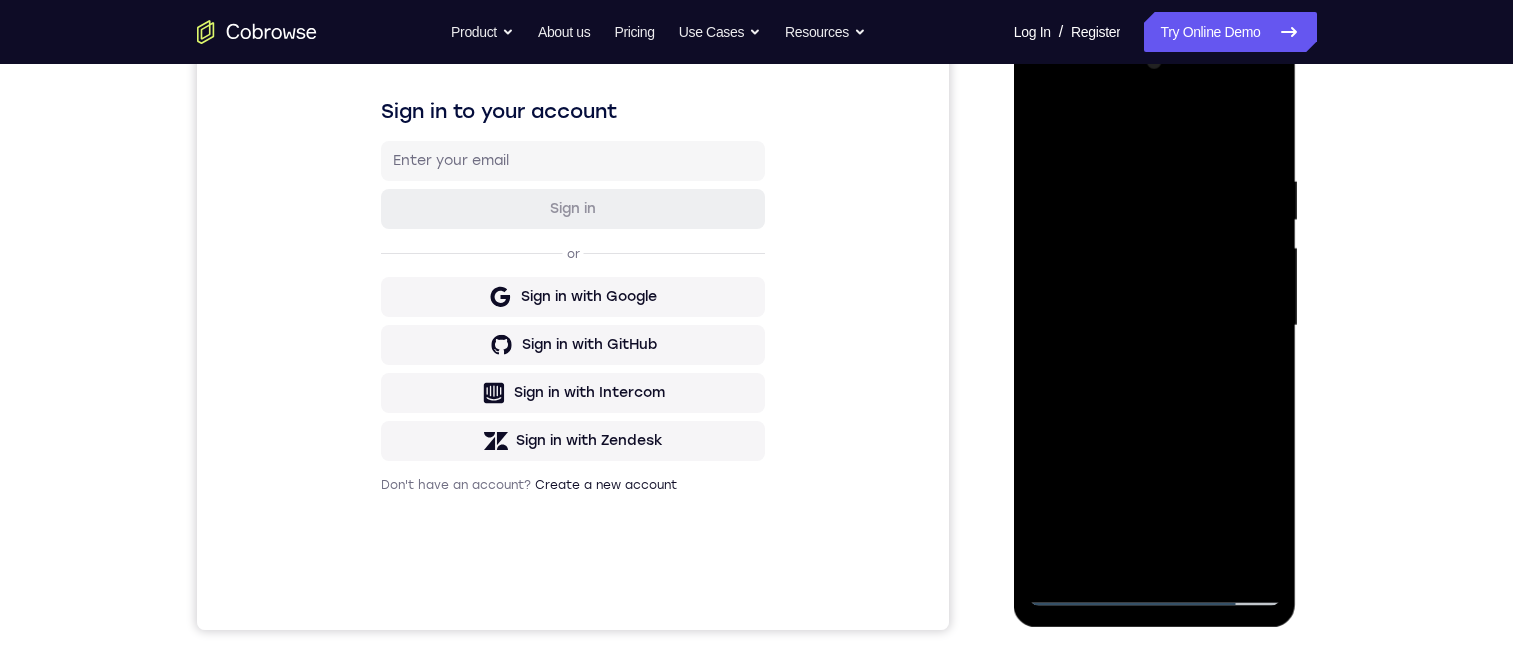 click at bounding box center (1155, 326) 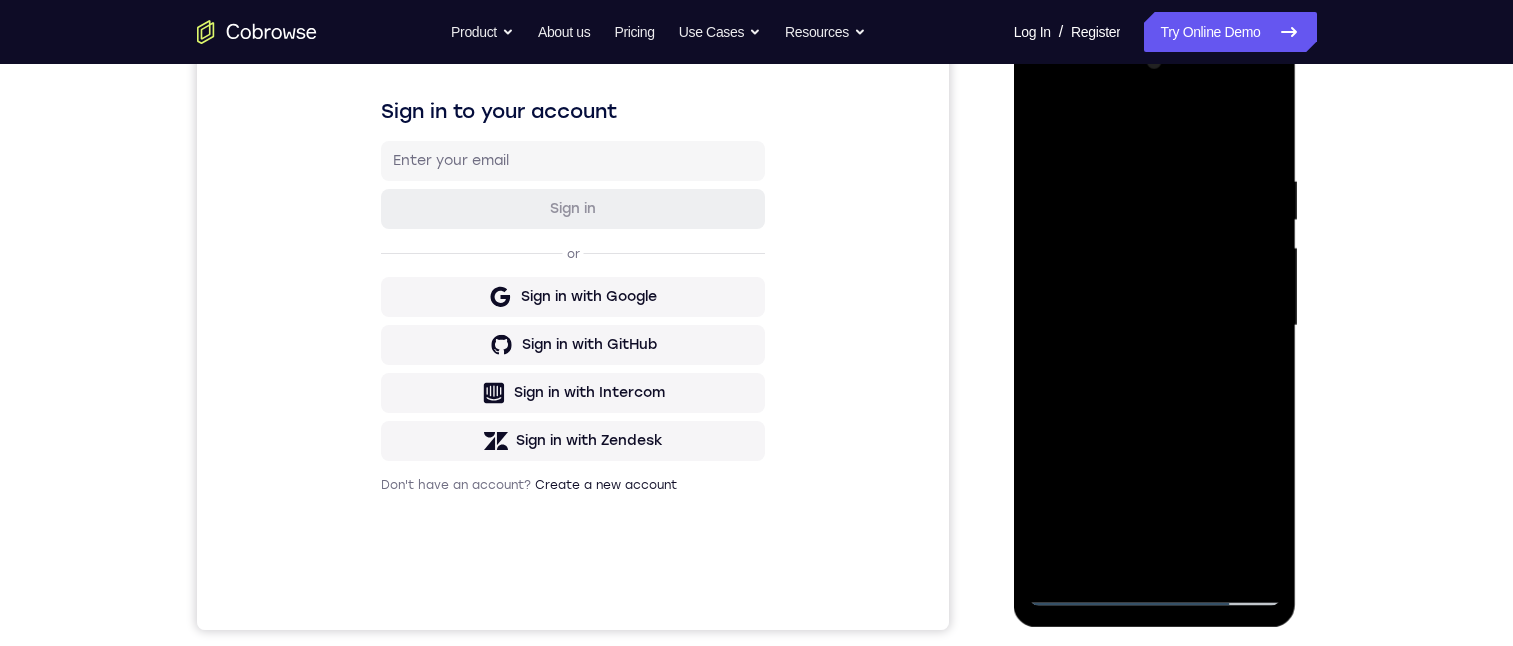 drag, startPoint x: 1213, startPoint y: 251, endPoint x: 1263, endPoint y: 310, distance: 77.33692 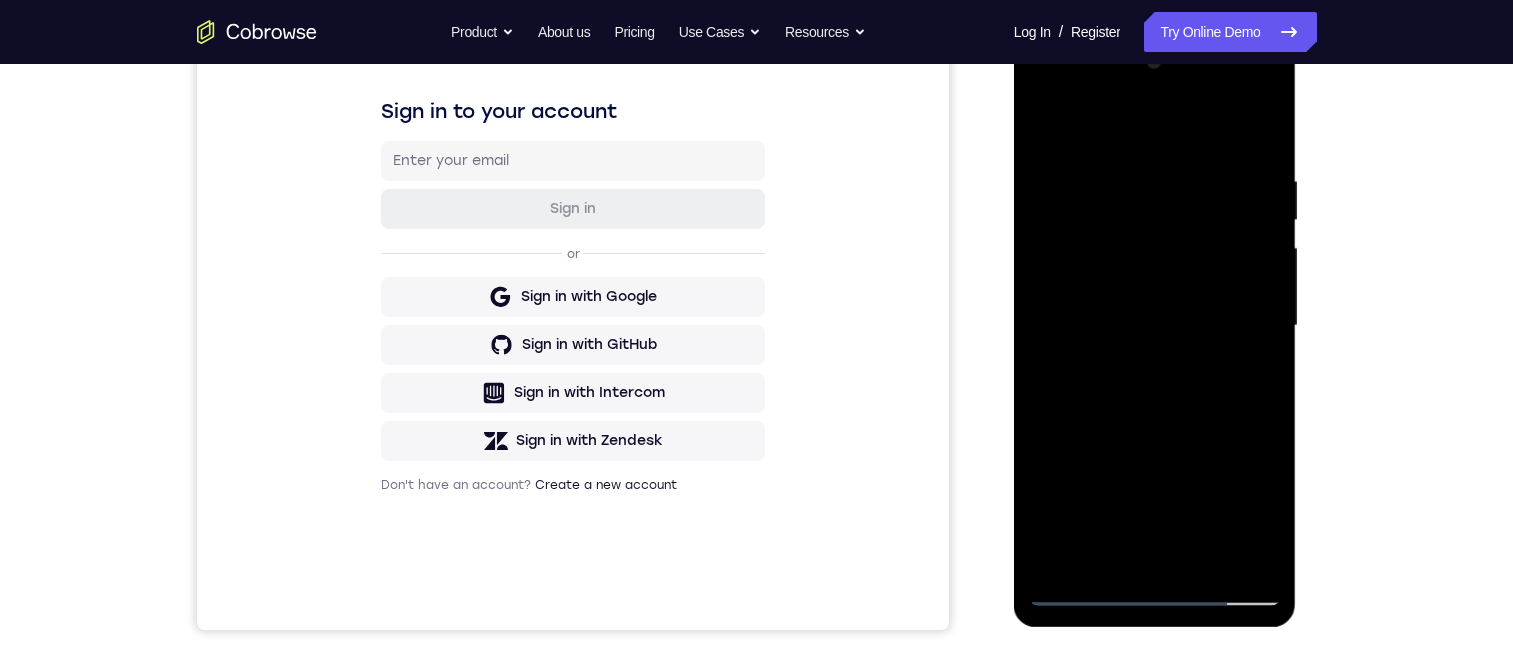 click at bounding box center [1155, 326] 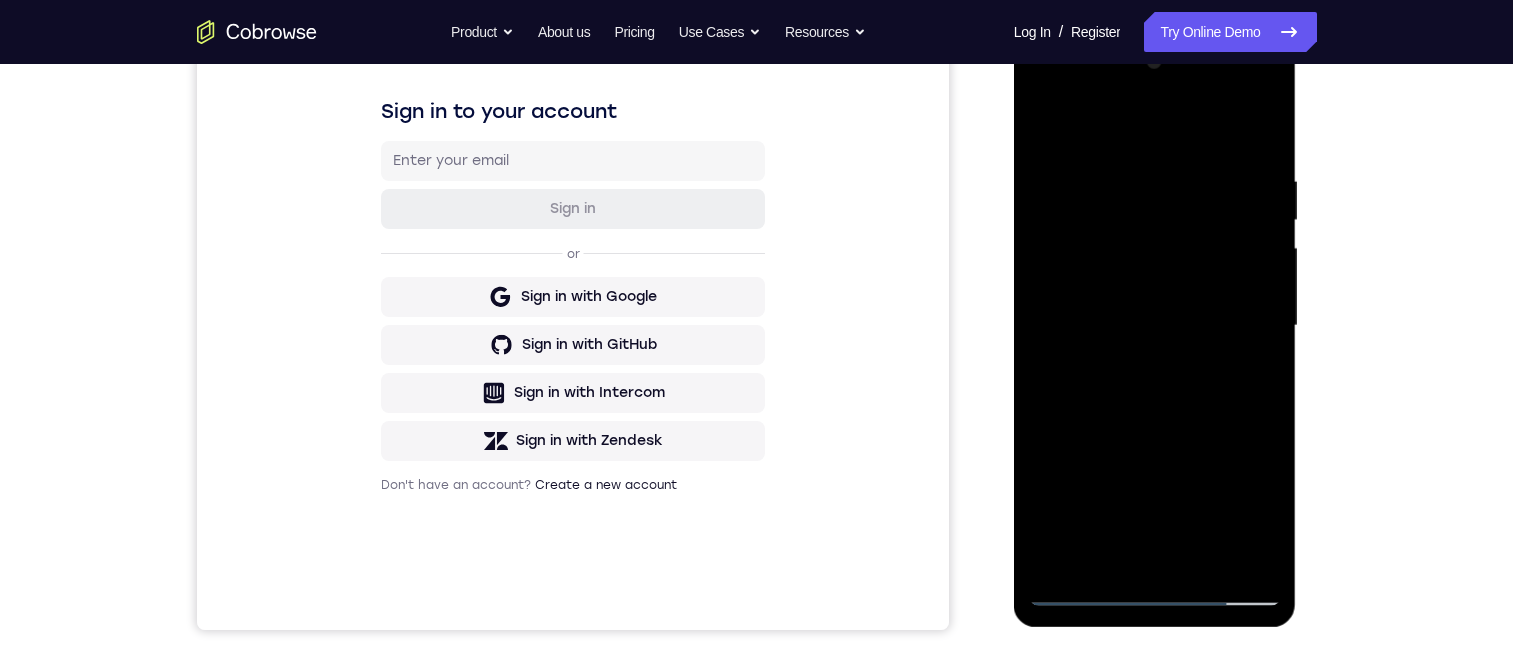 drag, startPoint x: 1212, startPoint y: 279, endPoint x: 1219, endPoint y: 152, distance: 127.192764 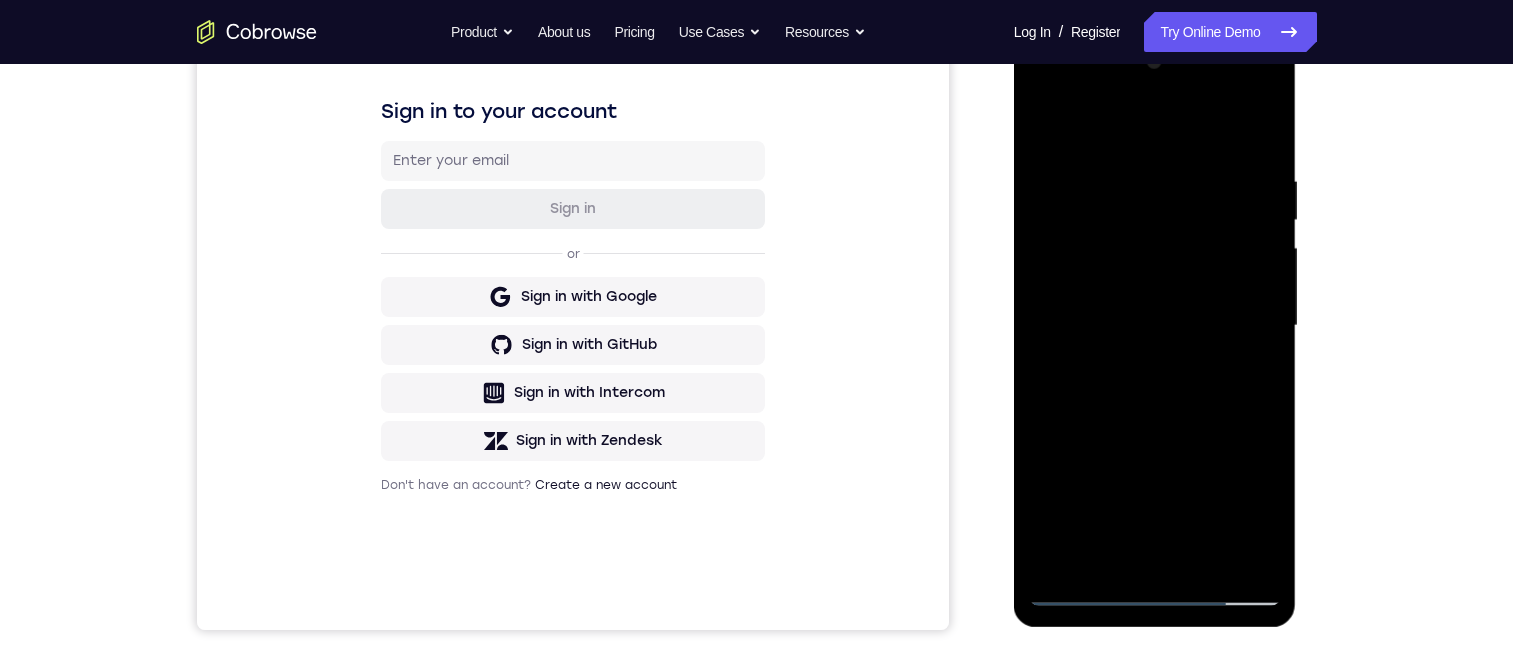 click at bounding box center (1155, 326) 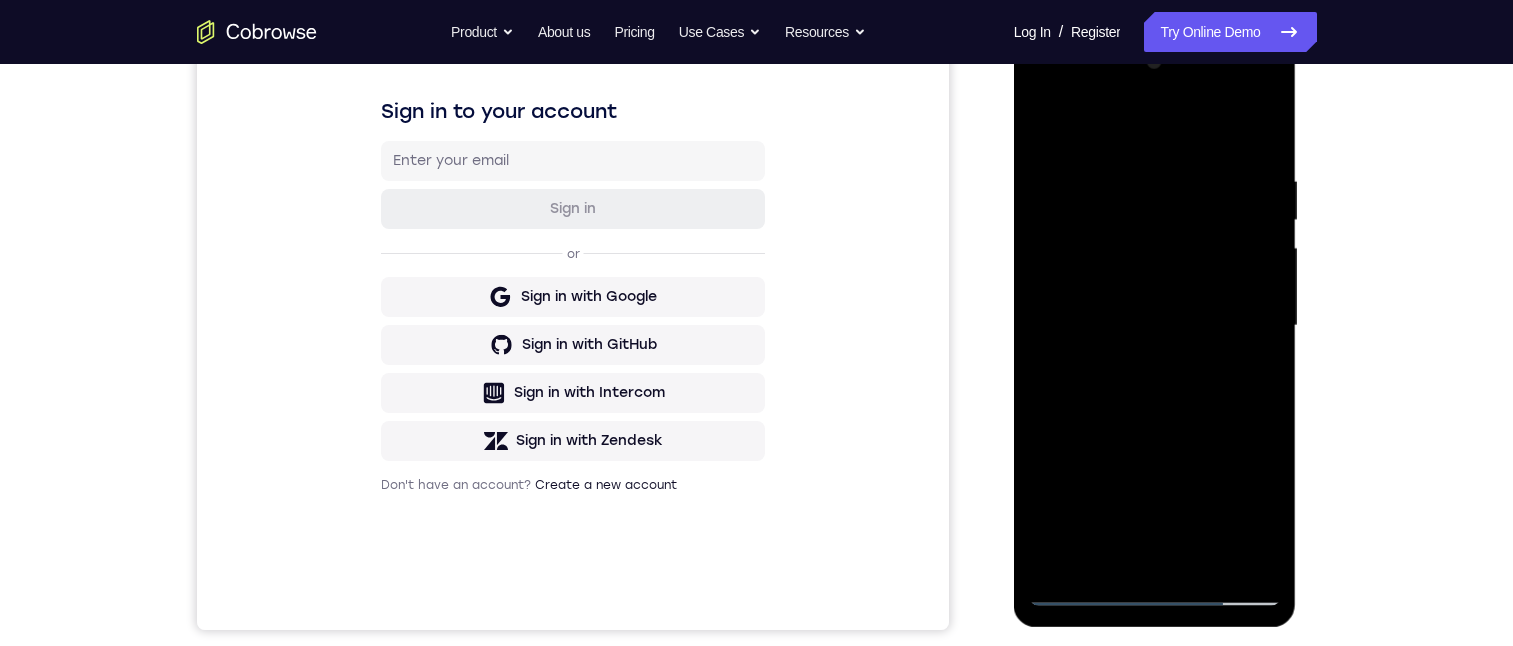 click at bounding box center (1155, 326) 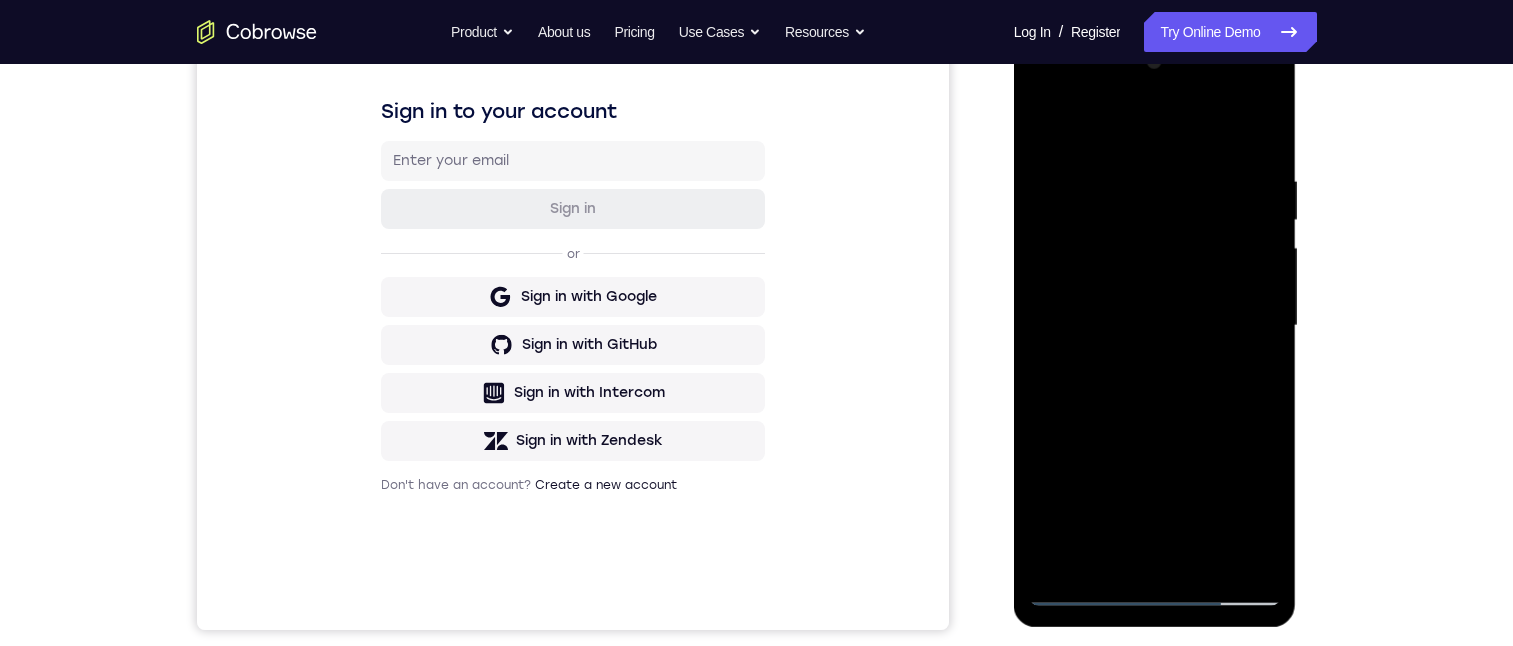 click at bounding box center [1155, 326] 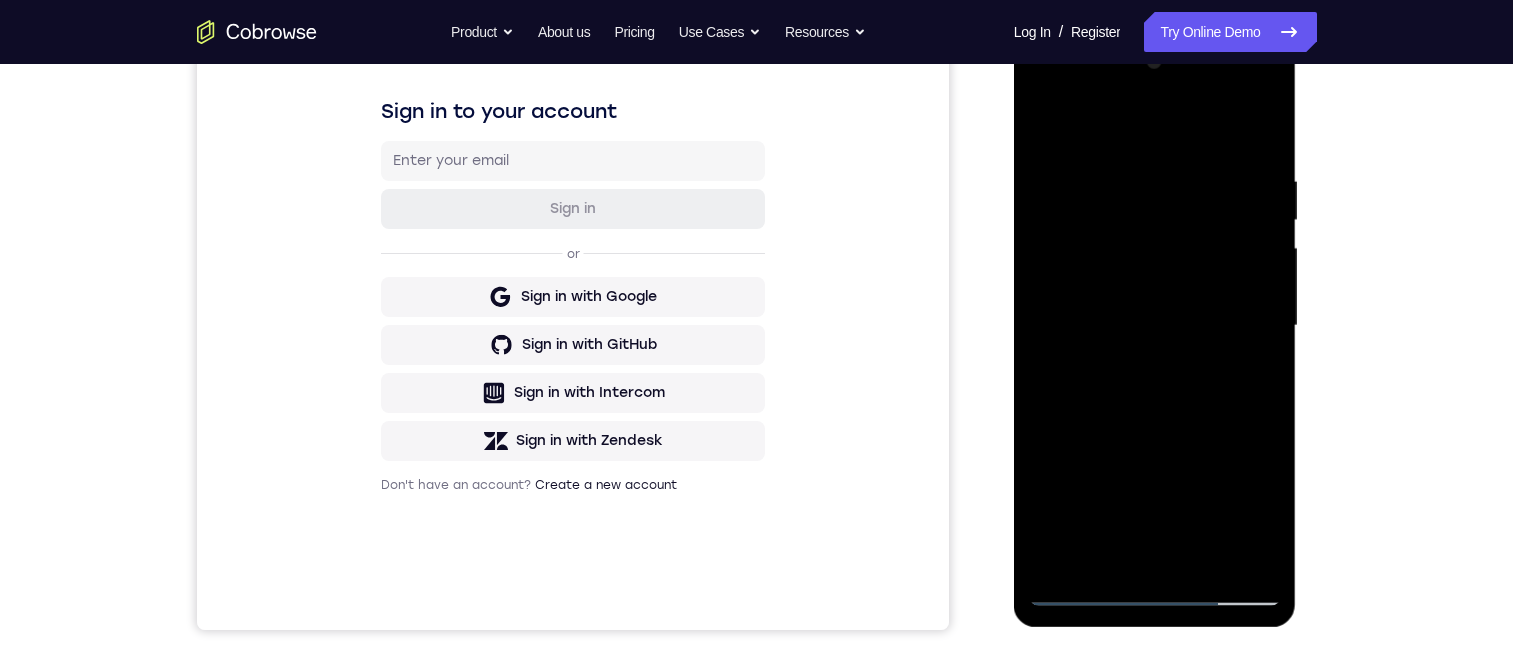 click at bounding box center (1155, 326) 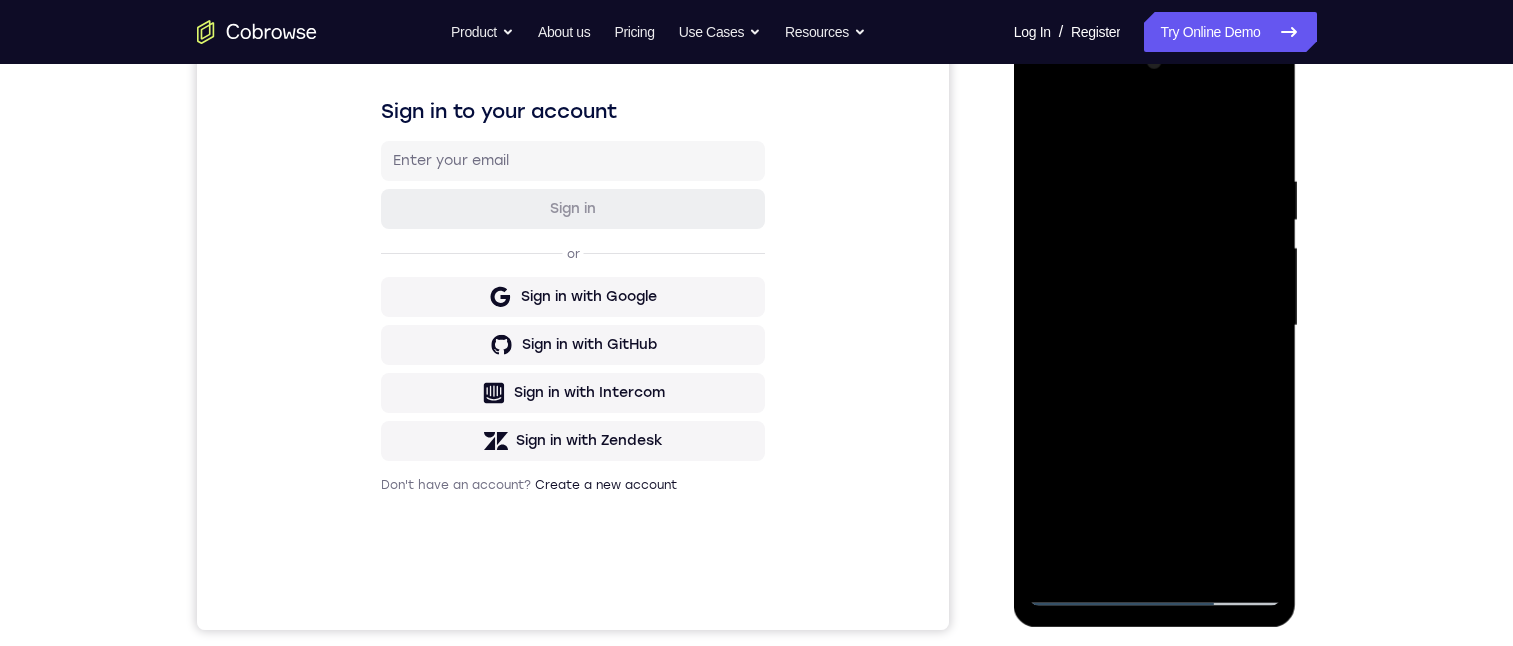 click at bounding box center [1155, 326] 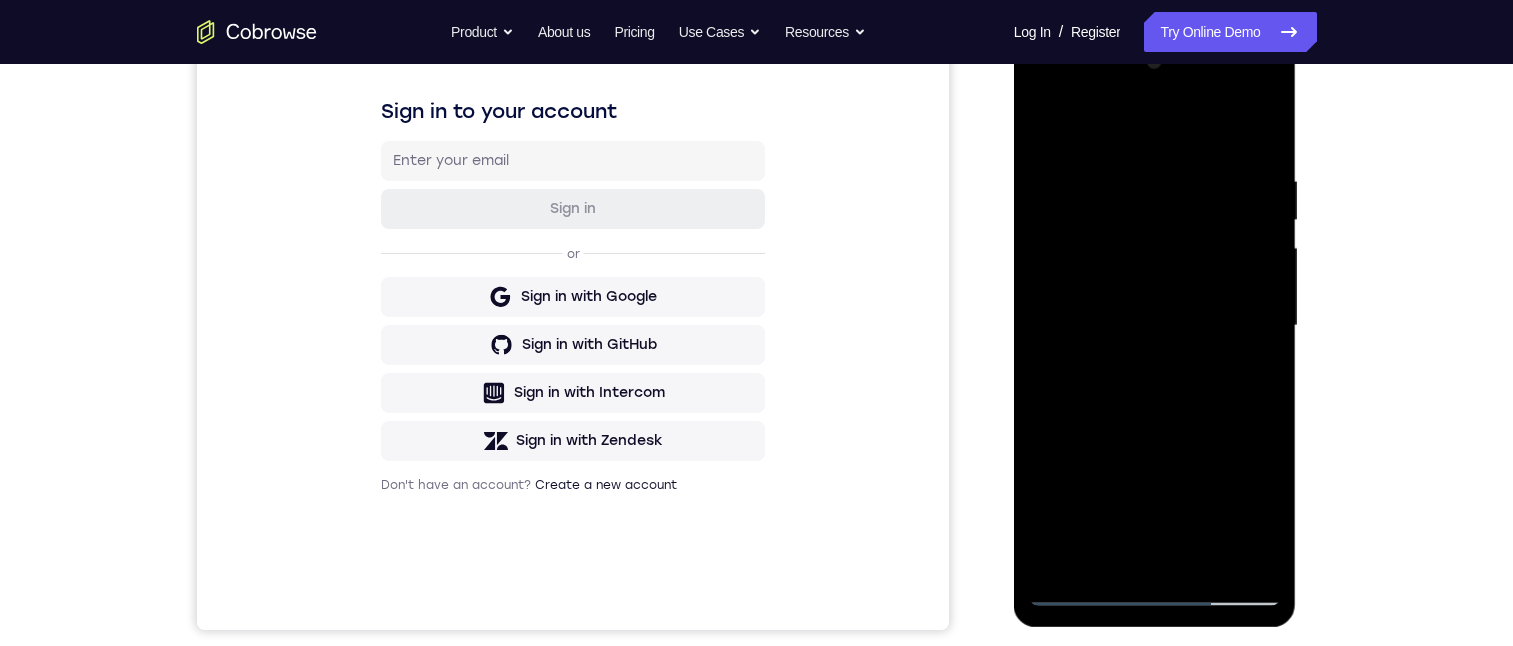 click at bounding box center (1155, 326) 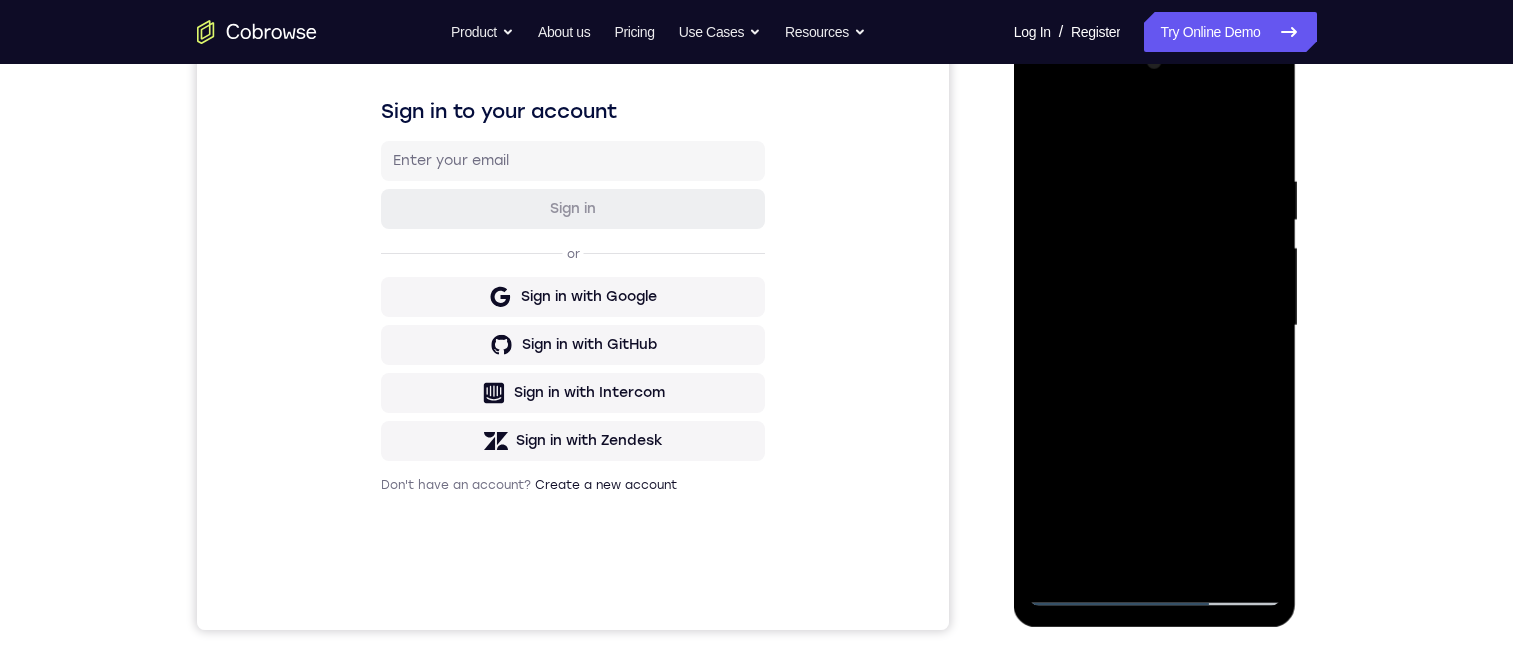 click at bounding box center [1155, 326] 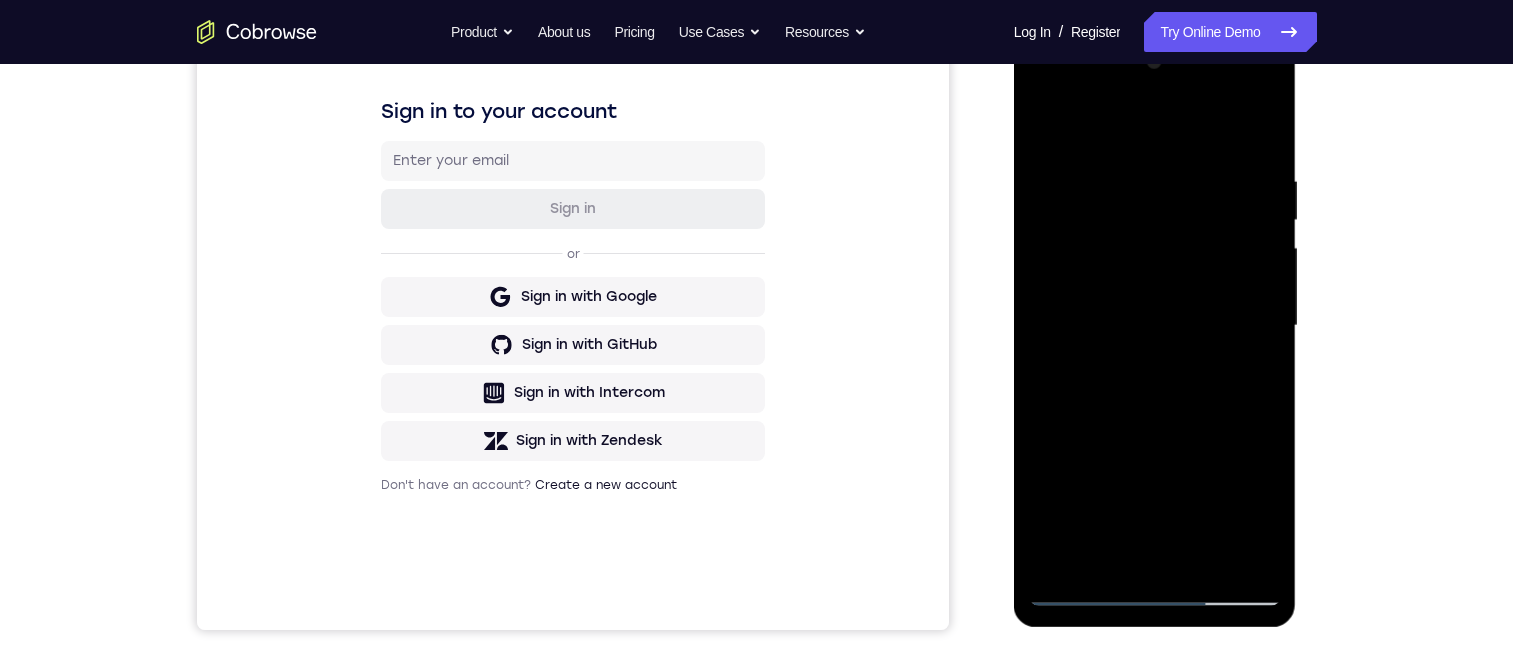 click at bounding box center (1155, 326) 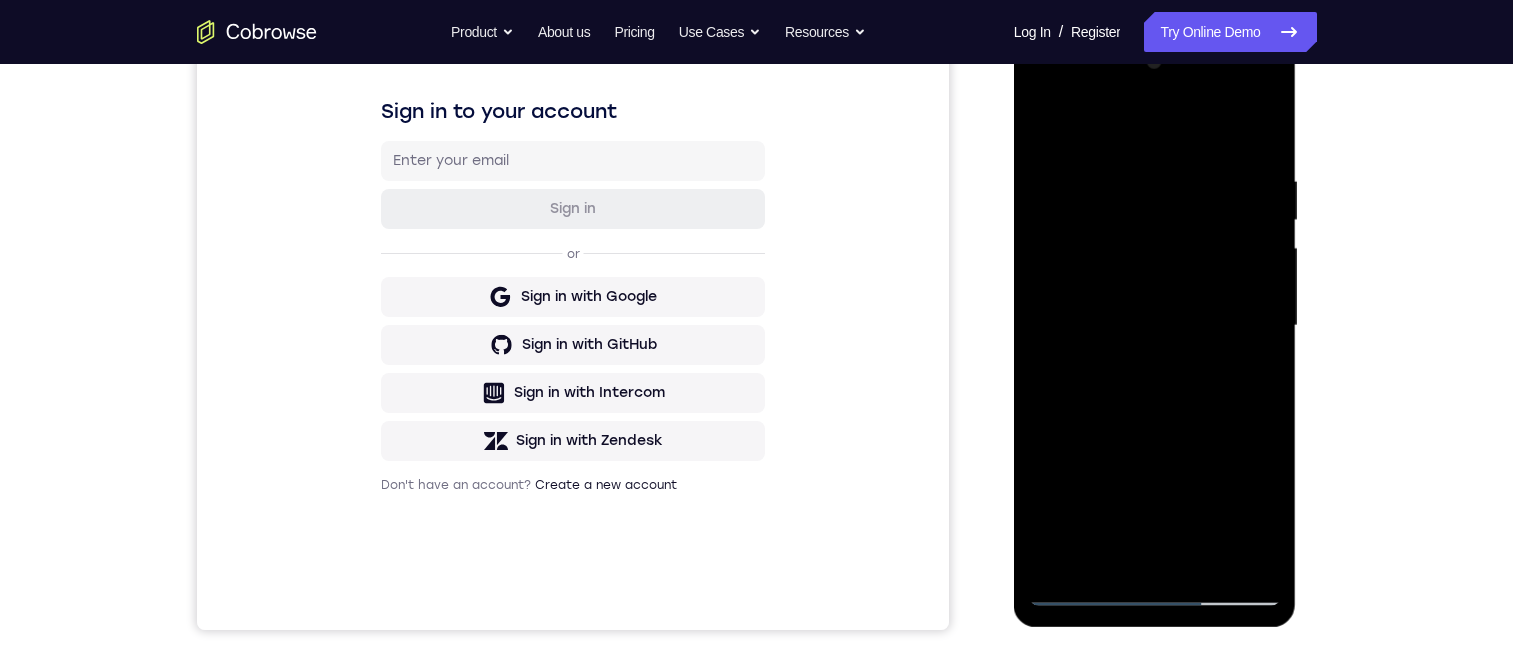 click at bounding box center [1155, 326] 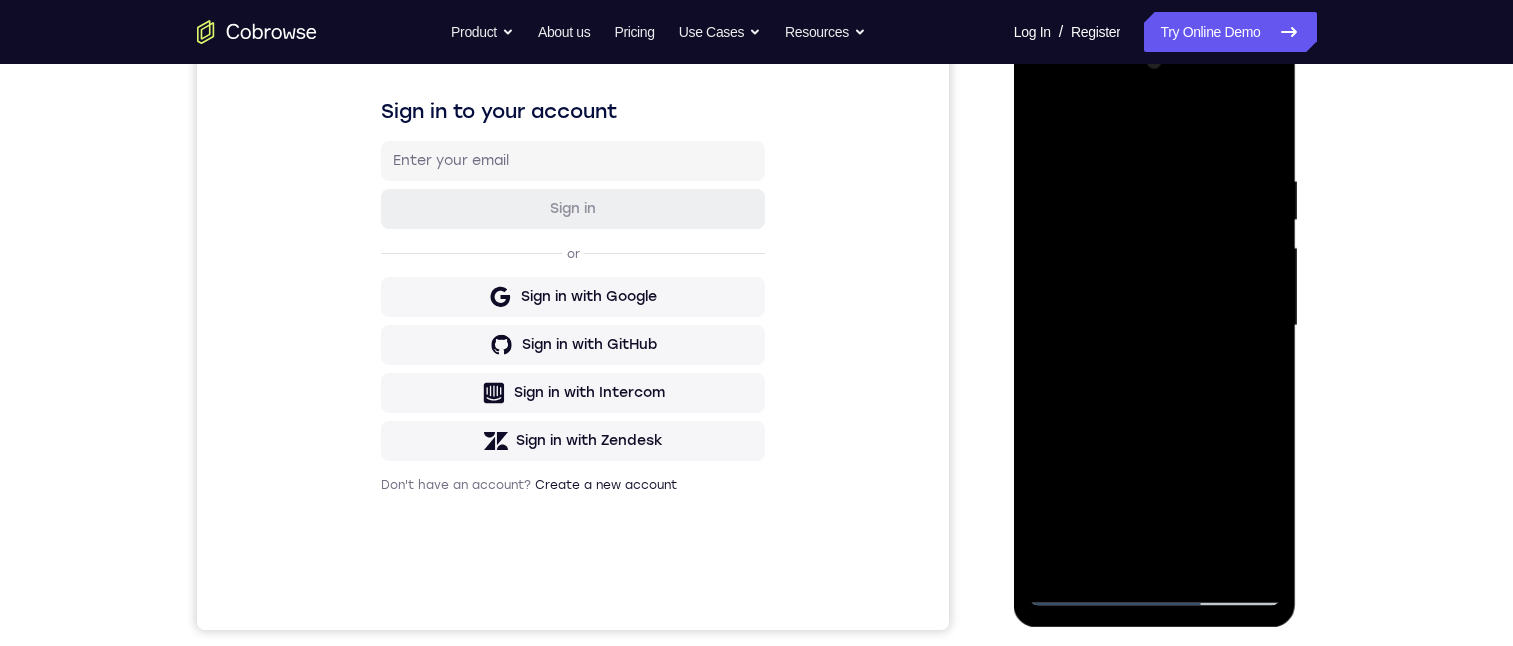 scroll, scrollTop: 200, scrollLeft: 0, axis: vertical 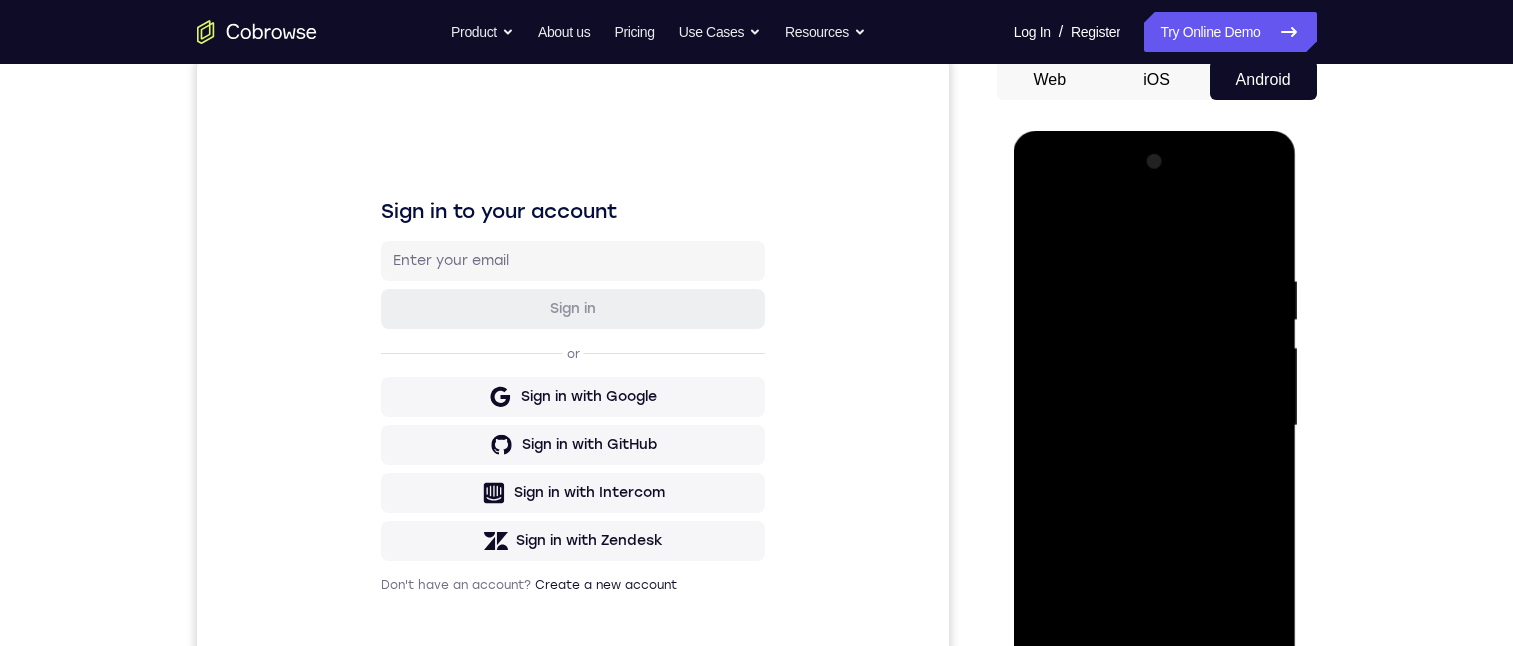 click at bounding box center (1155, 426) 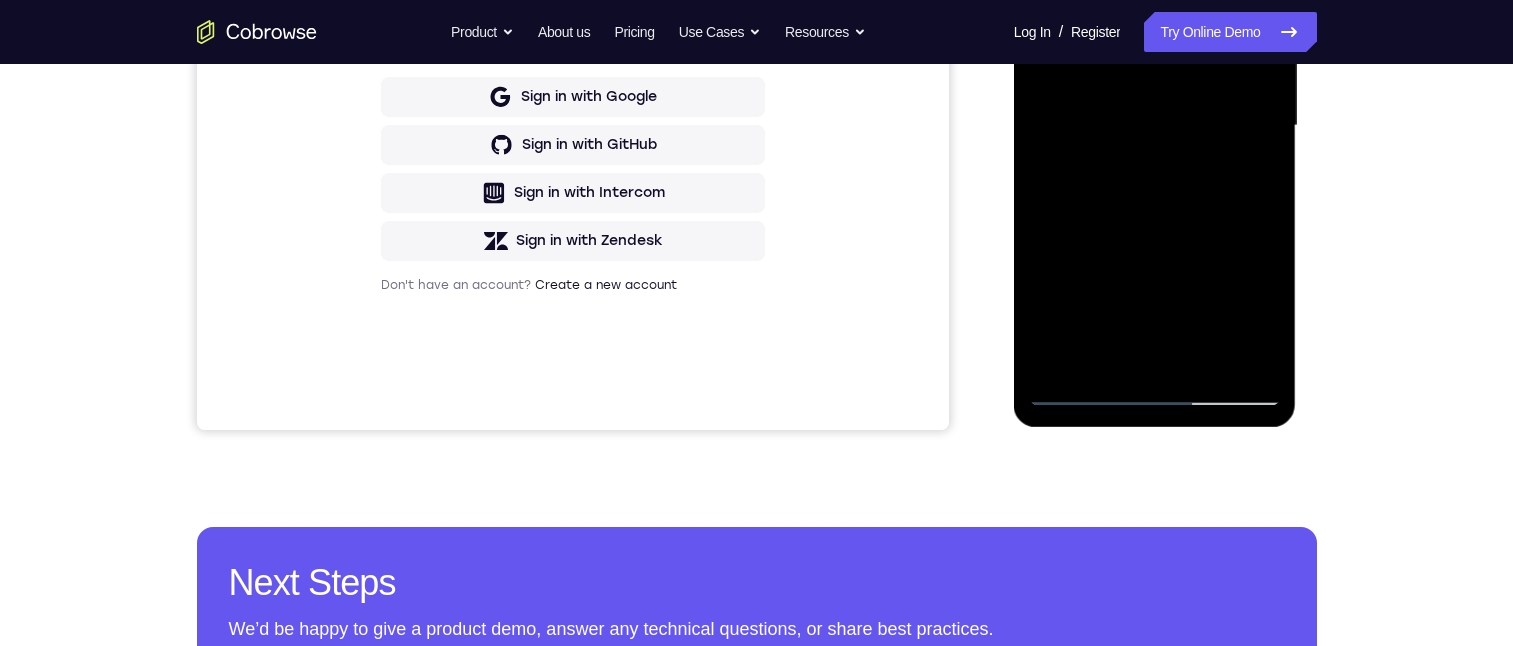 click at bounding box center [1155, 126] 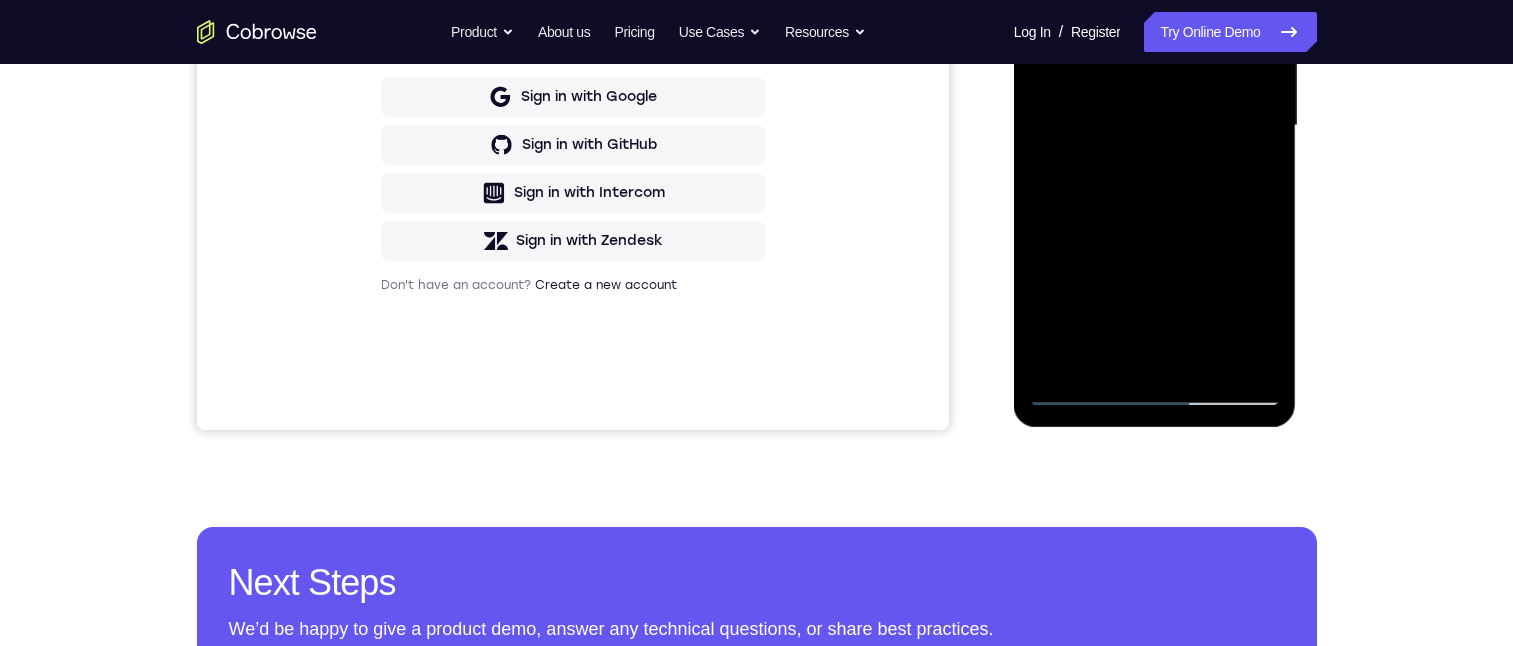 click at bounding box center (1155, 126) 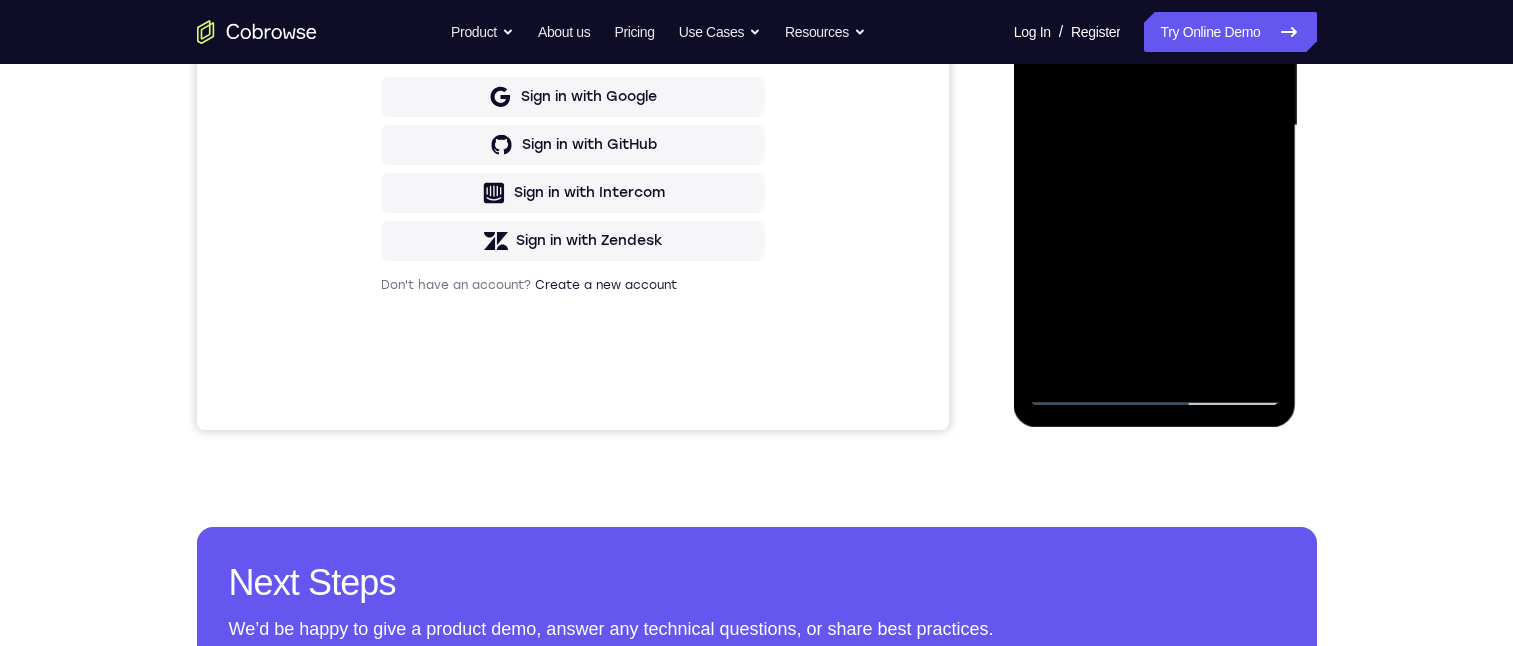 click at bounding box center [1155, 126] 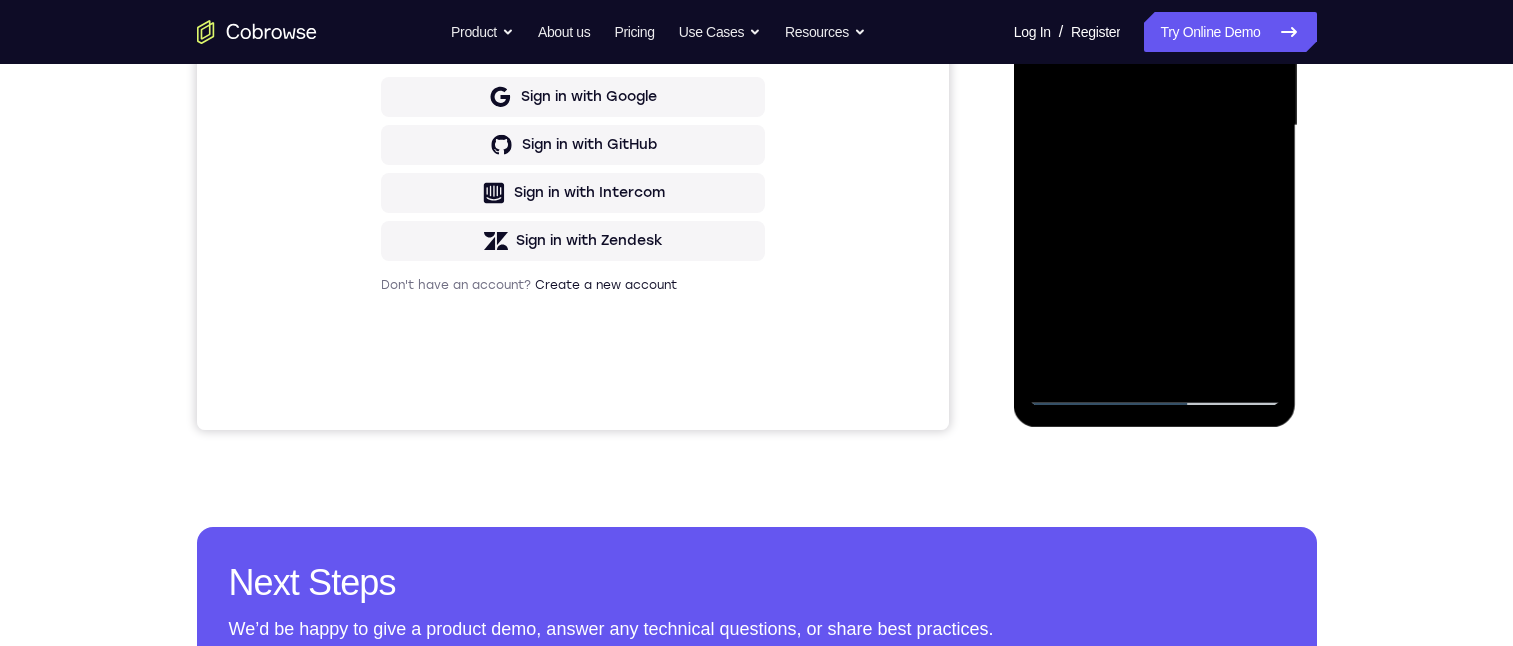 click at bounding box center (1155, 126) 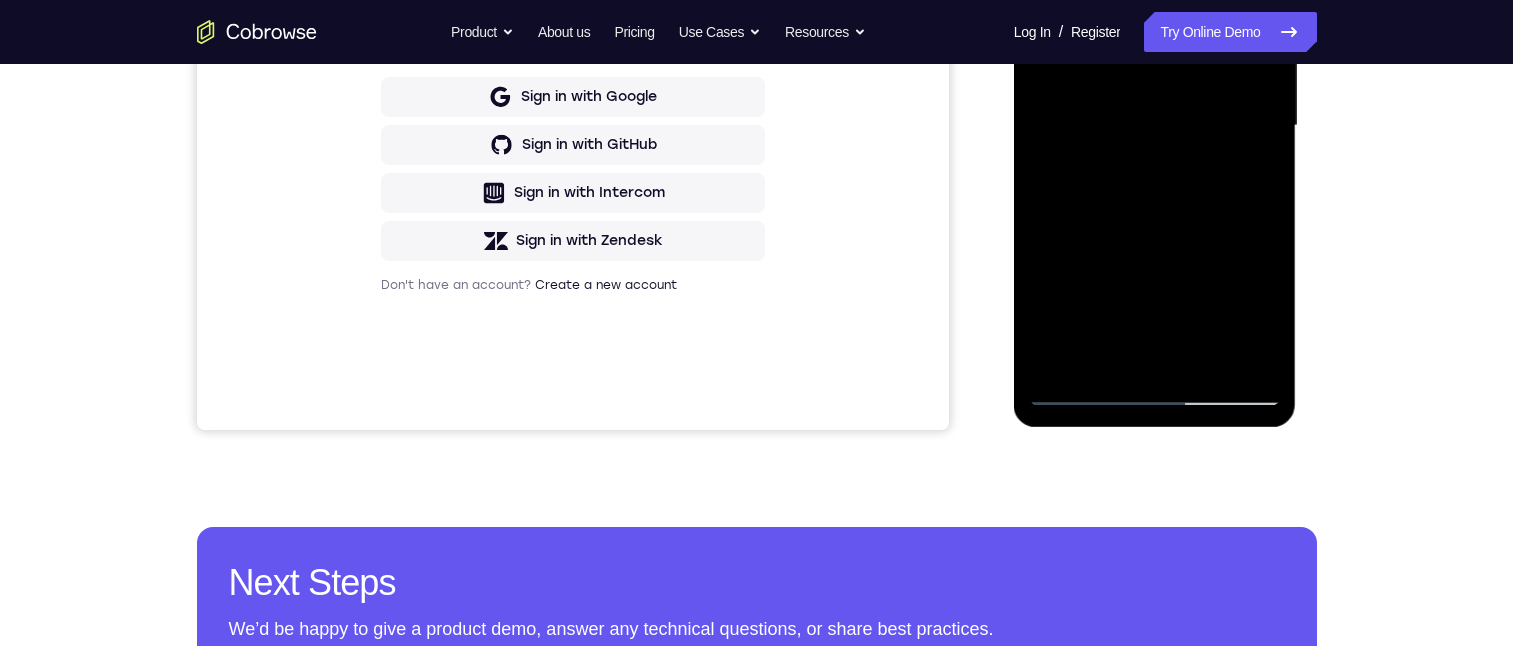 click at bounding box center (1155, 126) 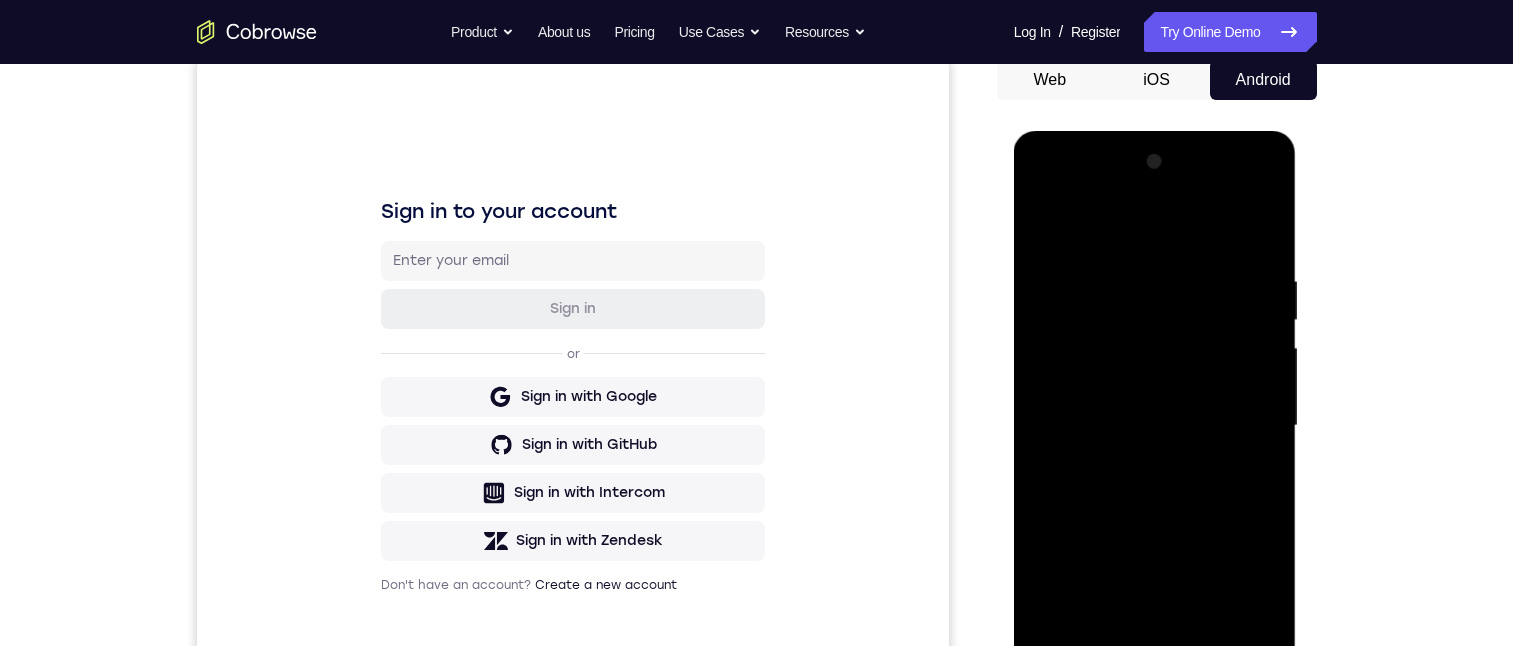 click at bounding box center (1155, 426) 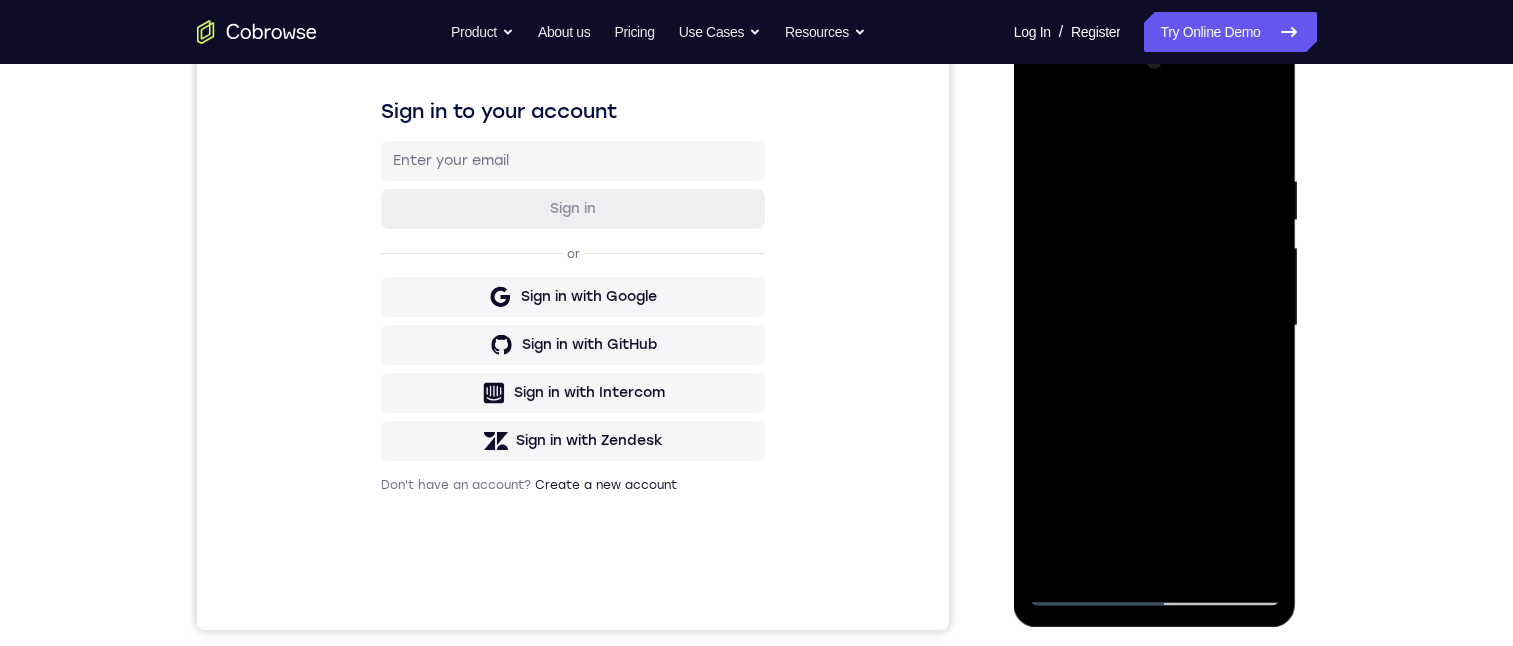 click at bounding box center (1155, 326) 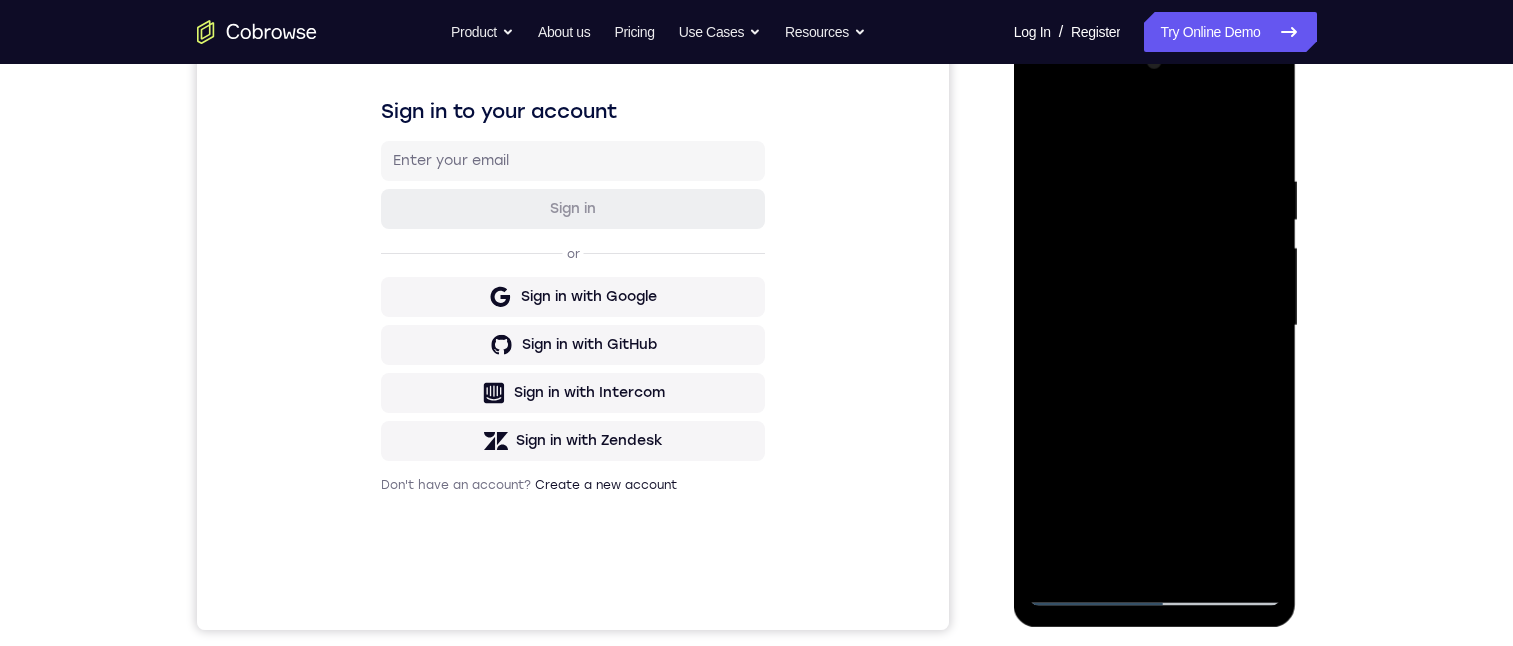 drag, startPoint x: 1113, startPoint y: 129, endPoint x: 1292, endPoint y: 327, distance: 266.9176 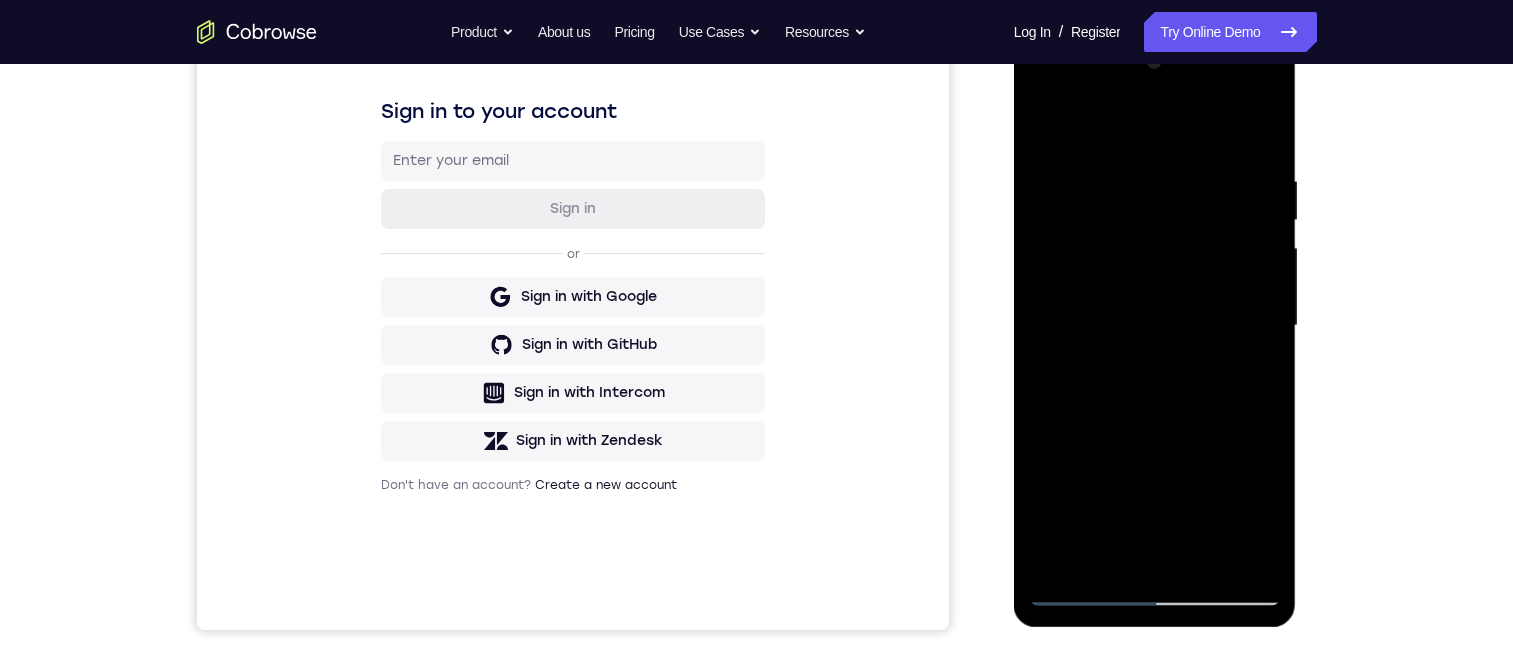 click at bounding box center [1155, 326] 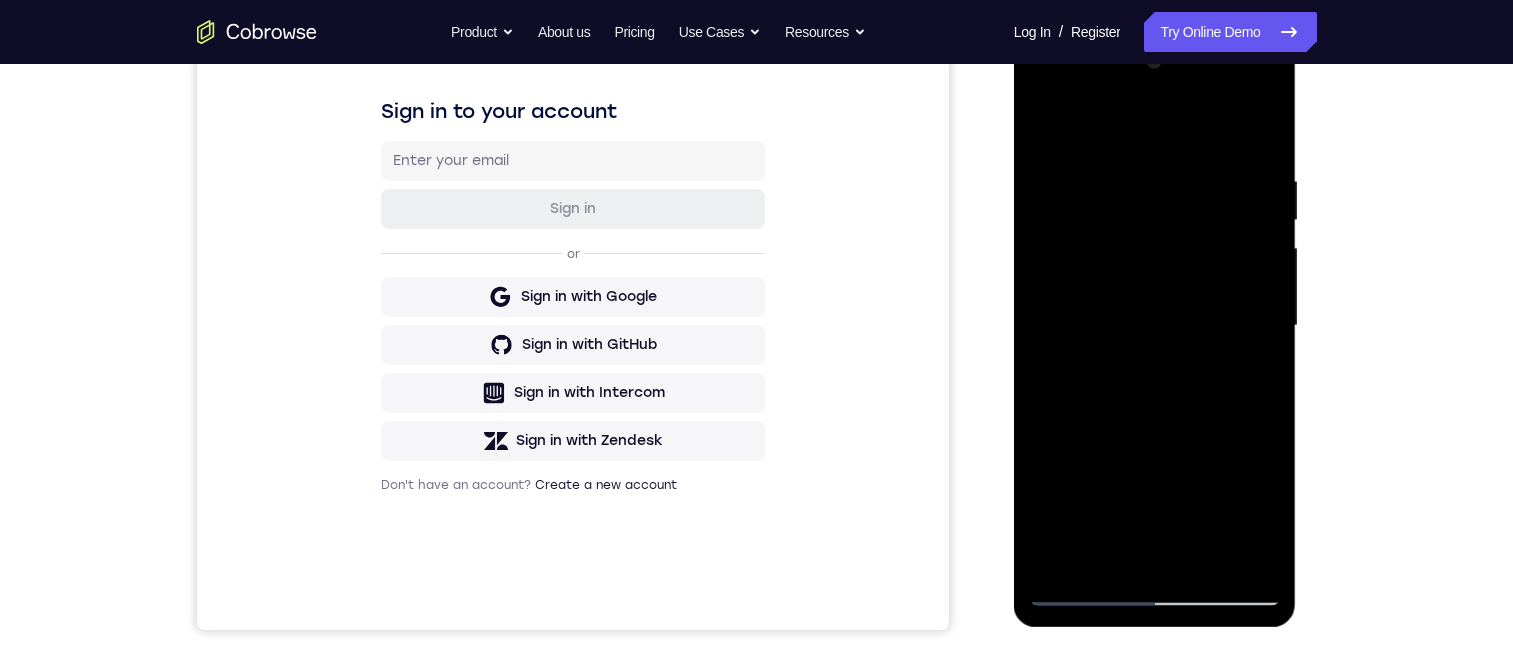 click at bounding box center (1155, 326) 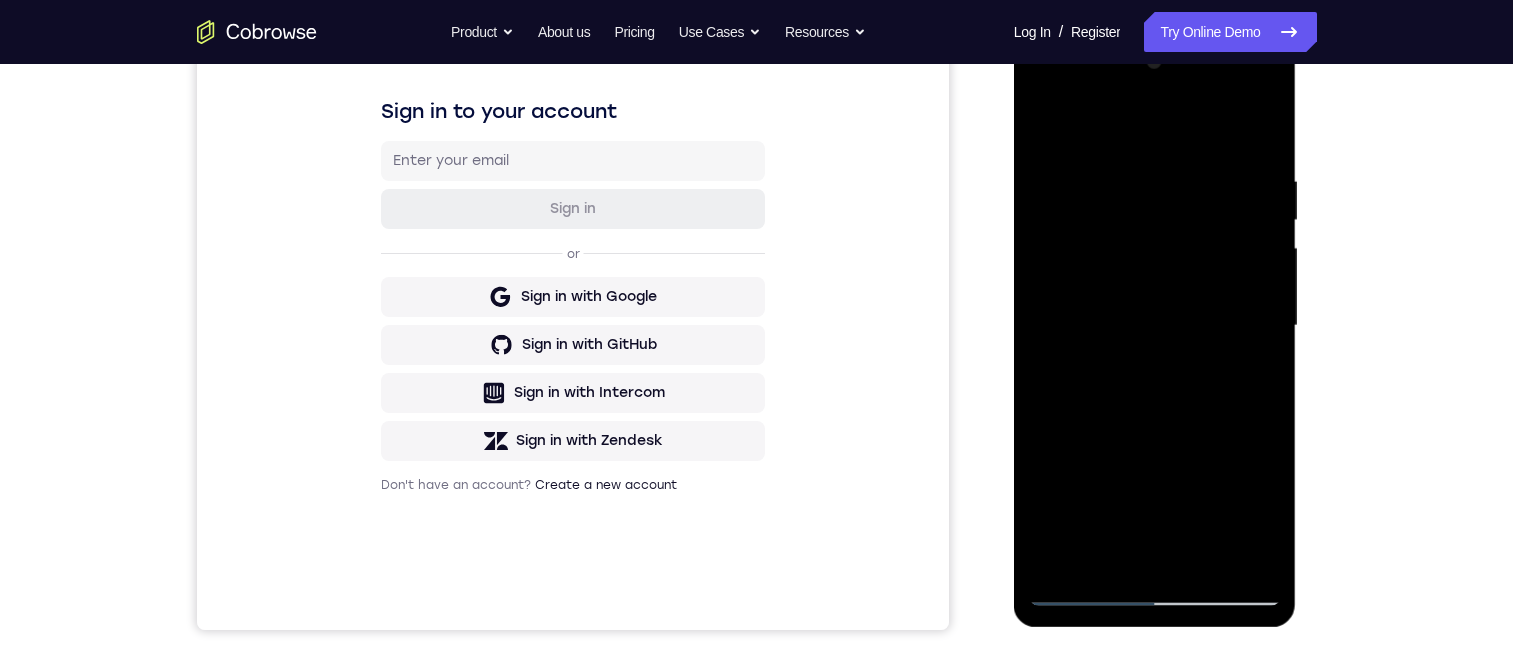 click at bounding box center (1155, 326) 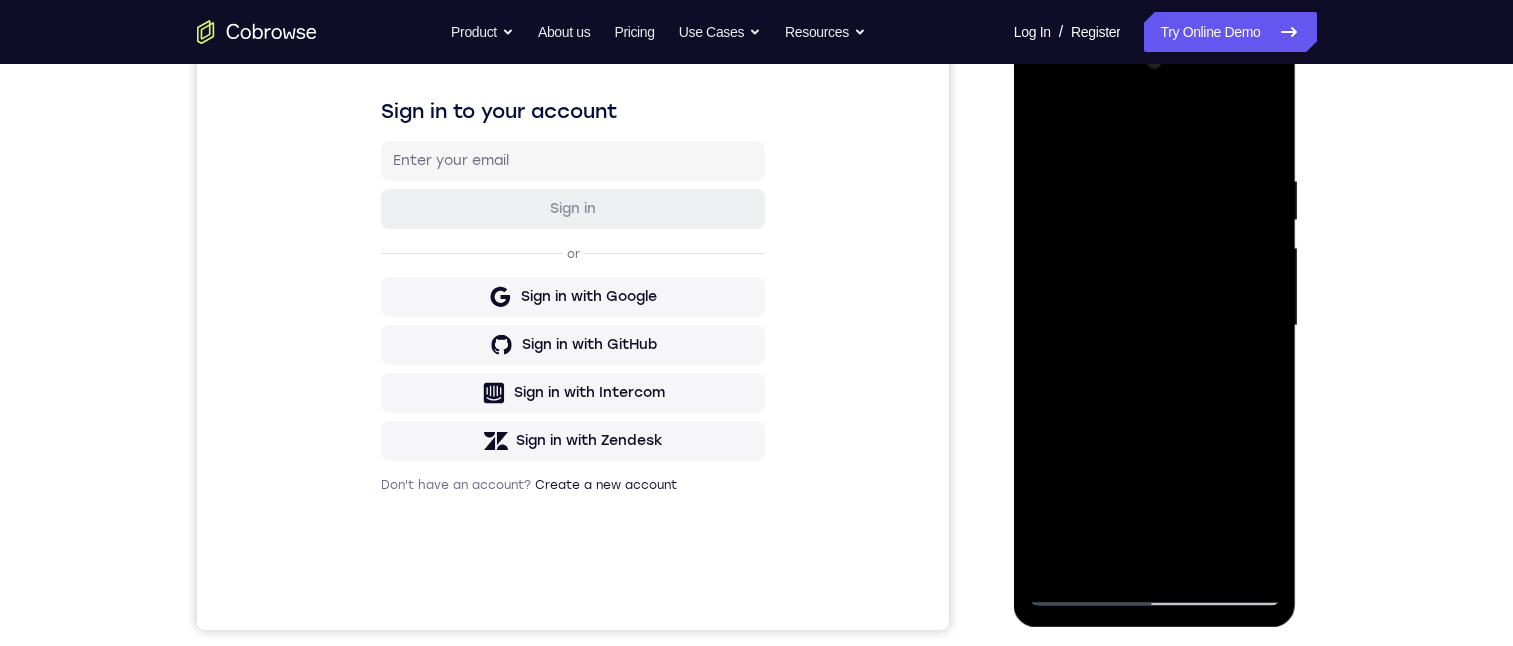 click at bounding box center [1155, 326] 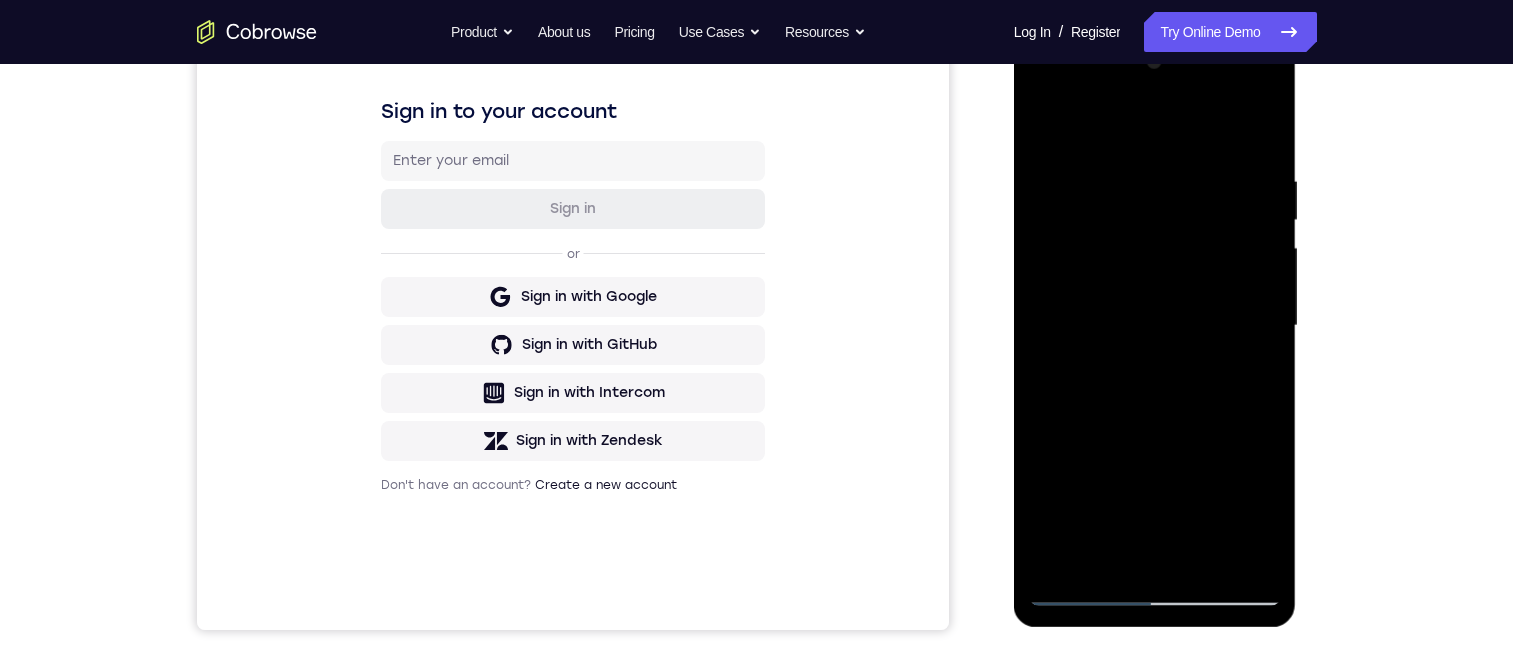 click at bounding box center (1155, 326) 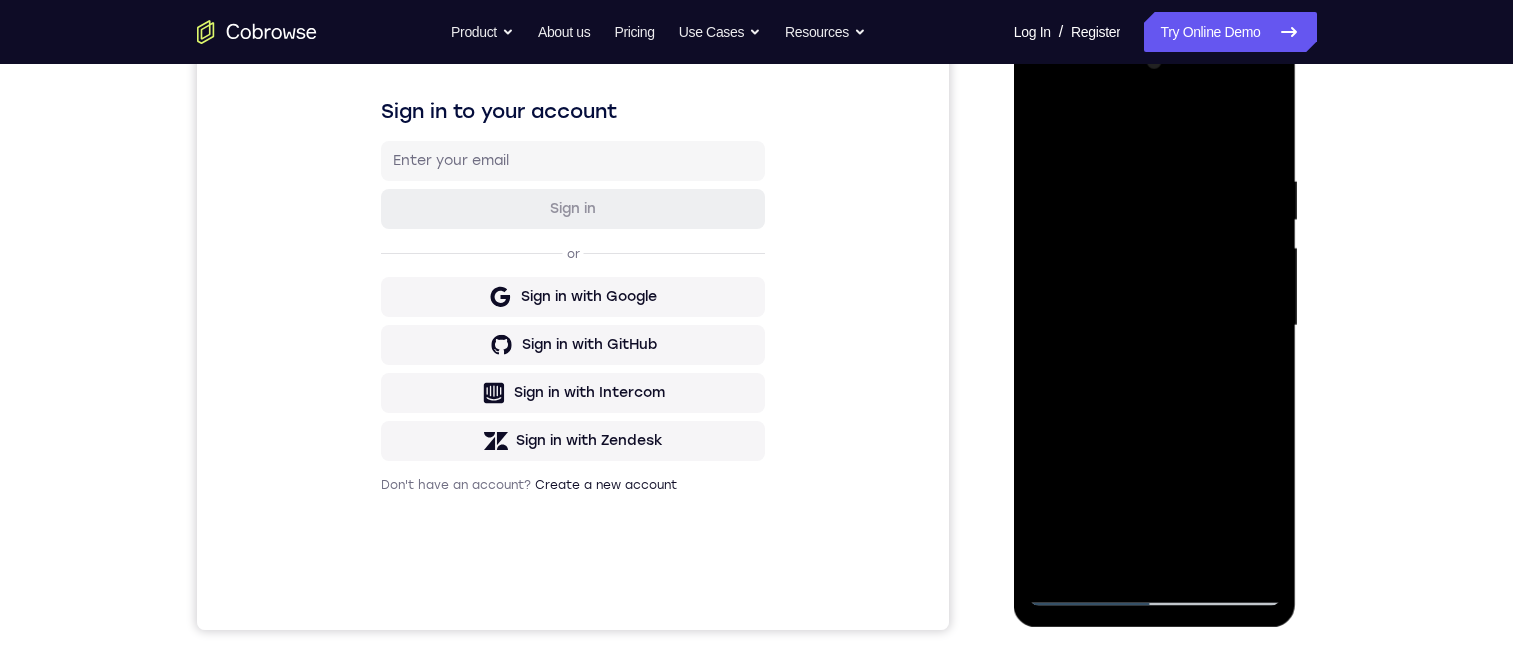 click at bounding box center [1155, 326] 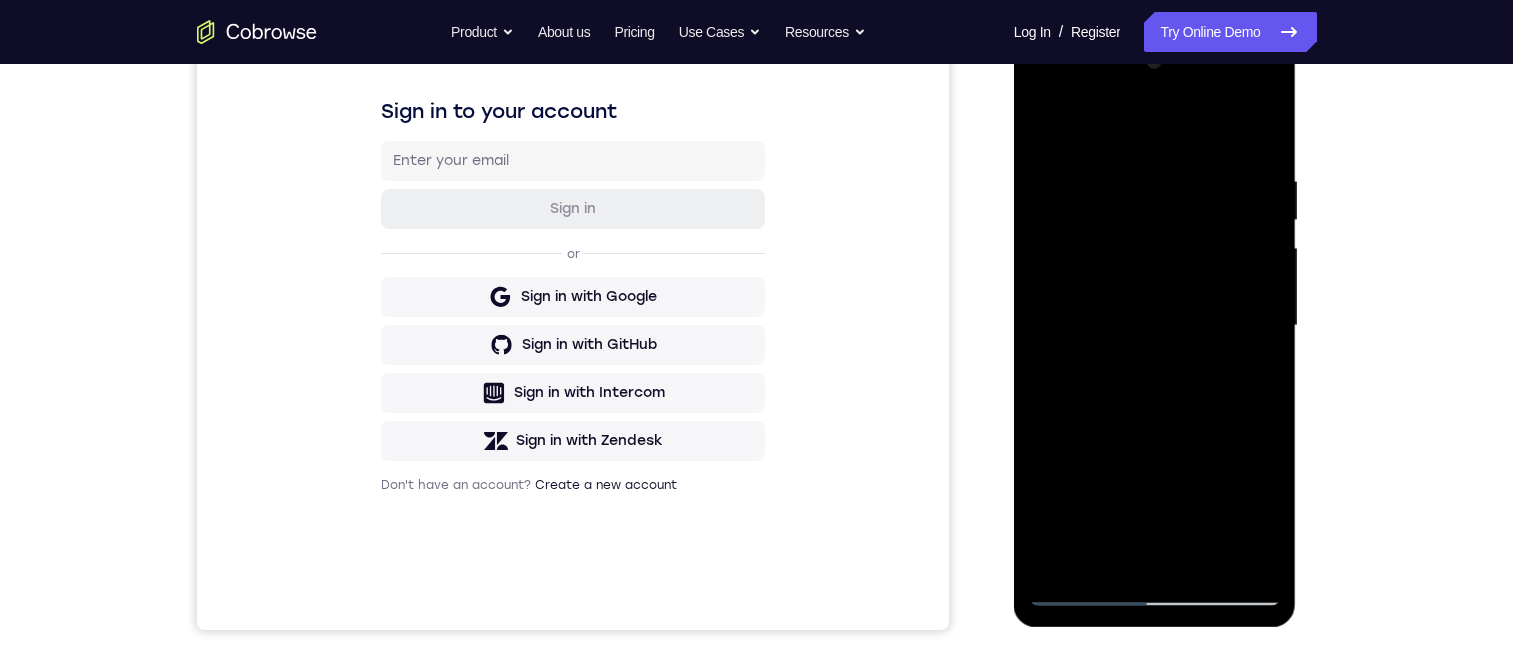 click at bounding box center (1155, 326) 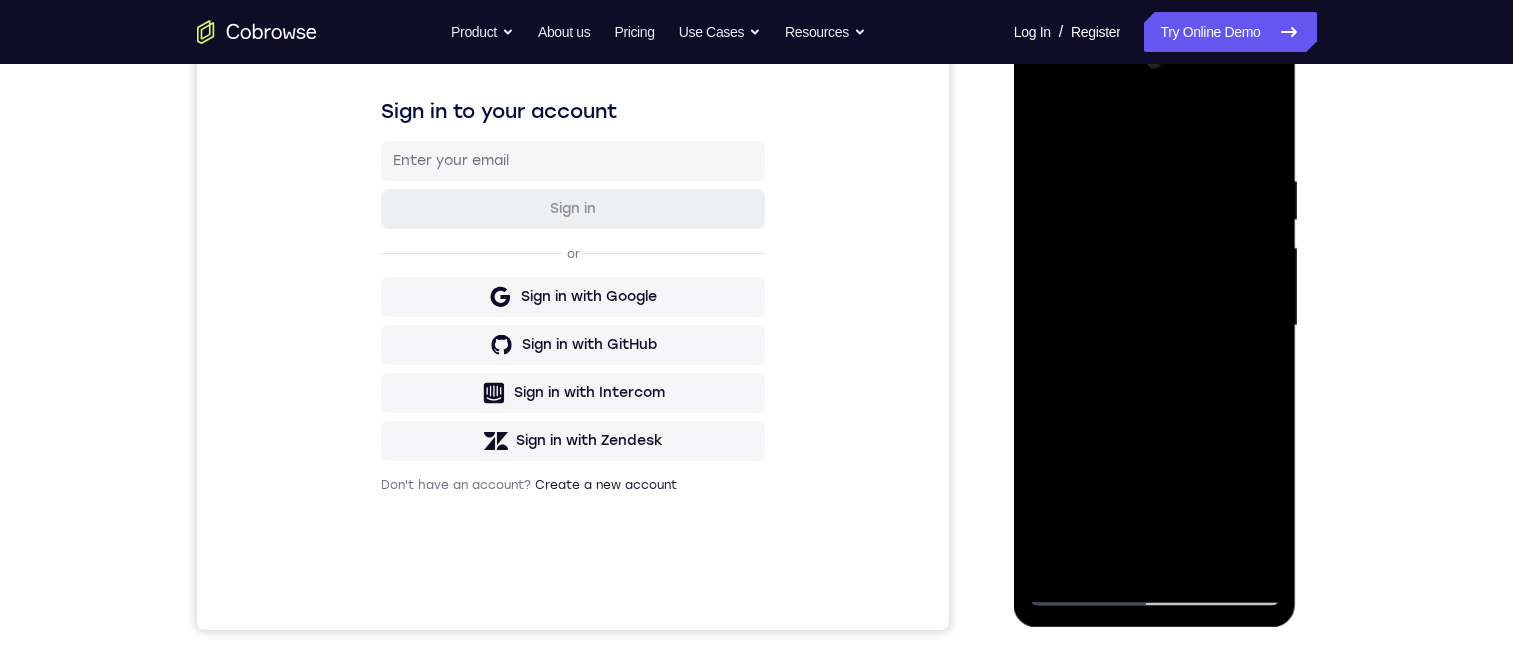 drag, startPoint x: 1181, startPoint y: 247, endPoint x: 1163, endPoint y: 73, distance: 174.92856 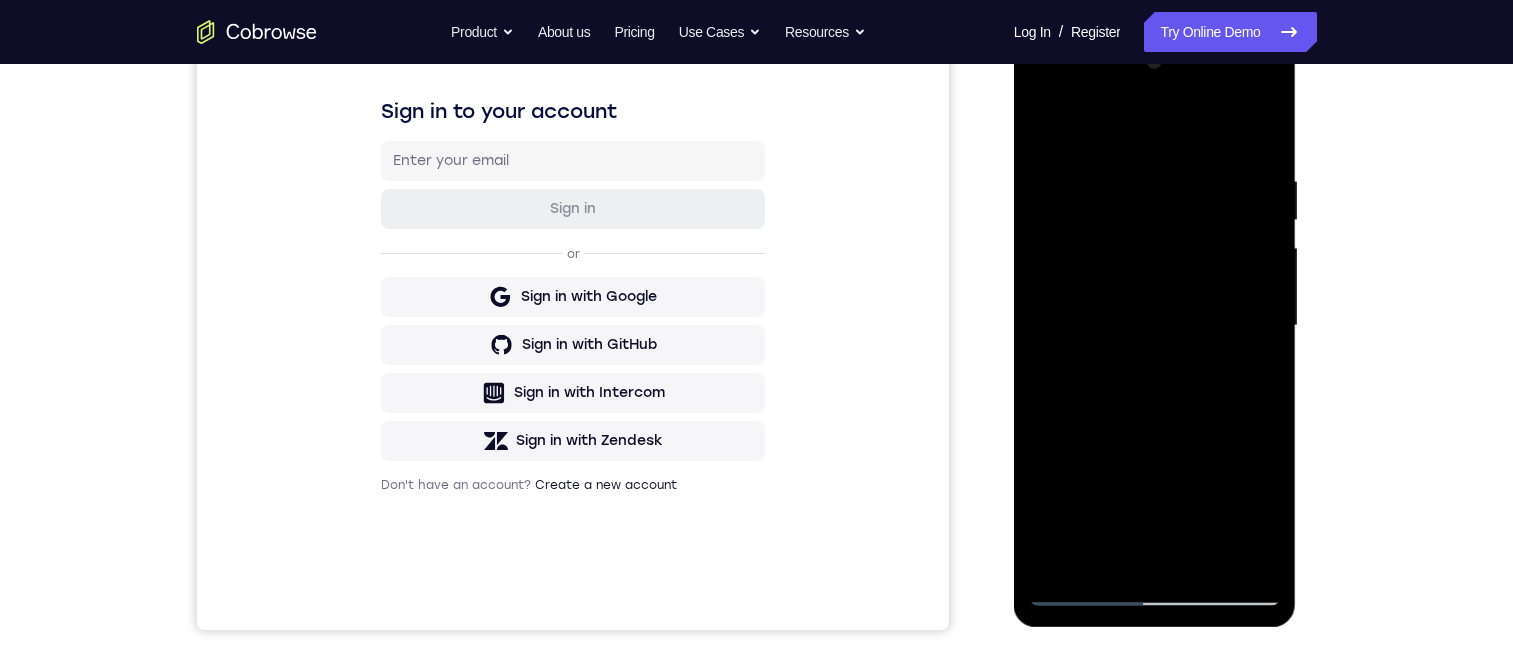 click at bounding box center [1155, 326] 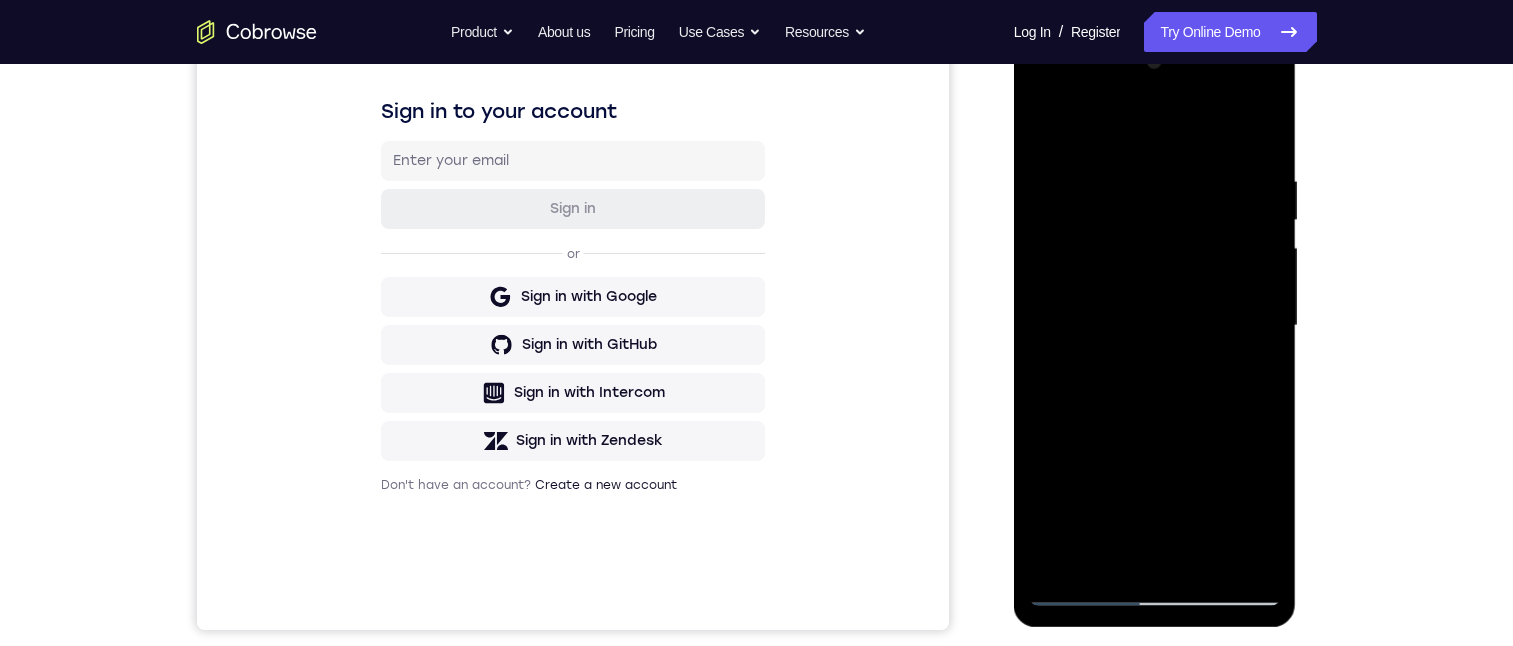 click at bounding box center [1155, 326] 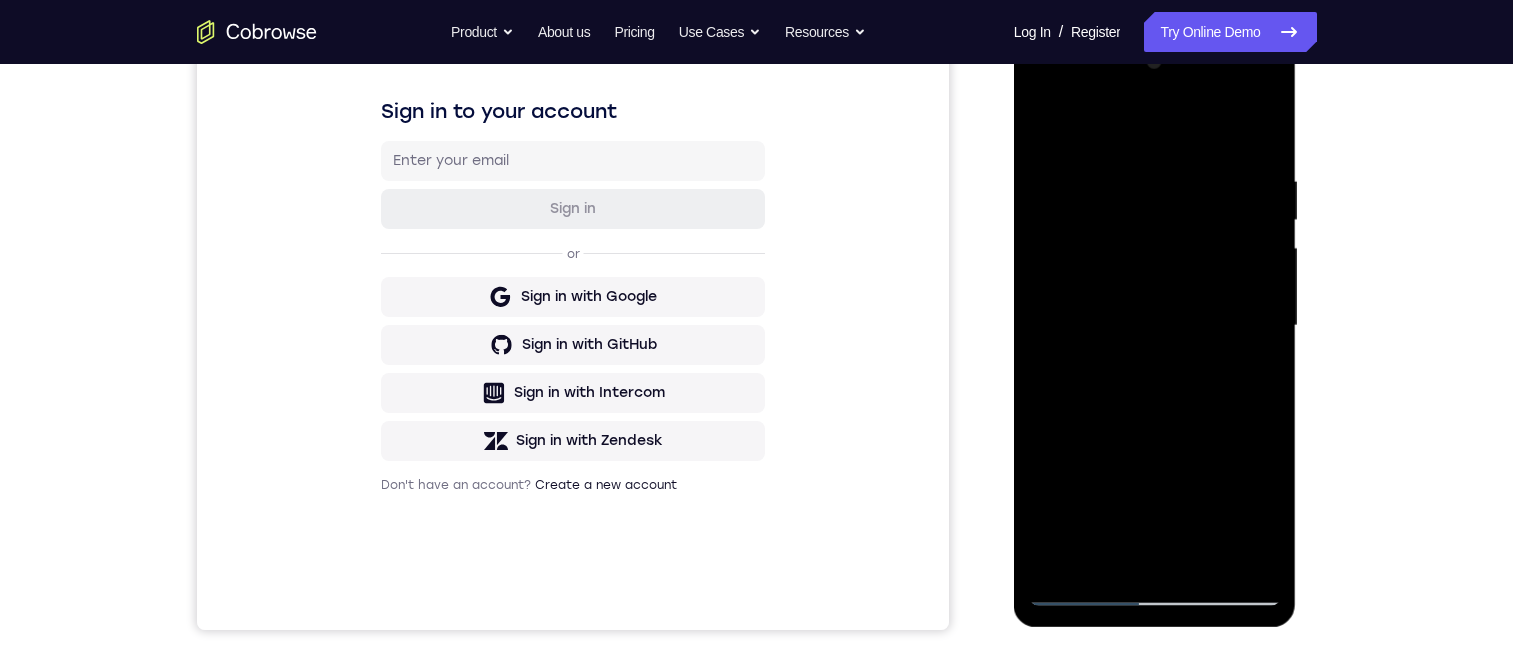 click at bounding box center [1155, 326] 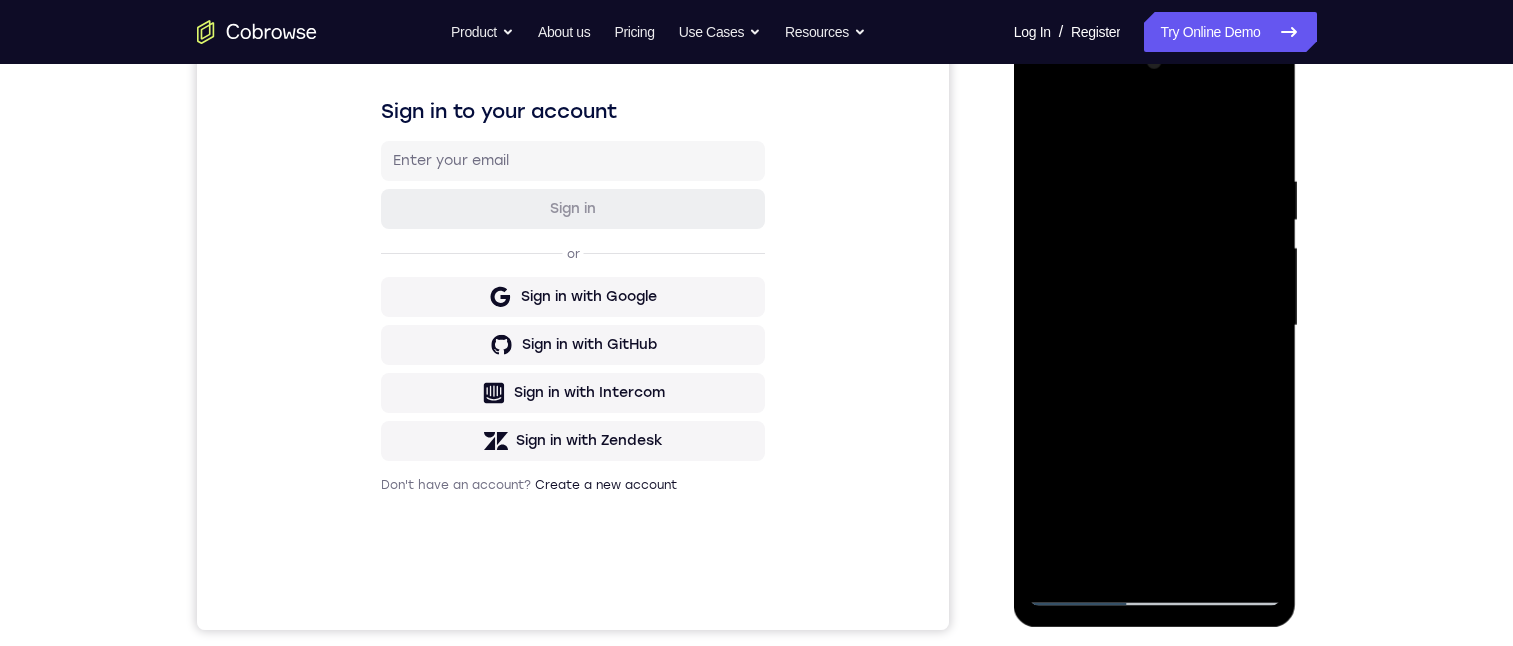 click at bounding box center (1155, 326) 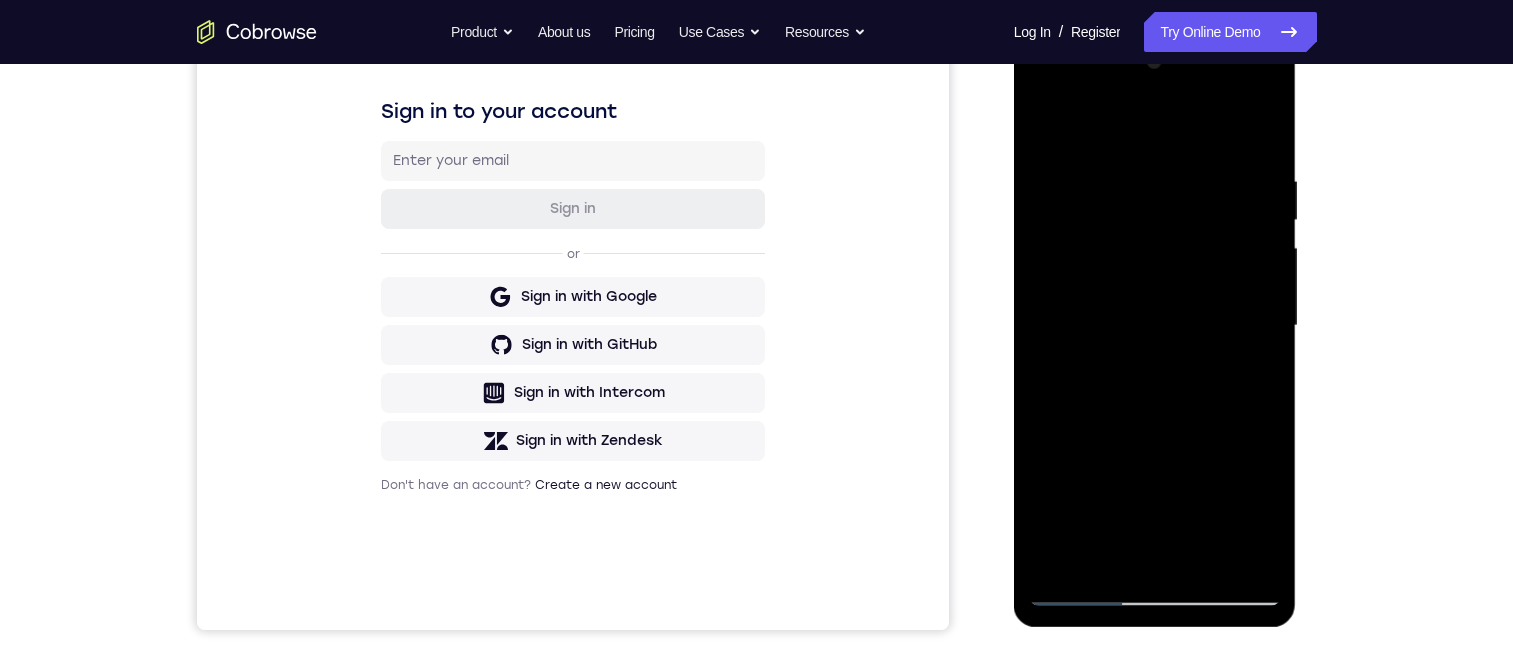 click at bounding box center (1155, 326) 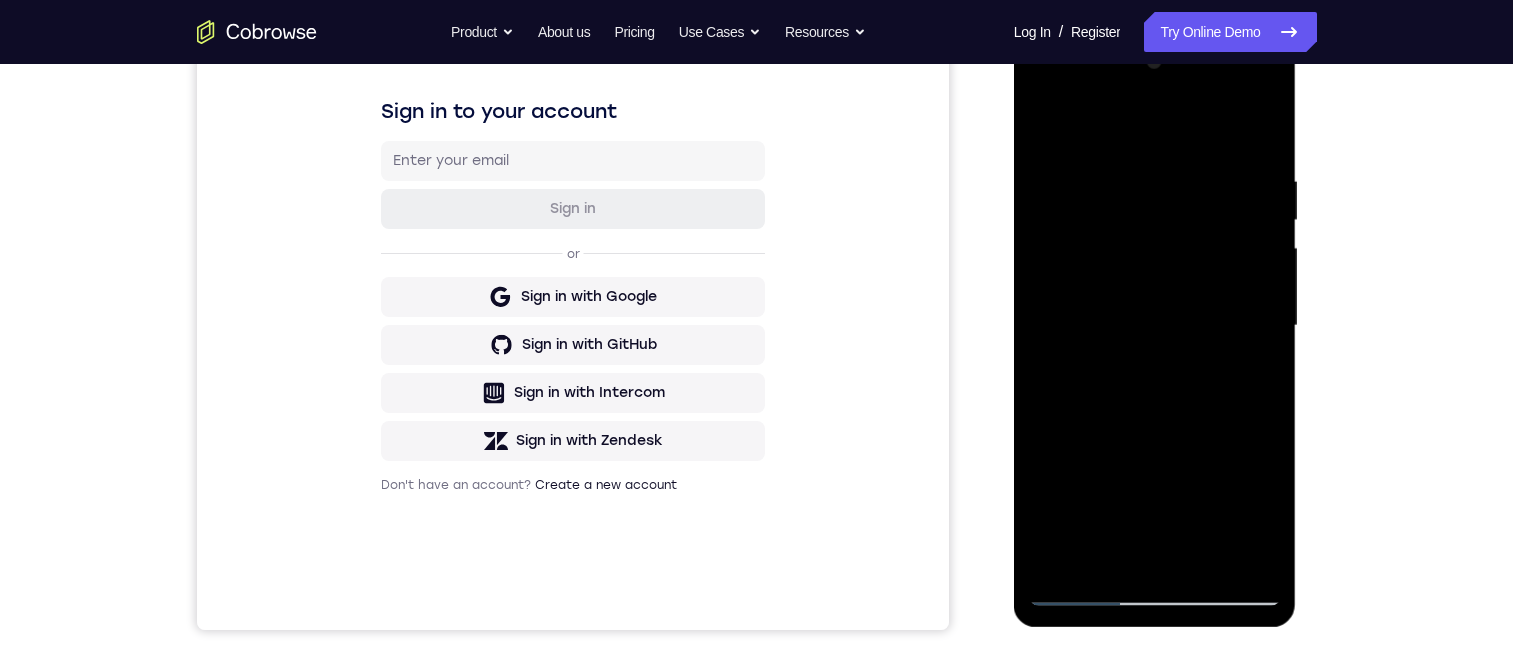 click at bounding box center (1155, 326) 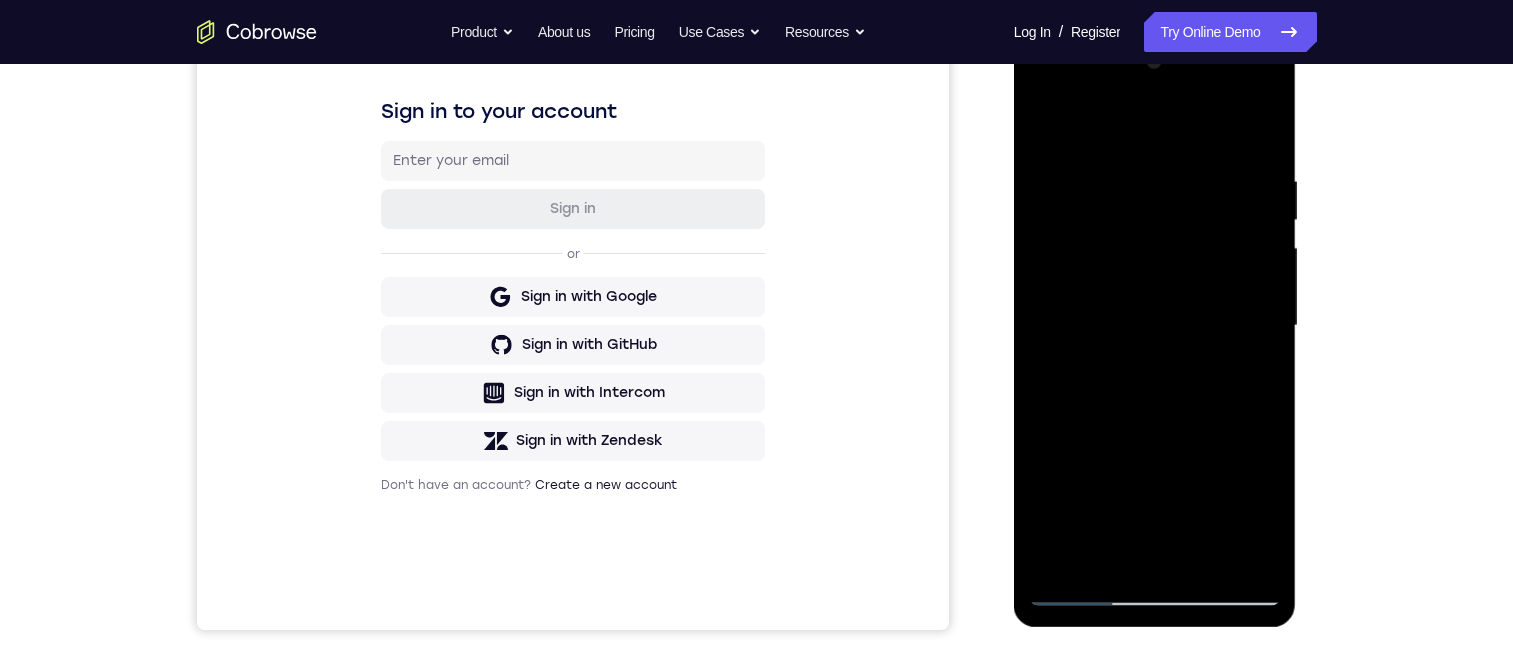 drag, startPoint x: 1206, startPoint y: 450, endPoint x: 1230, endPoint y: 127, distance: 323.8904 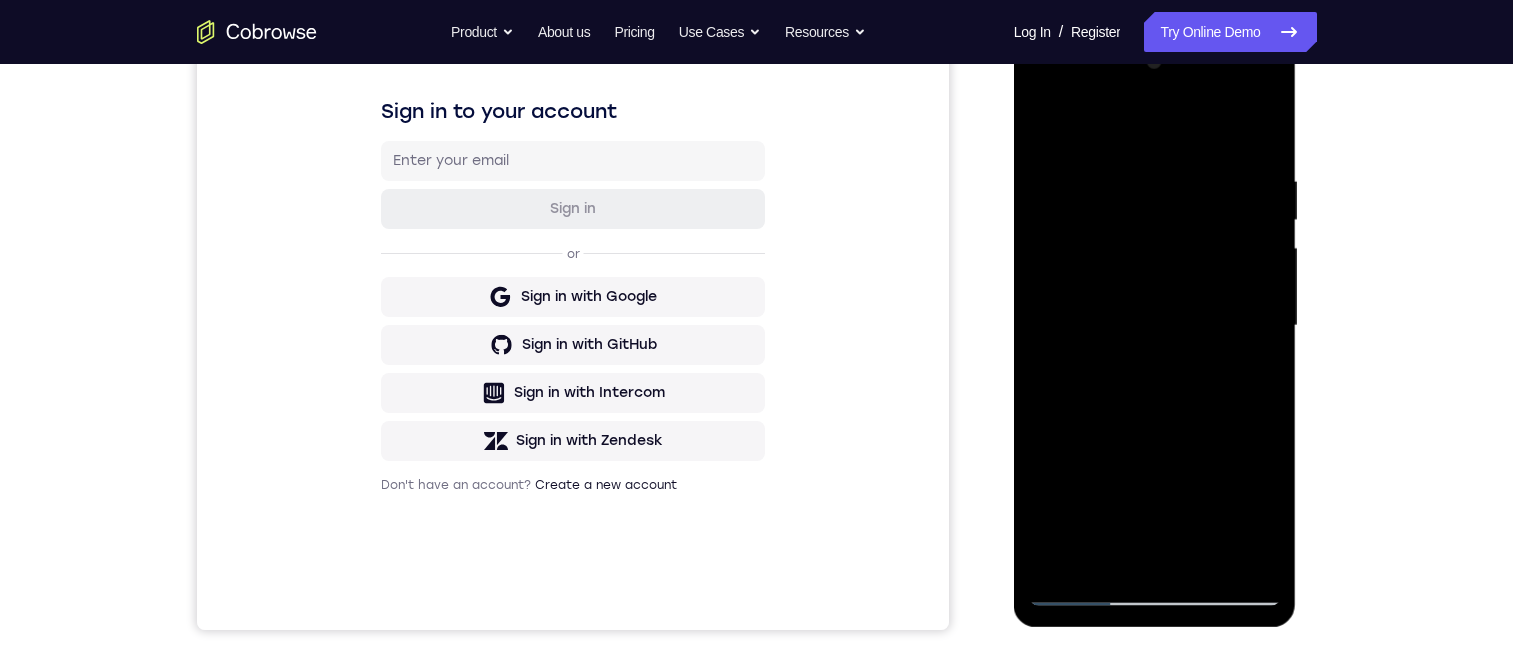 drag, startPoint x: 1220, startPoint y: 295, endPoint x: 1239, endPoint y: 163, distance: 133.36041 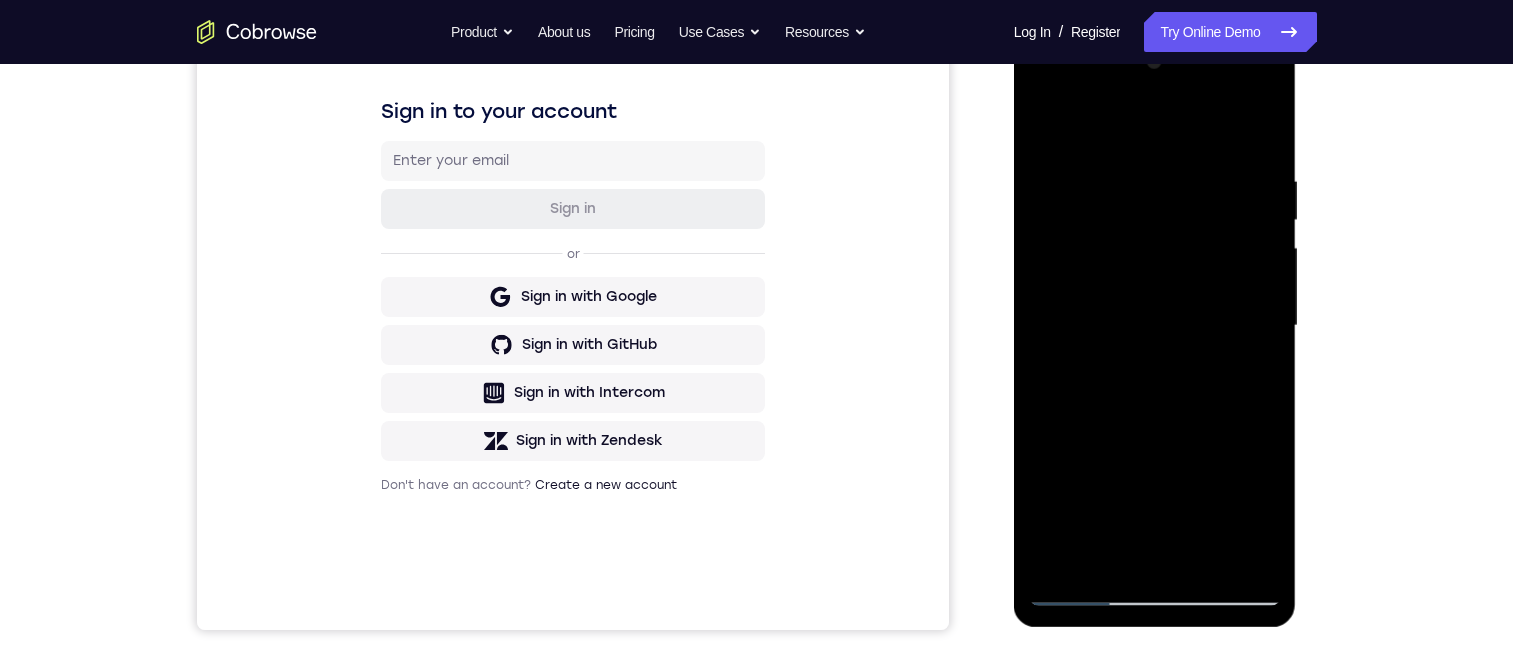 drag, startPoint x: 1184, startPoint y: 493, endPoint x: 1224, endPoint y: 202, distance: 293.73627 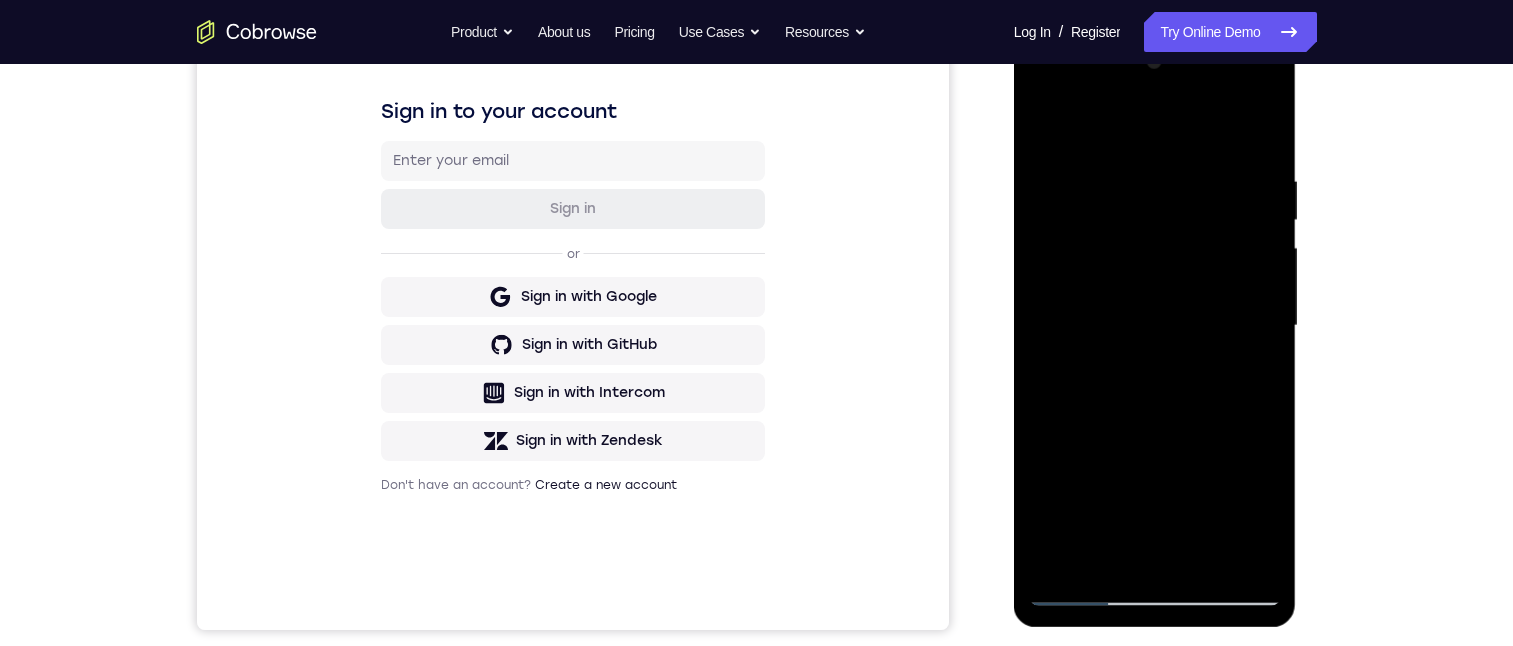 click at bounding box center [1155, 326] 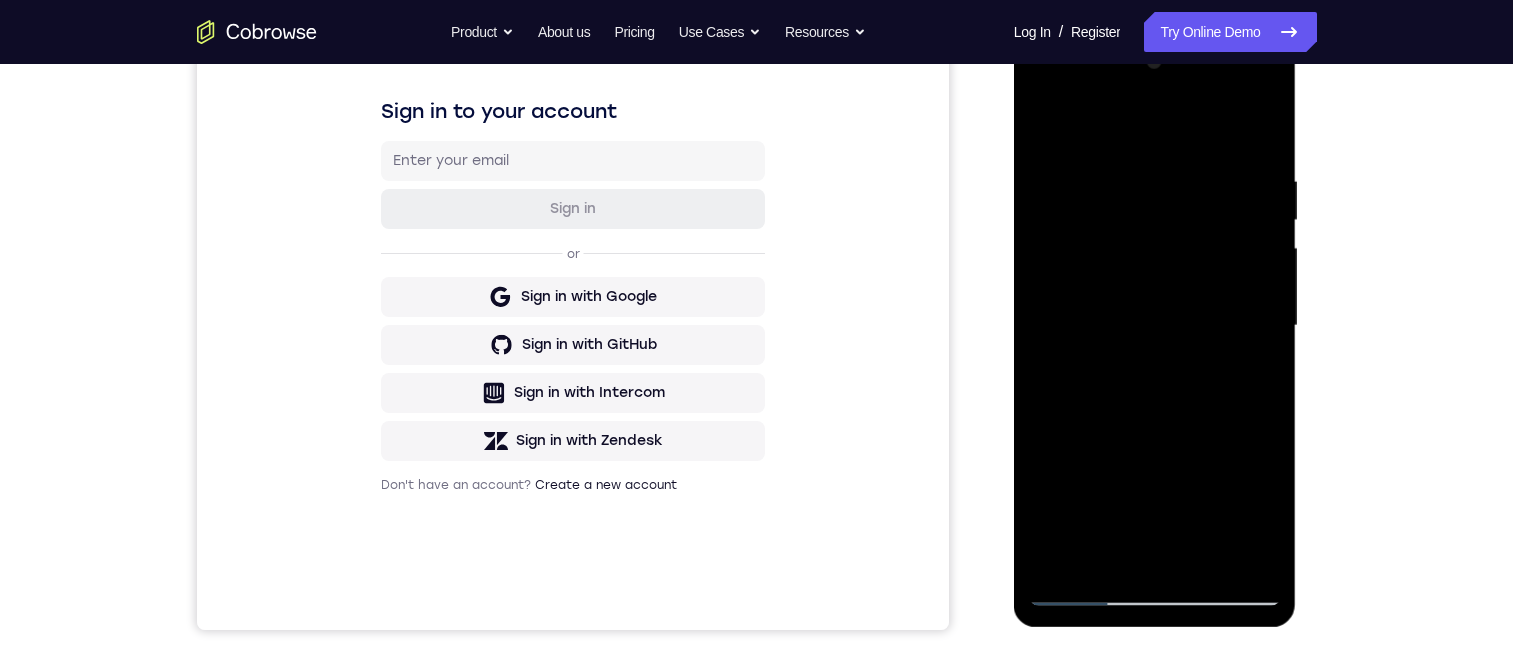 drag, startPoint x: 1130, startPoint y: 466, endPoint x: 1187, endPoint y: 180, distance: 291.62476 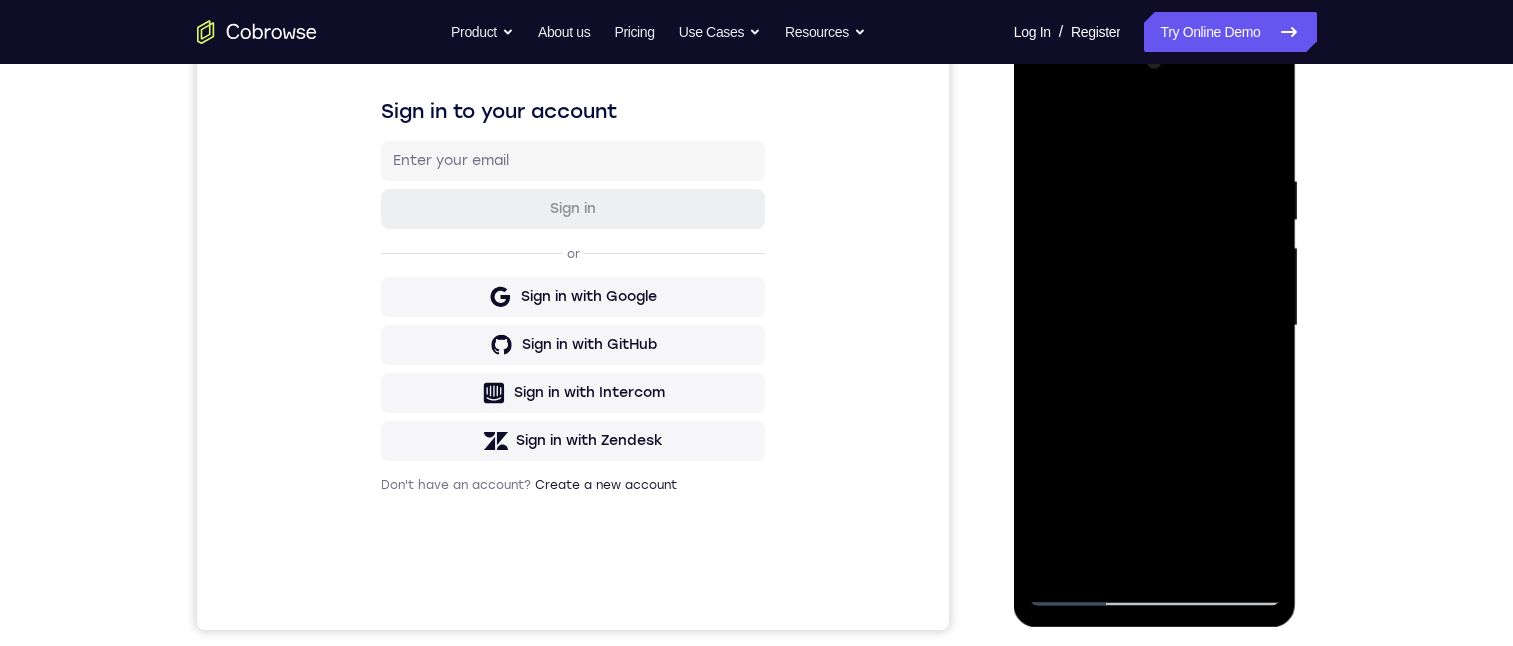 drag, startPoint x: 1149, startPoint y: 429, endPoint x: 1190, endPoint y: 189, distance: 243.4769 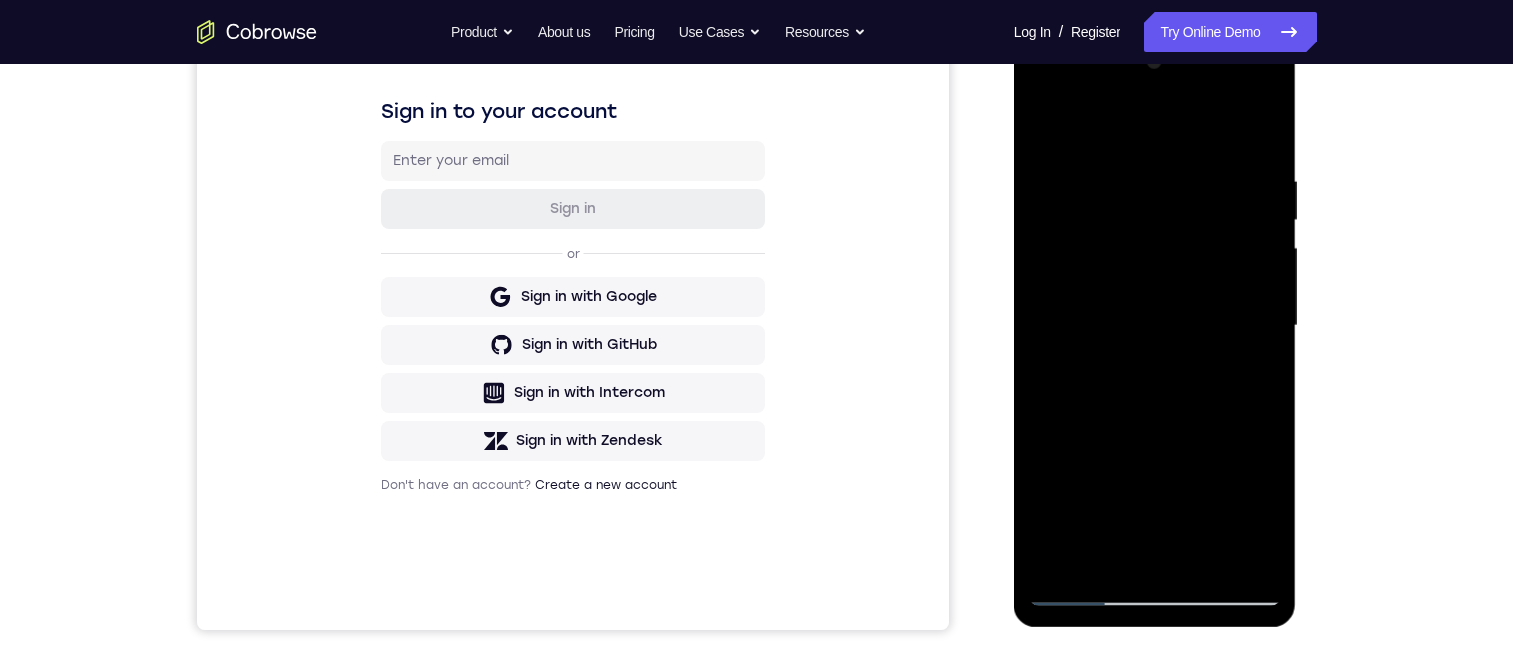 drag, startPoint x: 1172, startPoint y: 347, endPoint x: 1205, endPoint y: 152, distance: 197.7726 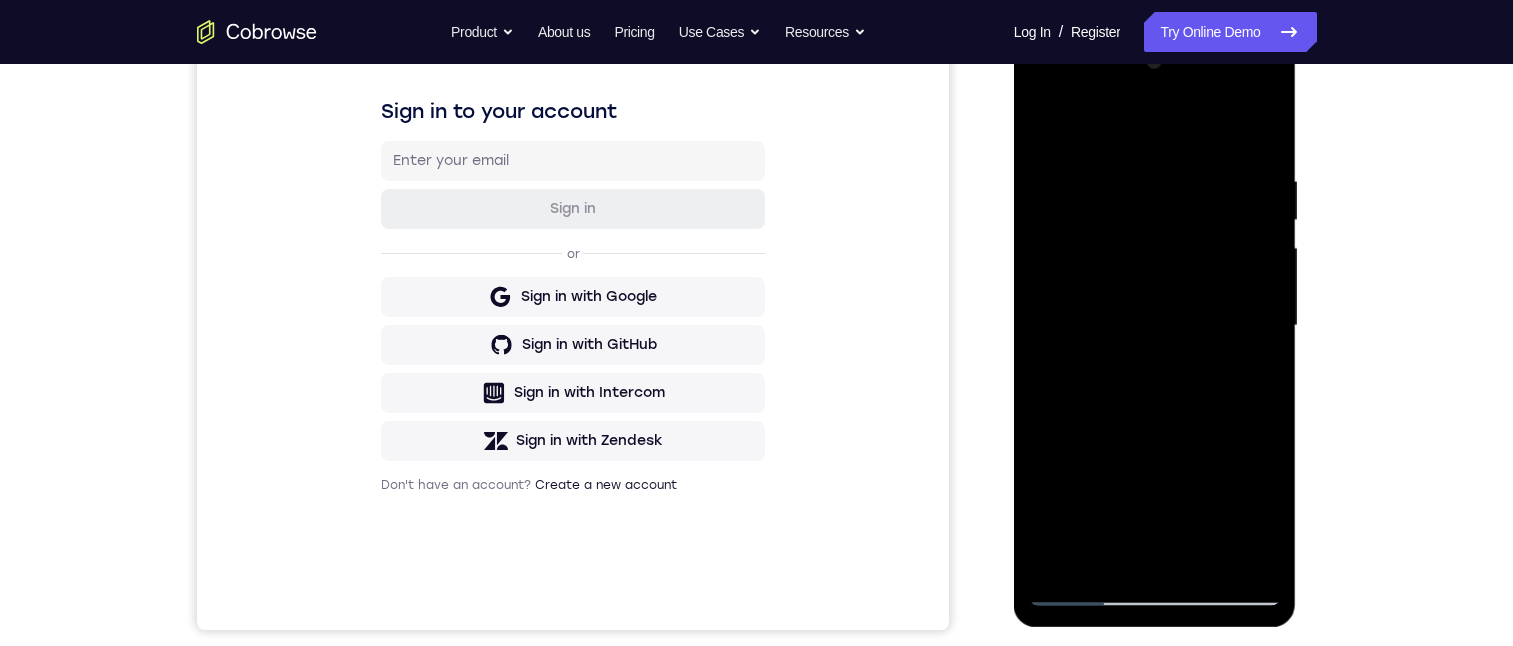 drag, startPoint x: 1173, startPoint y: 446, endPoint x: 1207, endPoint y: 172, distance: 276.10144 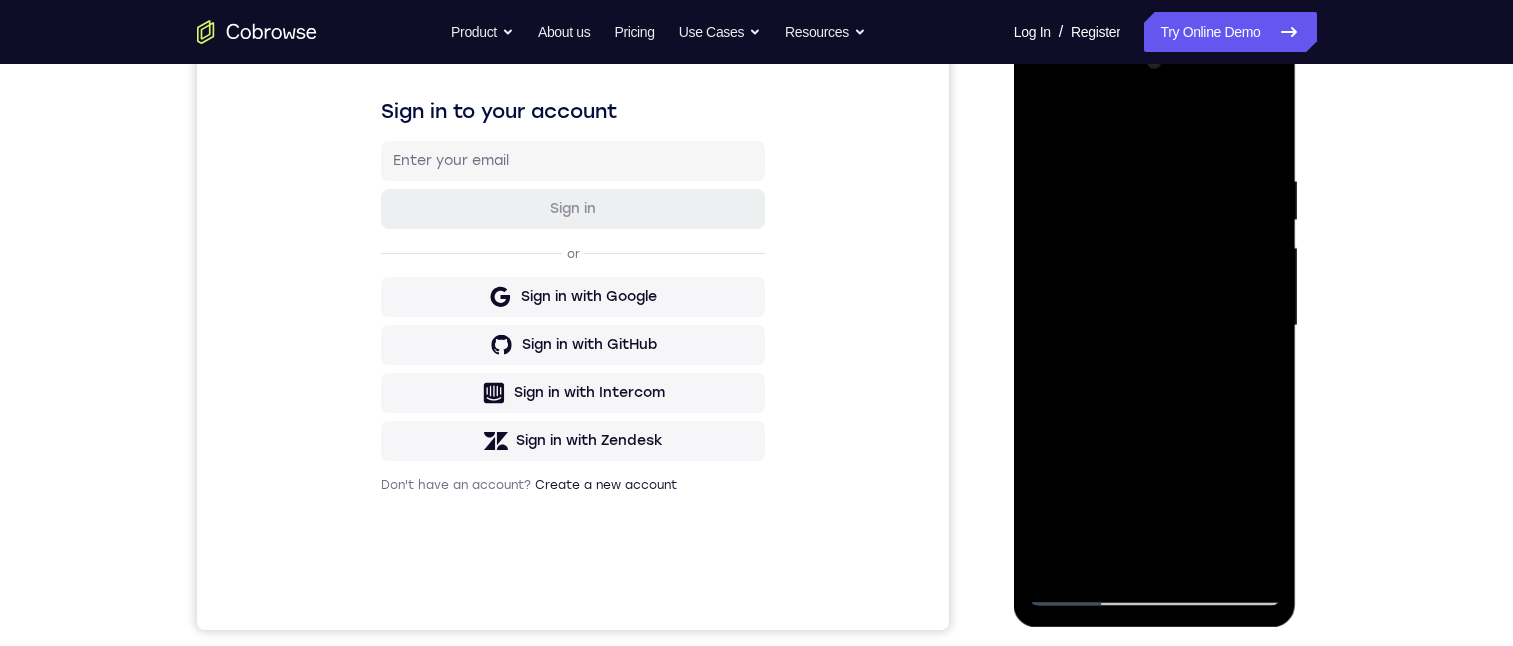 click at bounding box center (1155, 326) 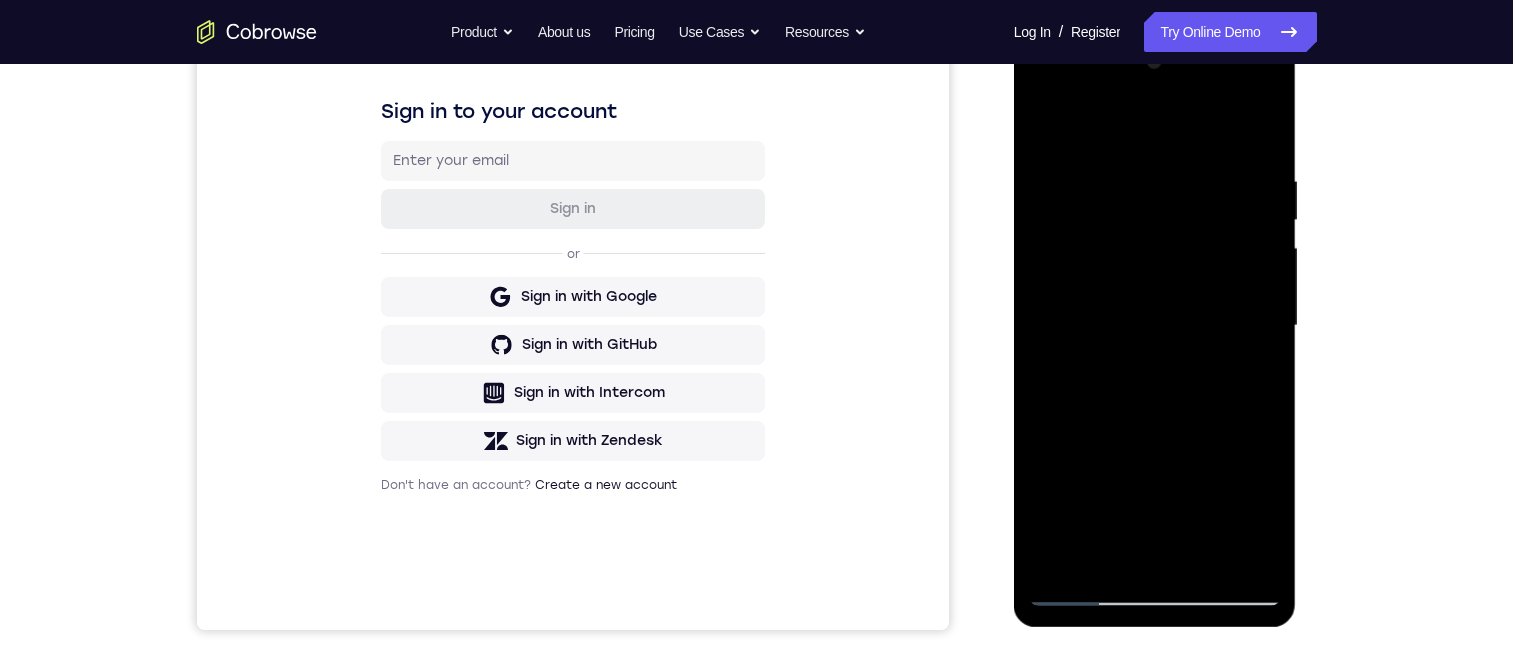 click at bounding box center [1155, 326] 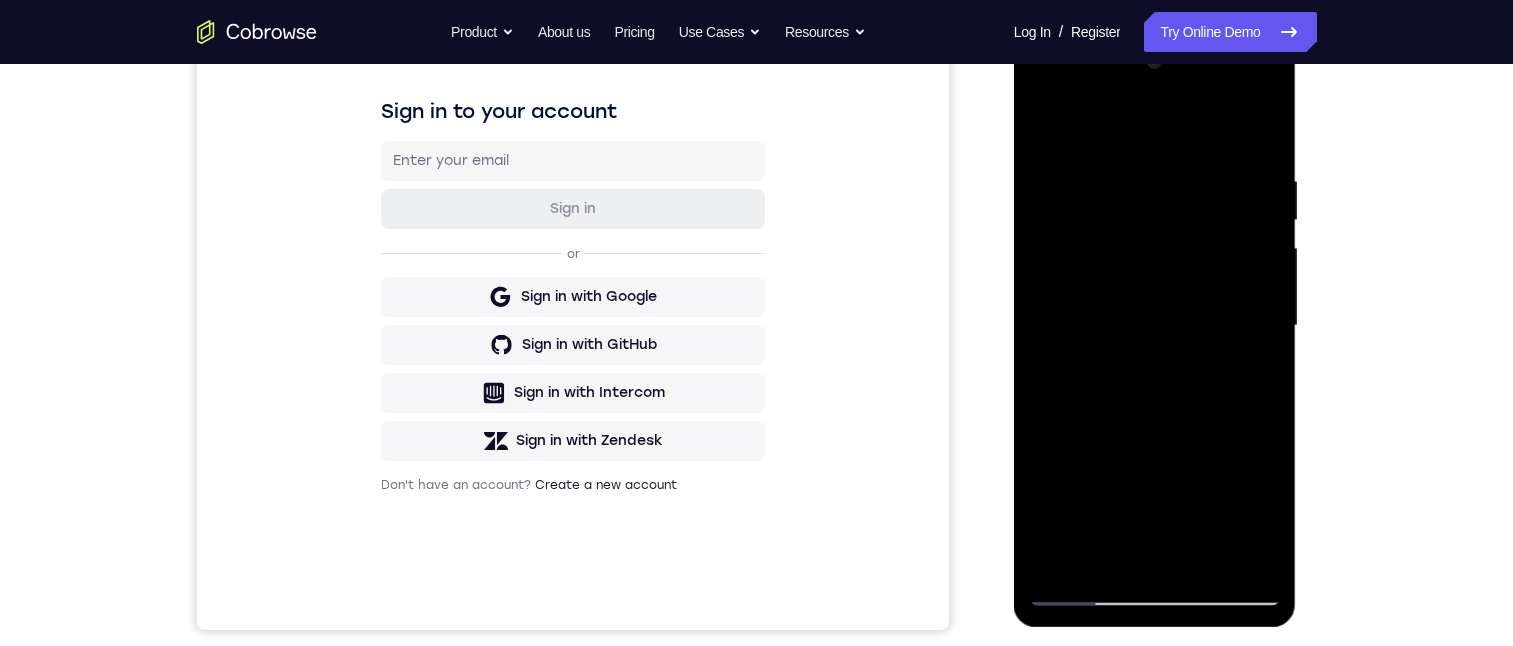 drag, startPoint x: 1141, startPoint y: 269, endPoint x: 1160, endPoint y: 156, distance: 114.58621 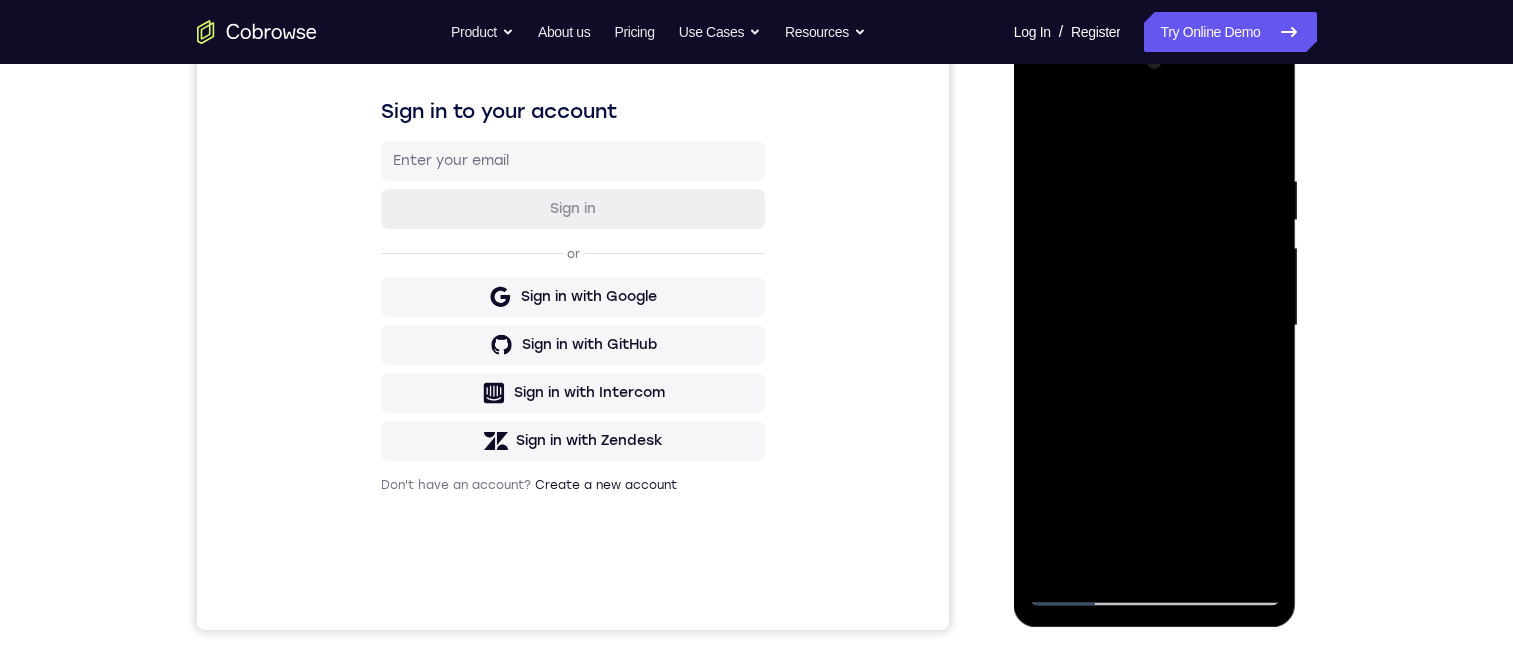 drag, startPoint x: 1118, startPoint y: 307, endPoint x: 1148, endPoint y: 160, distance: 150.03 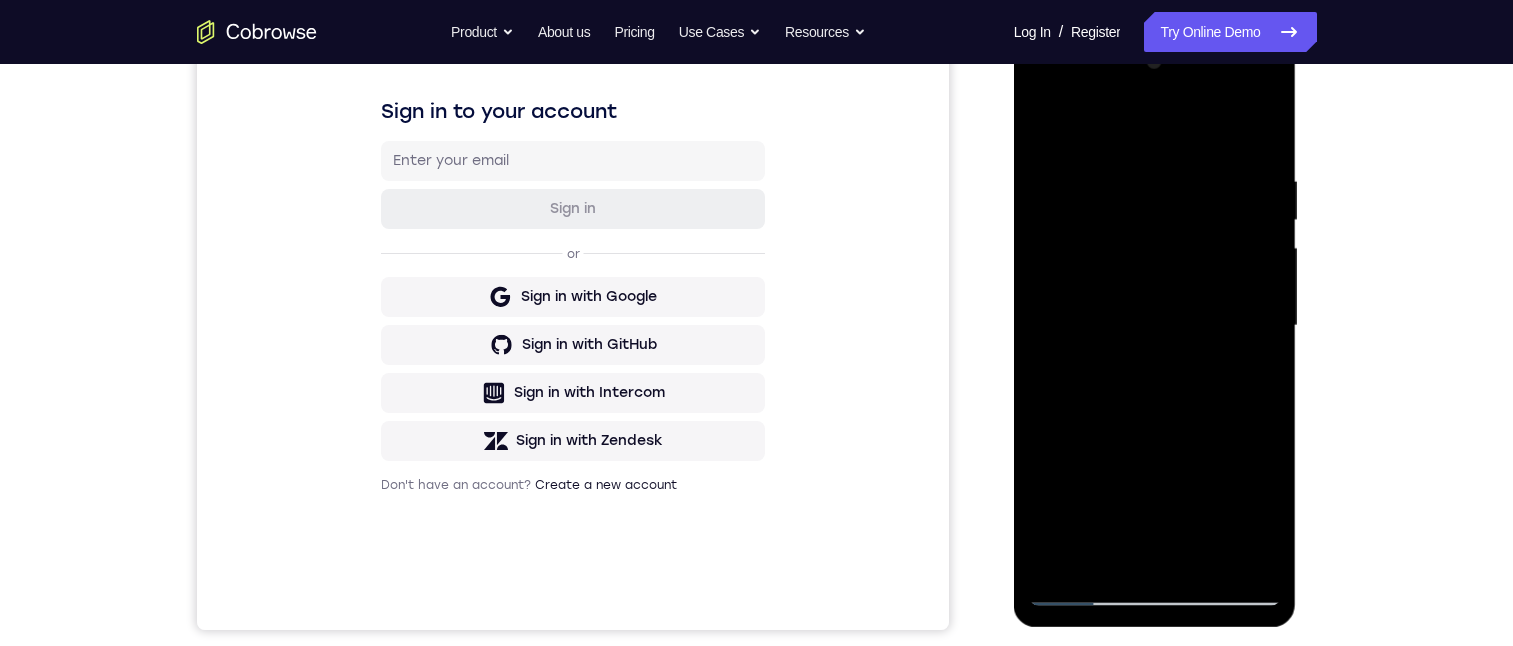 click at bounding box center (1155, 326) 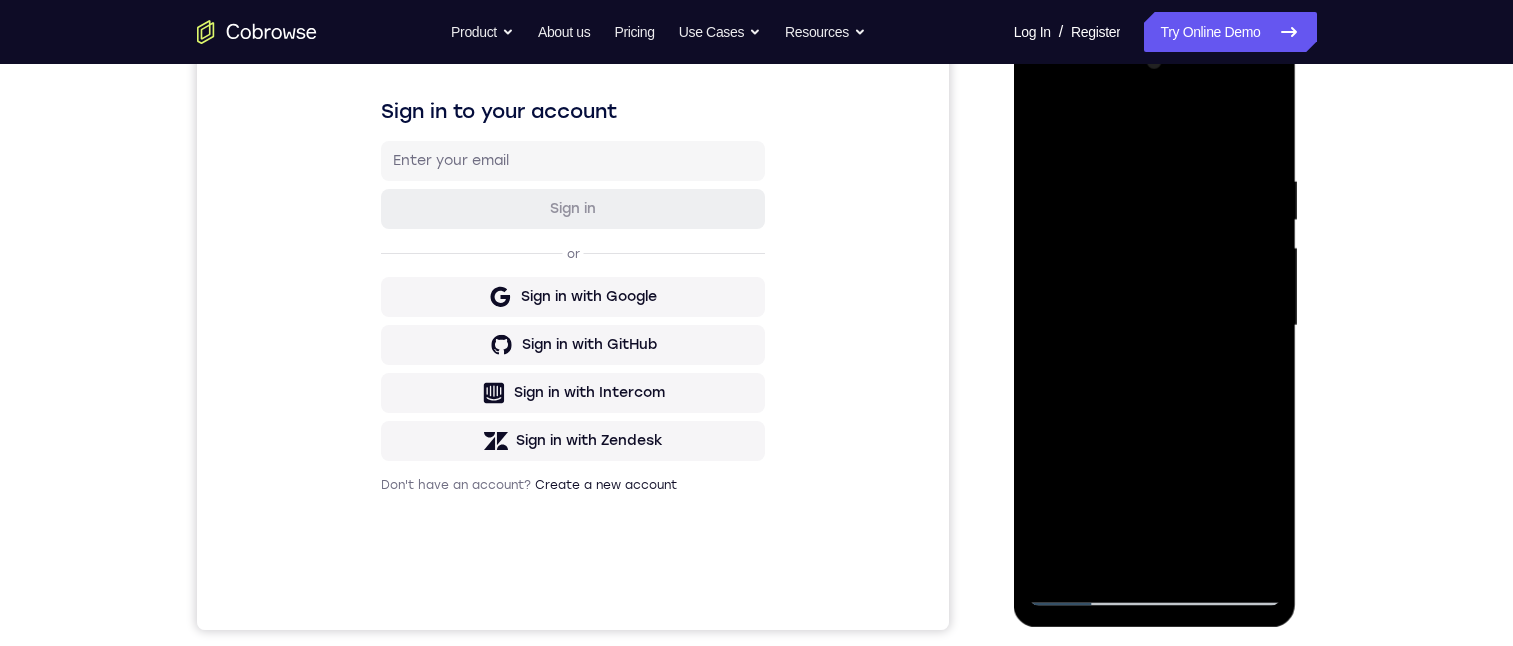 click at bounding box center (1155, 326) 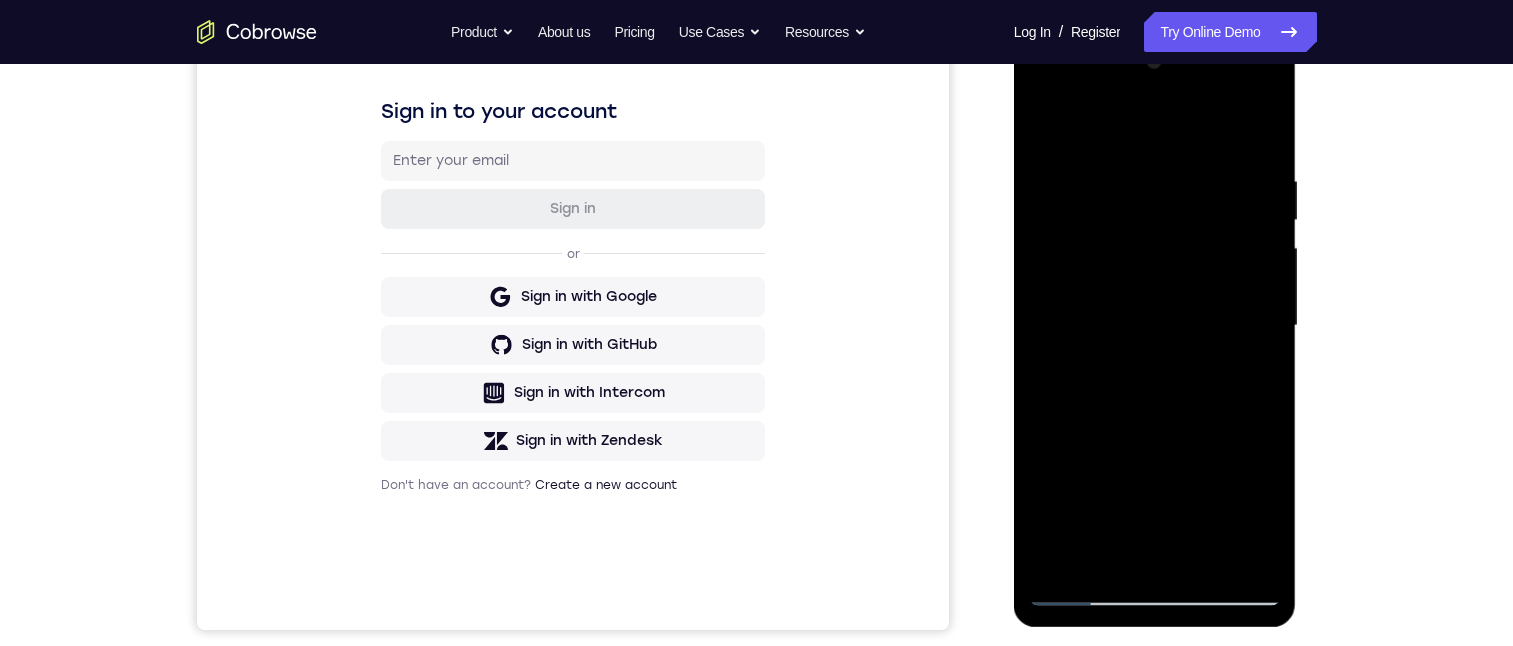 click at bounding box center (1155, 326) 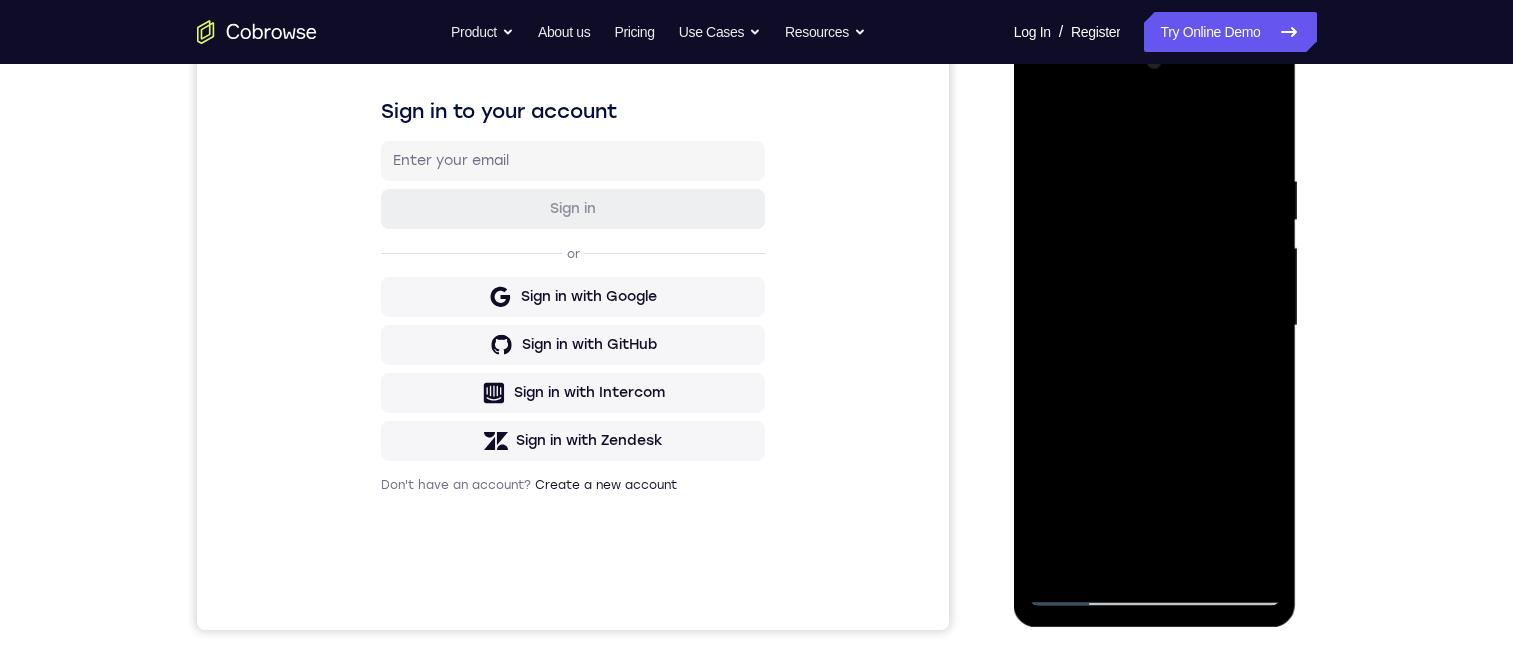 click at bounding box center [1155, 326] 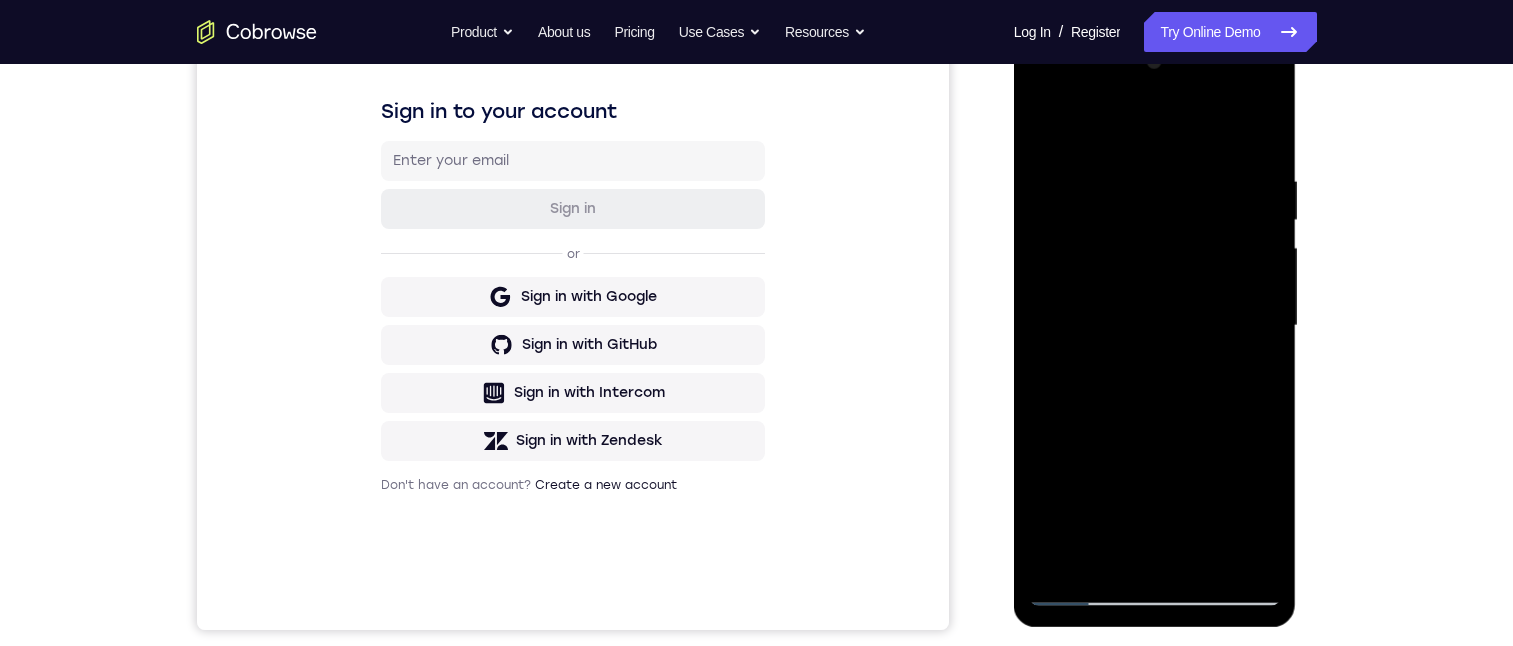 click at bounding box center (1155, 326) 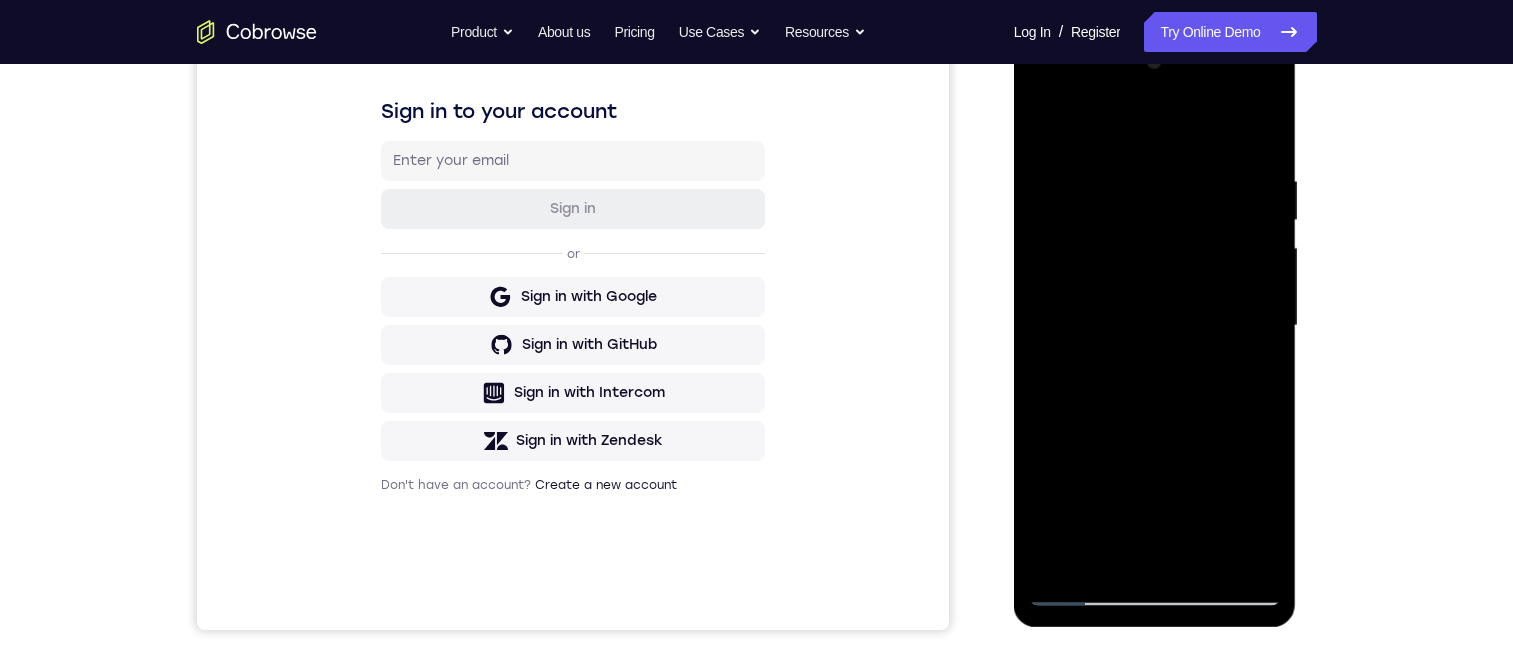 drag, startPoint x: 1196, startPoint y: 404, endPoint x: 1220, endPoint y: 448, distance: 50.119858 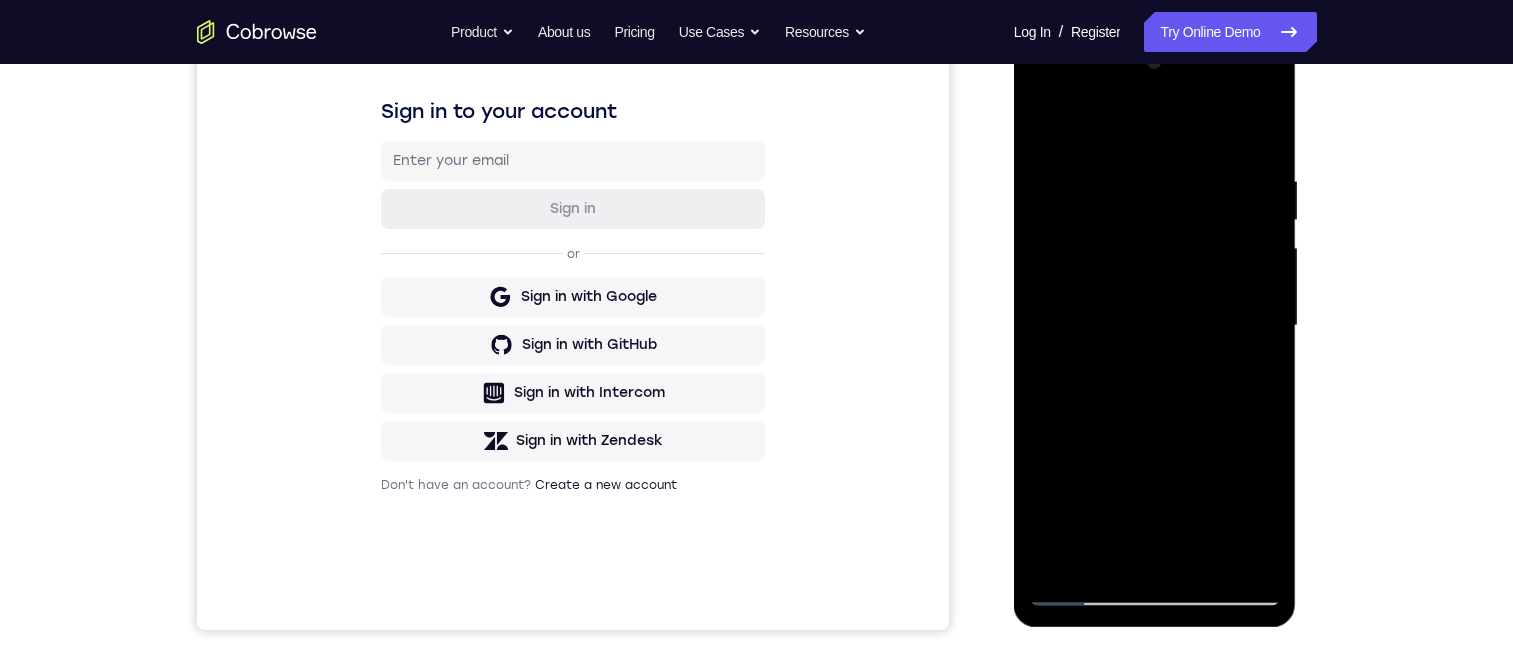 drag, startPoint x: 1220, startPoint y: 449, endPoint x: 1236, endPoint y: 187, distance: 262.4881 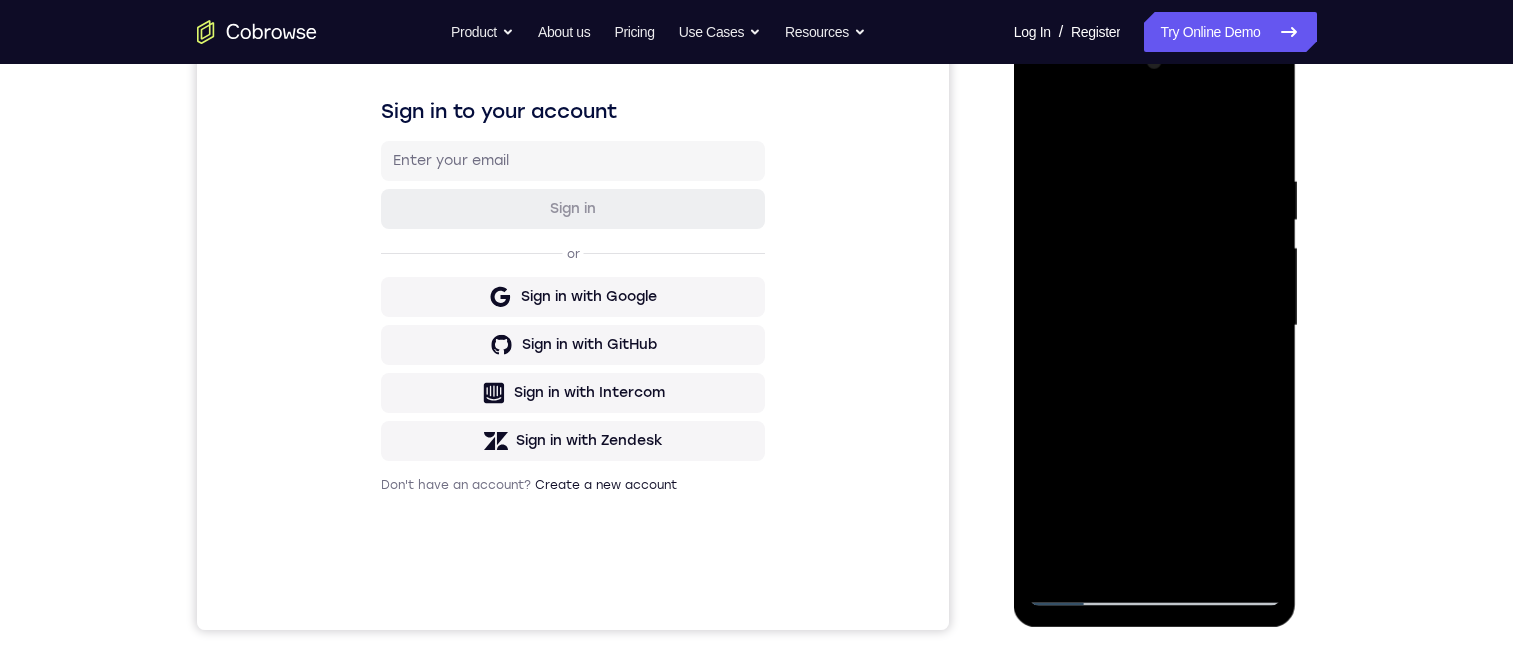 drag, startPoint x: 1204, startPoint y: 487, endPoint x: 1237, endPoint y: 319, distance: 171.2104 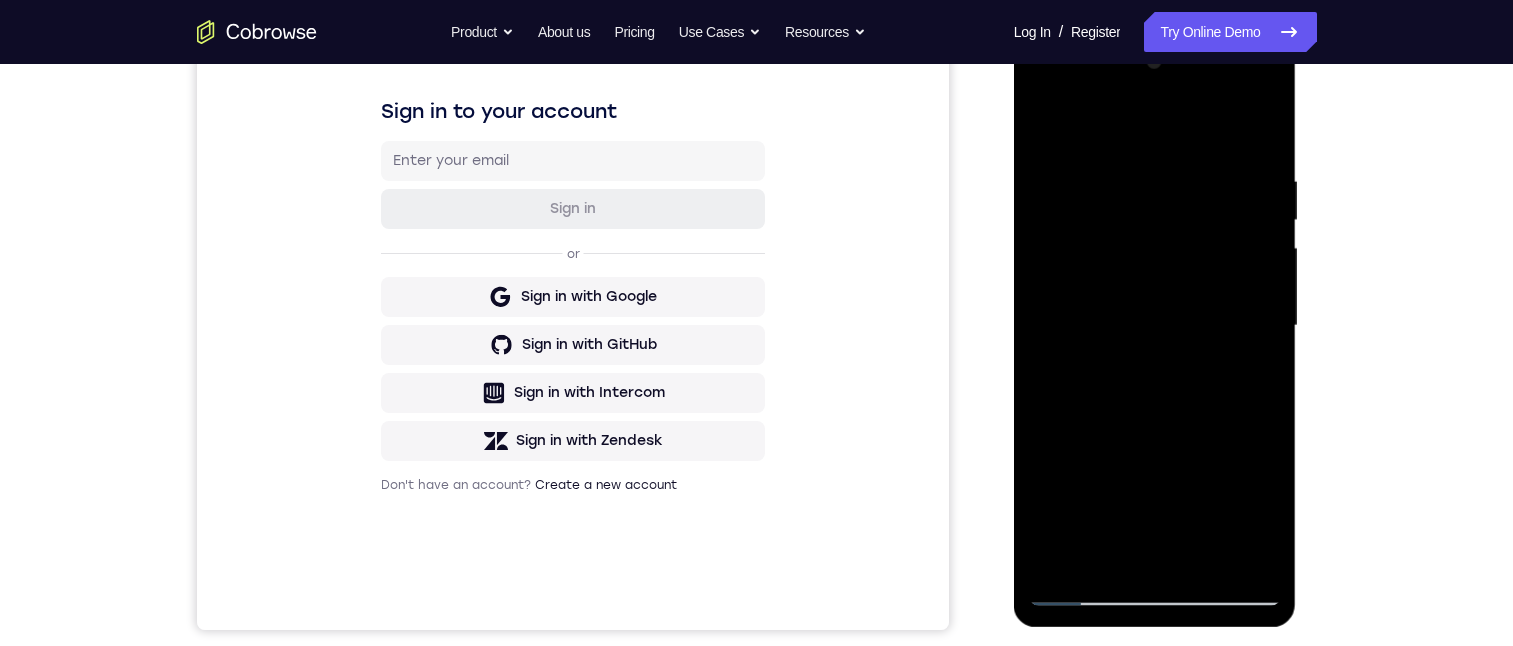 click at bounding box center (1155, 326) 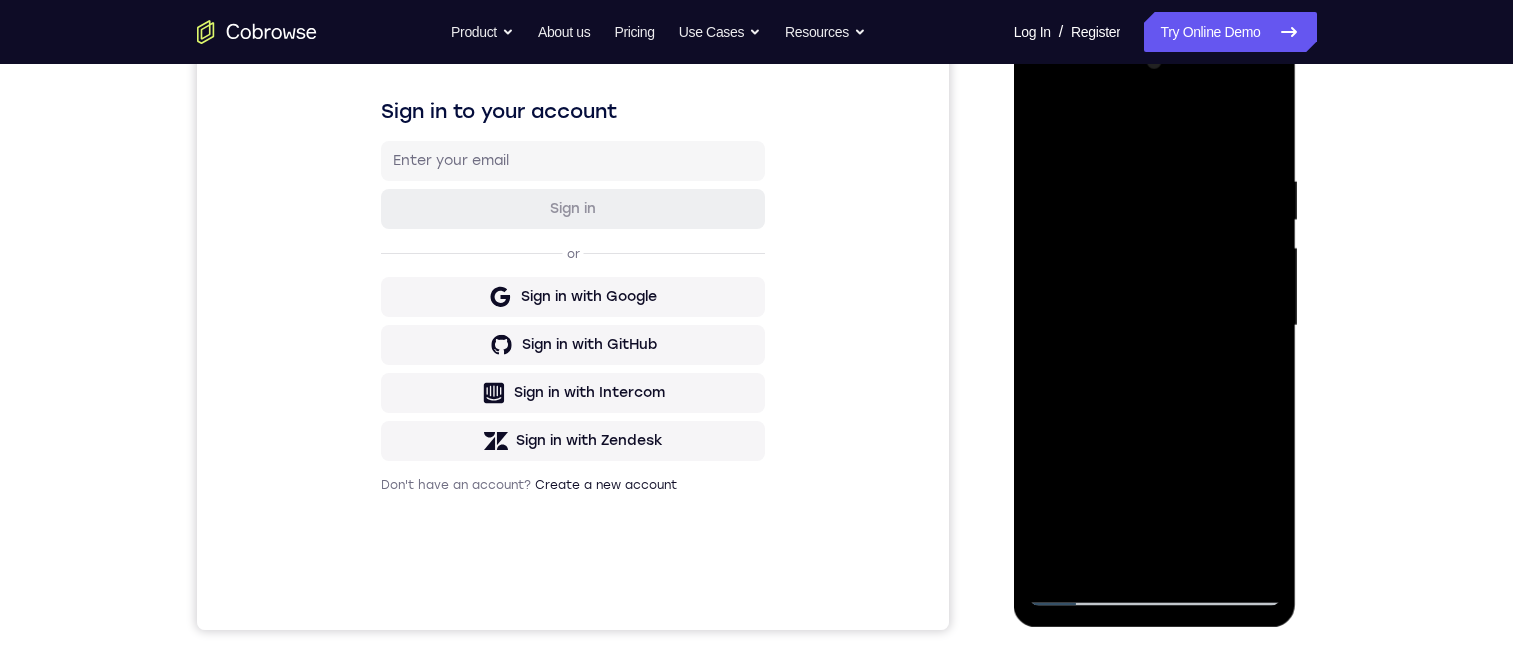 click at bounding box center (1155, 326) 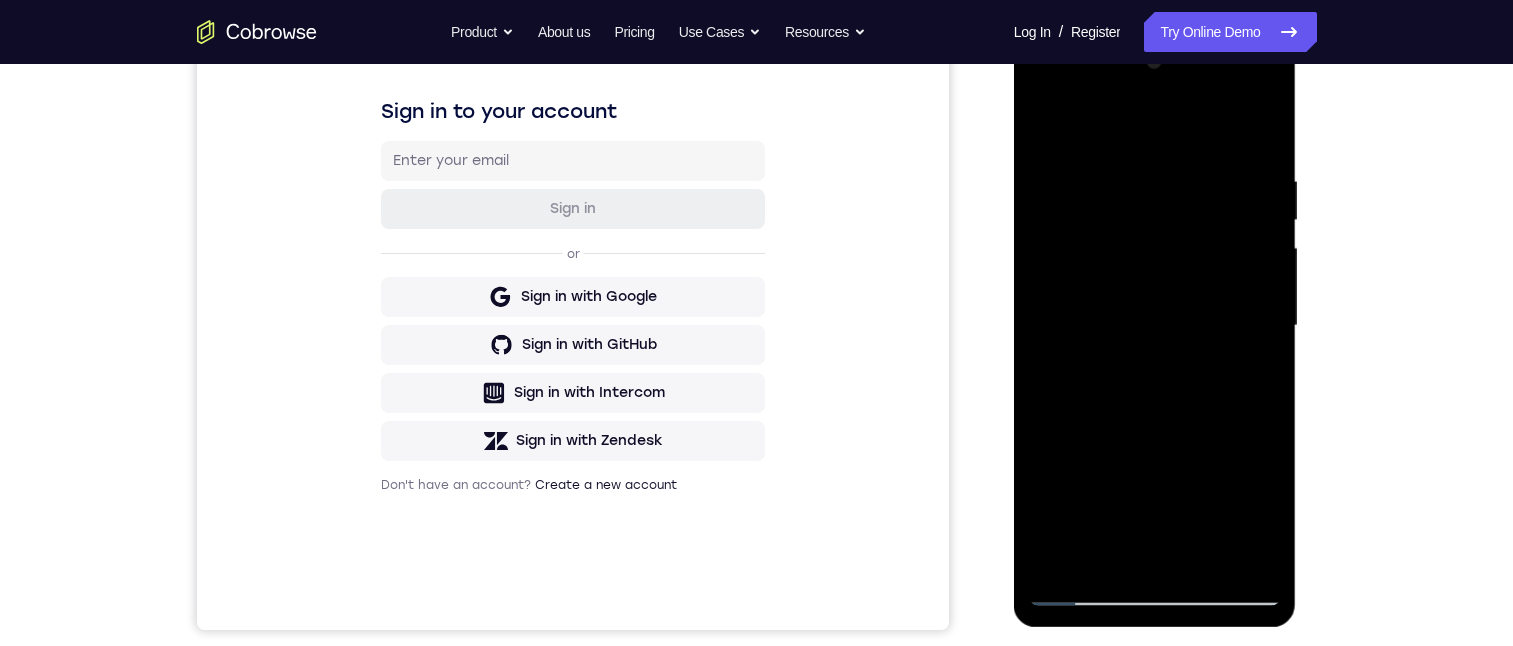 click at bounding box center (1155, 326) 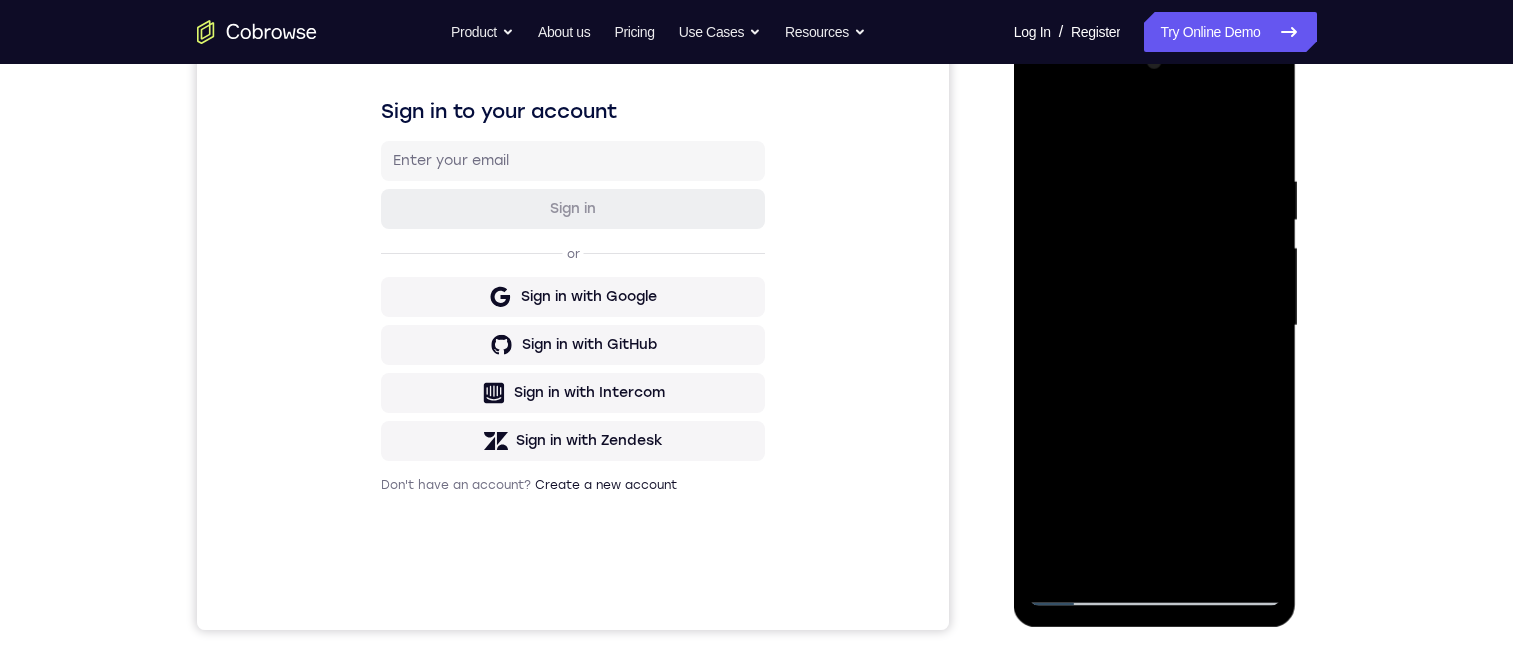 click at bounding box center [1155, 326] 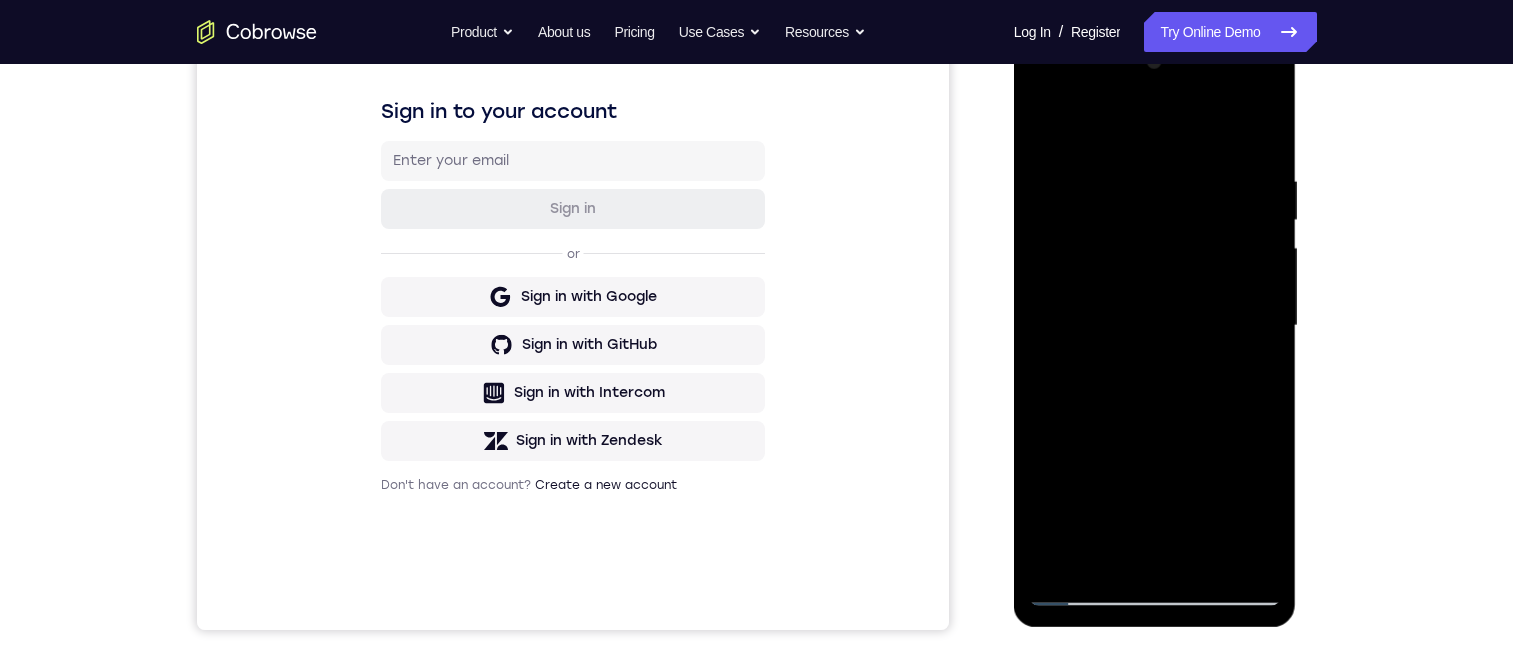 click at bounding box center (1155, 326) 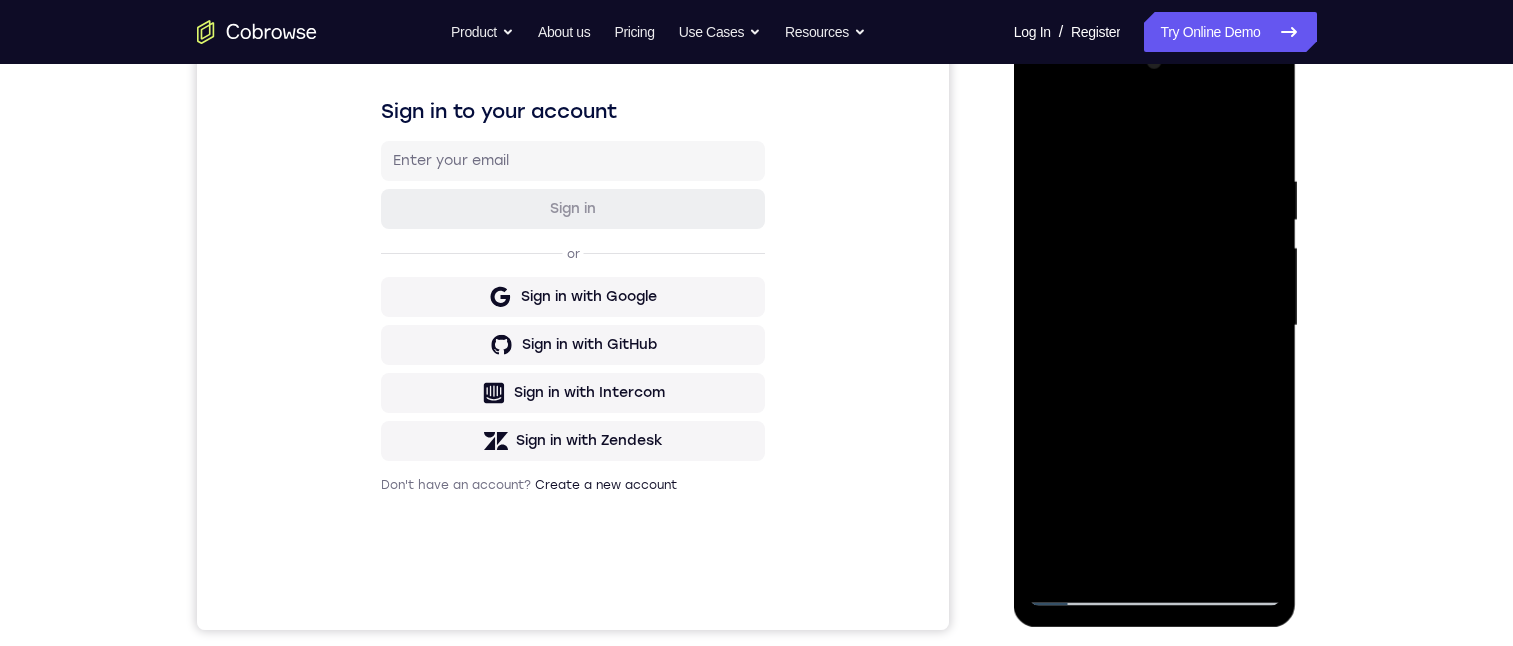 click at bounding box center (1155, 326) 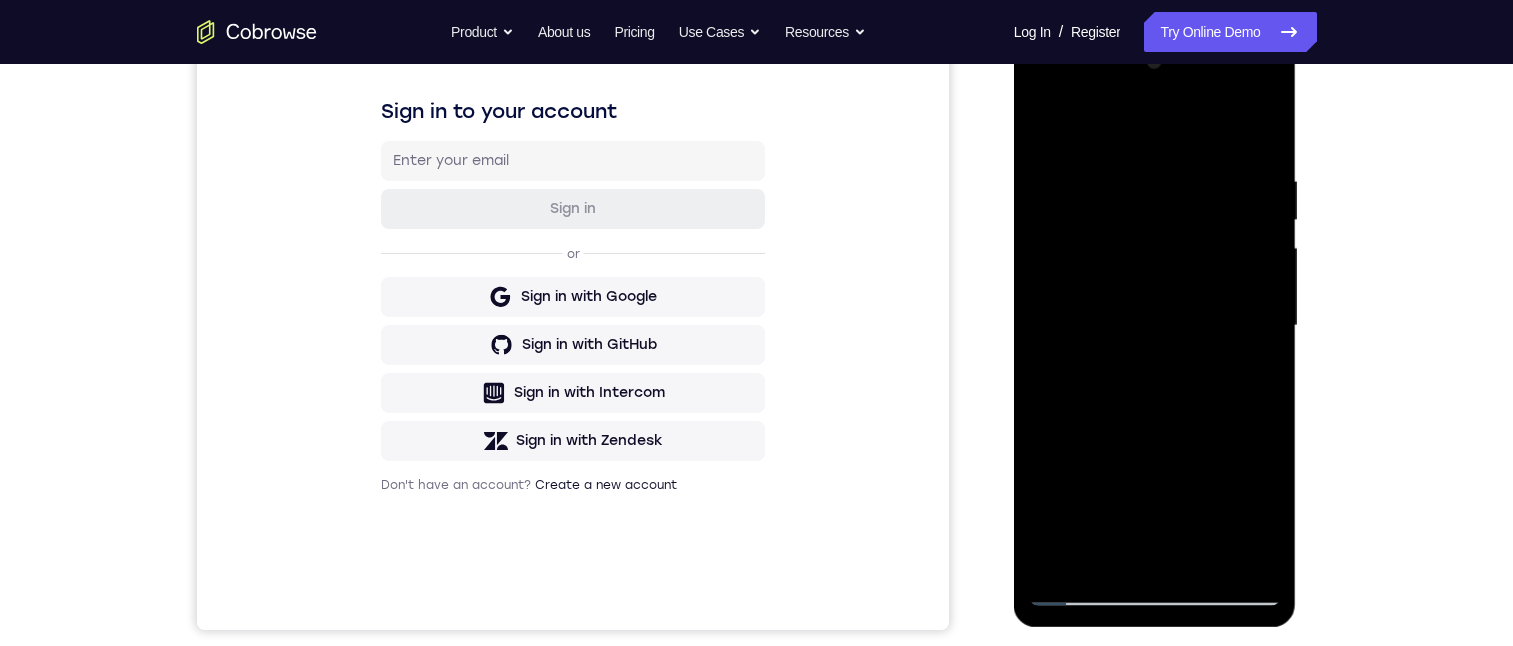 click at bounding box center (1155, 326) 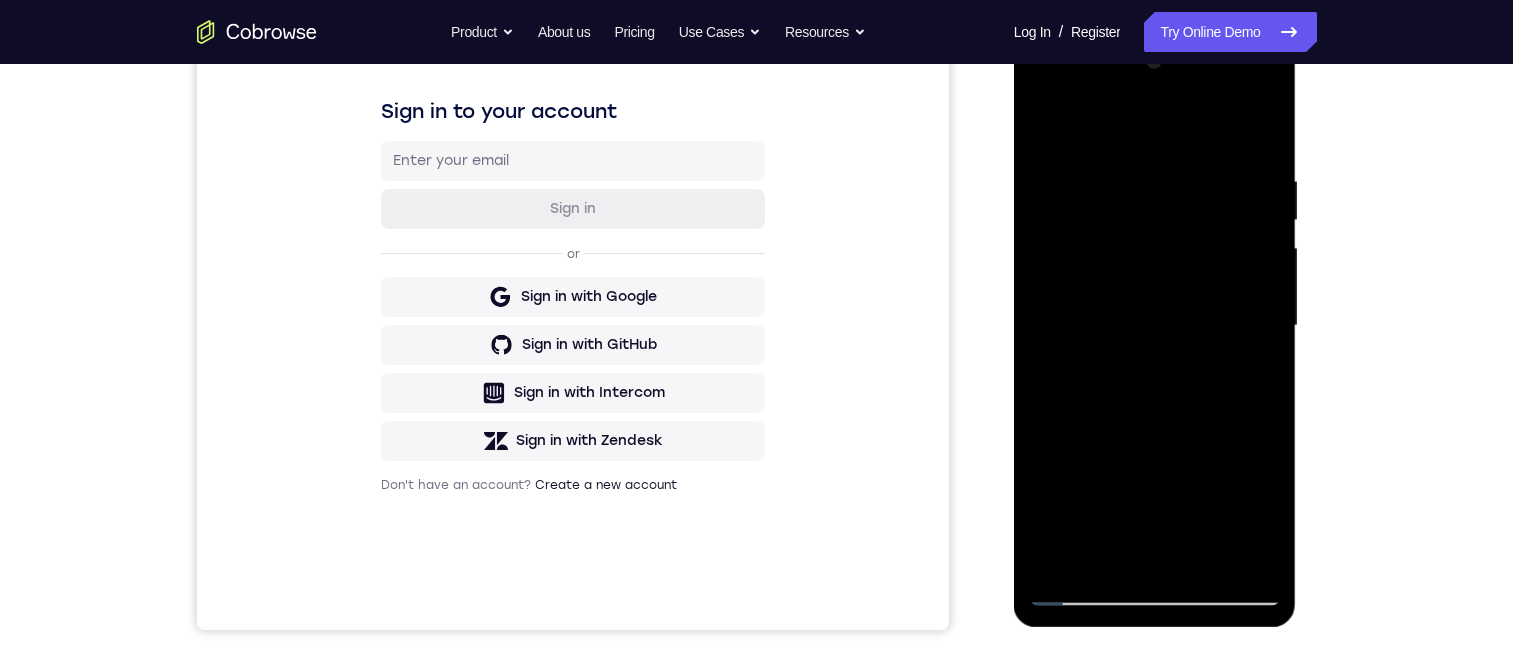drag, startPoint x: 1217, startPoint y: 327, endPoint x: 1227, endPoint y: 167, distance: 160.3122 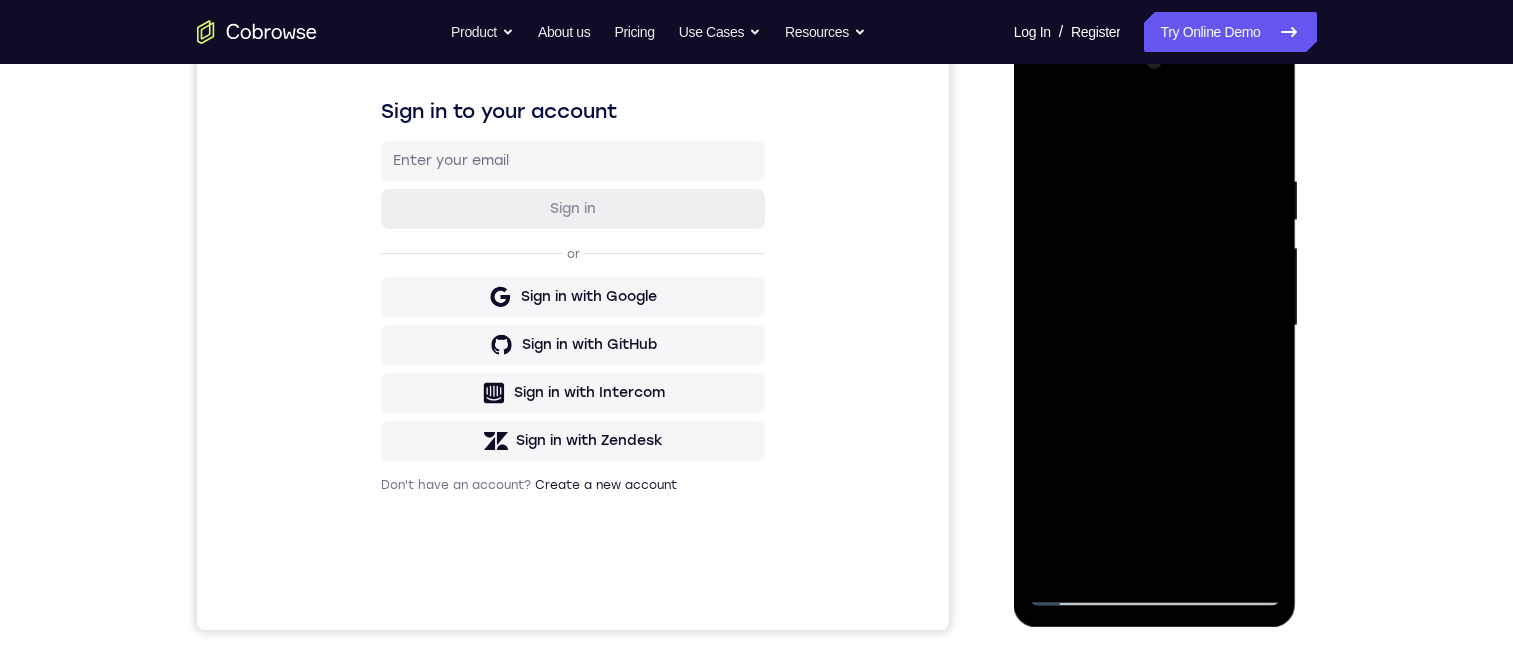 drag, startPoint x: 1220, startPoint y: 460, endPoint x: 1239, endPoint y: 195, distance: 265.68027 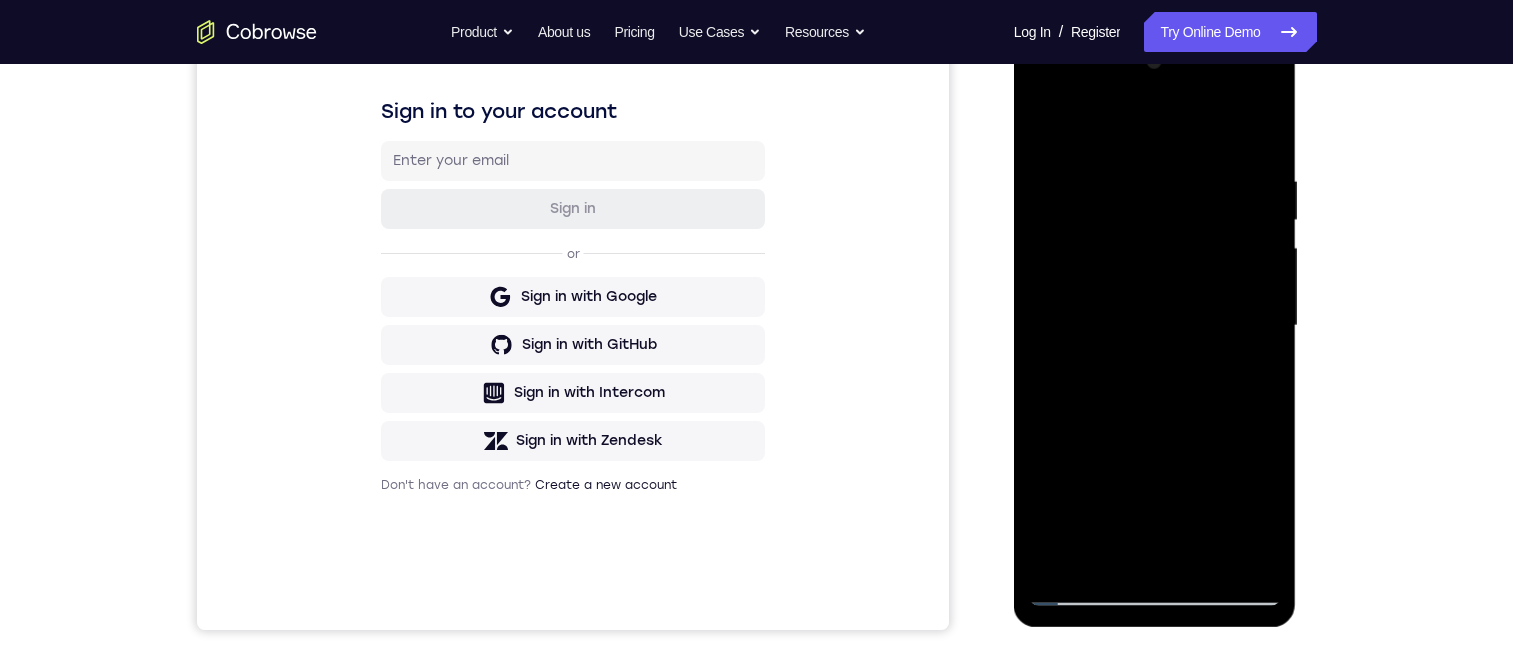 drag, startPoint x: 1197, startPoint y: 320, endPoint x: 1199, endPoint y: 448, distance: 128.01562 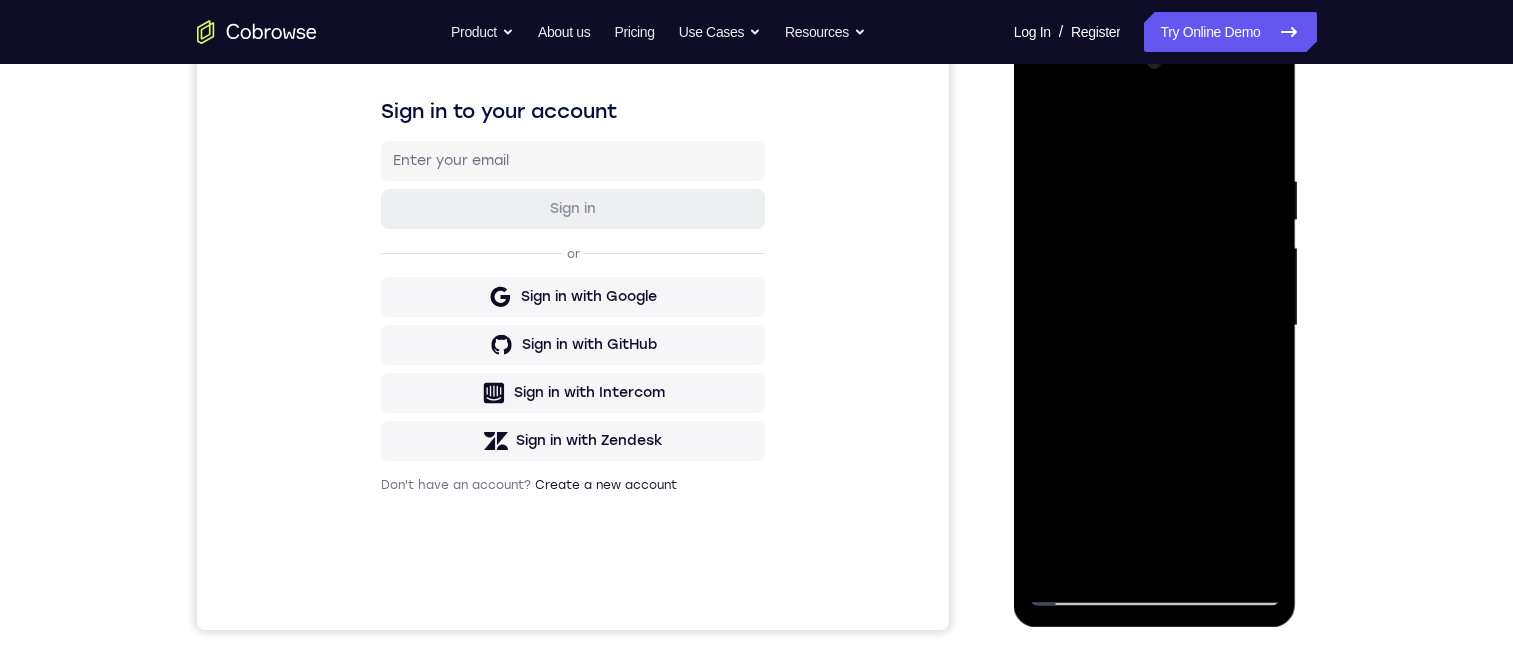 click at bounding box center (1155, 326) 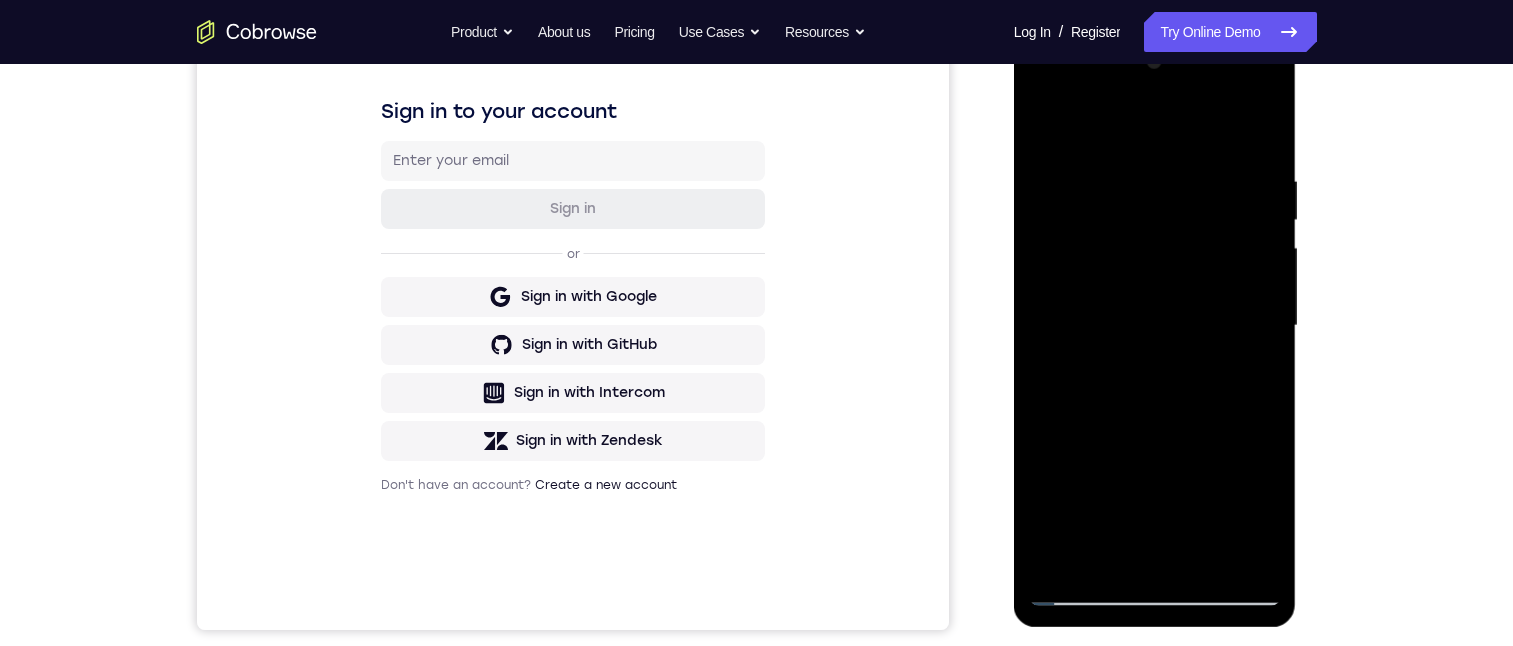 click at bounding box center (1155, 326) 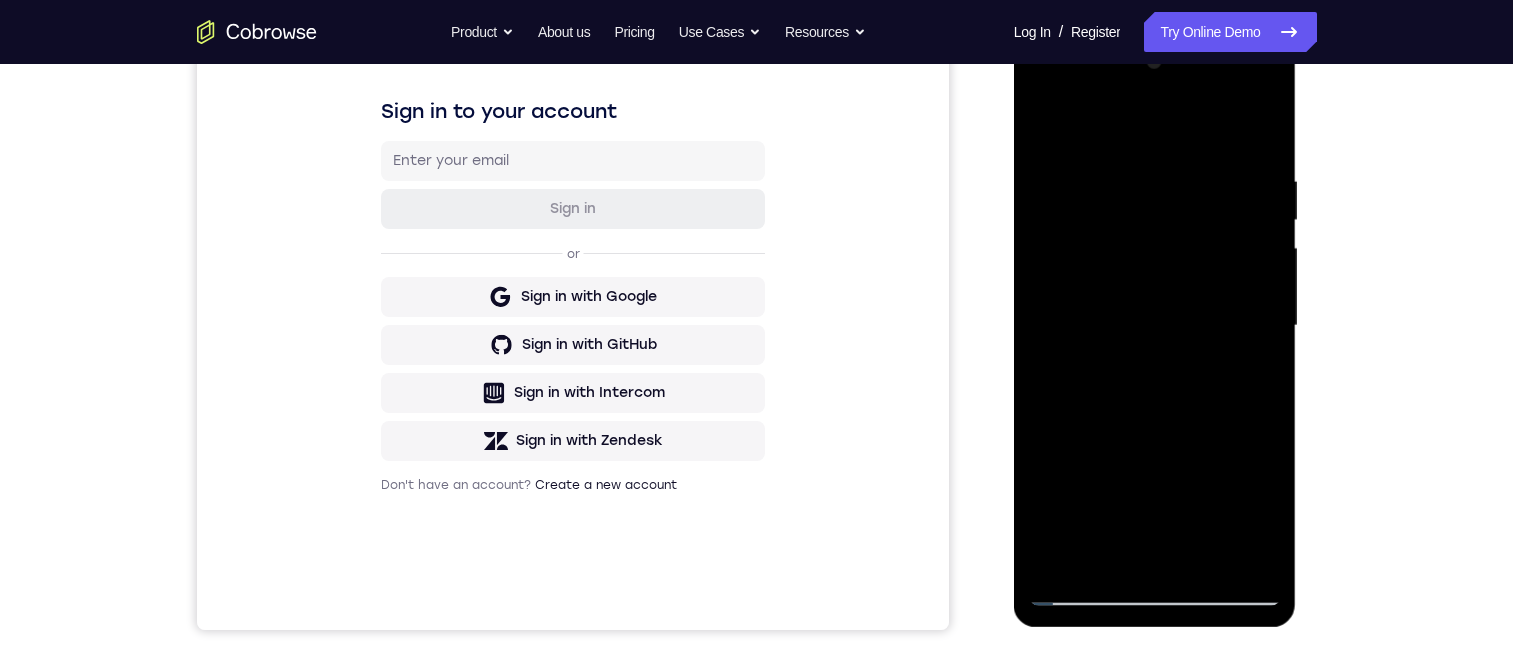 click at bounding box center [1155, 326] 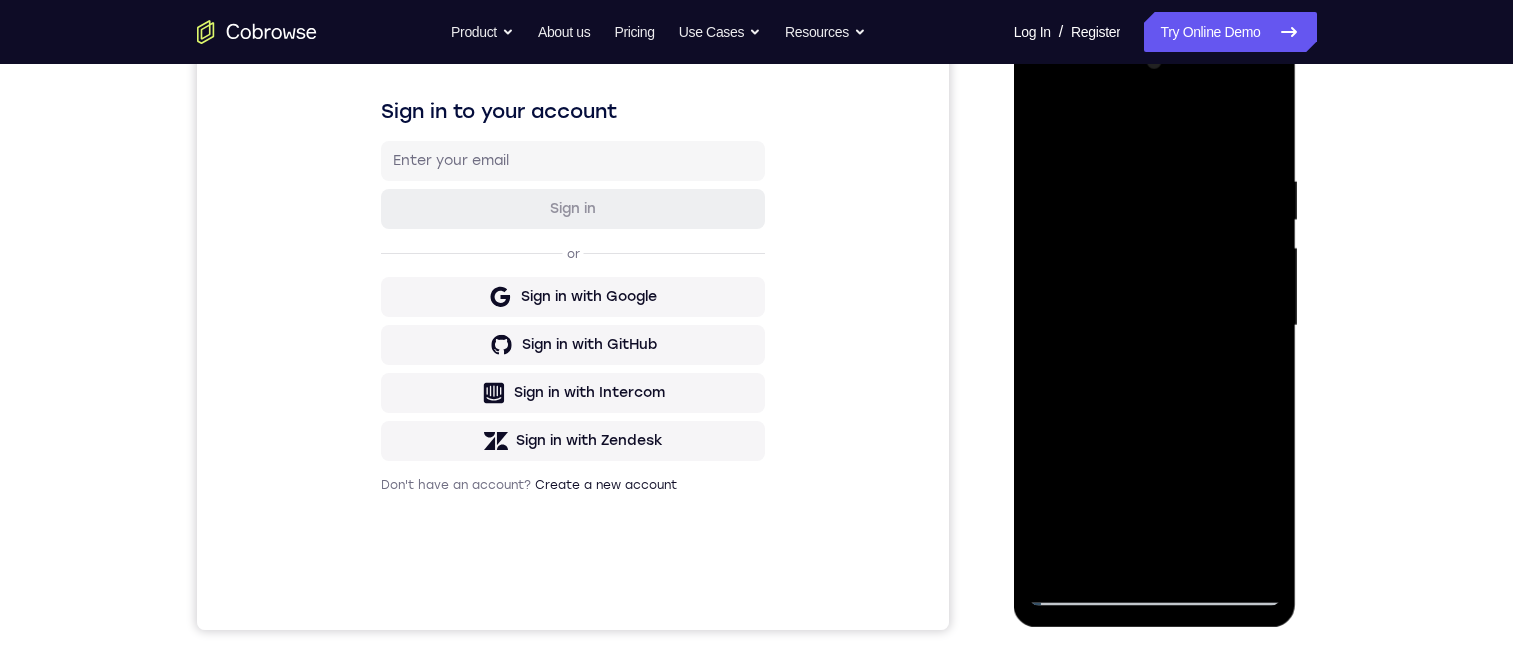 click at bounding box center [1155, 326] 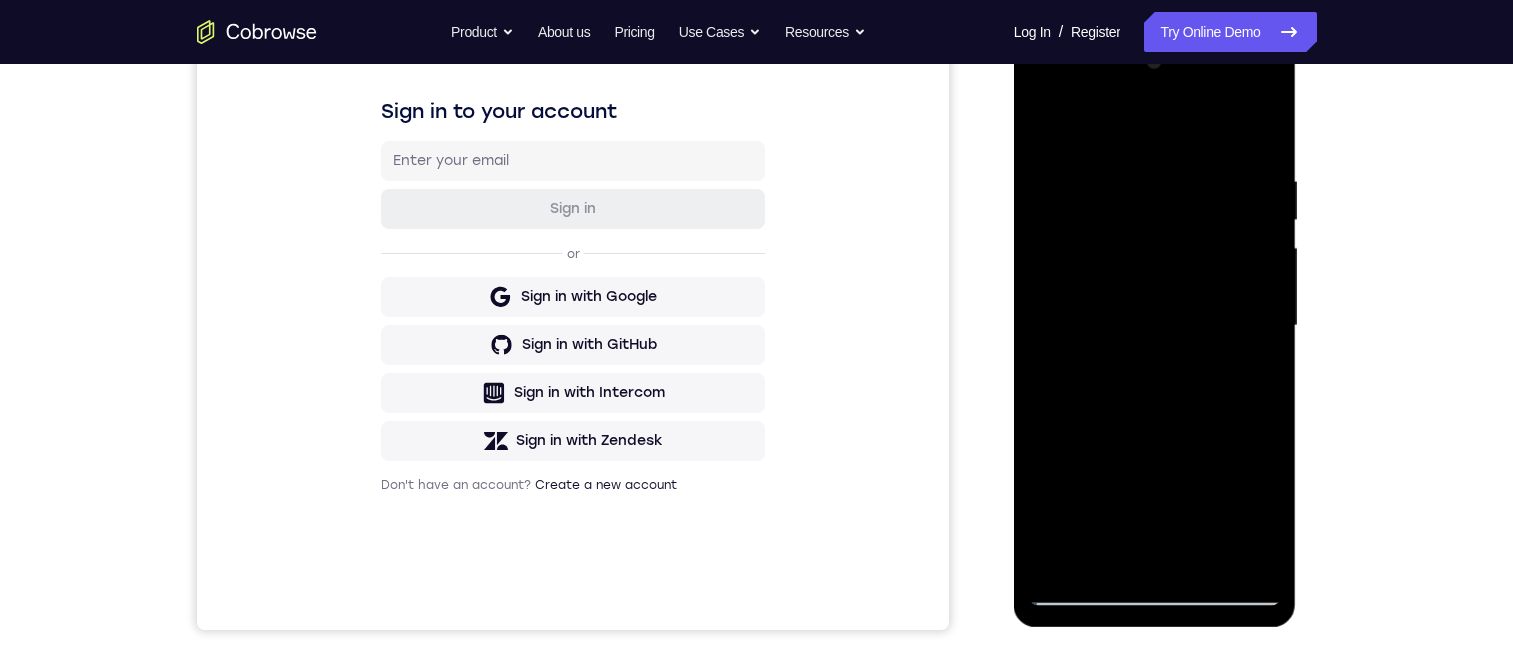 click at bounding box center [1155, 326] 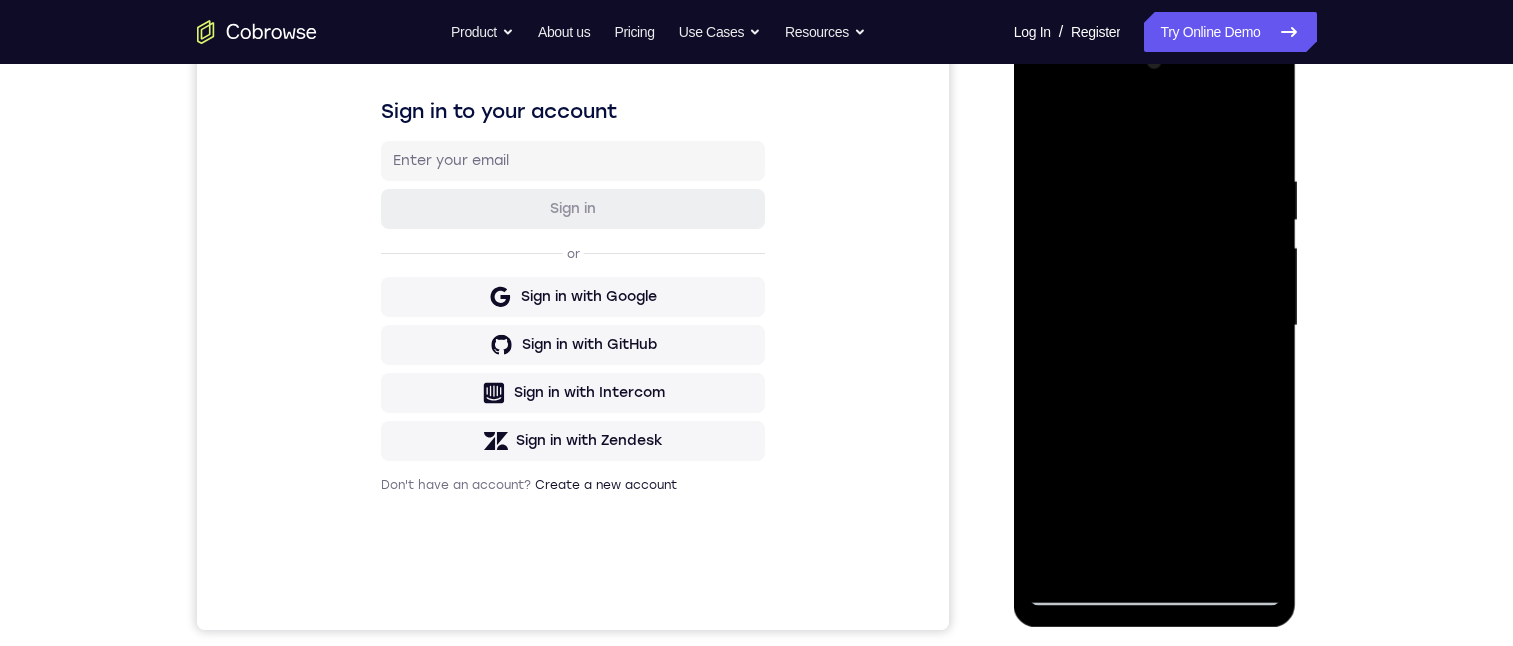 drag, startPoint x: 1149, startPoint y: 231, endPoint x: 1148, endPoint y: 527, distance: 296.00168 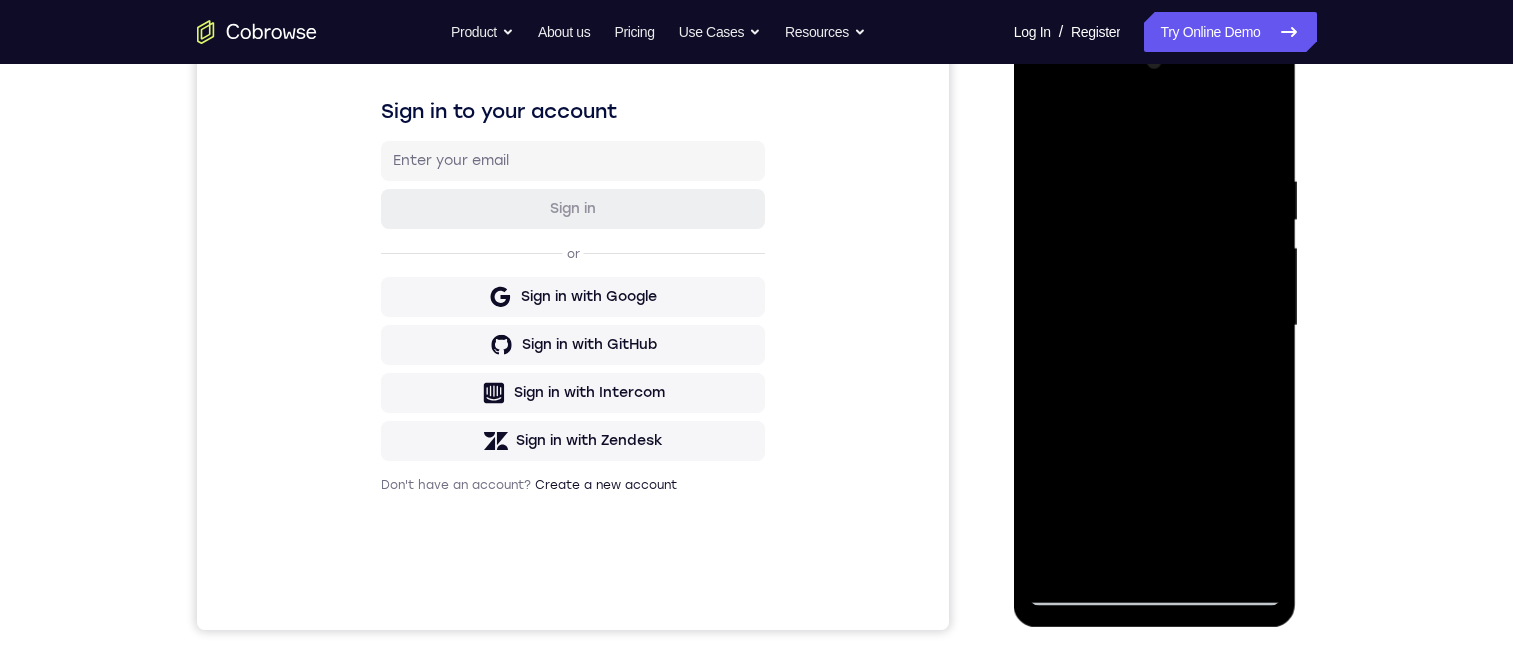 click at bounding box center (1155, 326) 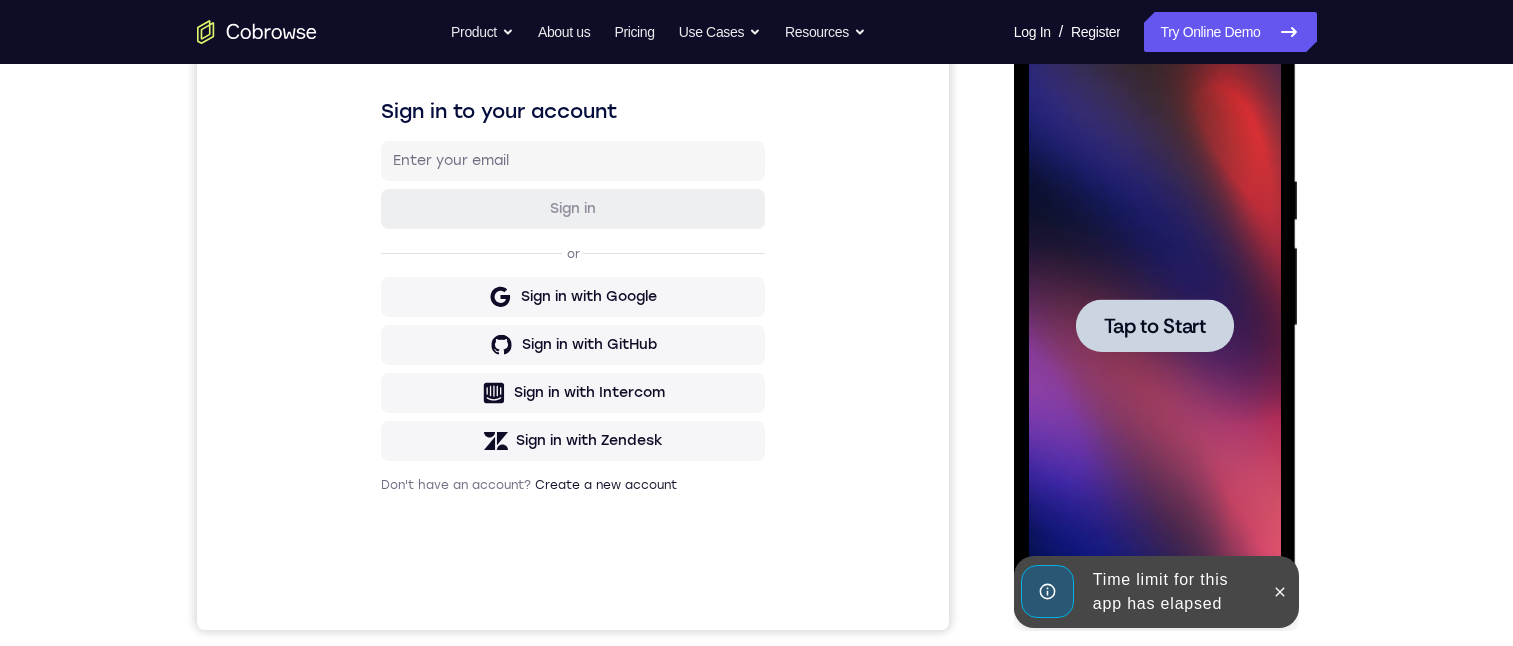 click at bounding box center (1155, 325) 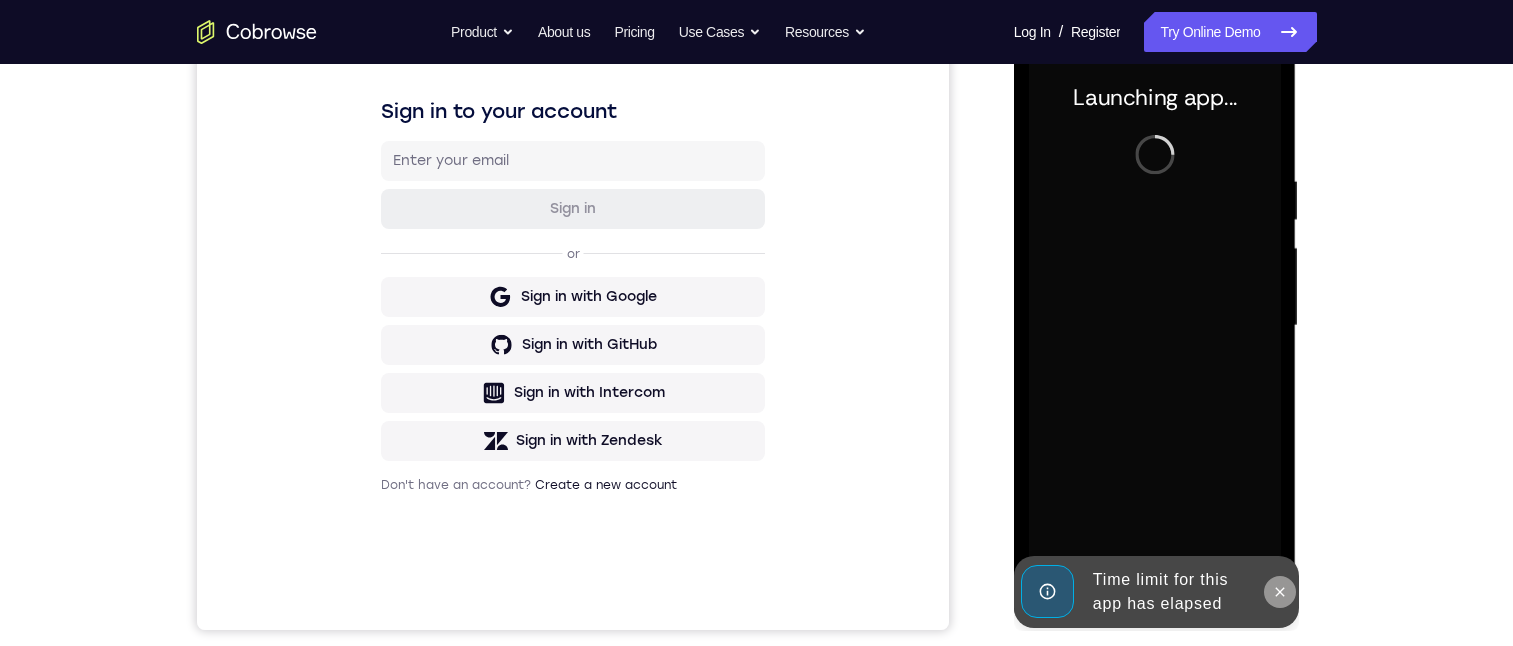 click 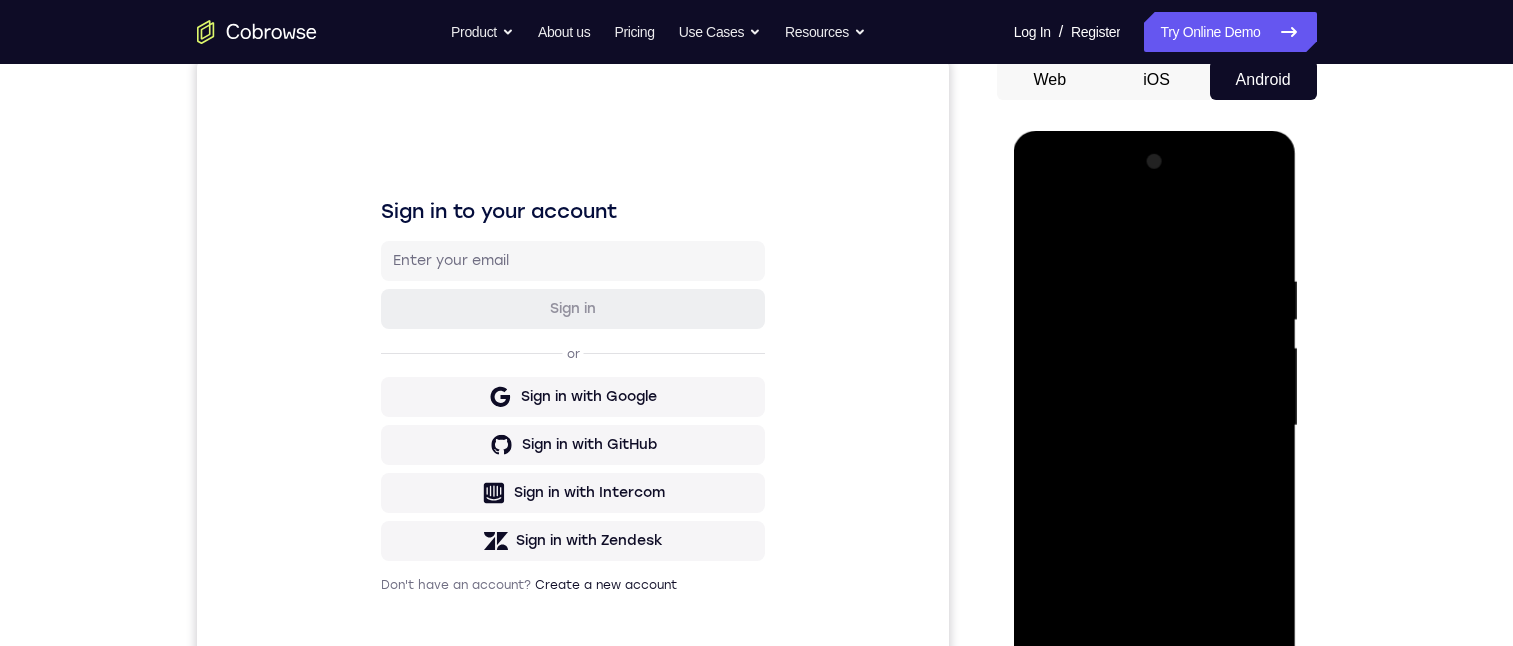 scroll, scrollTop: 300, scrollLeft: 0, axis: vertical 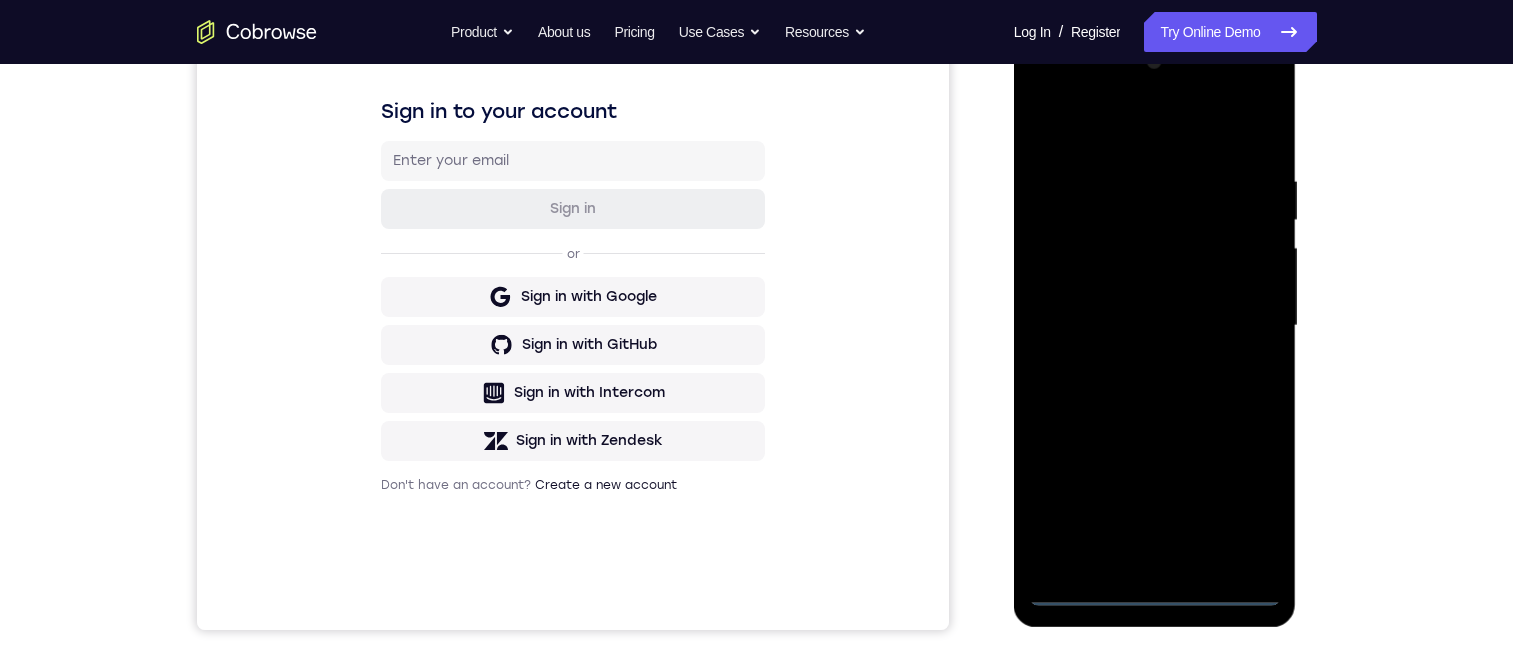 click at bounding box center (1155, 326) 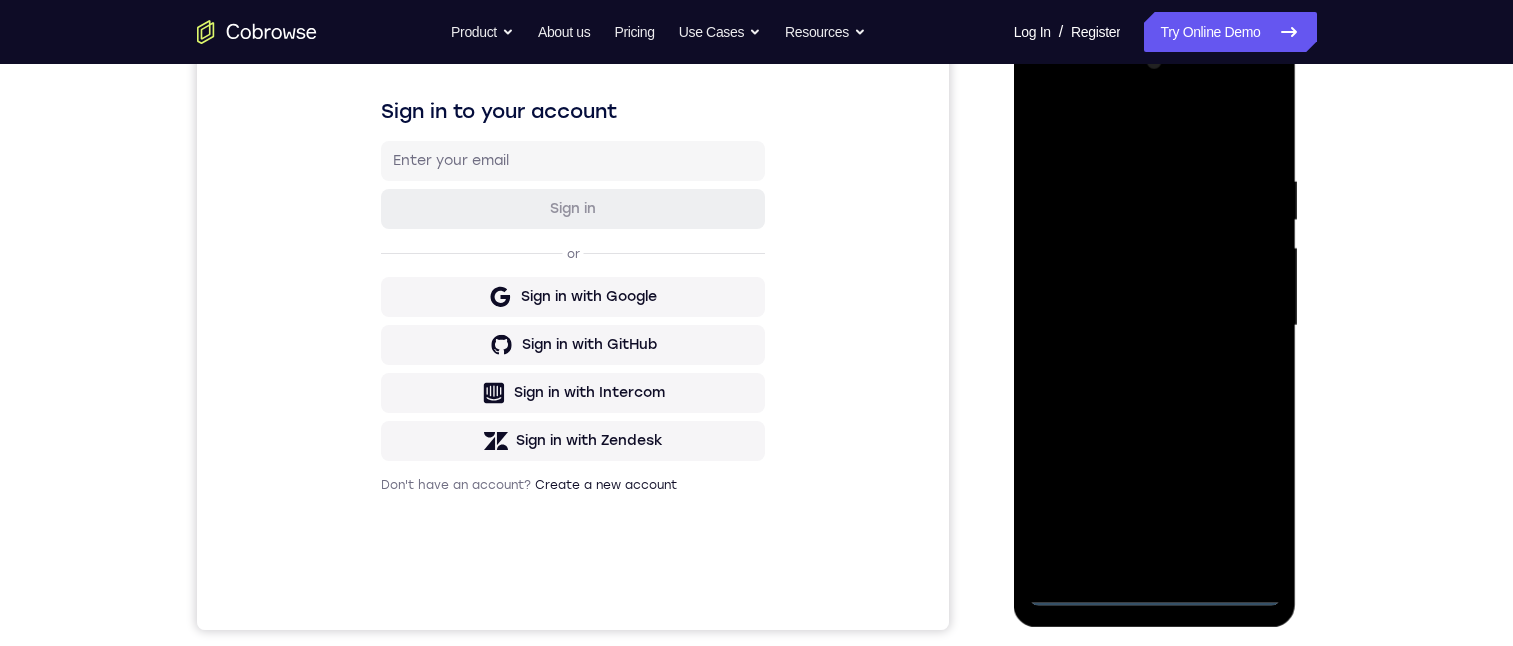 click at bounding box center (1155, 326) 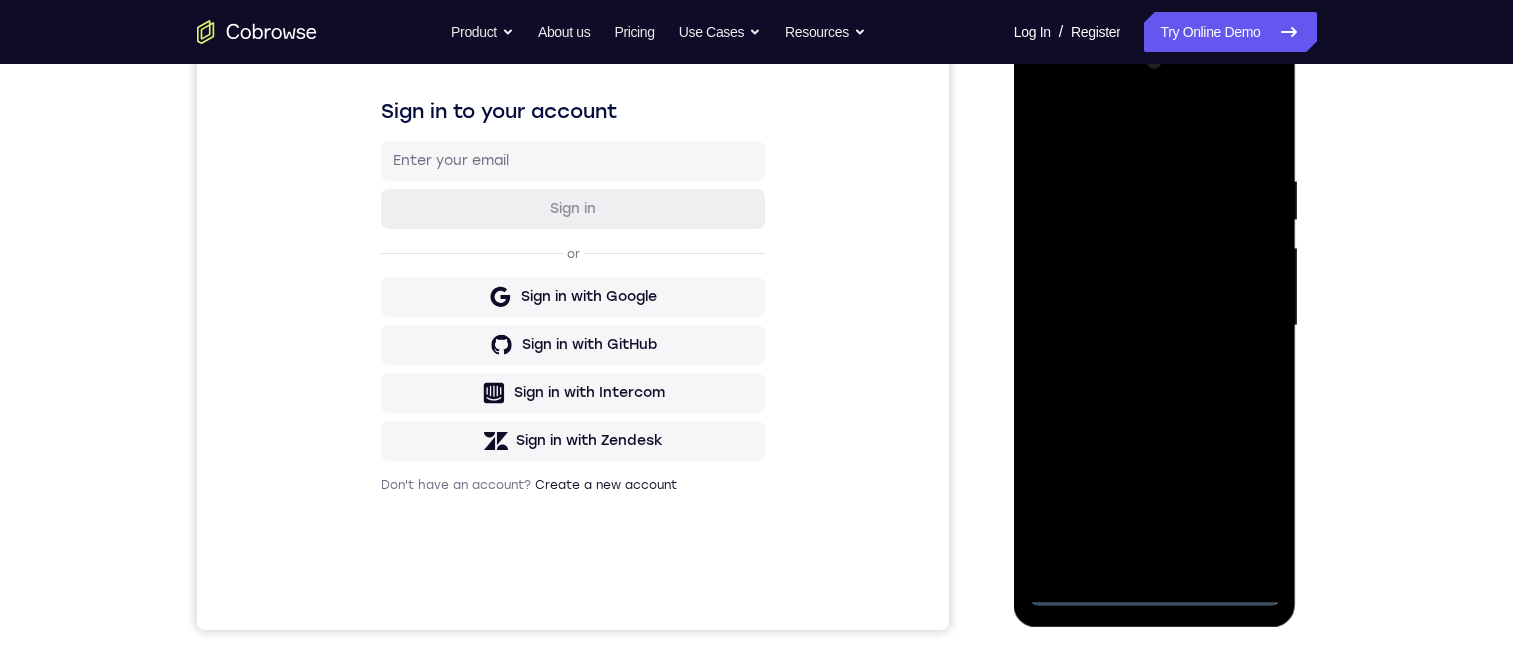 click at bounding box center (1155, 326) 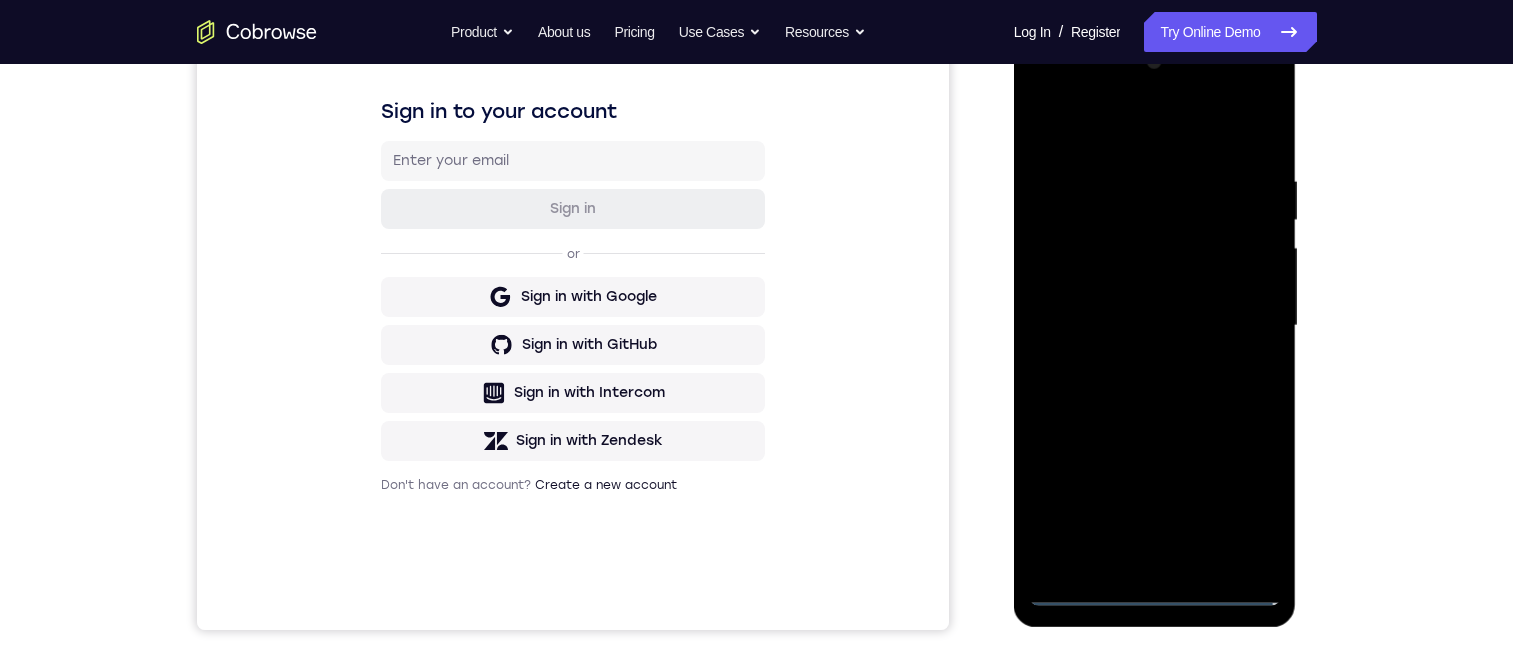 click at bounding box center [1155, 326] 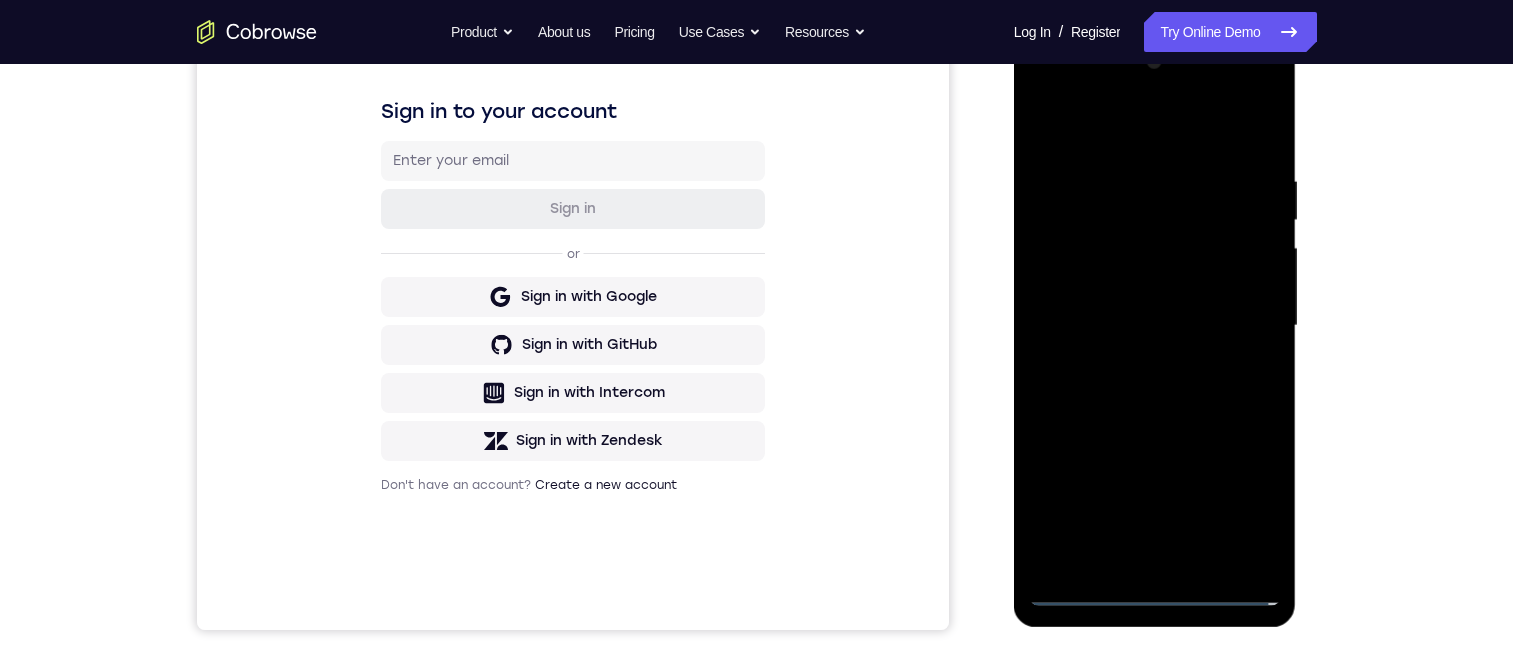click at bounding box center [1155, 326] 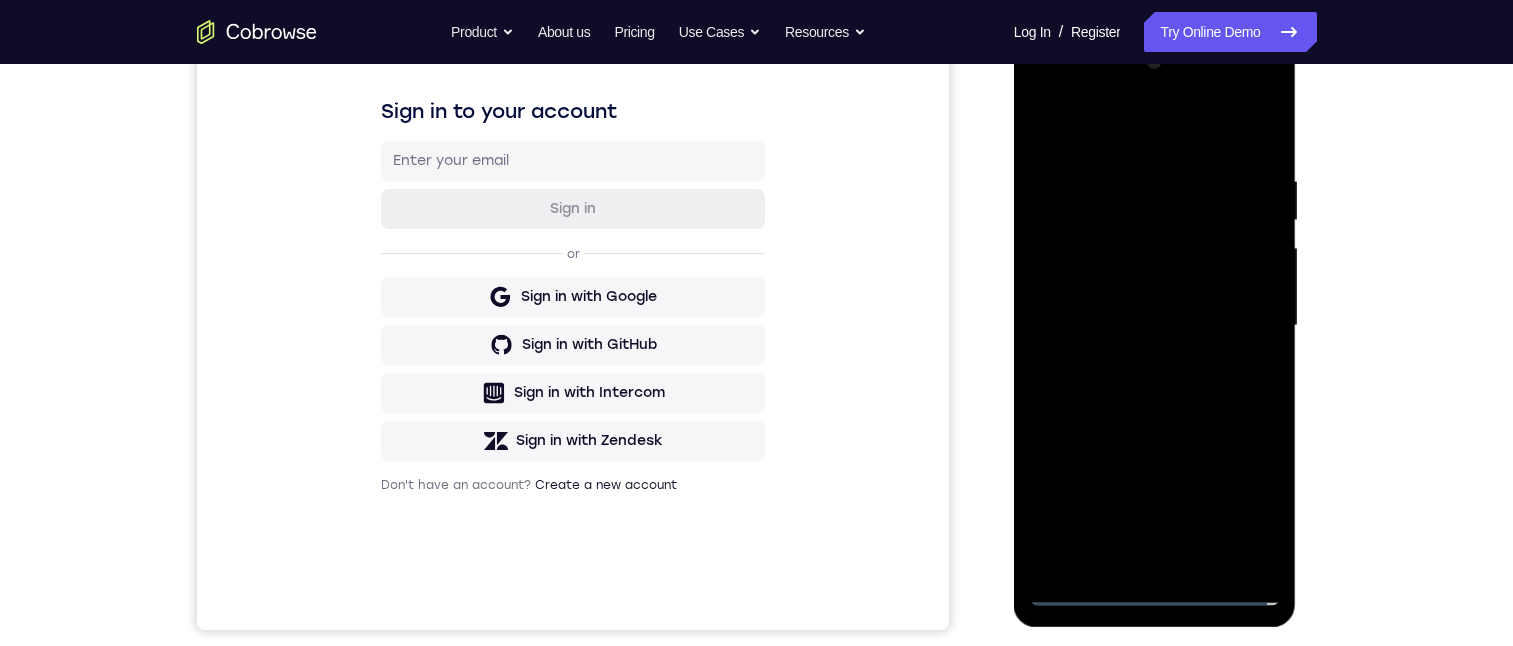 click at bounding box center (1155, 326) 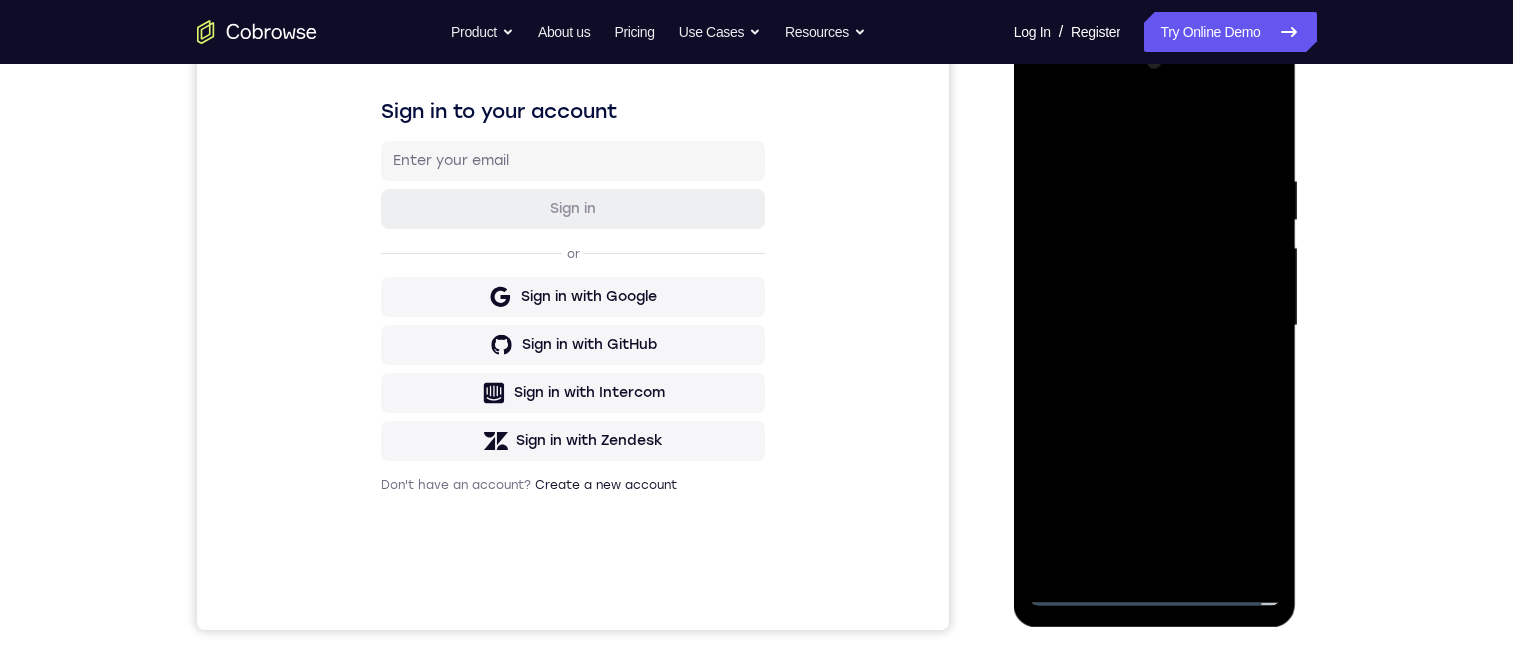 click at bounding box center (1155, 326) 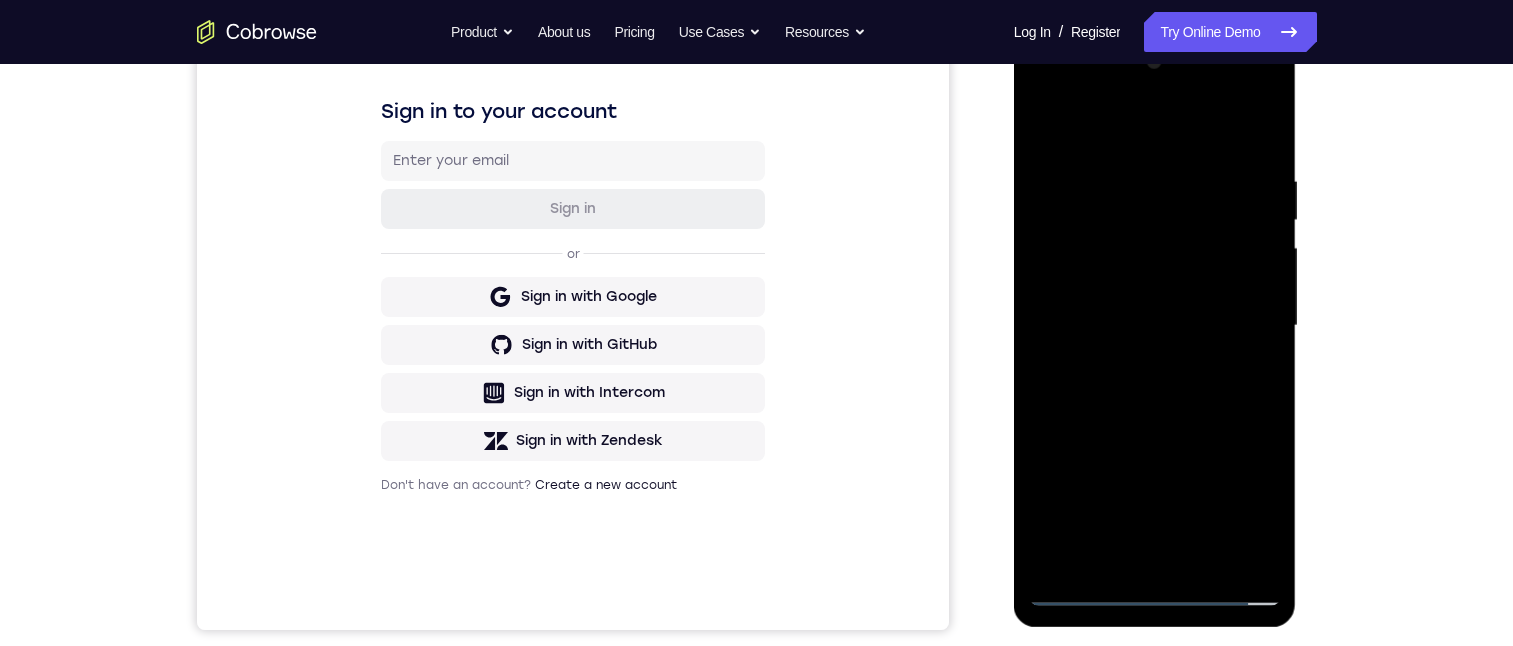 click at bounding box center (1155, 326) 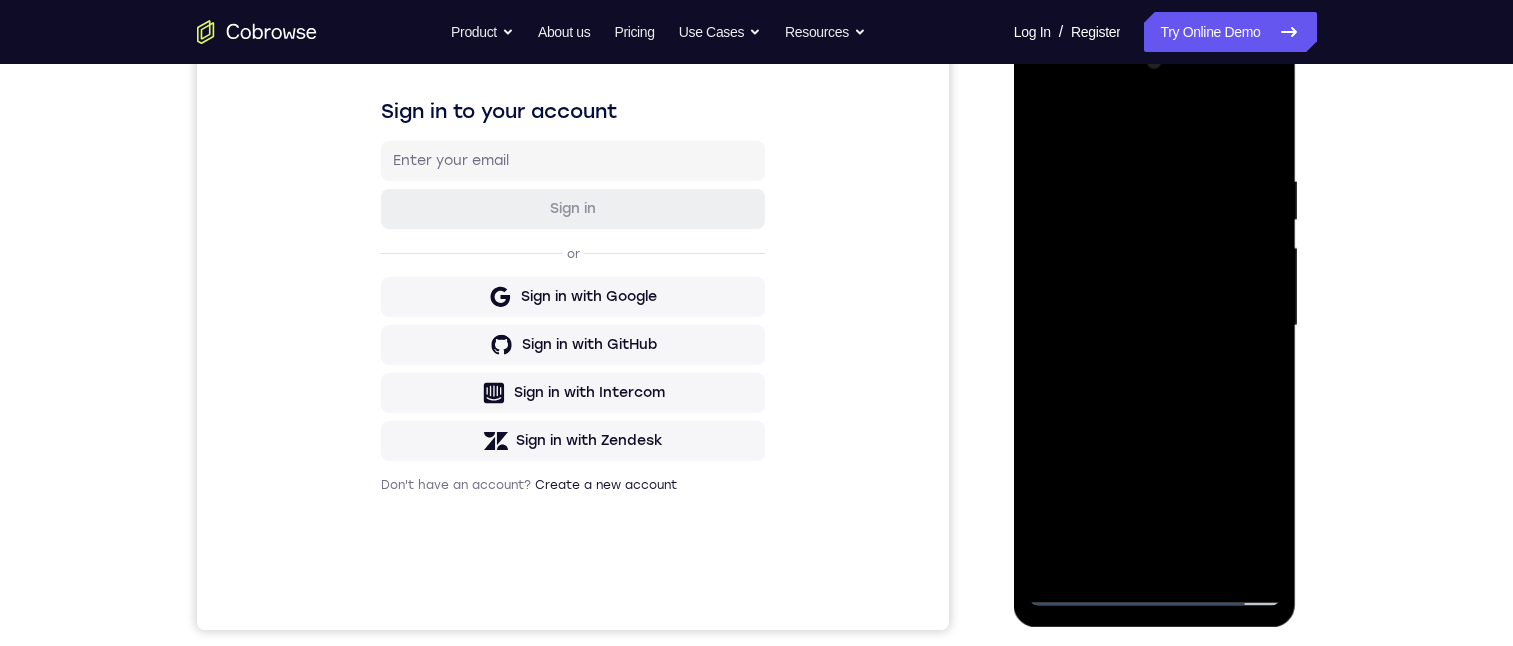 click at bounding box center [1155, 326] 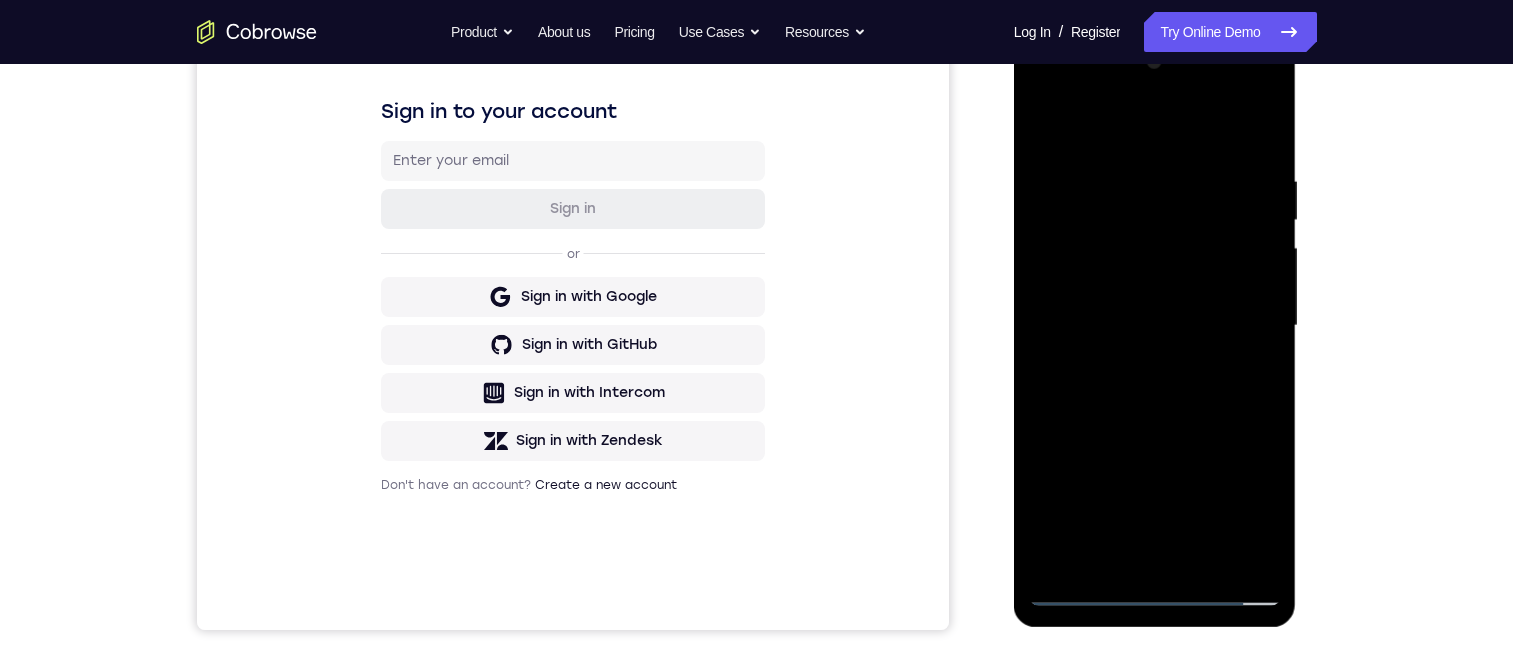 drag, startPoint x: 1108, startPoint y: 127, endPoint x: 1284, endPoint y: 165, distance: 180.05554 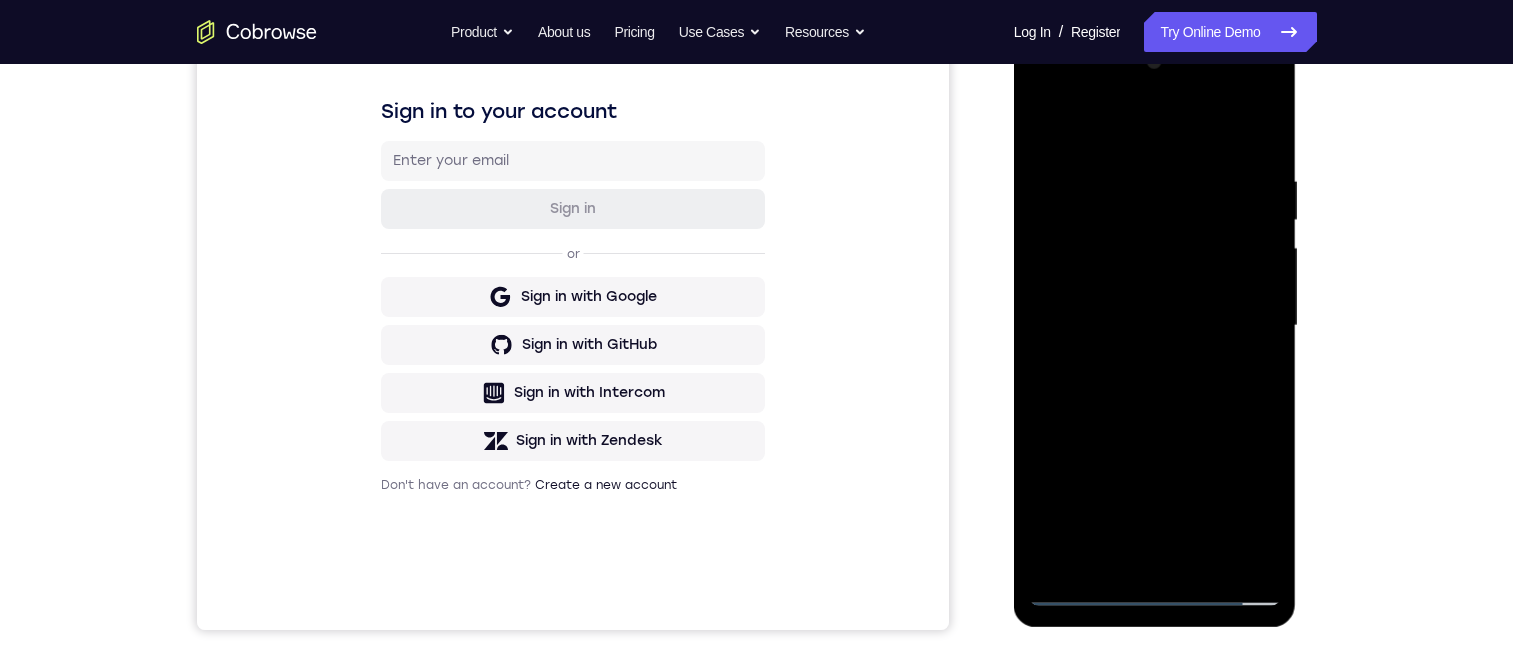 click at bounding box center [1155, 326] 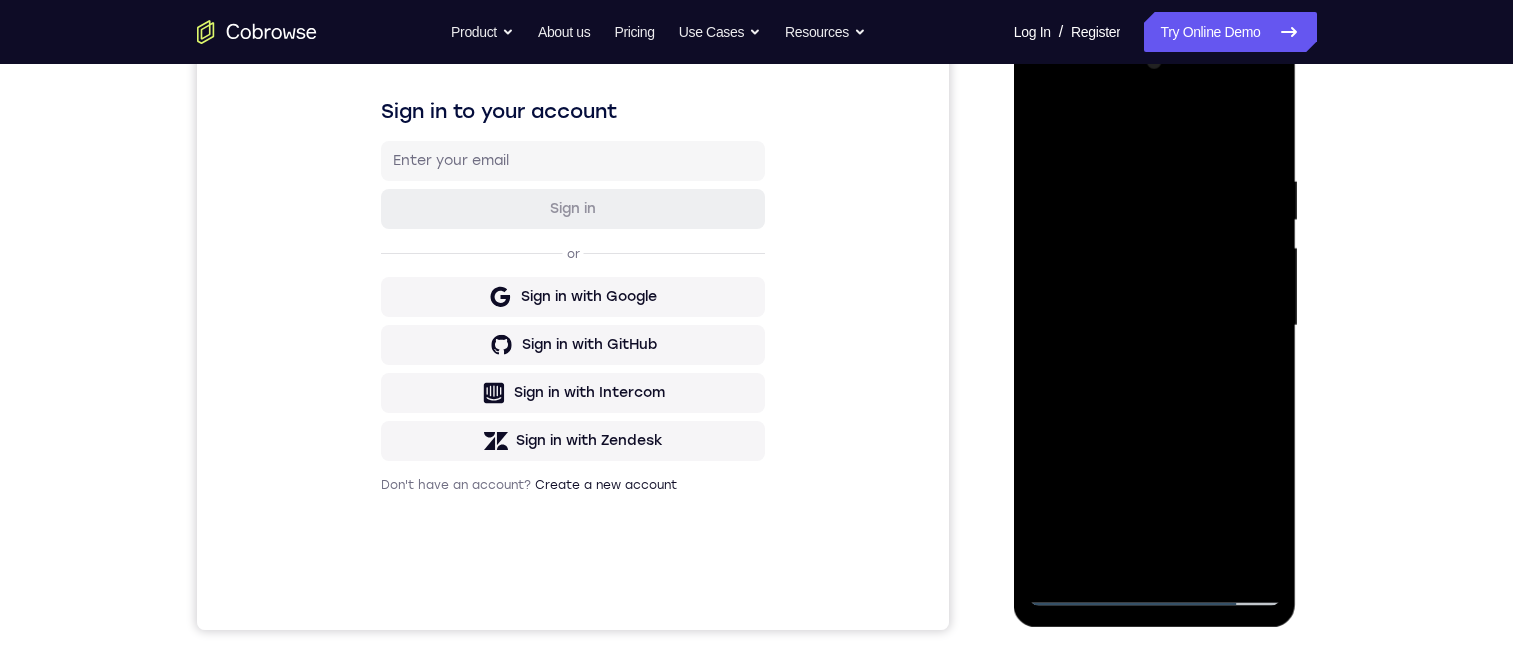 click at bounding box center (1155, 326) 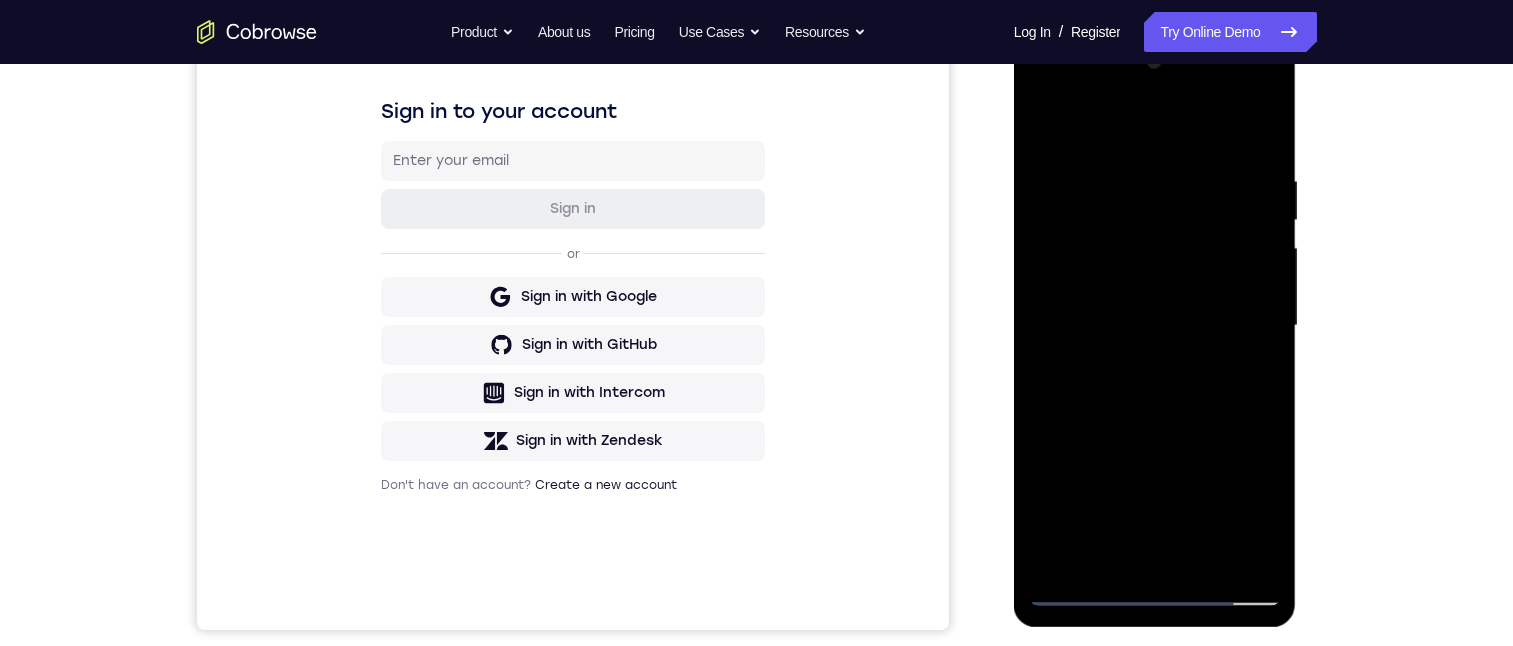 click at bounding box center [1155, 326] 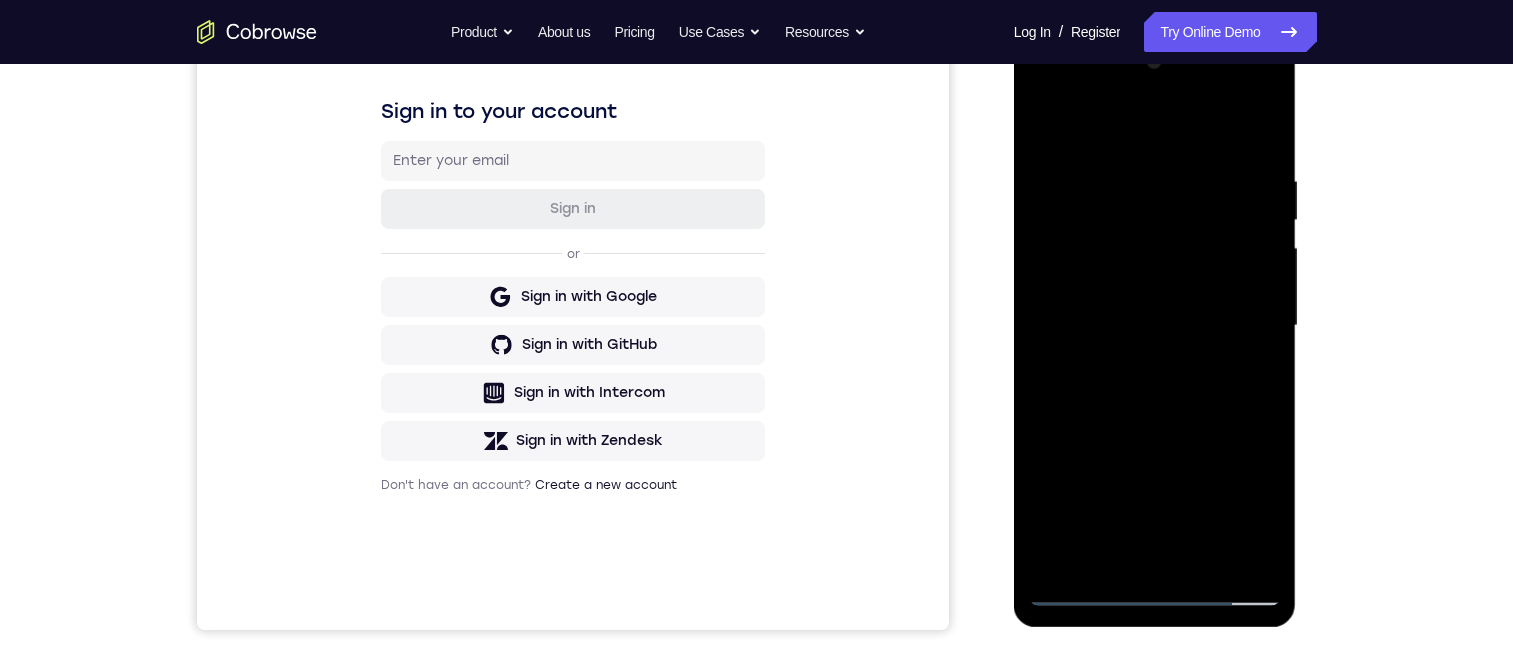 click at bounding box center (1155, 326) 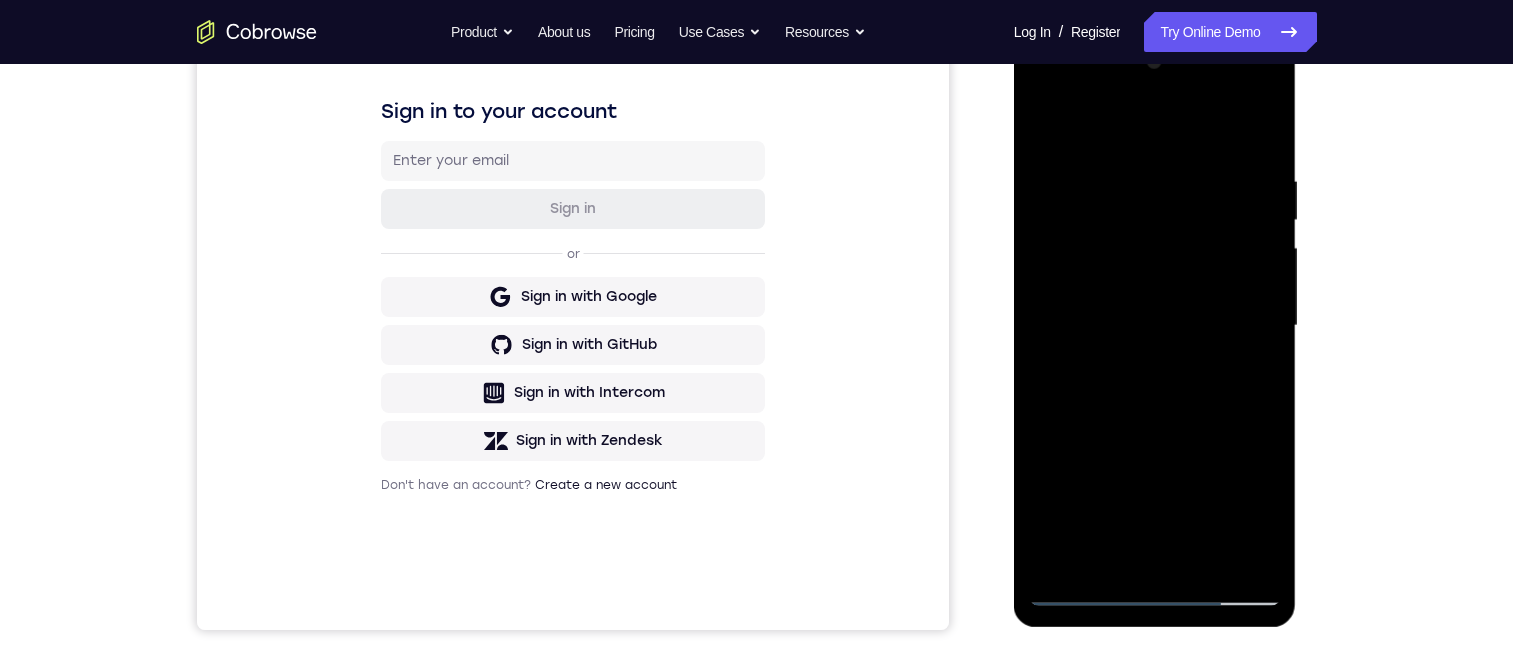click at bounding box center (1155, 326) 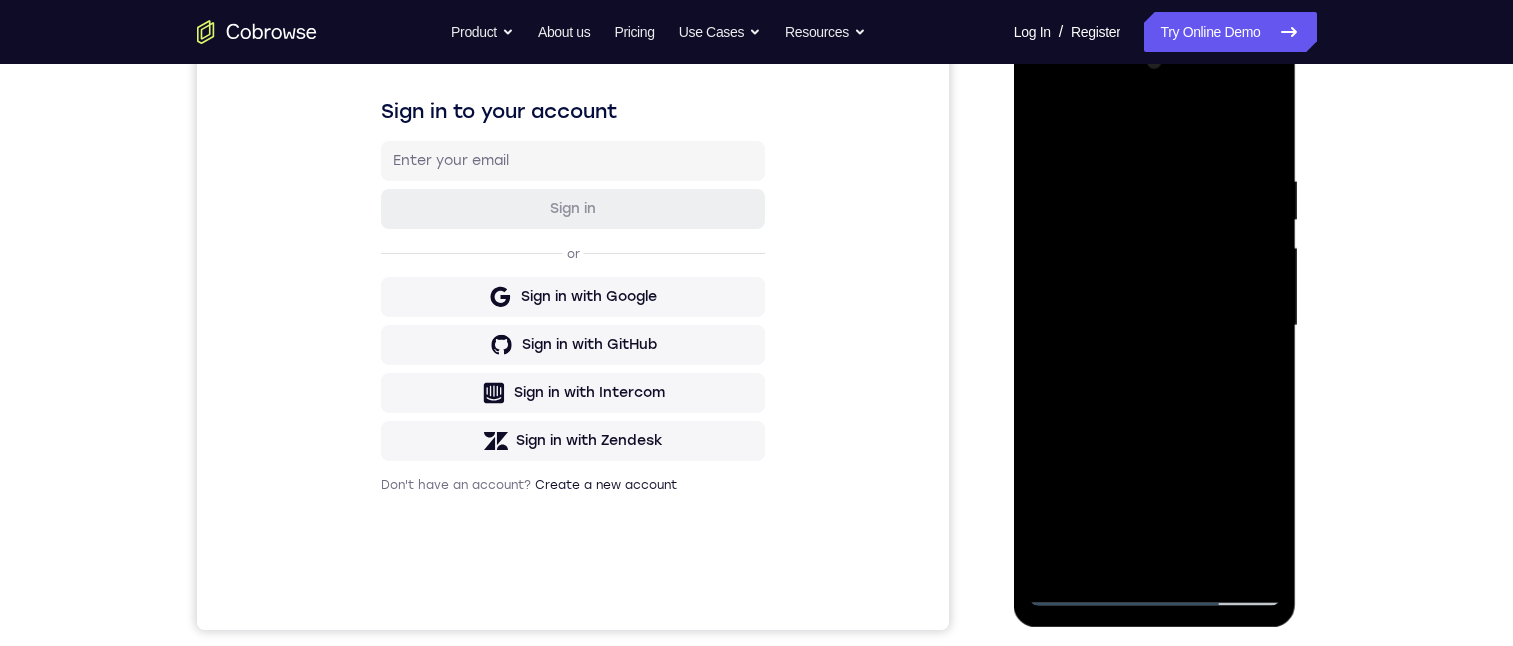click at bounding box center [1155, 326] 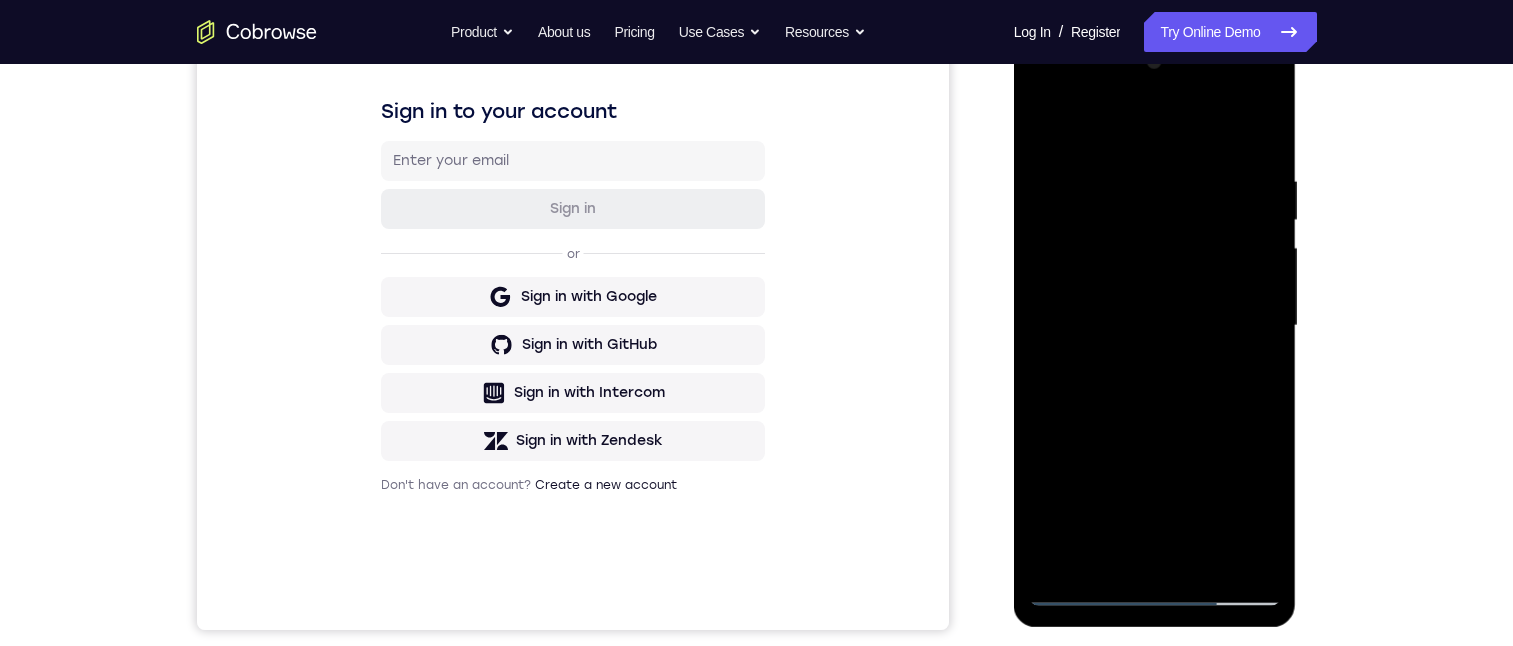 click at bounding box center [1155, 326] 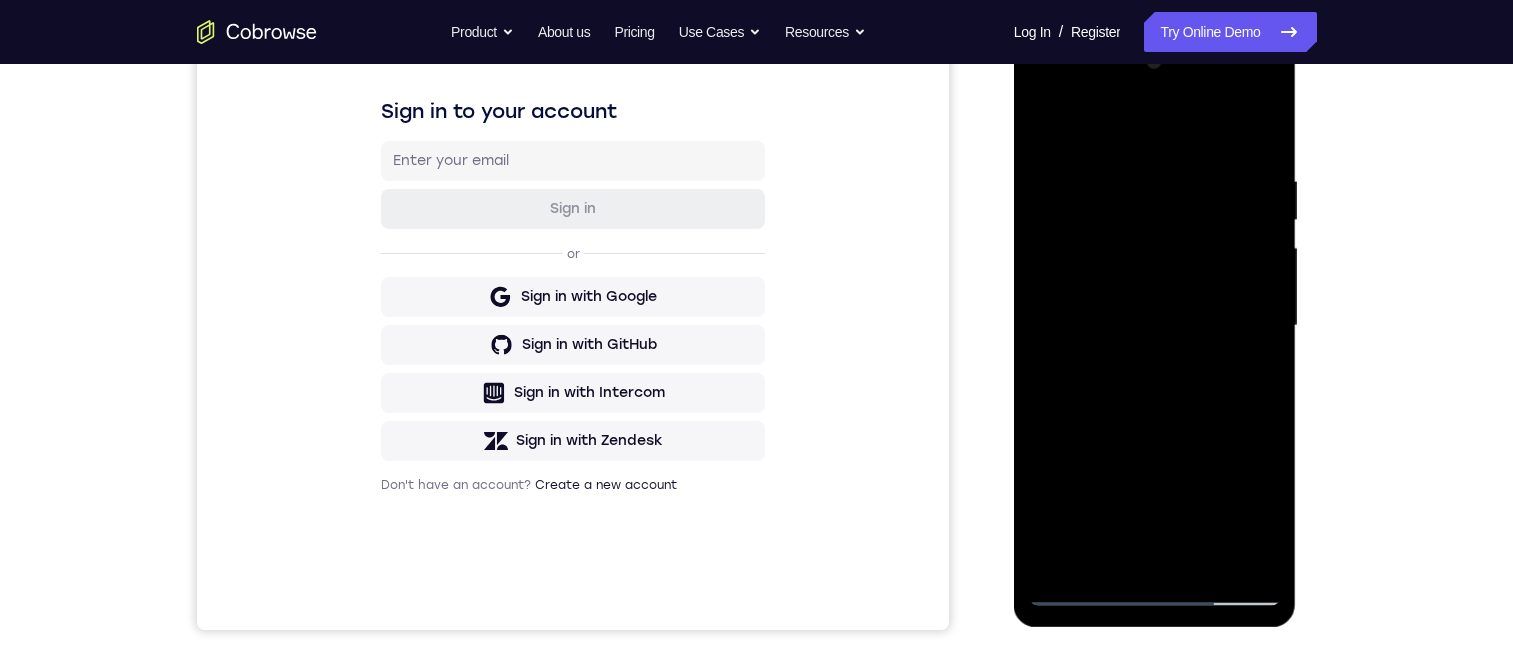 click at bounding box center [1155, 326] 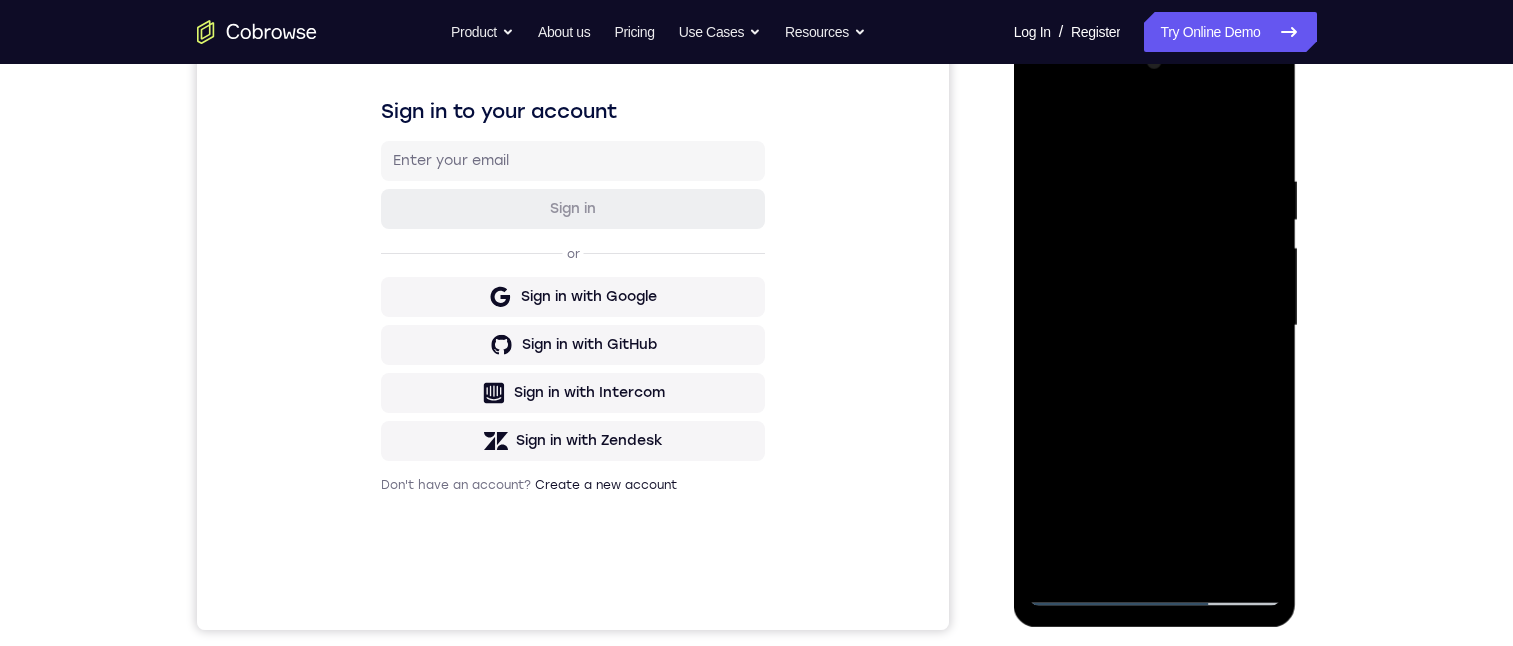 click at bounding box center [1155, 326] 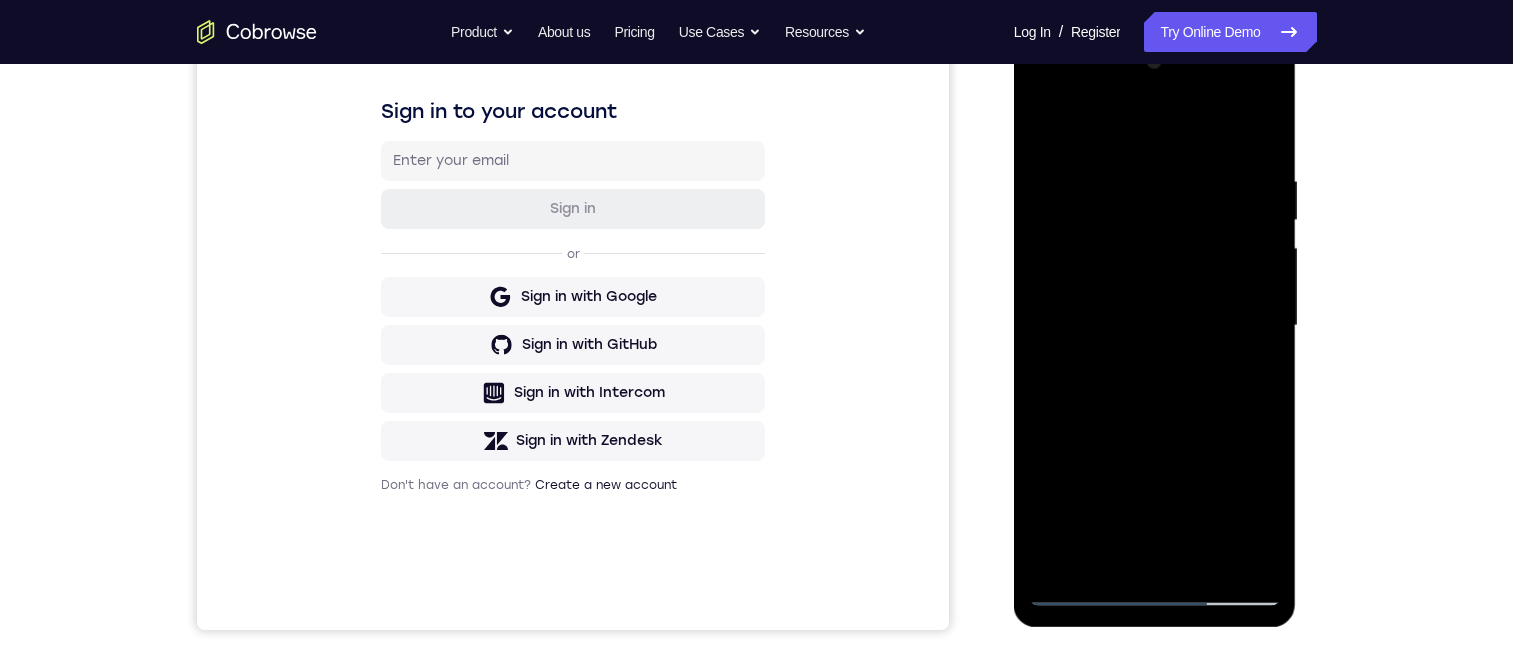 click at bounding box center [1155, 326] 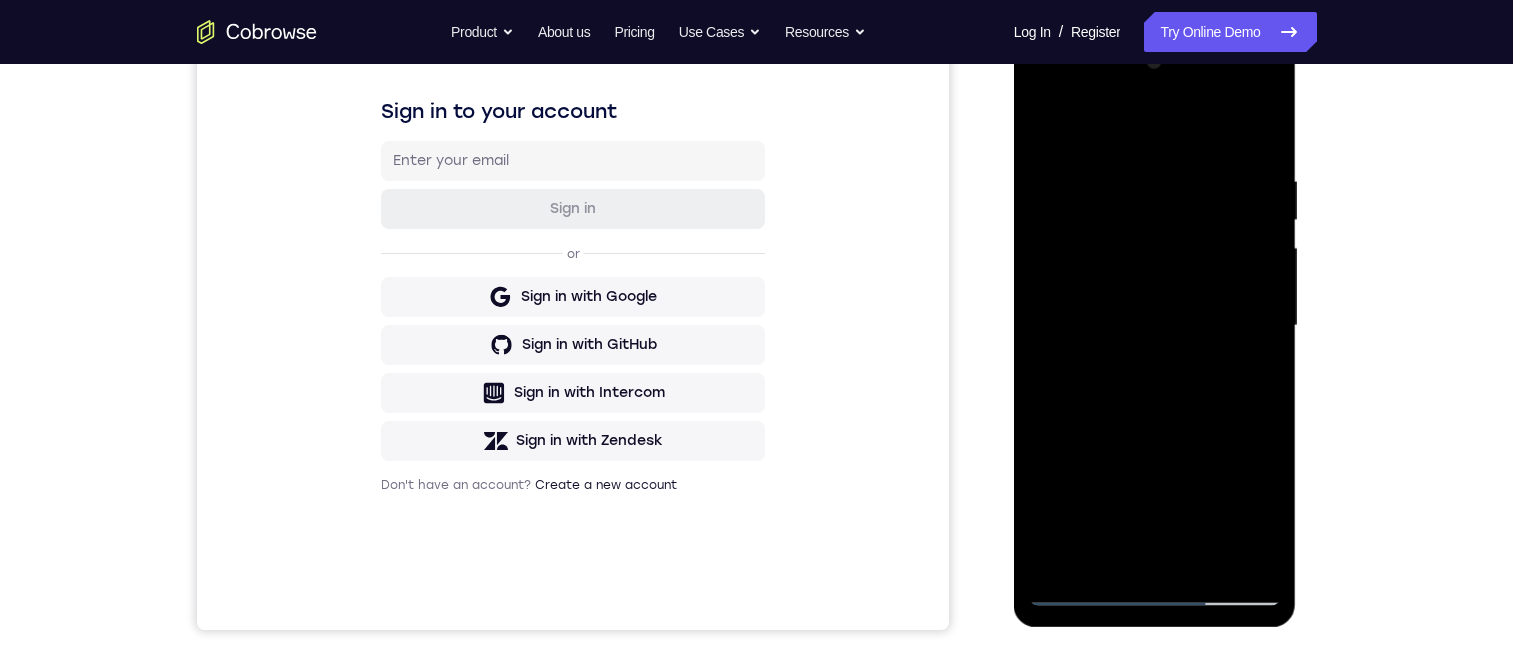 drag, startPoint x: 1124, startPoint y: 460, endPoint x: 1126, endPoint y: 387, distance: 73.02739 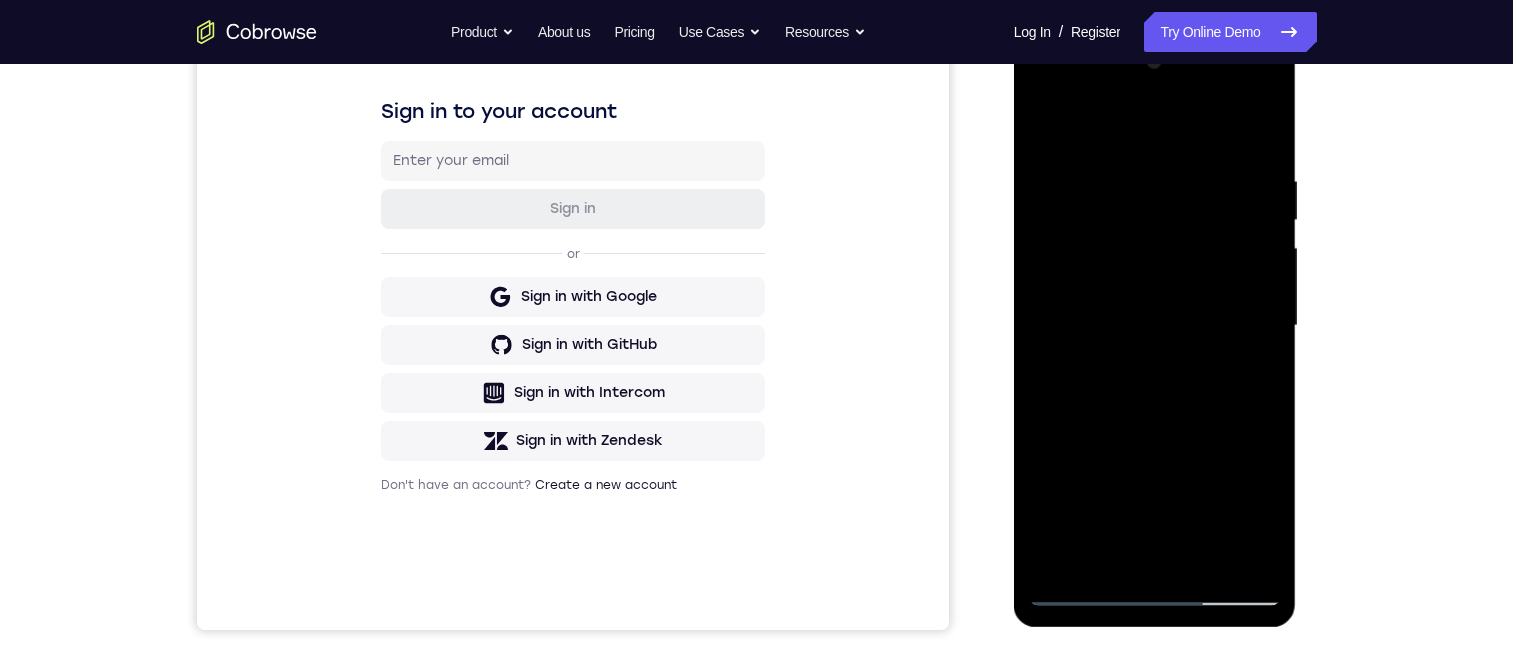 click at bounding box center (1155, 326) 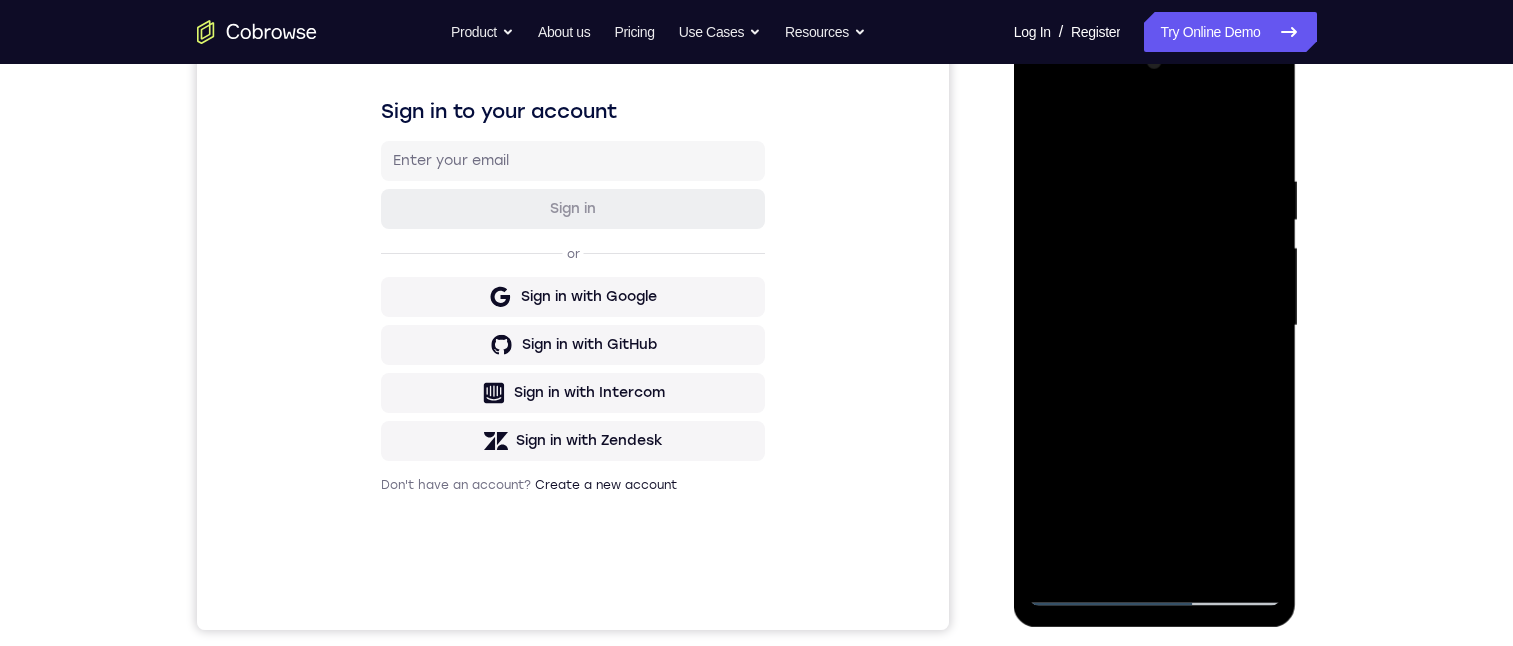 click at bounding box center (1155, 326) 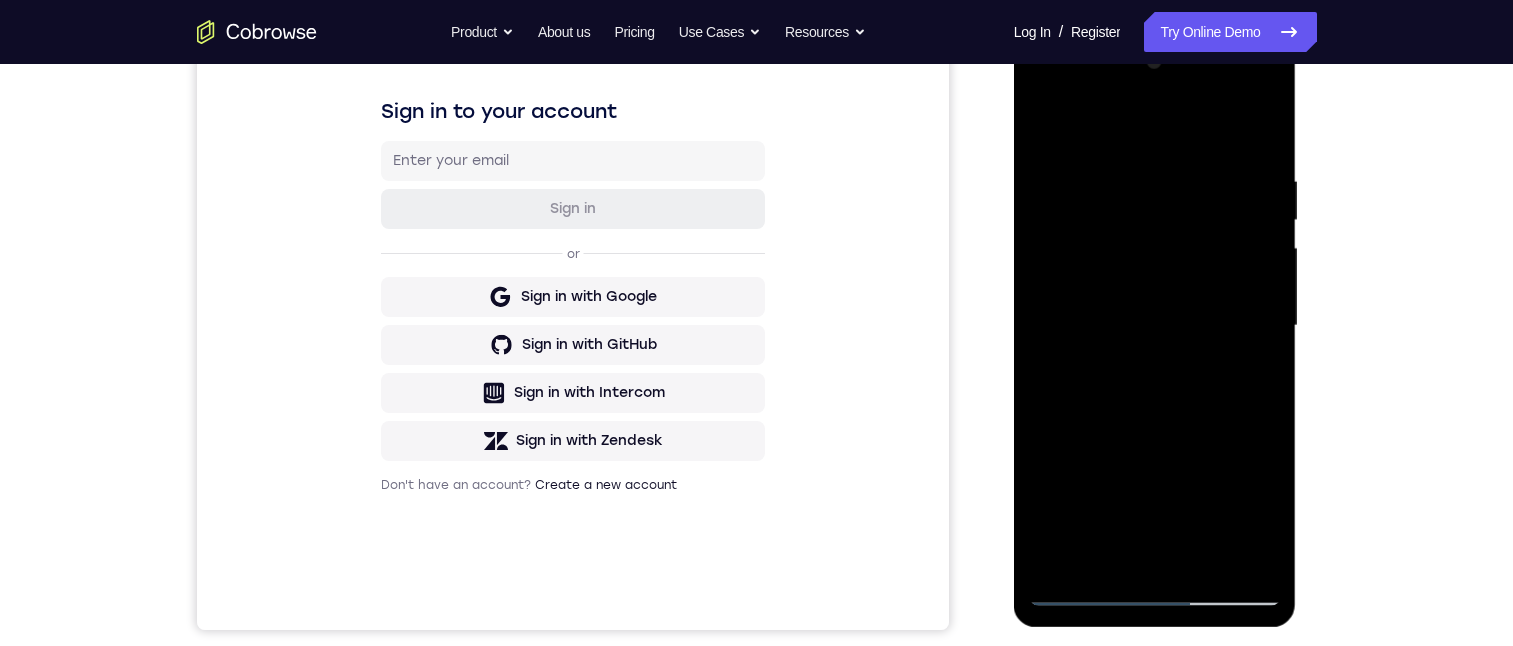click at bounding box center (1155, 326) 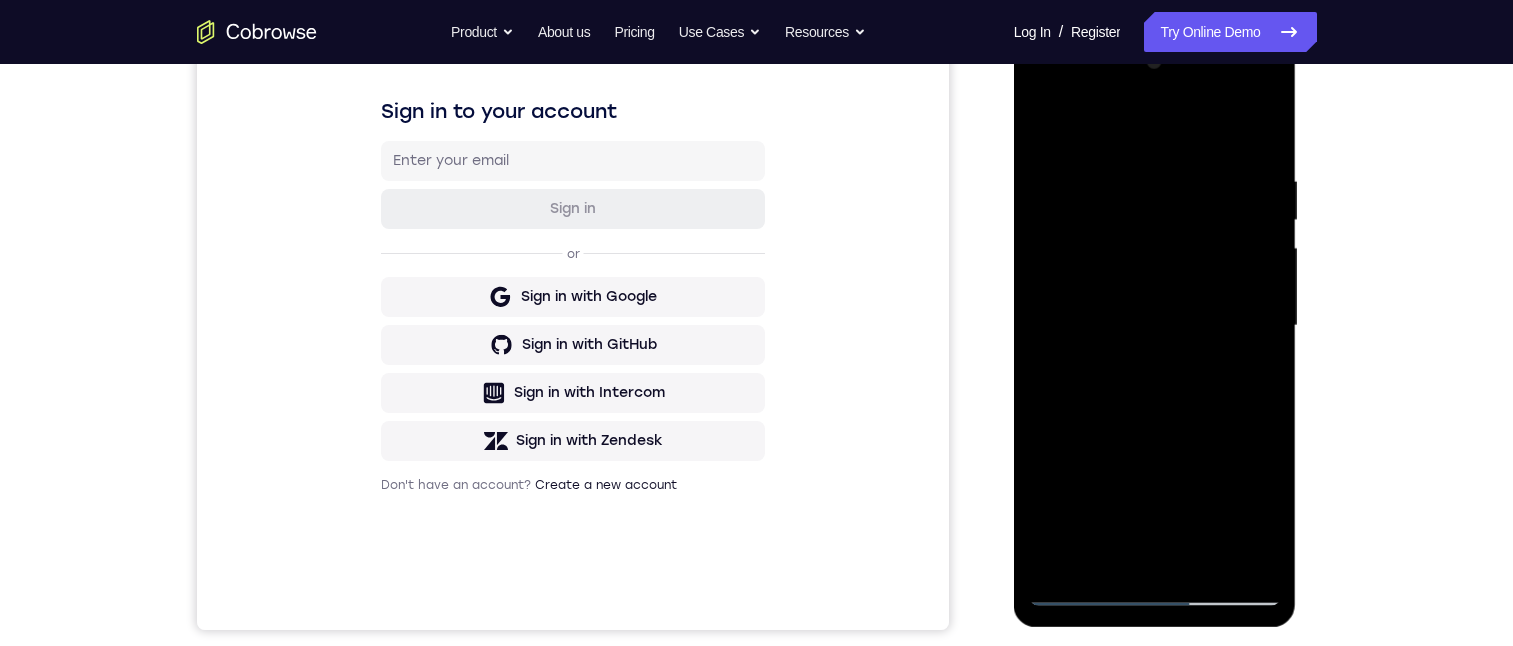 click at bounding box center [1155, 326] 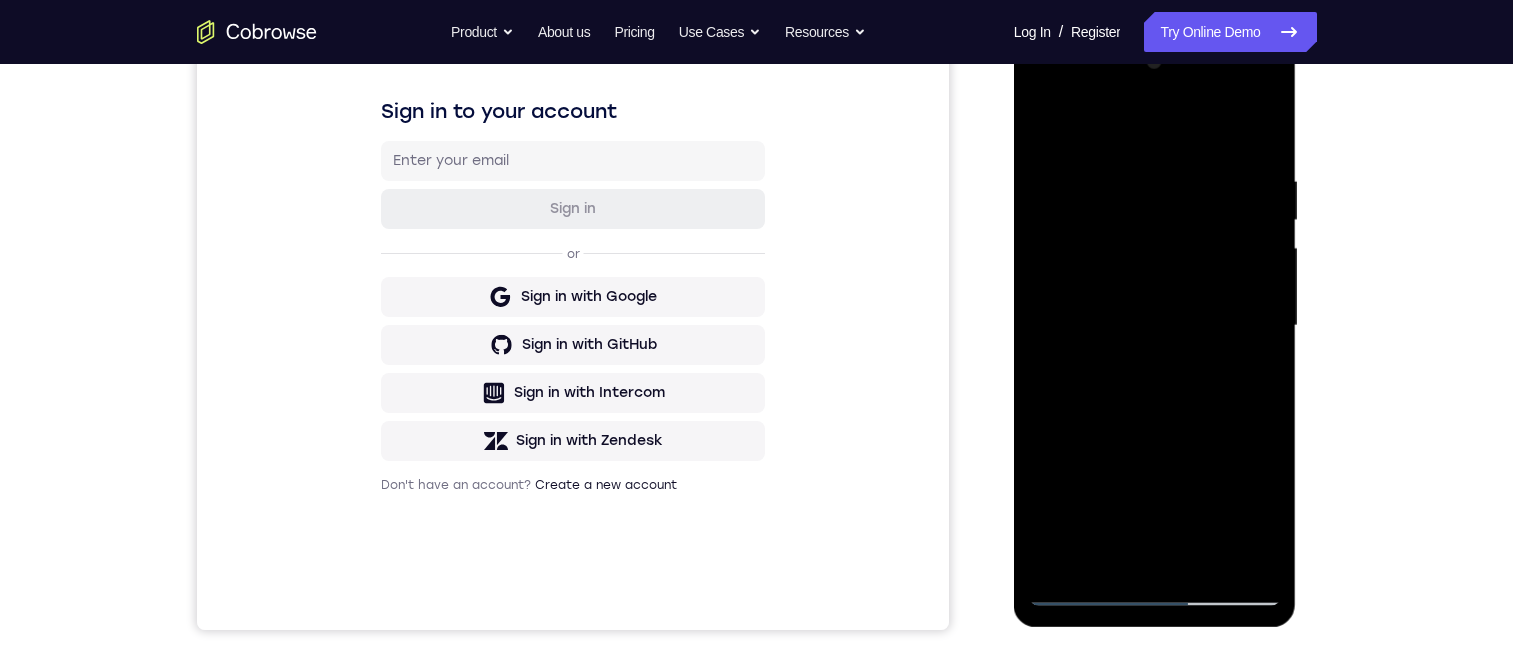 click at bounding box center (1155, 326) 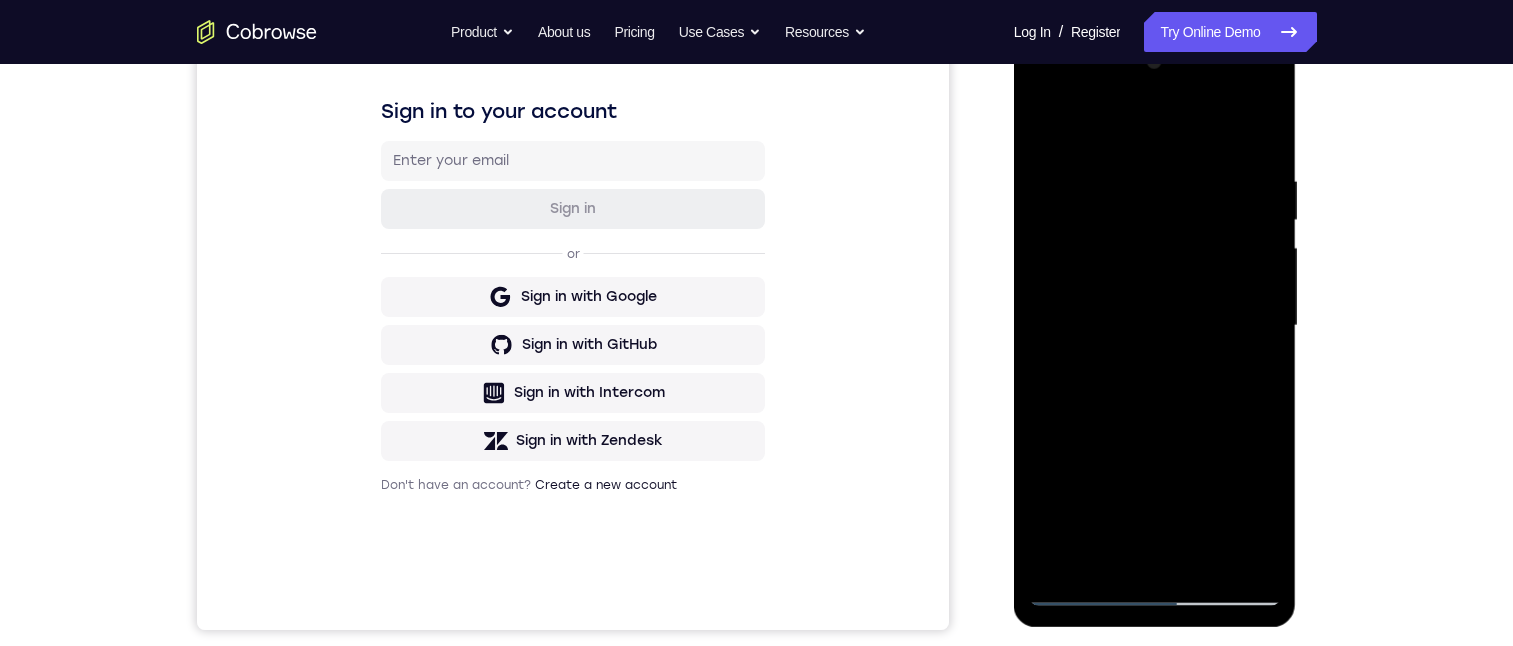 click at bounding box center (1155, 326) 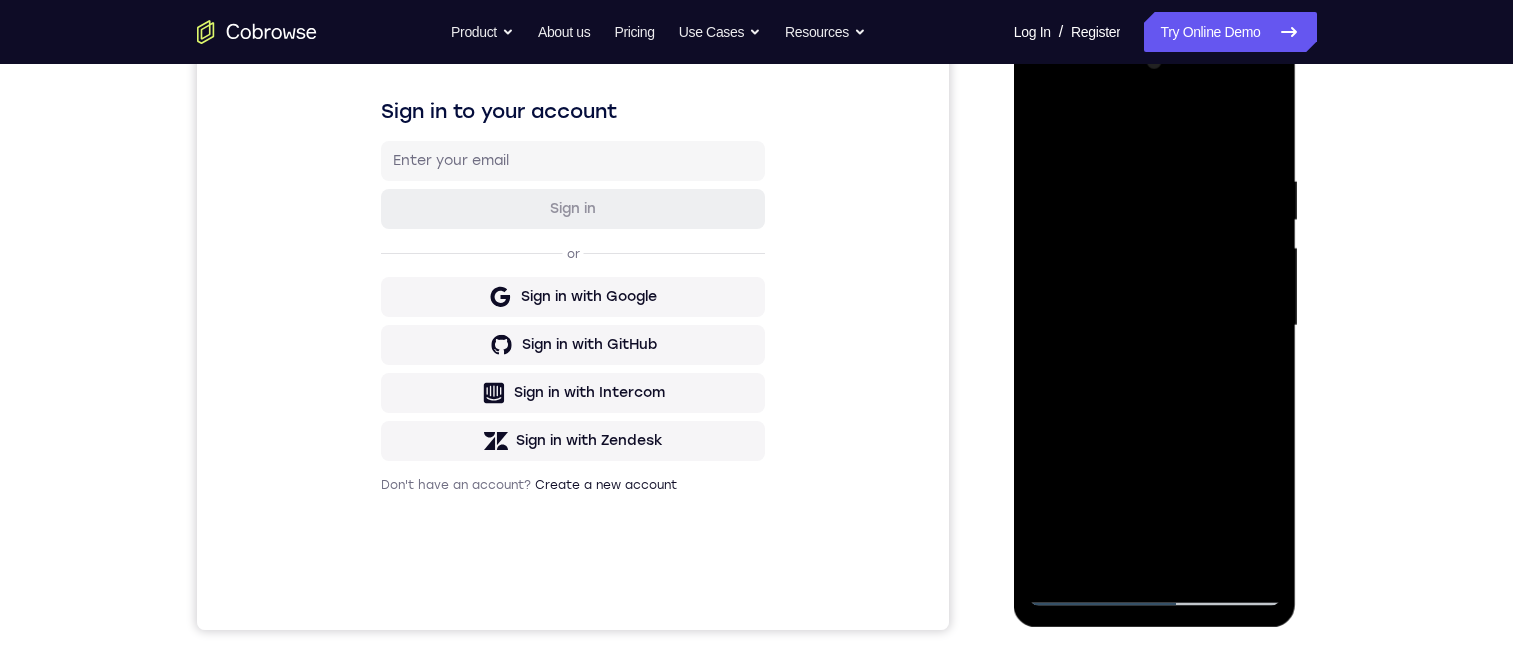 click at bounding box center (1155, 326) 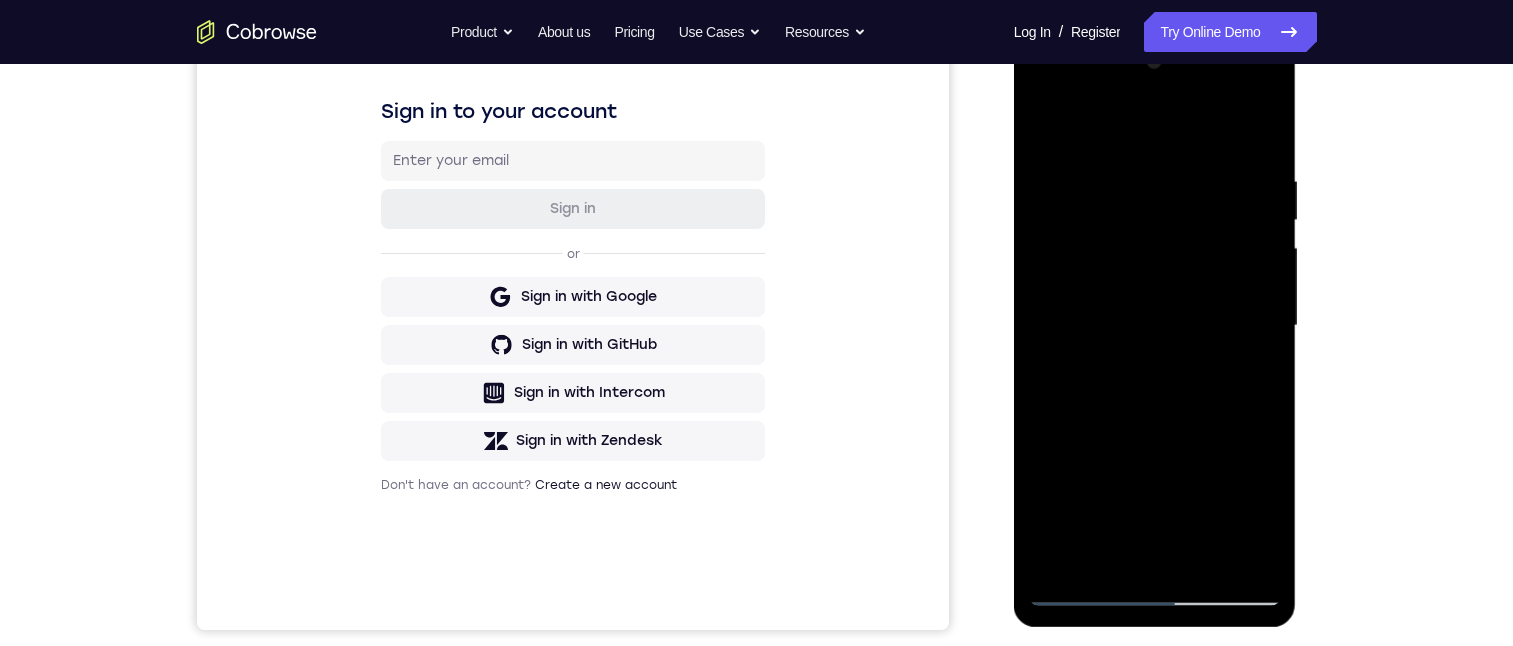 click at bounding box center (1155, 326) 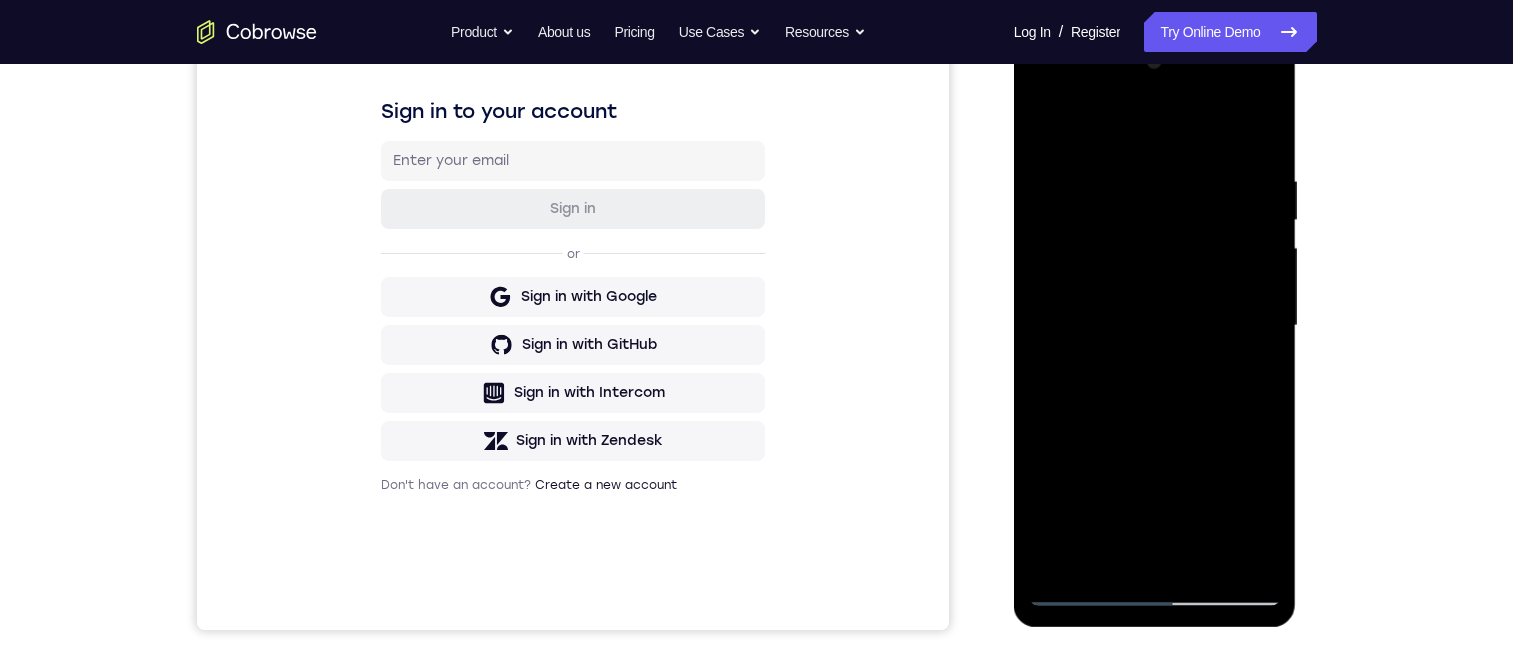 click at bounding box center [1155, 326] 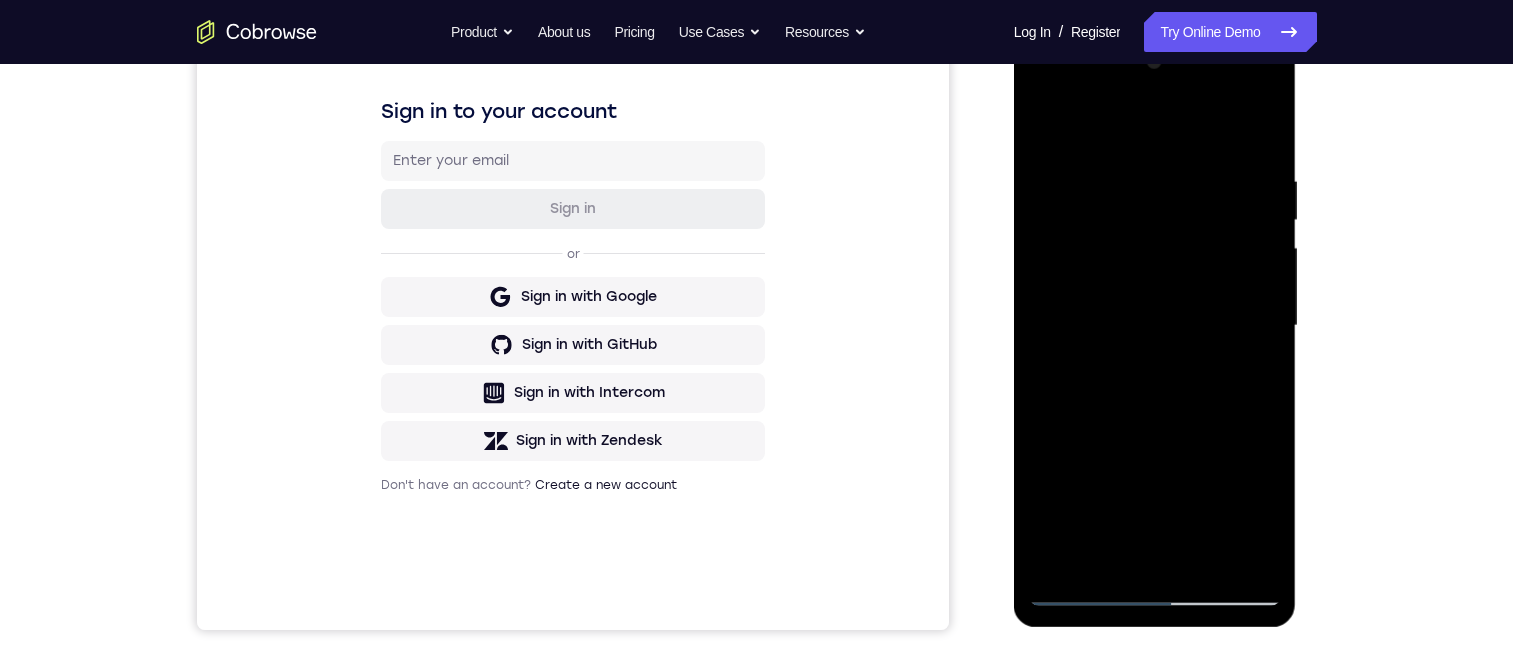 click at bounding box center [1155, 326] 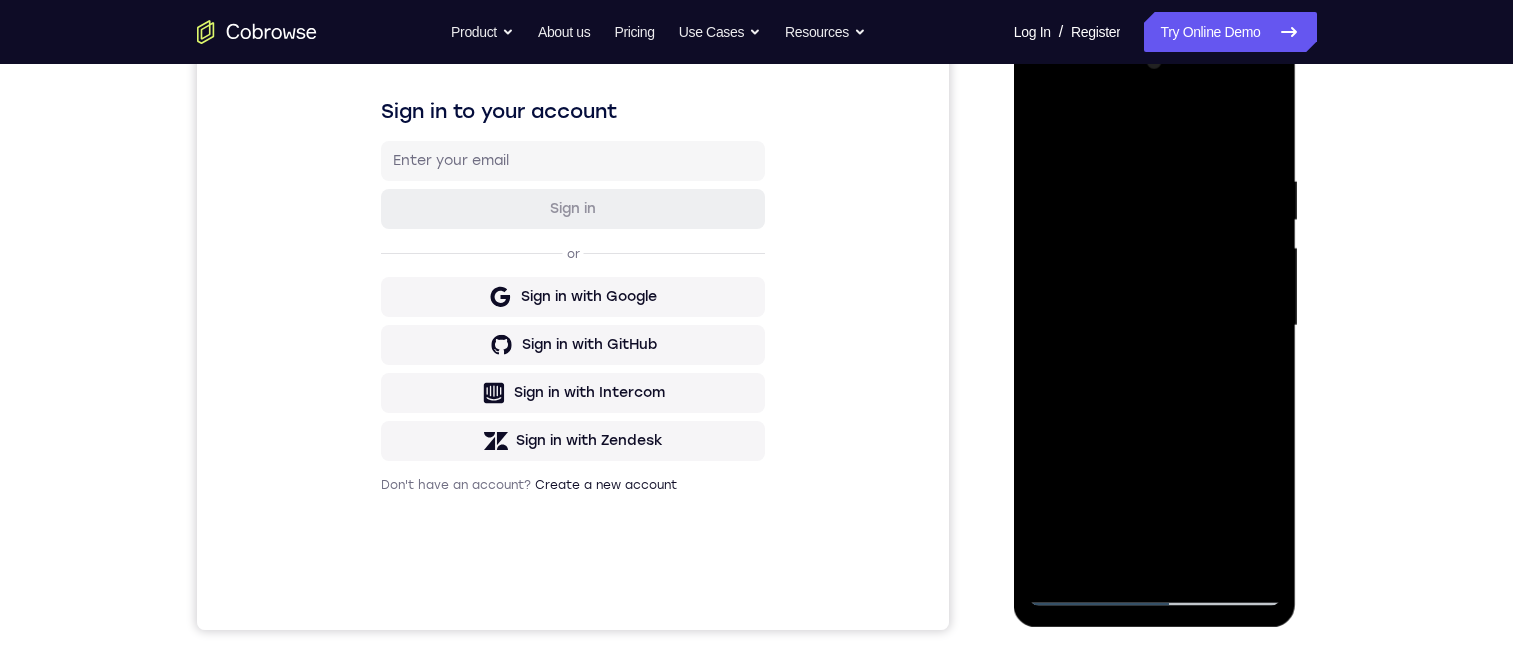 click at bounding box center (1155, 326) 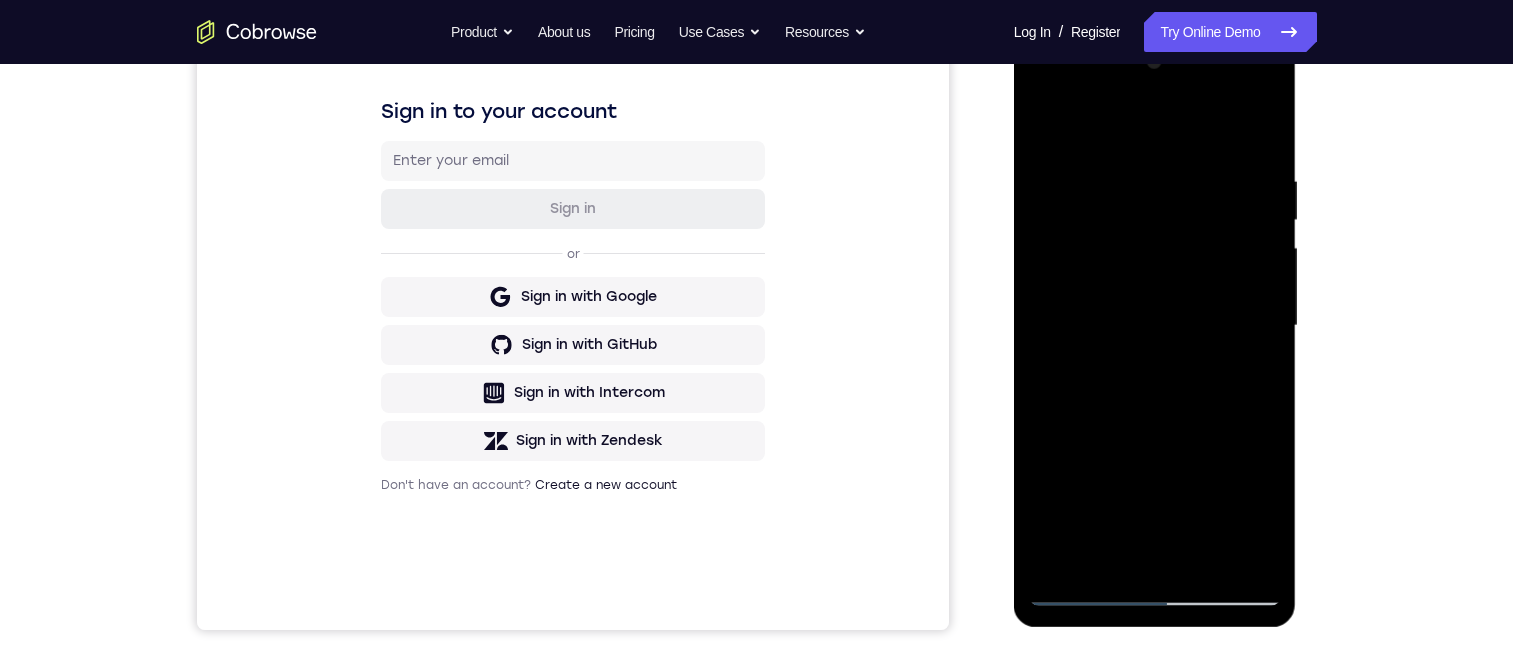 drag, startPoint x: 1149, startPoint y: 389, endPoint x: 1162, endPoint y: 400, distance: 17.029387 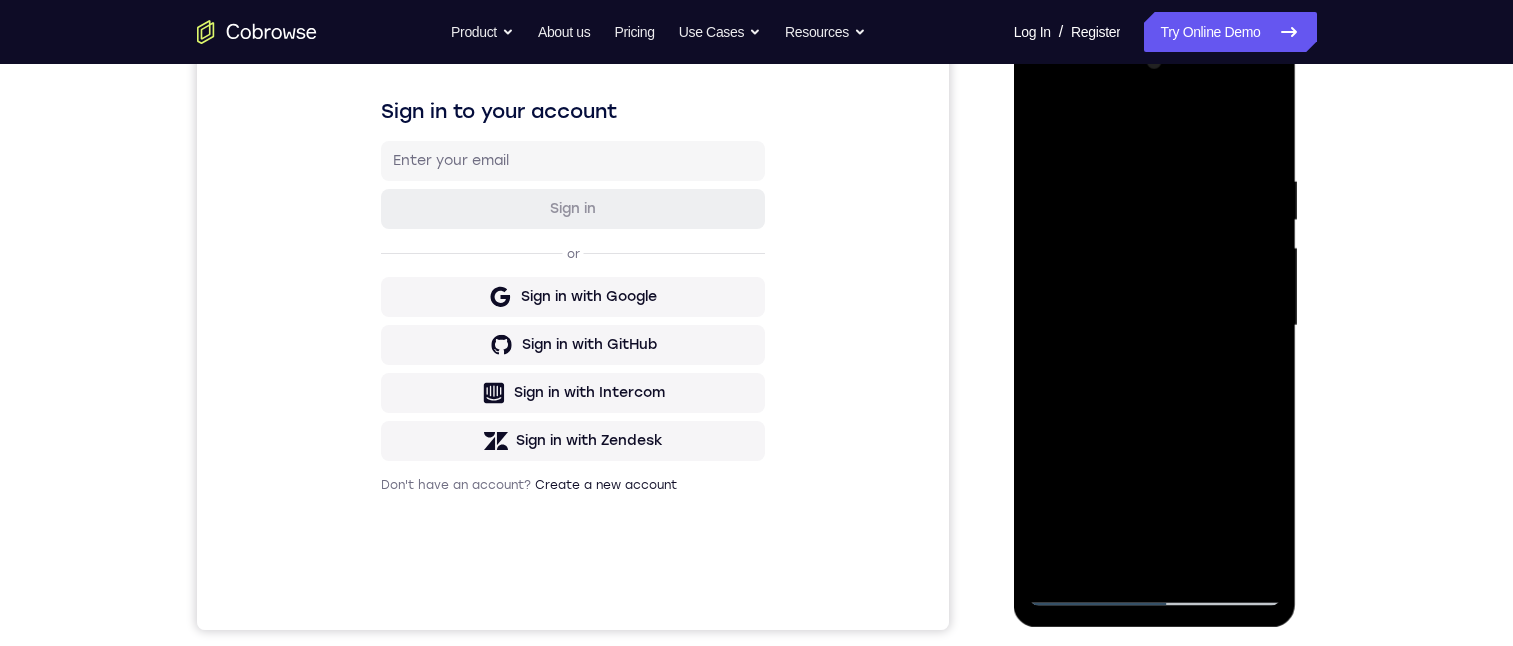 click at bounding box center (1155, 326) 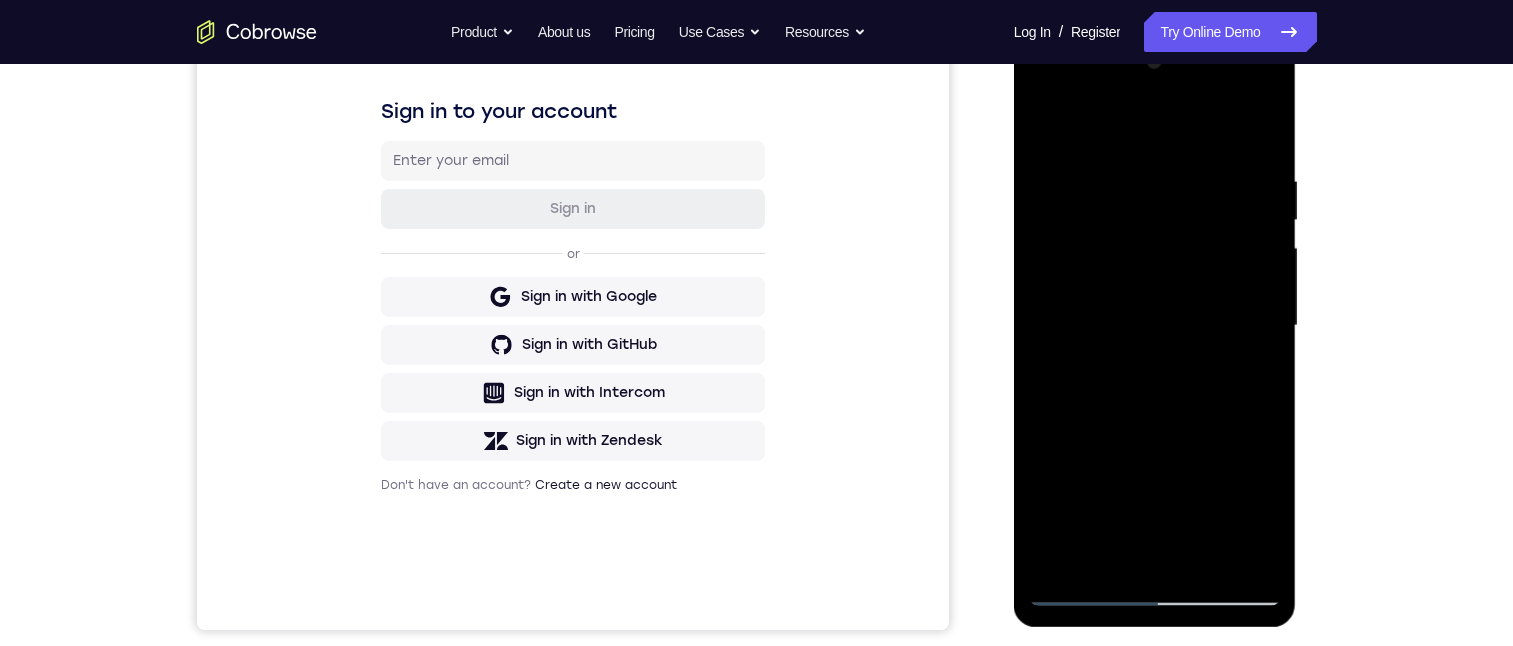 drag, startPoint x: 1251, startPoint y: 379, endPoint x: 1248, endPoint y: 355, distance: 24.186773 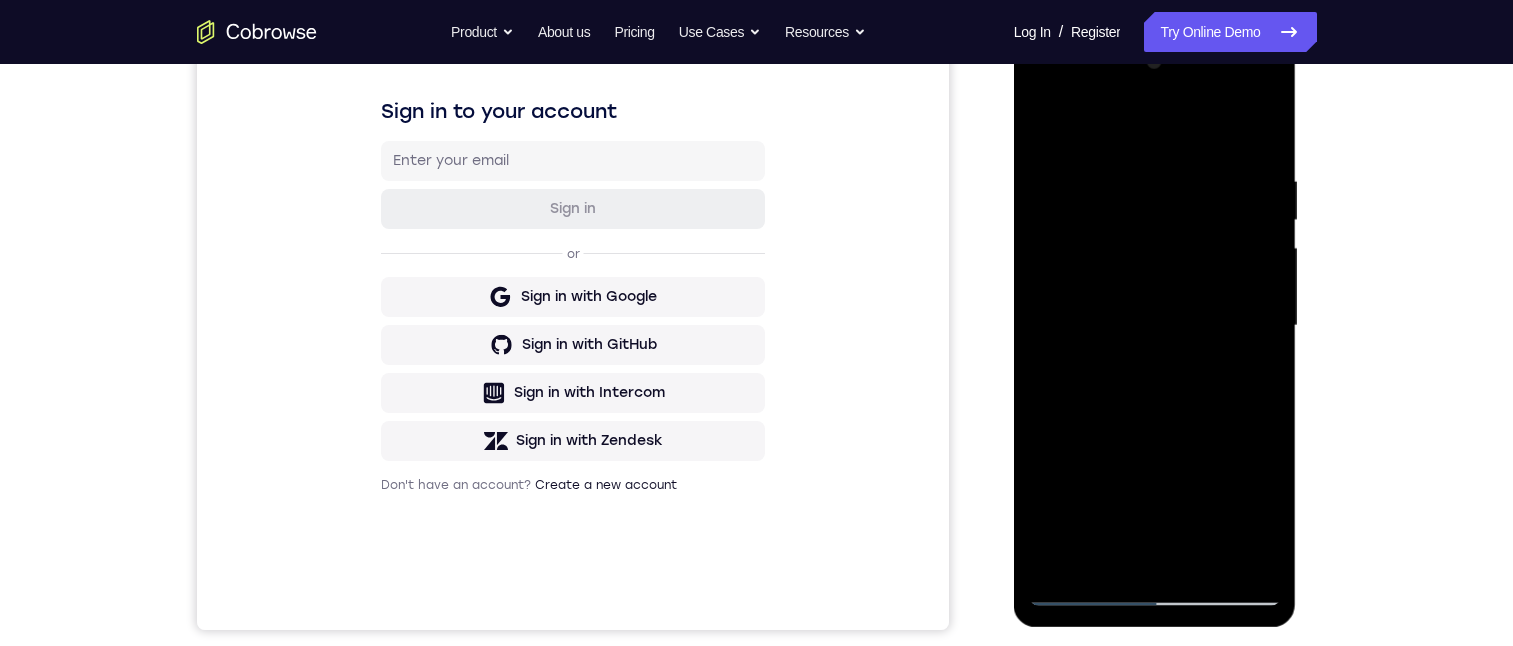 click at bounding box center (1155, 326) 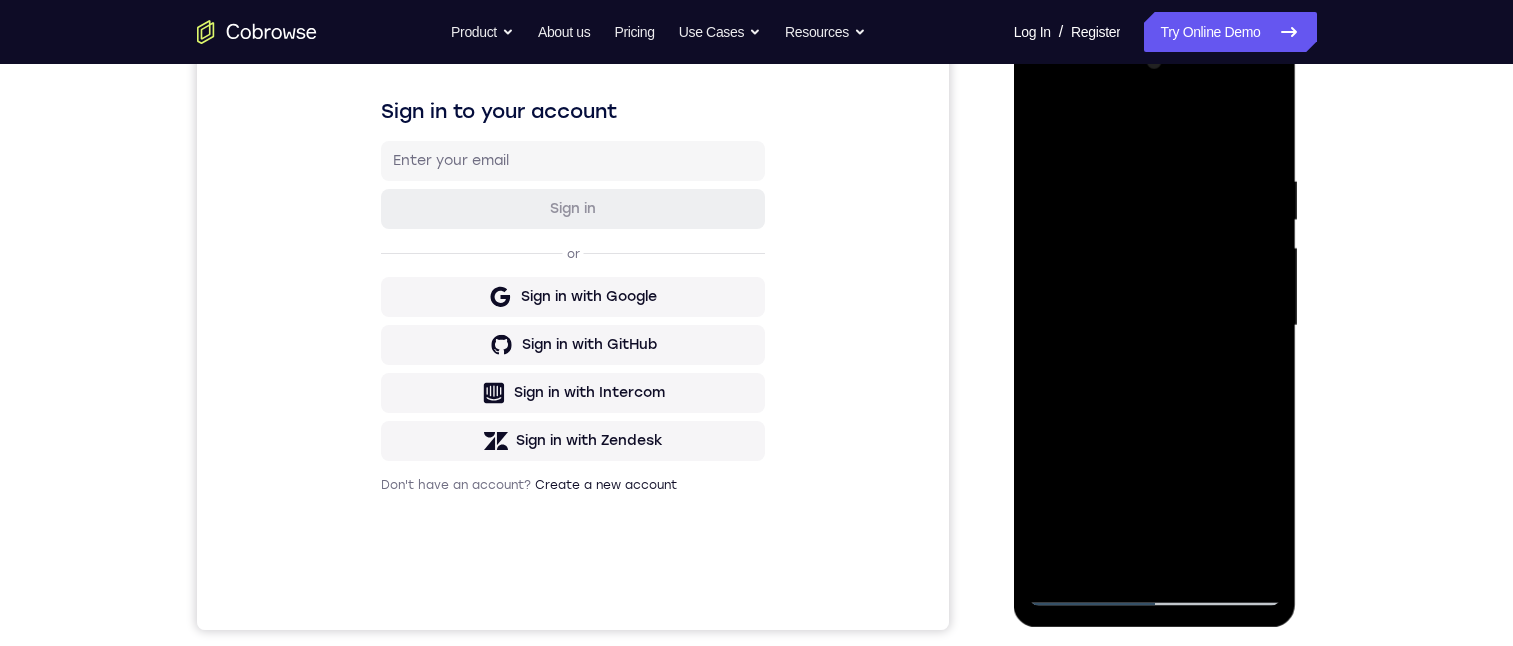 click at bounding box center (1155, 326) 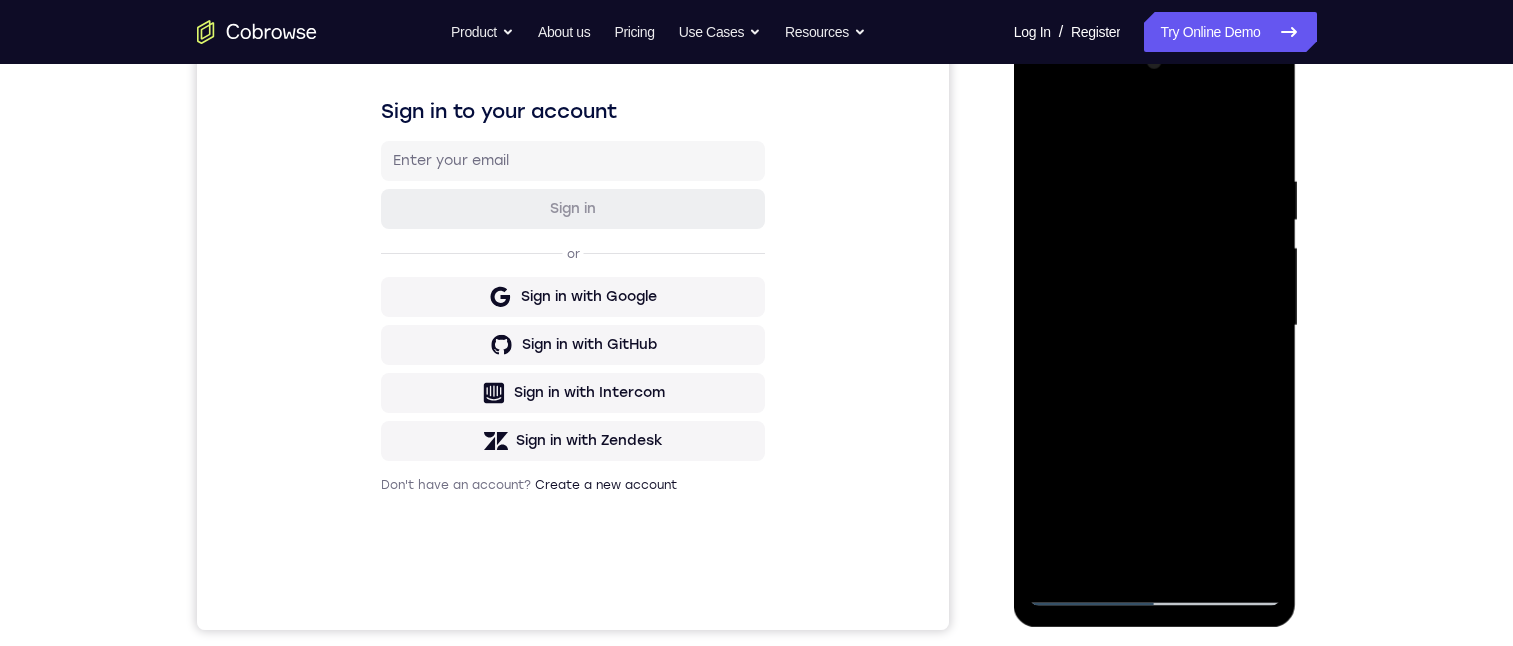 click at bounding box center (1155, 326) 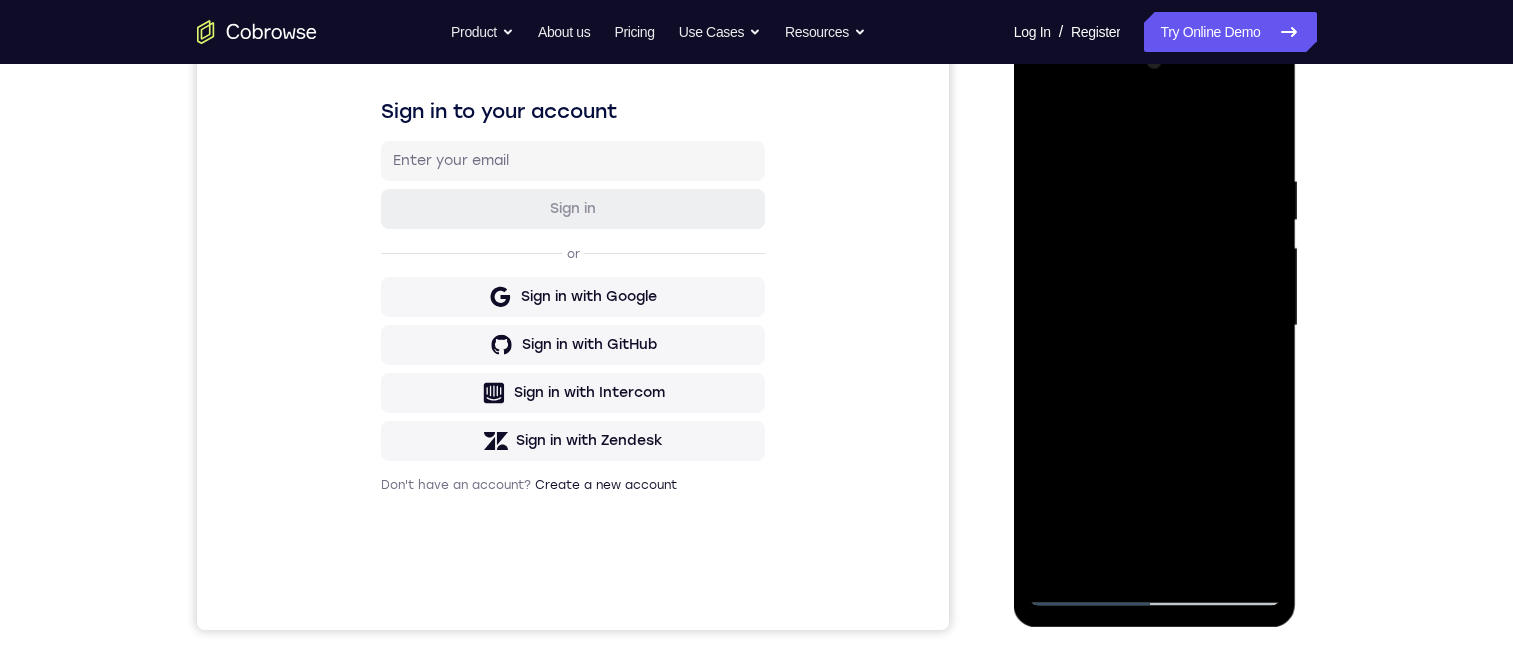 drag, startPoint x: 1167, startPoint y: 333, endPoint x: 1181, endPoint y: 231, distance: 102.9563 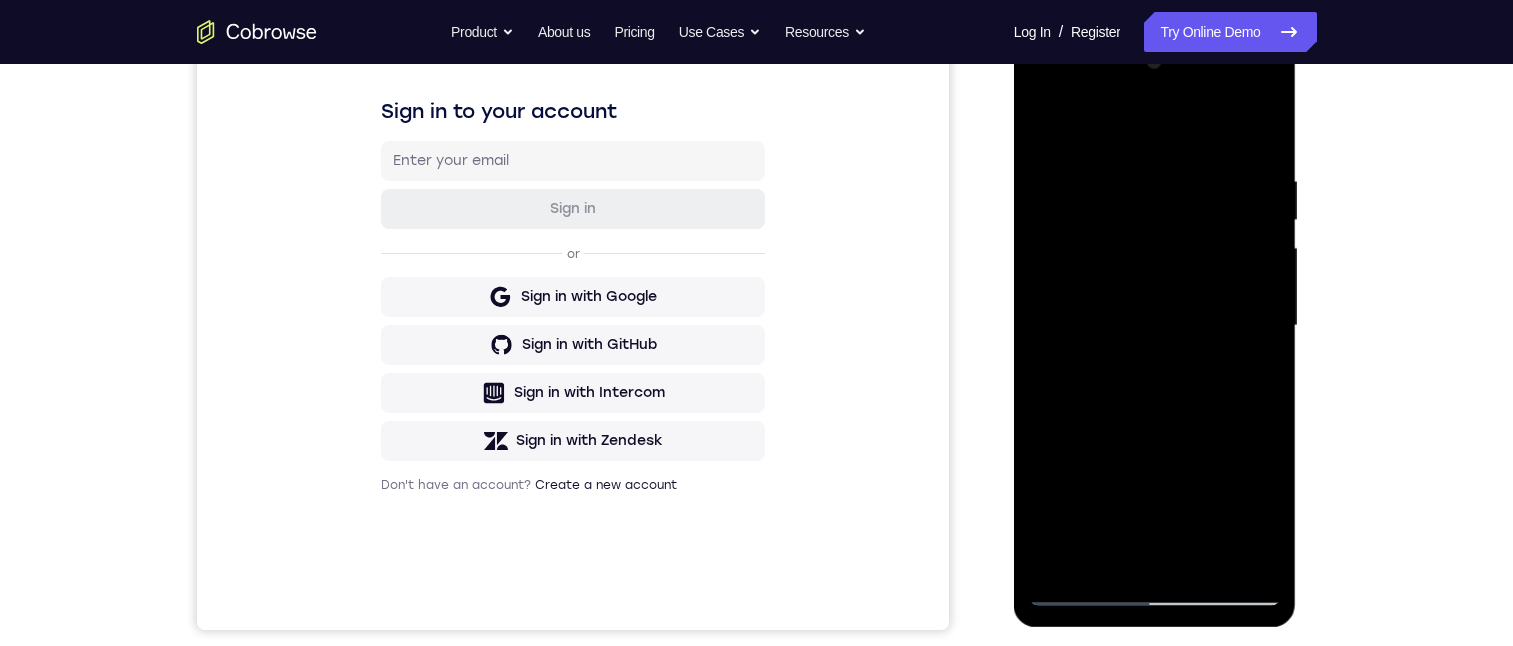 drag, startPoint x: 1127, startPoint y: 330, endPoint x: 1130, endPoint y: 301, distance: 29.15476 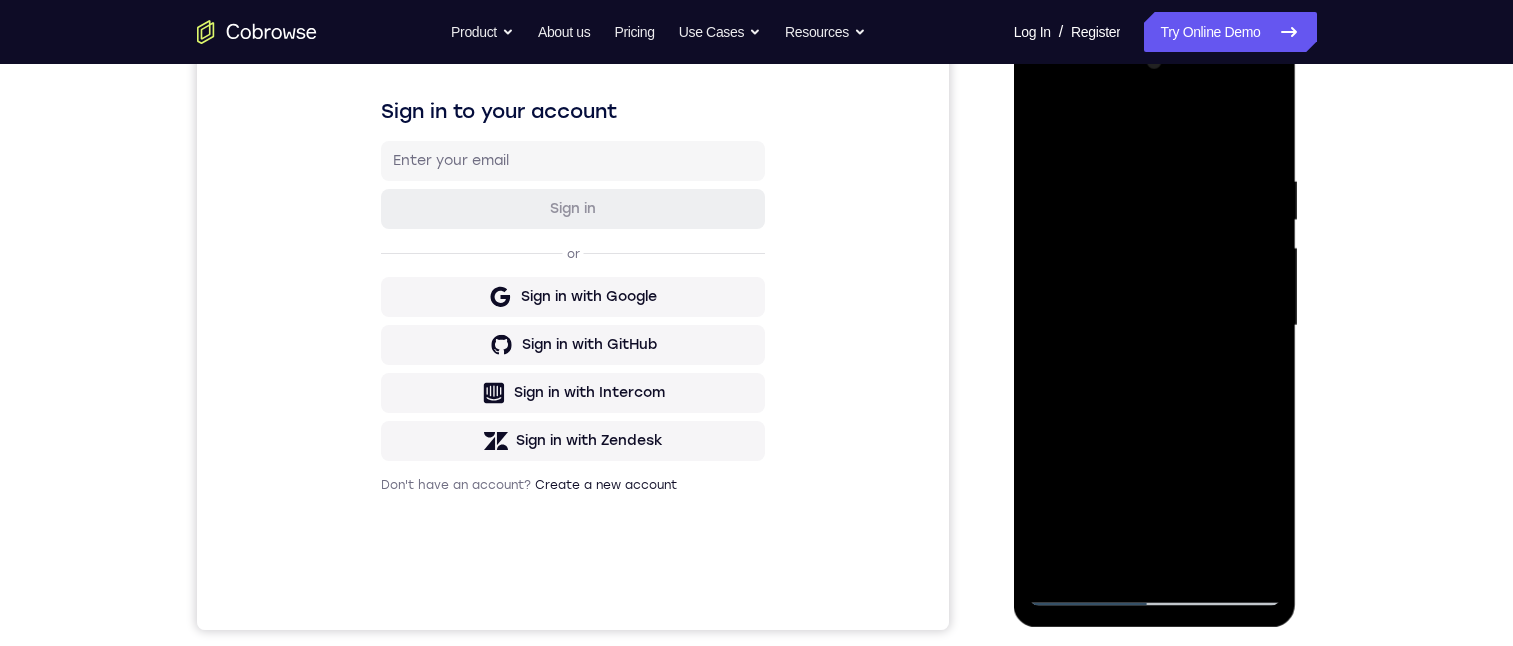 click at bounding box center [1155, 326] 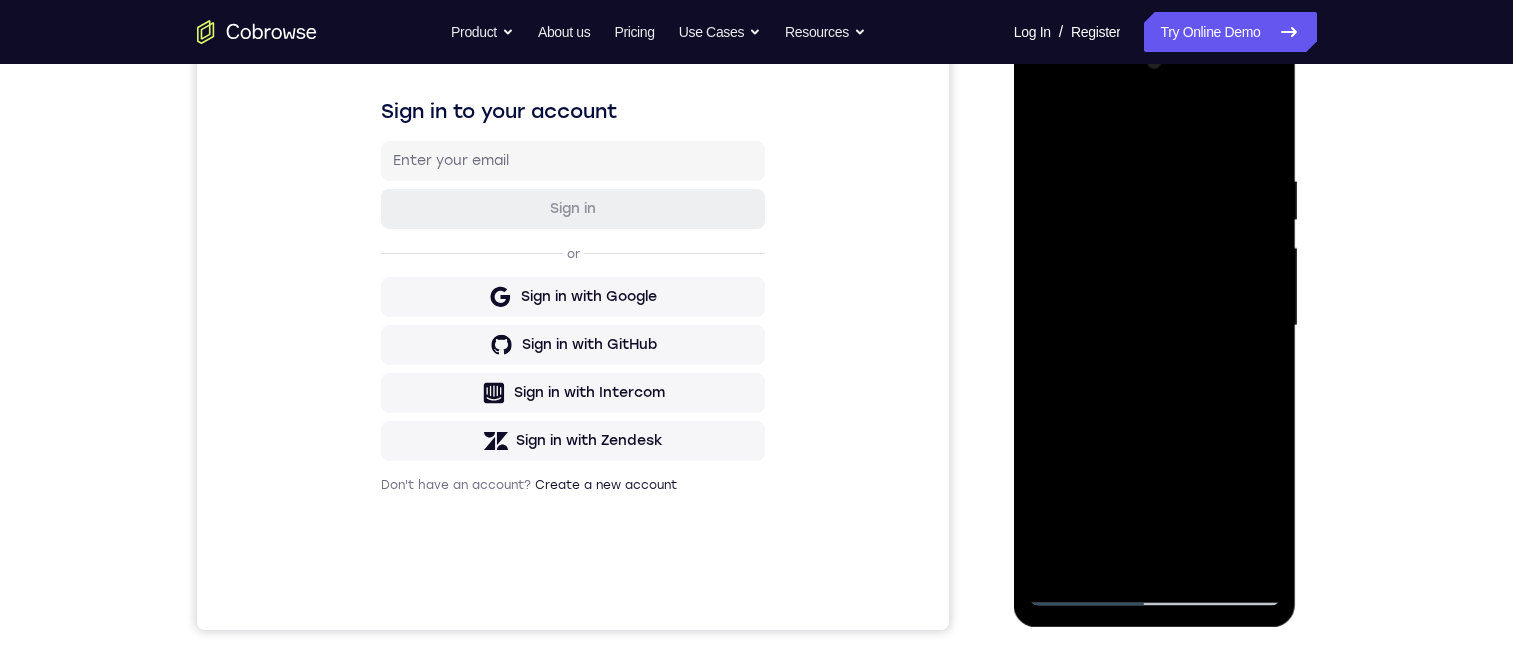 click at bounding box center [1155, 326] 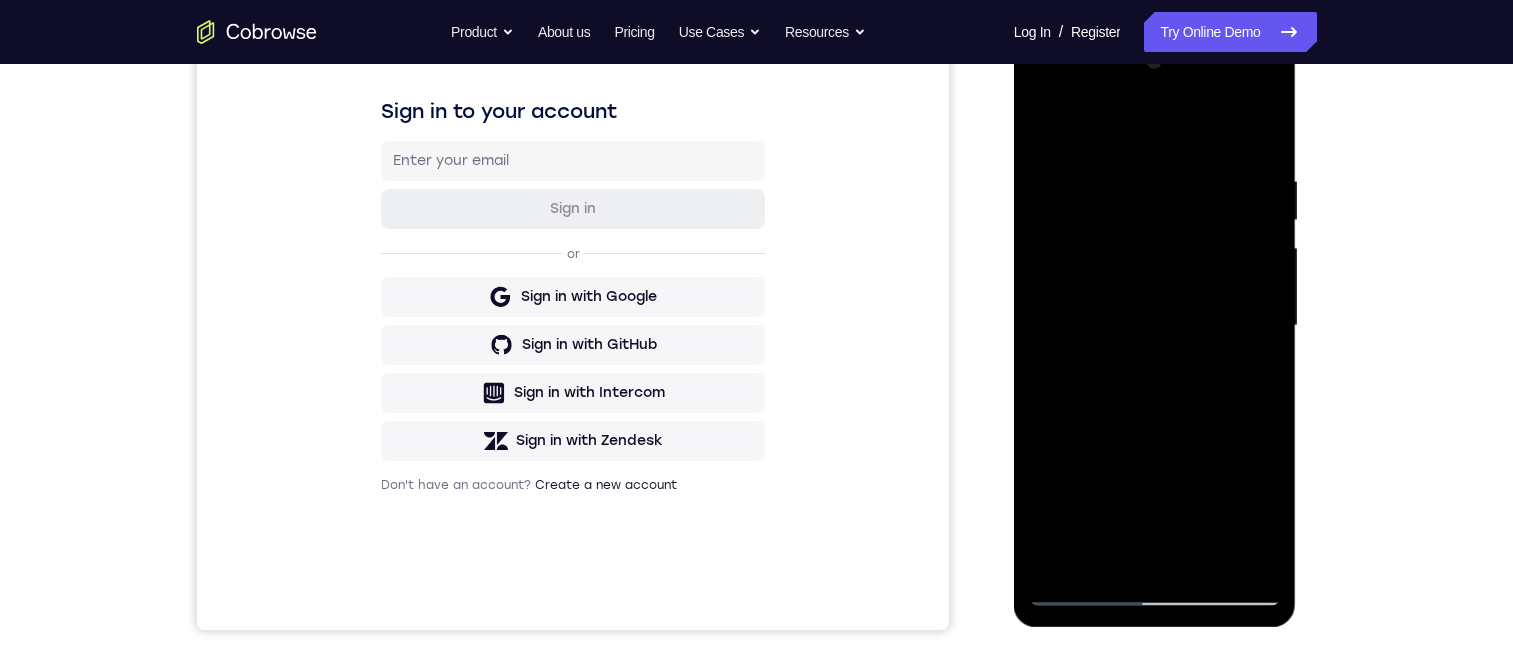 click at bounding box center (1155, 326) 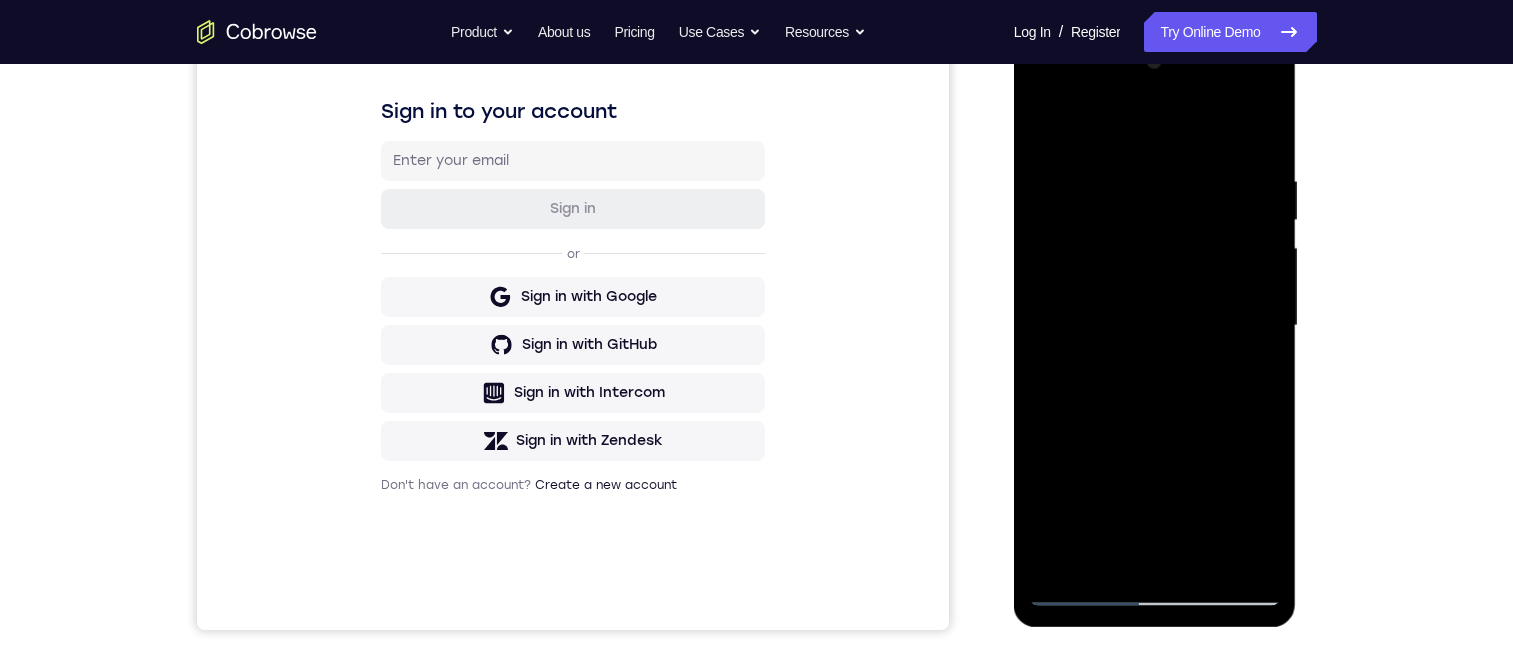 drag, startPoint x: 1210, startPoint y: 222, endPoint x: 1223, endPoint y: 438, distance: 216.39085 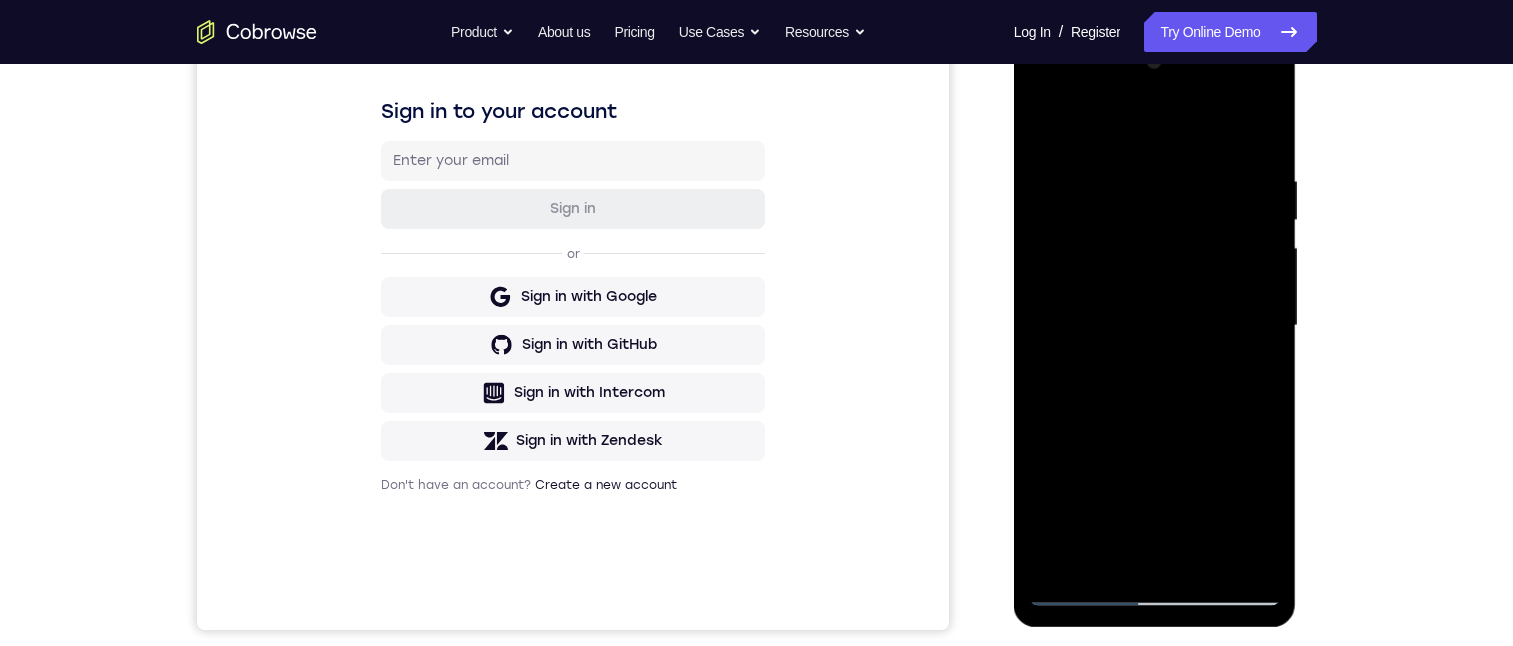 click at bounding box center [1155, 326] 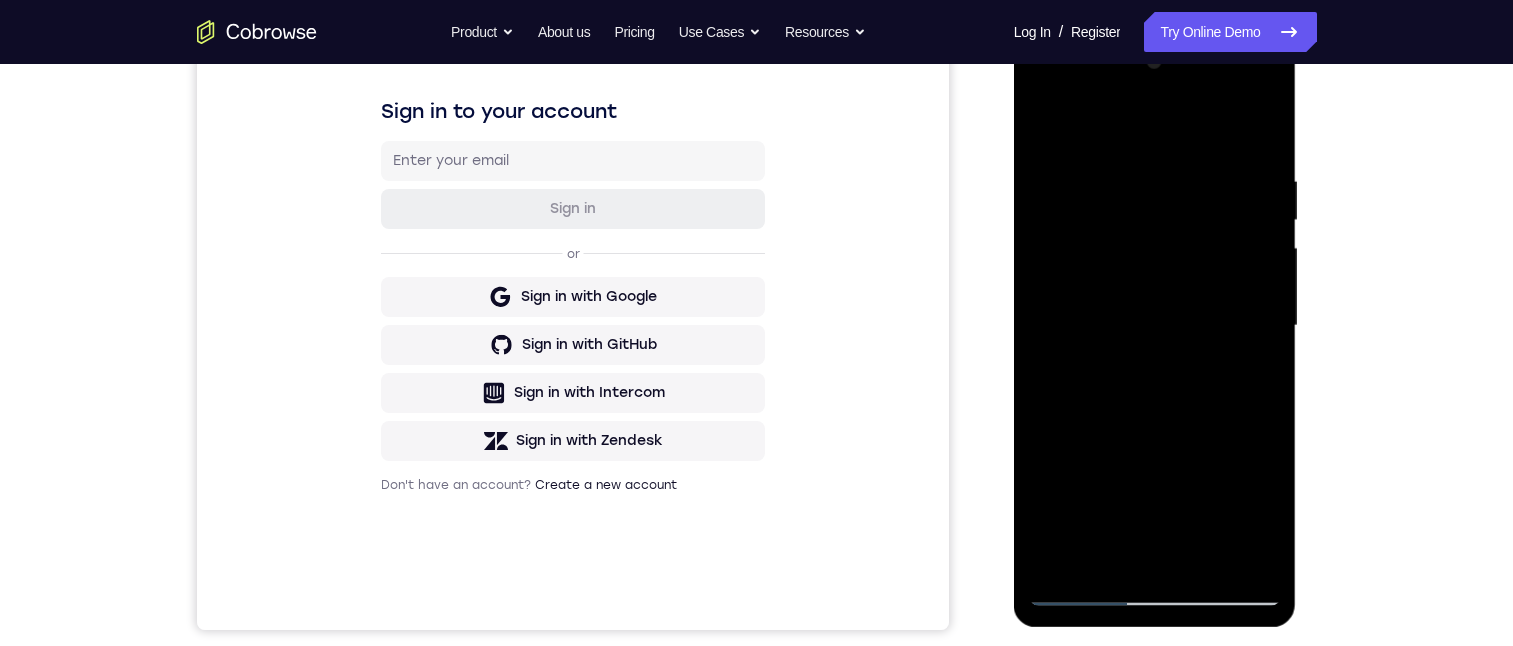 click at bounding box center [1155, 326] 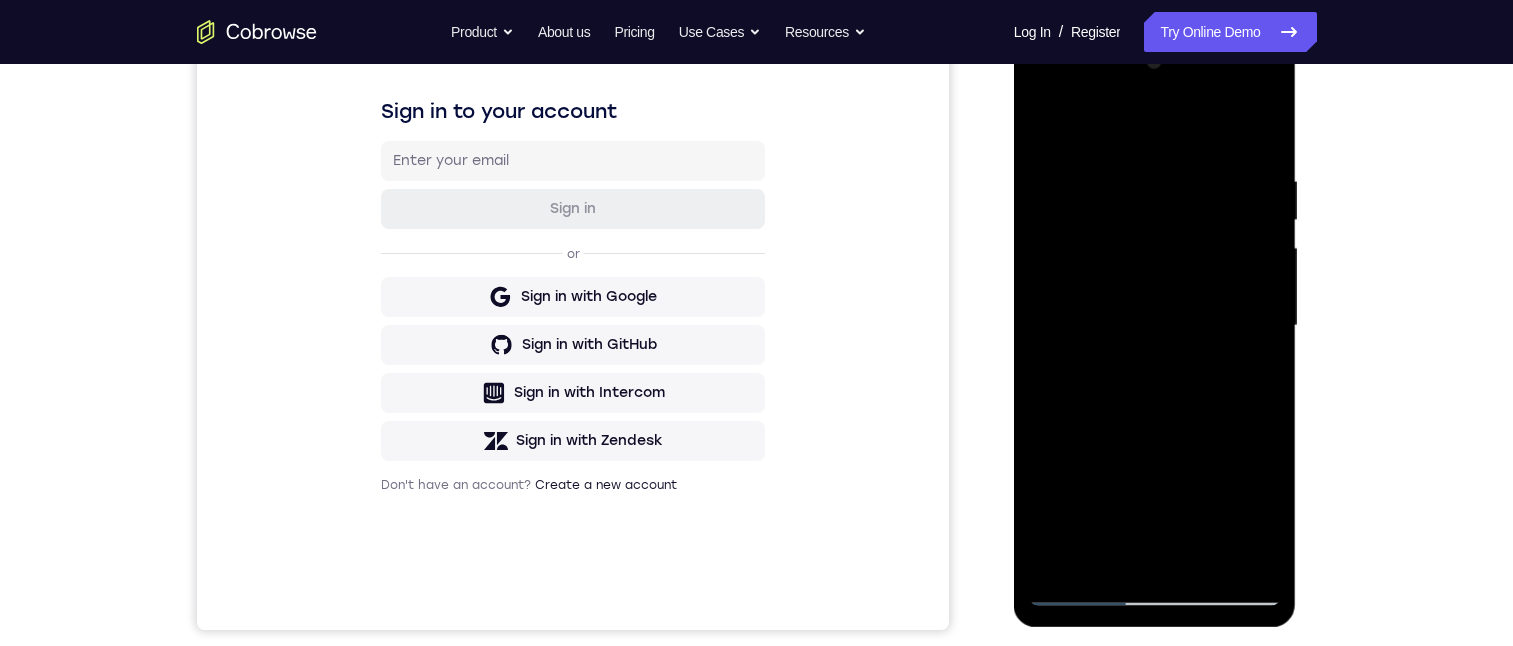 click at bounding box center [1155, 326] 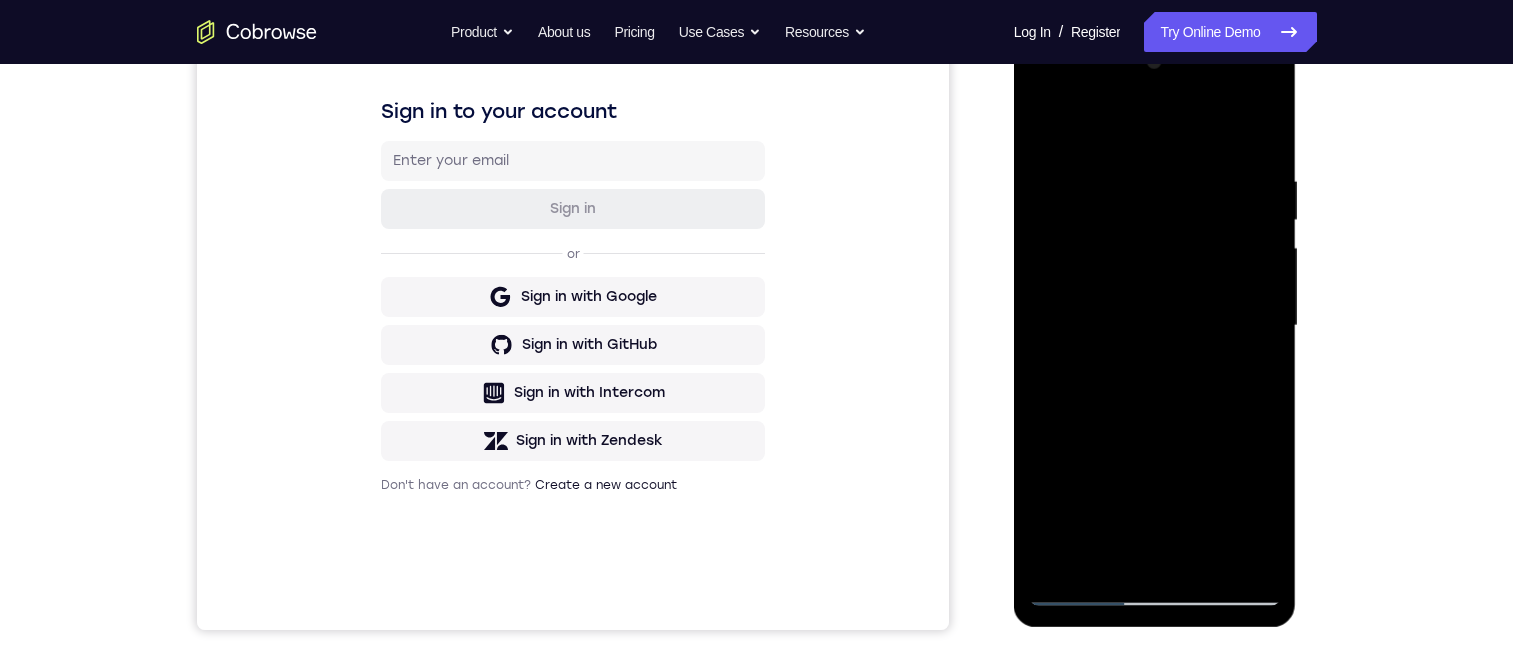 click at bounding box center (1155, 326) 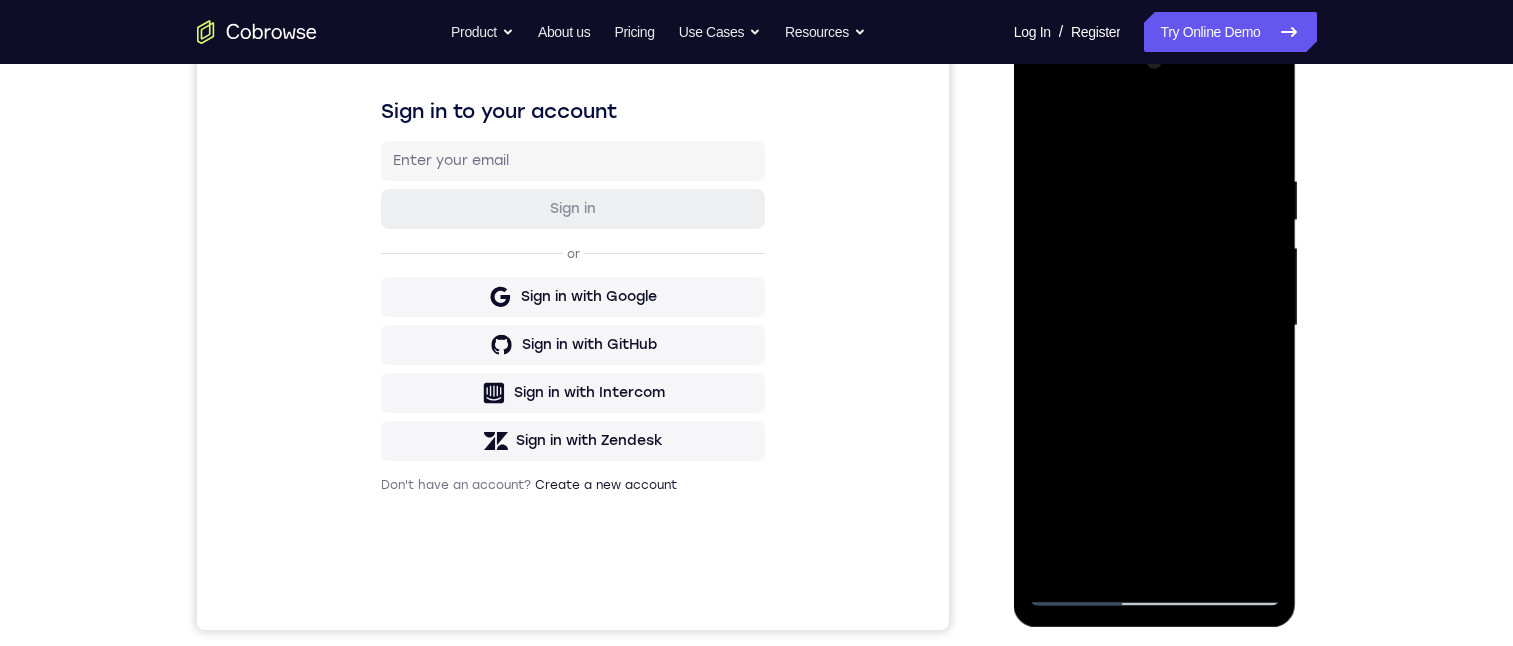 drag, startPoint x: 1187, startPoint y: 241, endPoint x: 1271, endPoint y: 346, distance: 134.4656 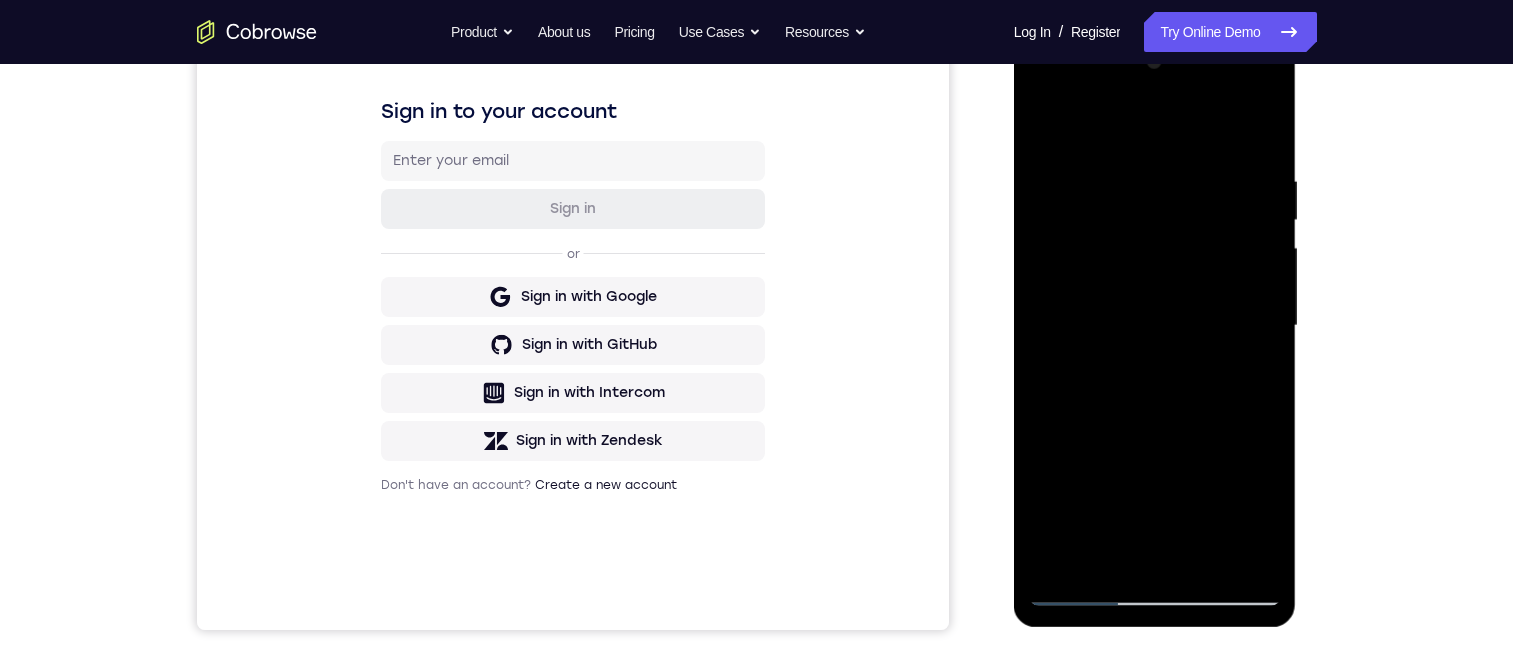 click at bounding box center [1155, 326] 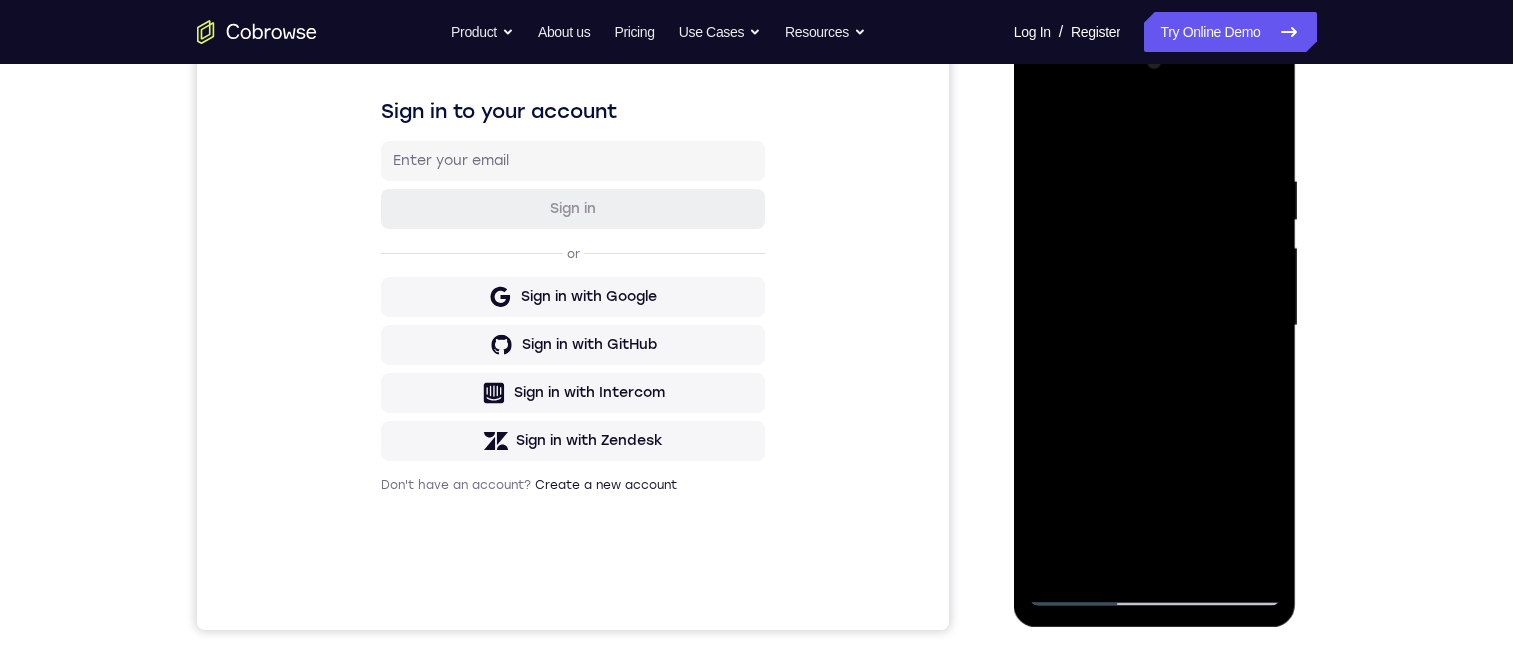 click at bounding box center [1155, 326] 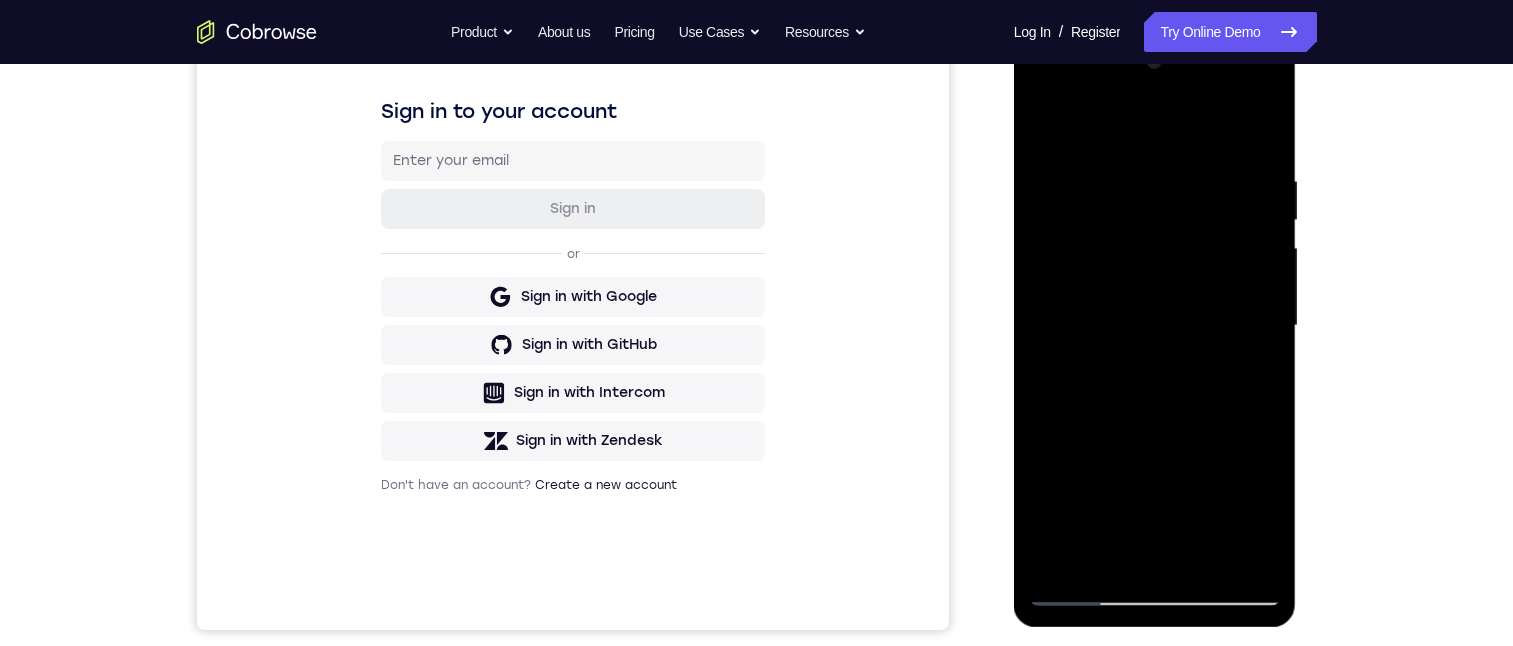 click at bounding box center [1155, 326] 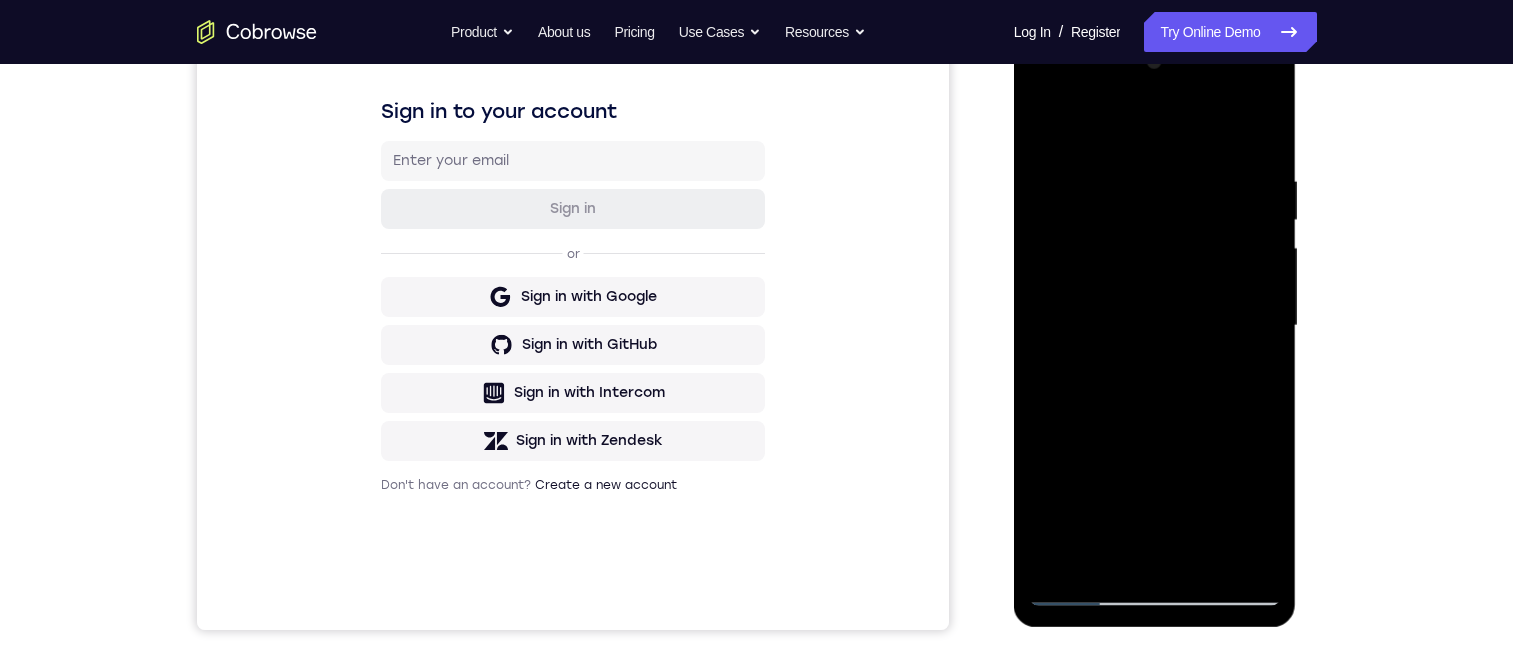 click at bounding box center [1155, 326] 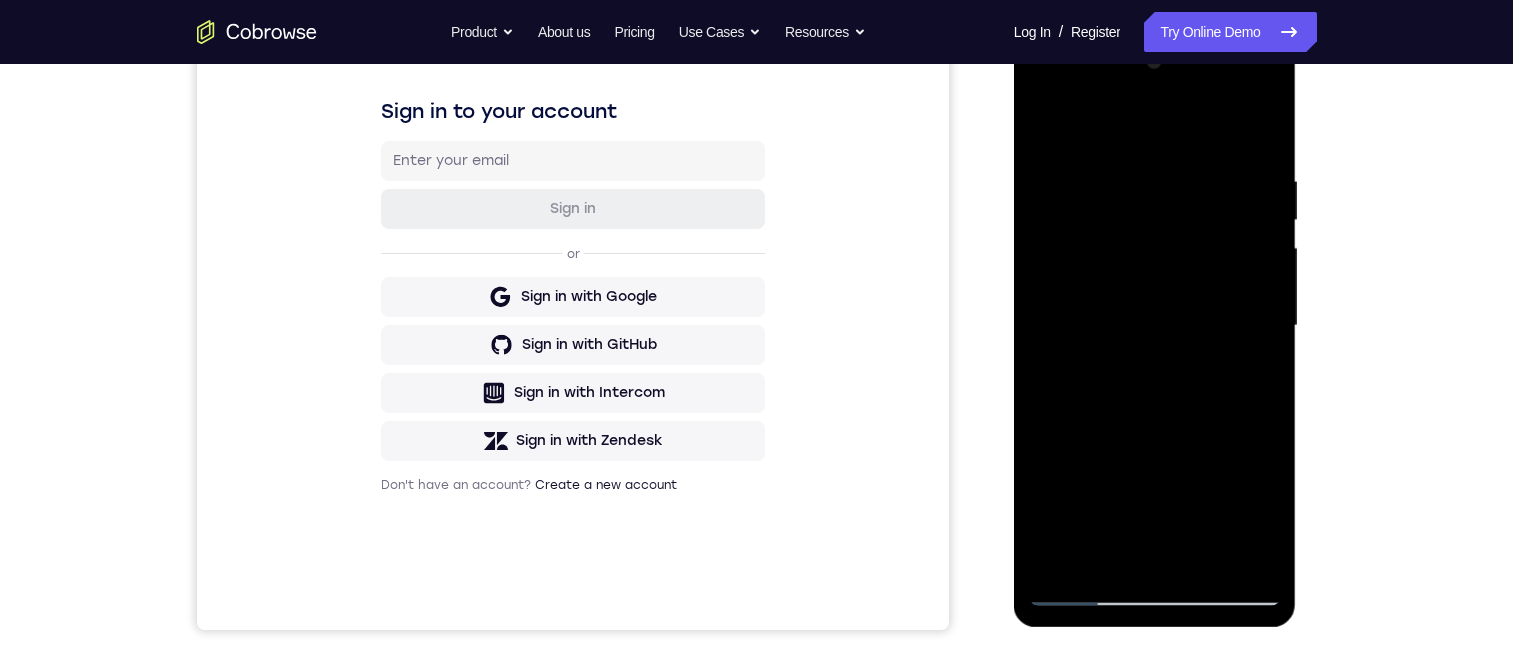click at bounding box center (1155, 326) 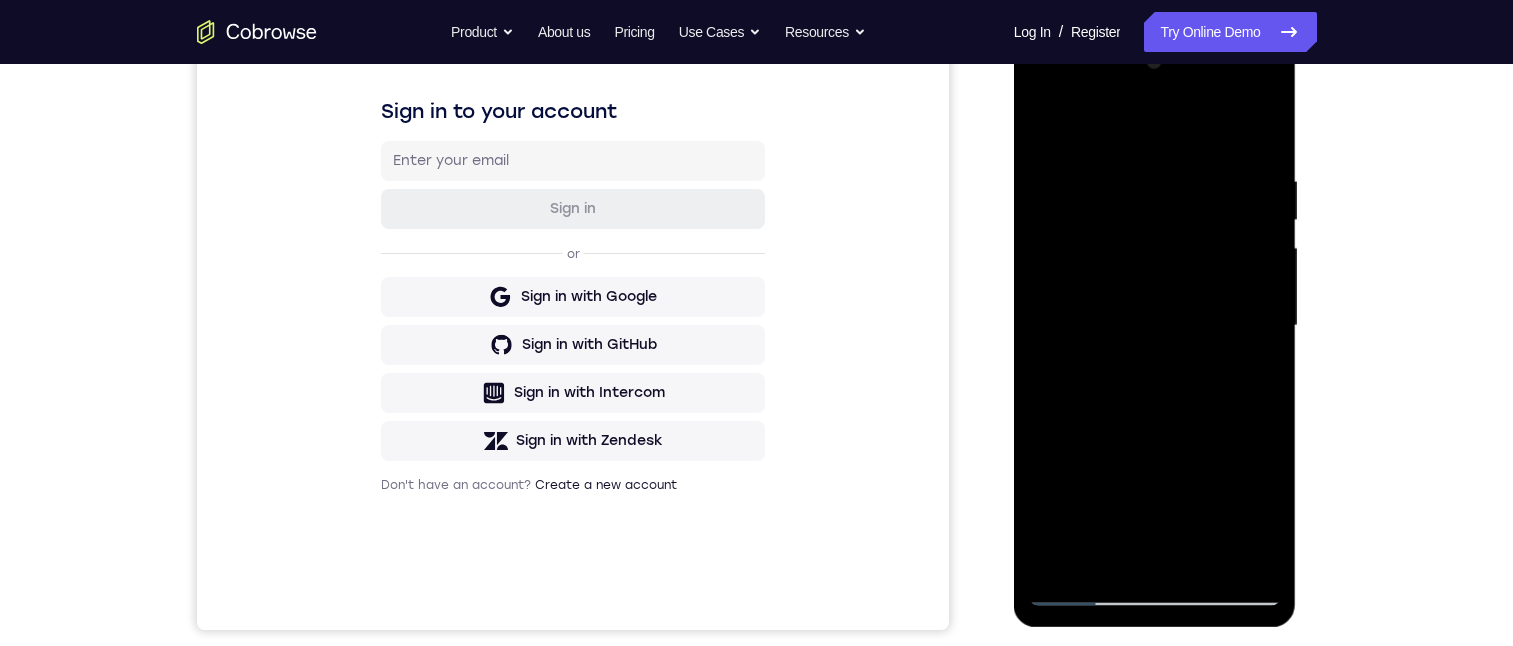click at bounding box center (1155, 326) 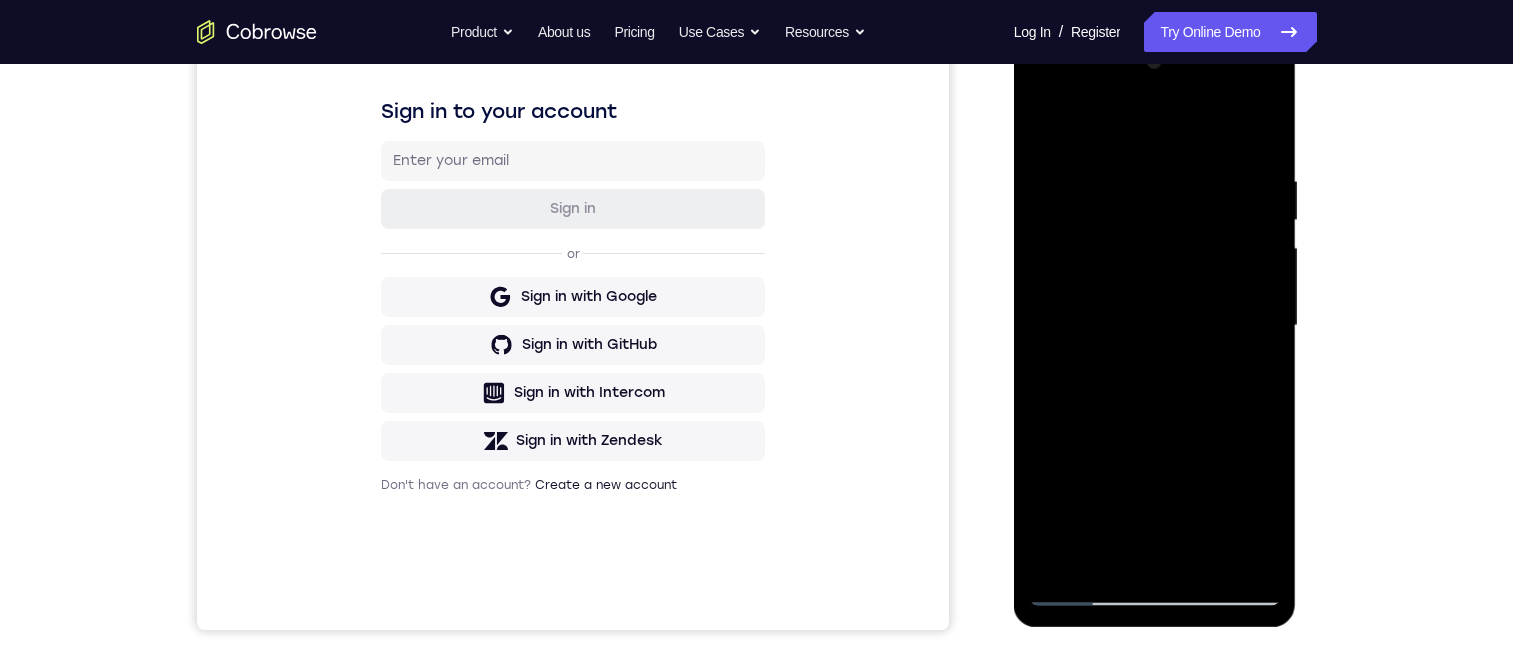 click at bounding box center [1155, 326] 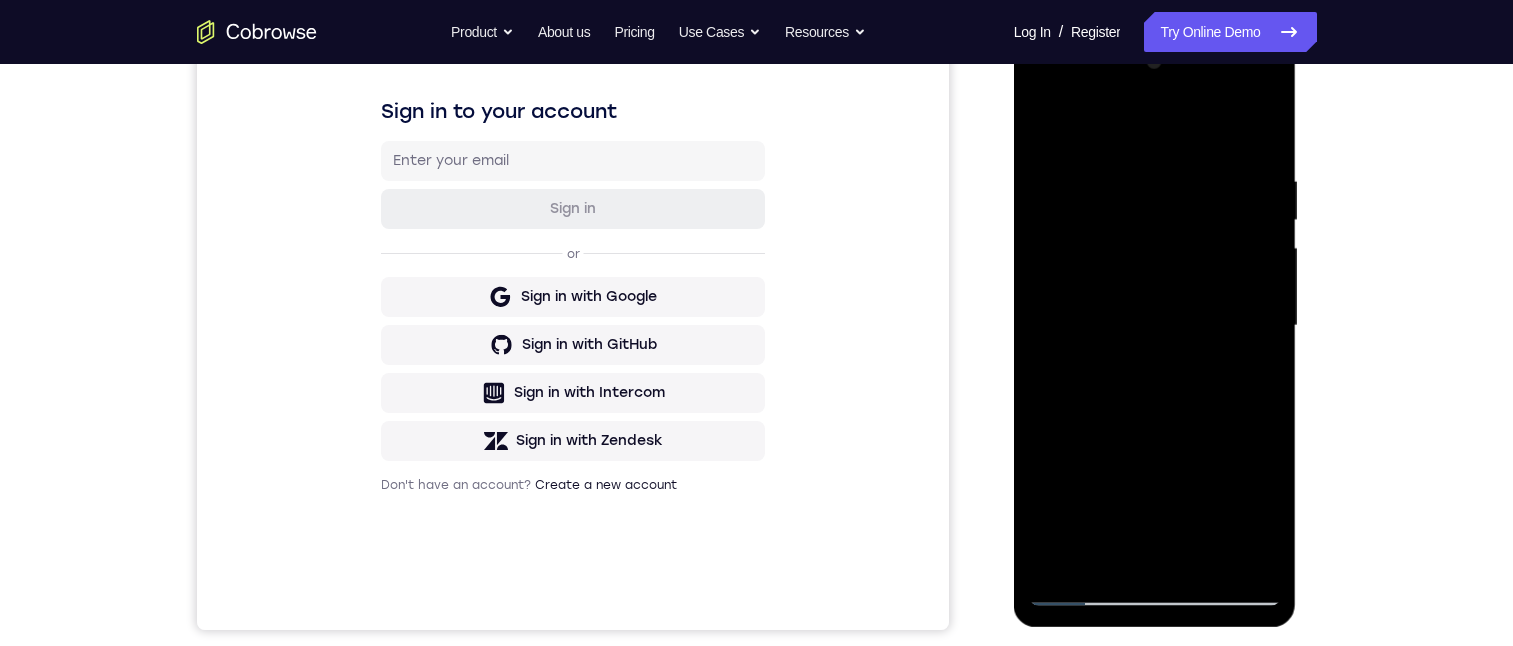 click at bounding box center [1155, 326] 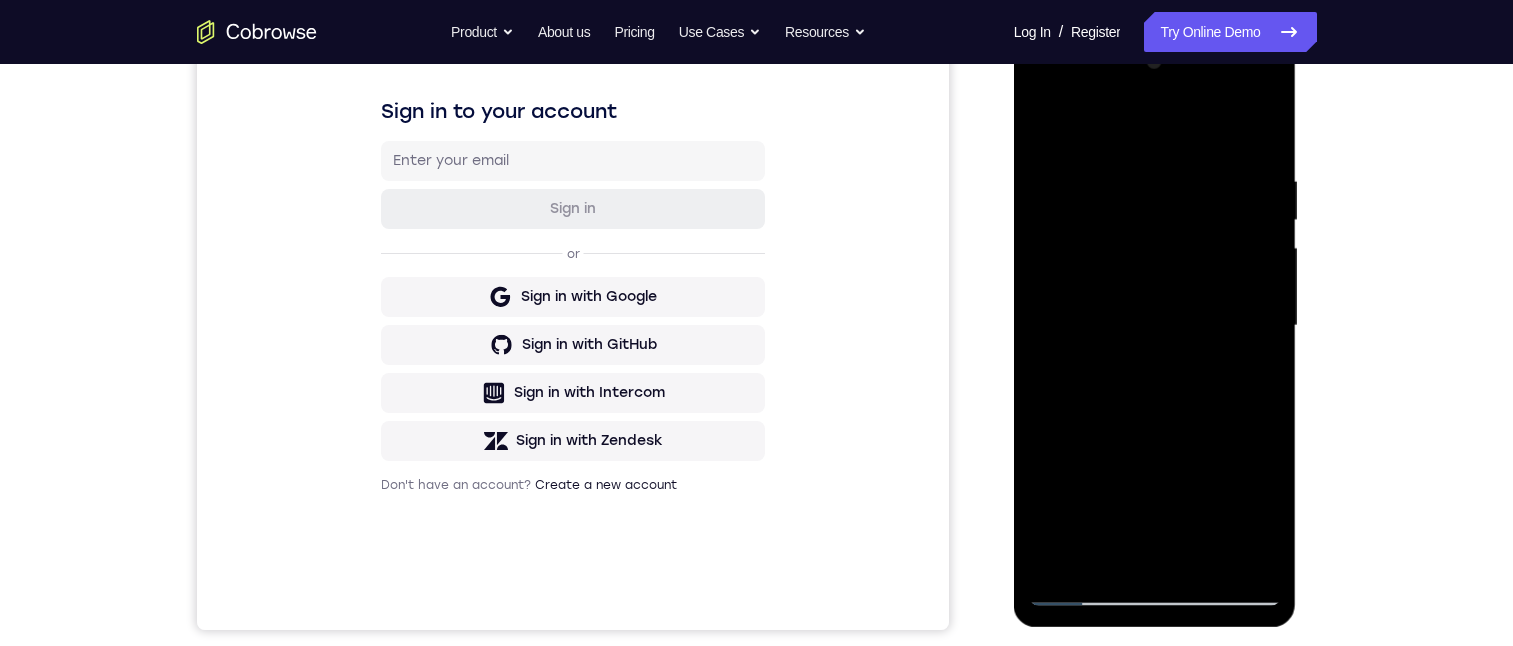 drag, startPoint x: 1176, startPoint y: 469, endPoint x: 1178, endPoint y: 331, distance: 138.0145 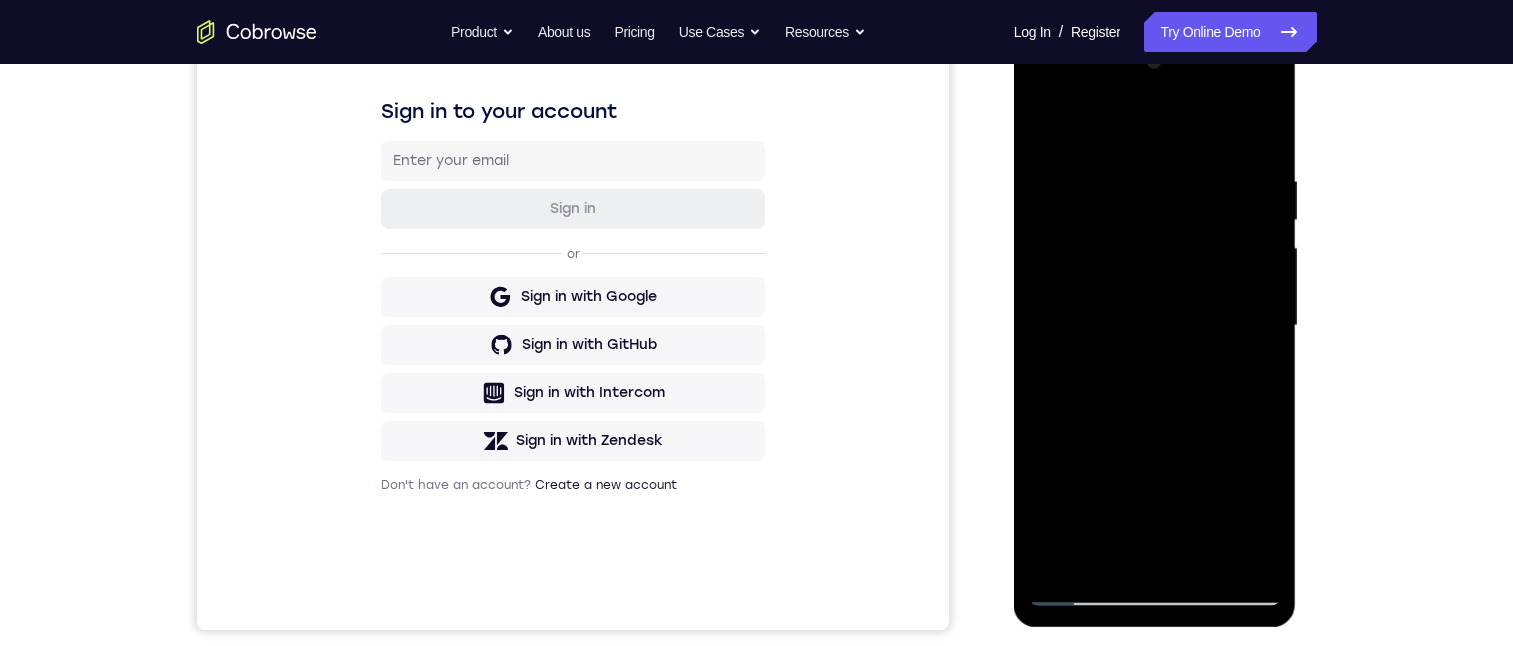 click at bounding box center [1155, 326] 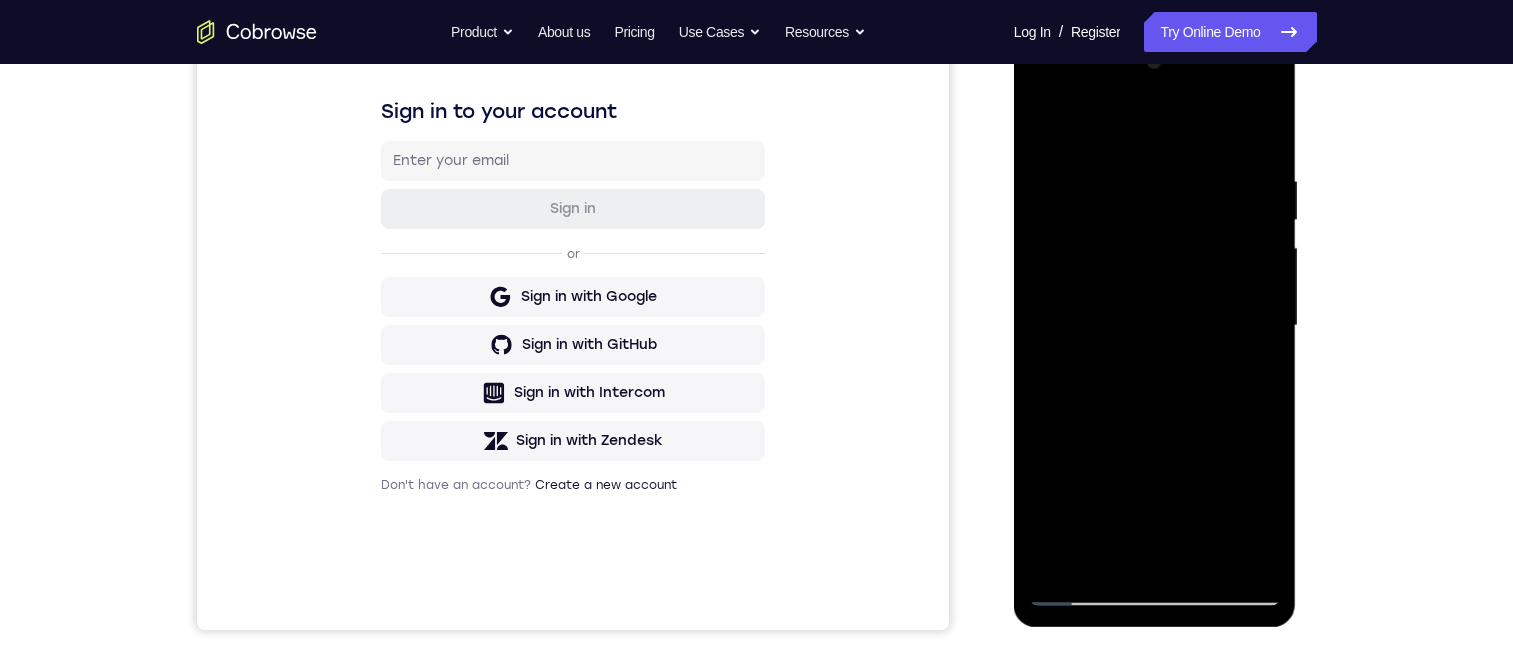 click at bounding box center (1155, 326) 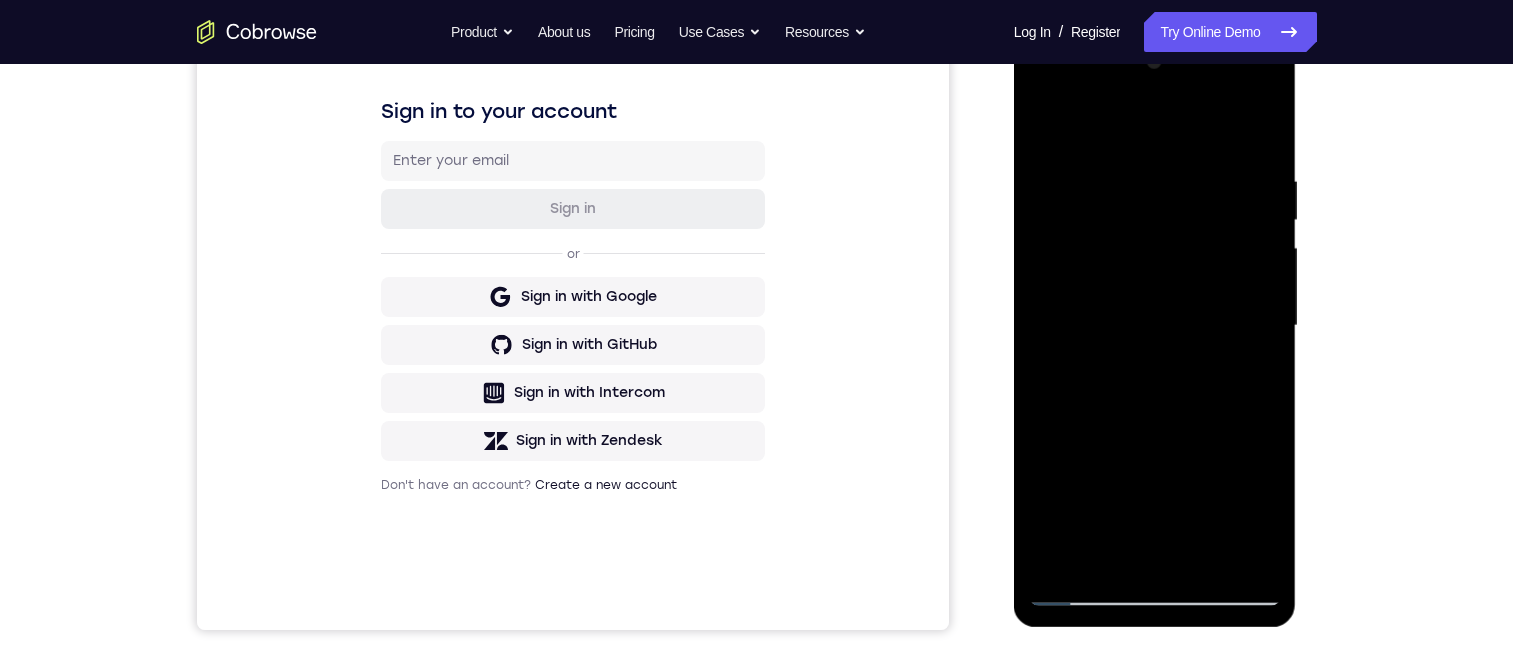 drag, startPoint x: 1135, startPoint y: 432, endPoint x: 1174, endPoint y: 542, distance: 116.70904 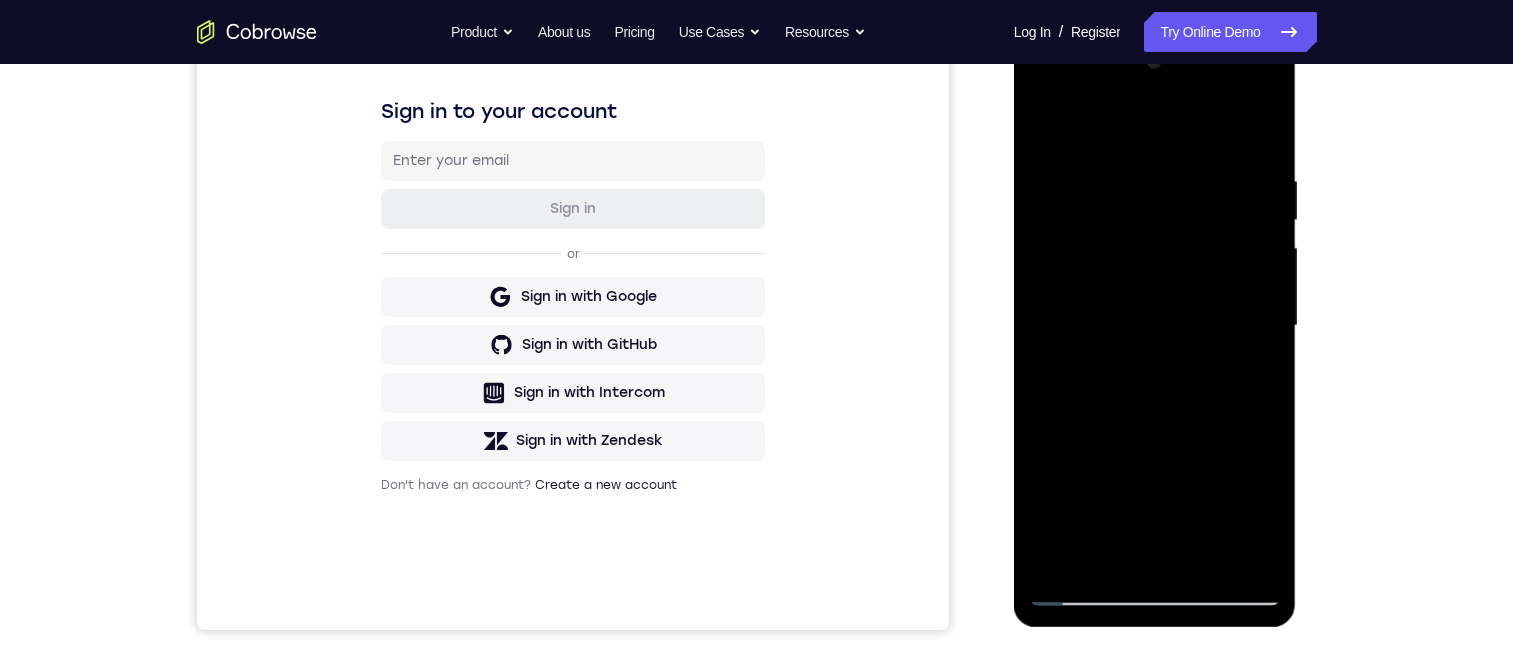 click at bounding box center (1155, 326) 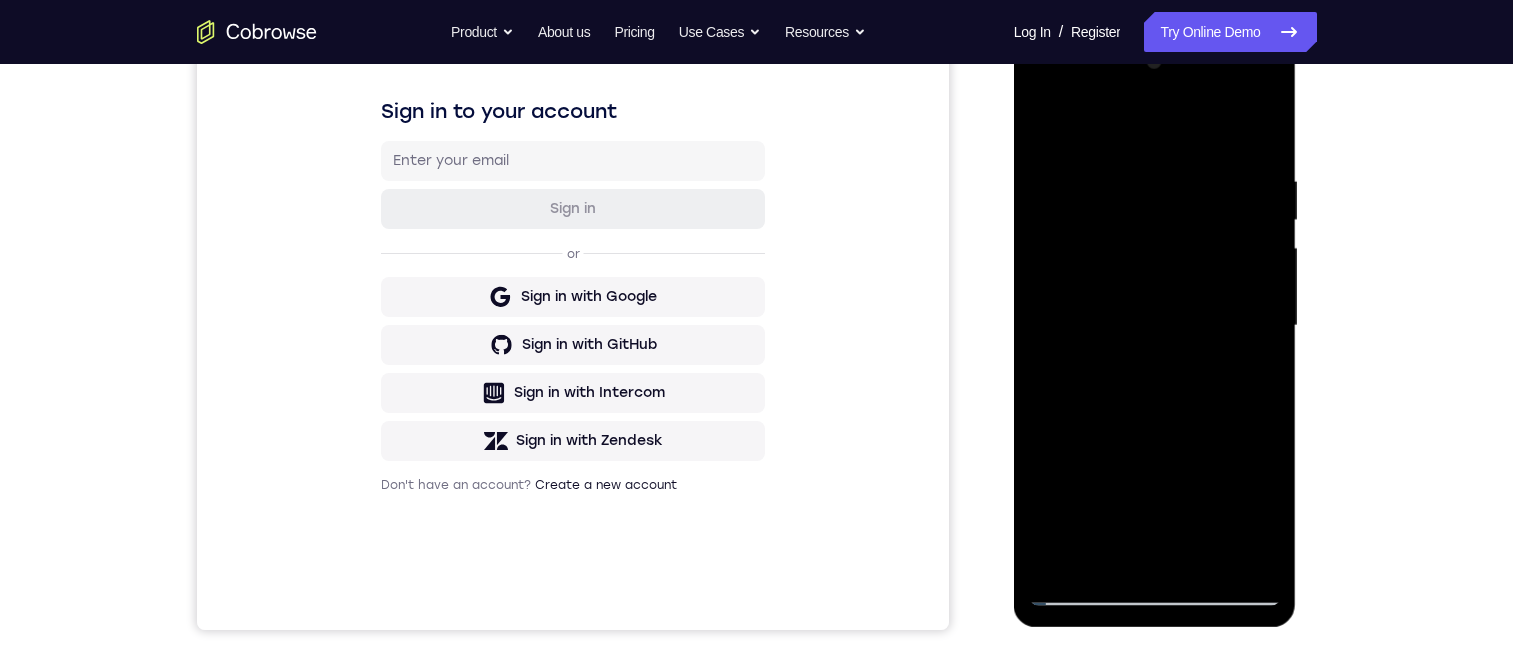 click at bounding box center (1155, 326) 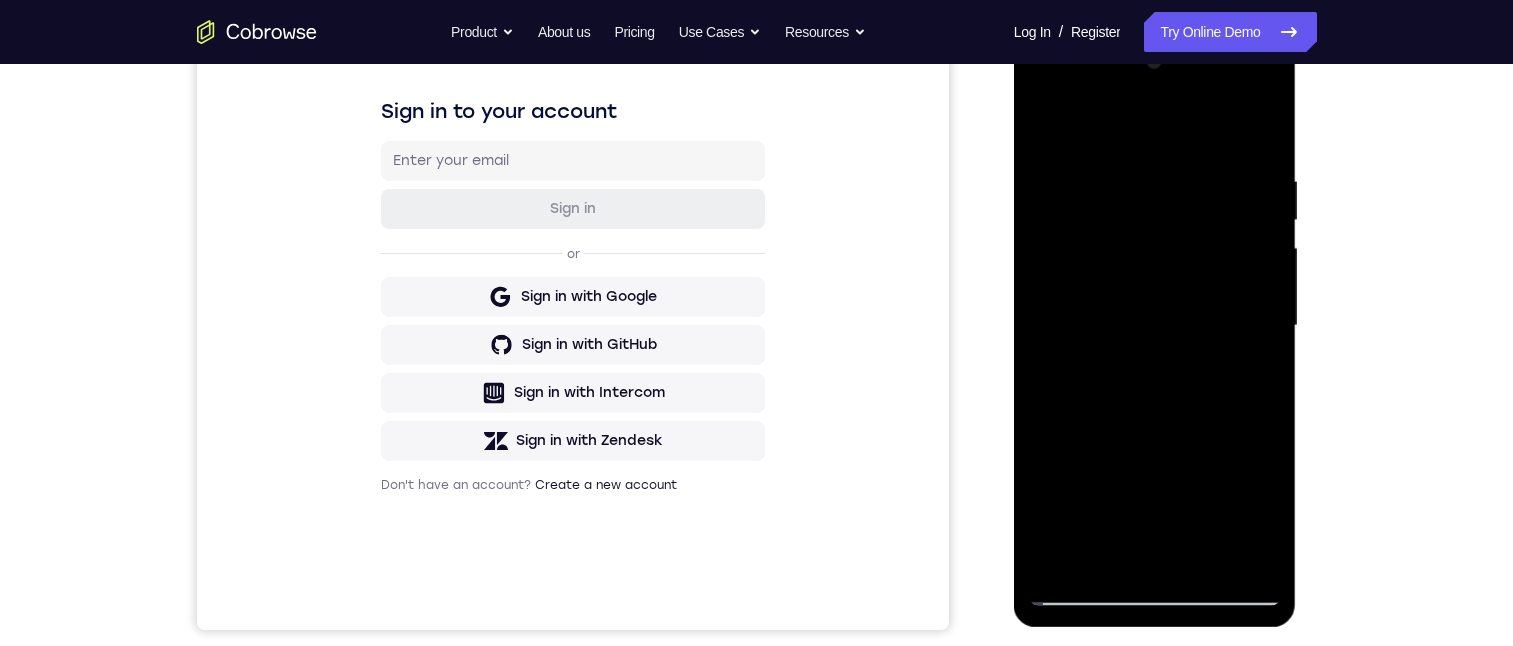 click at bounding box center [1155, 326] 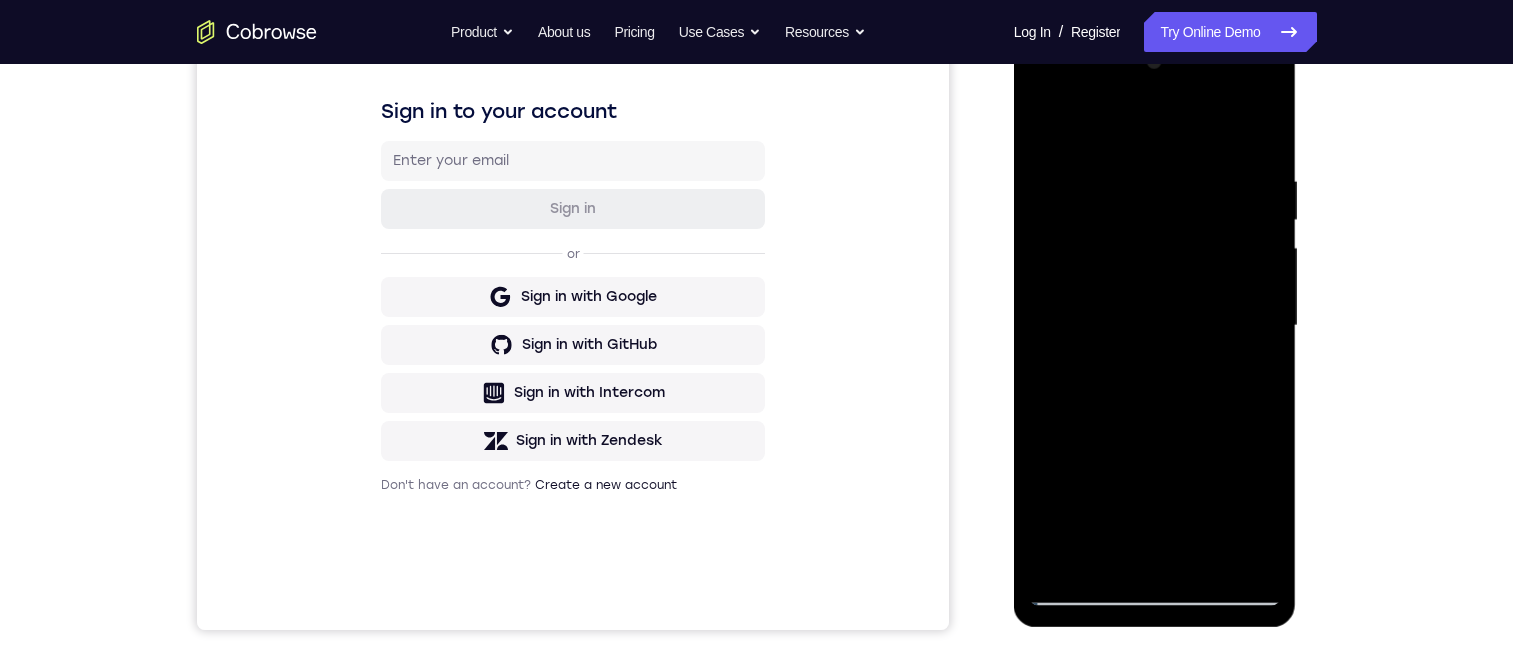 click at bounding box center [1155, 326] 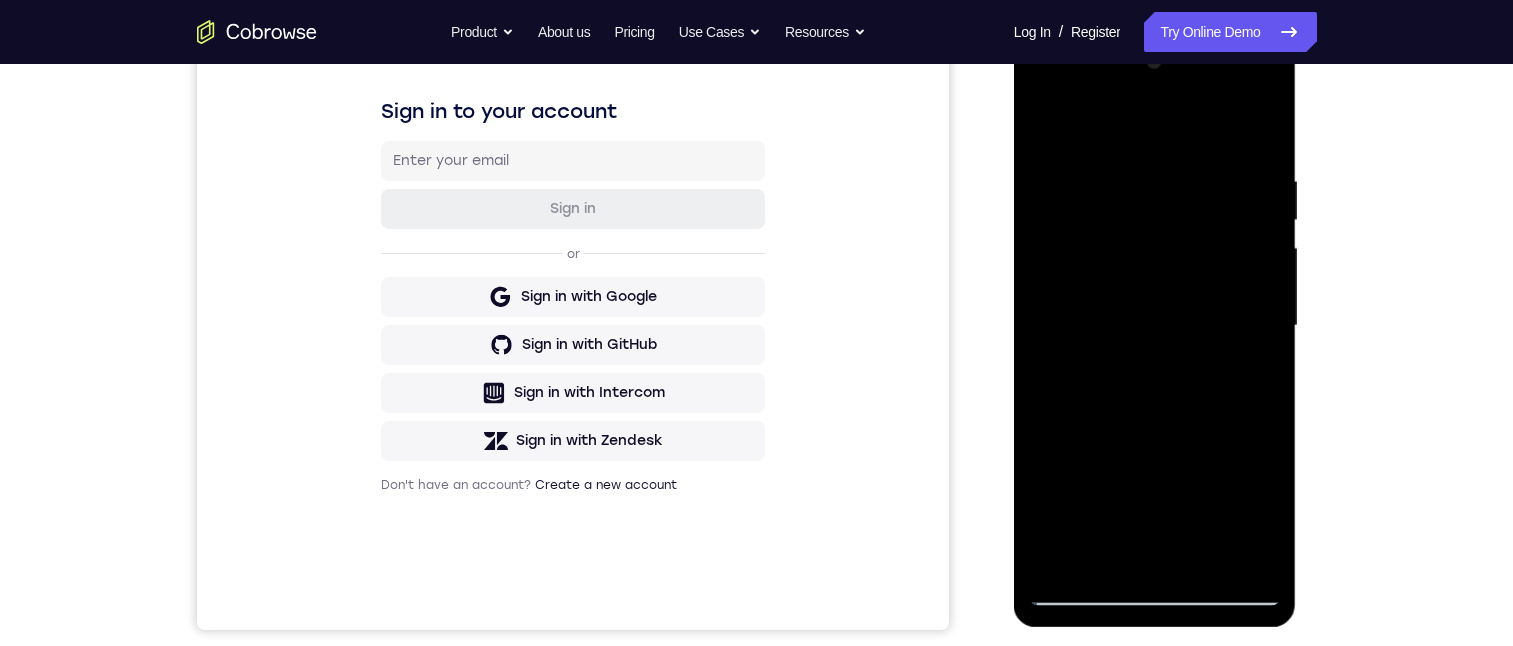 click at bounding box center [1155, 326] 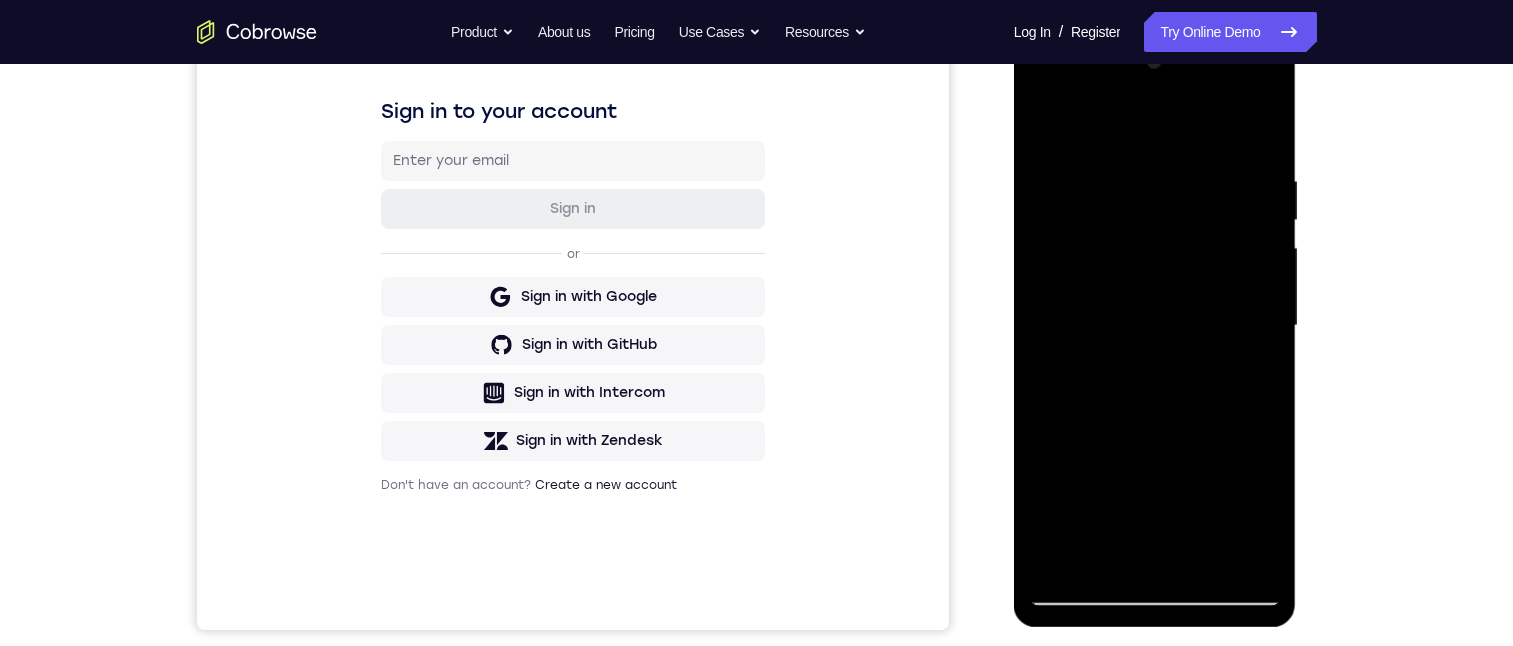click at bounding box center [1155, 326] 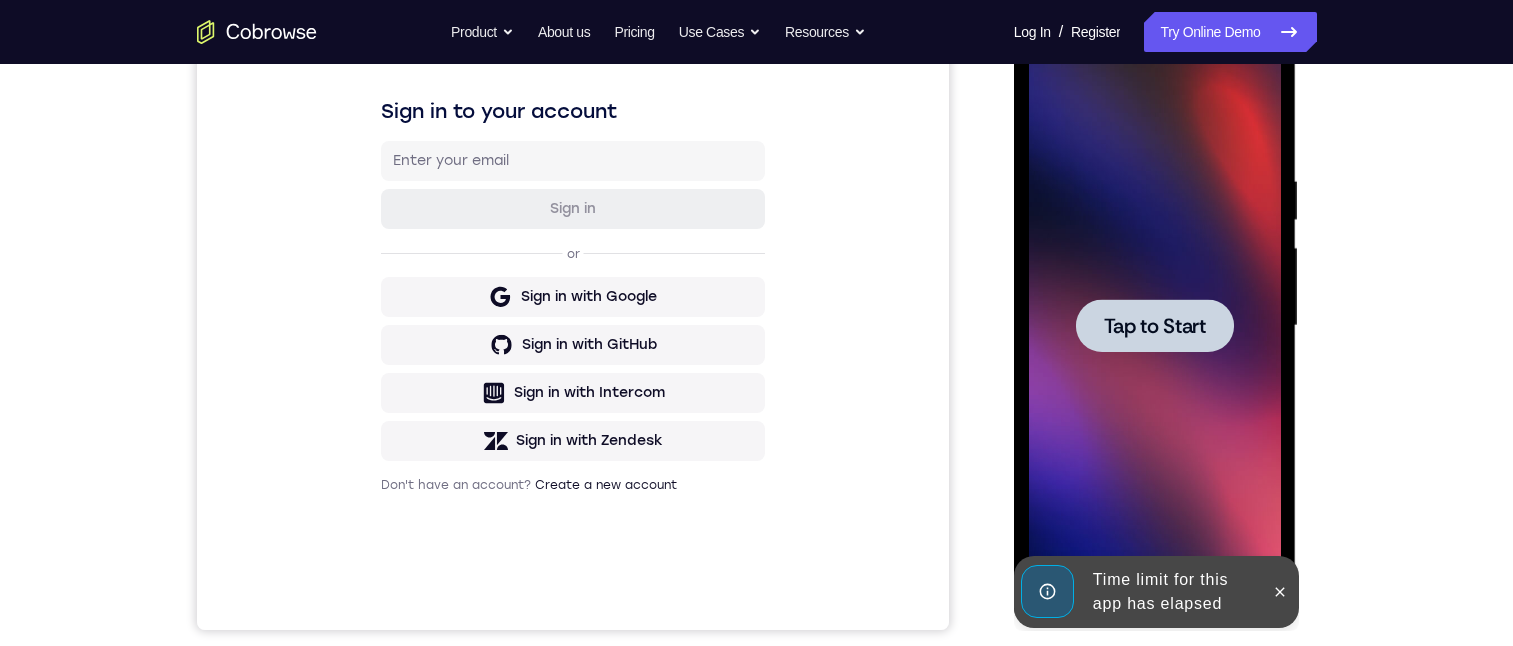 click at bounding box center [1155, 326] 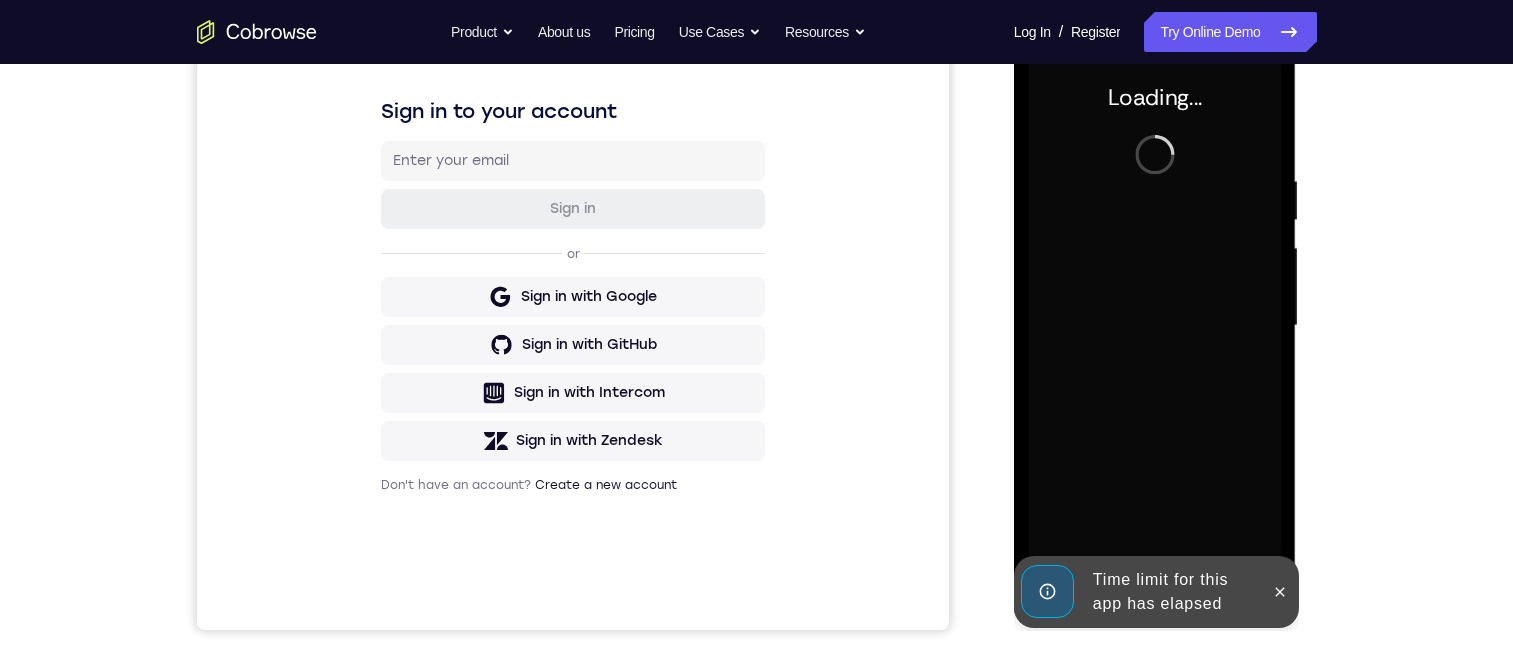click 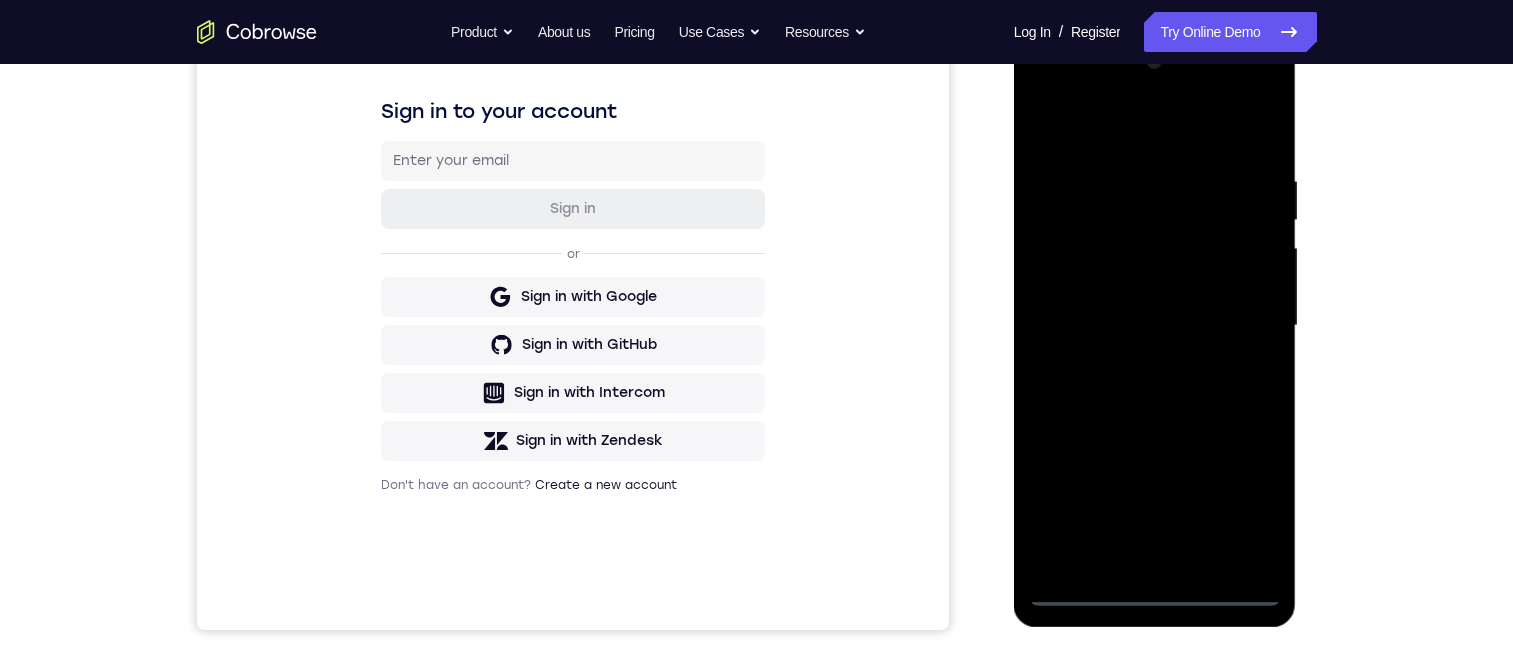 click at bounding box center [1155, 326] 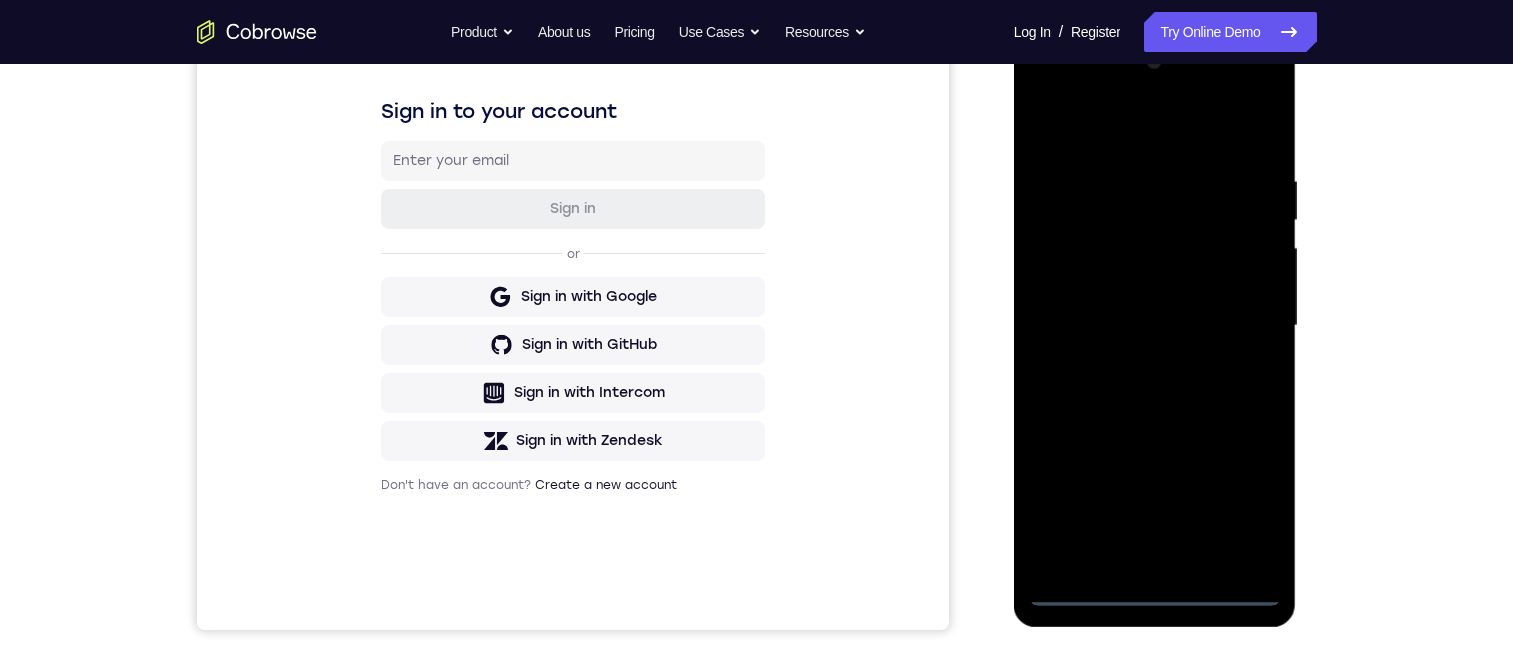 click at bounding box center (1155, 326) 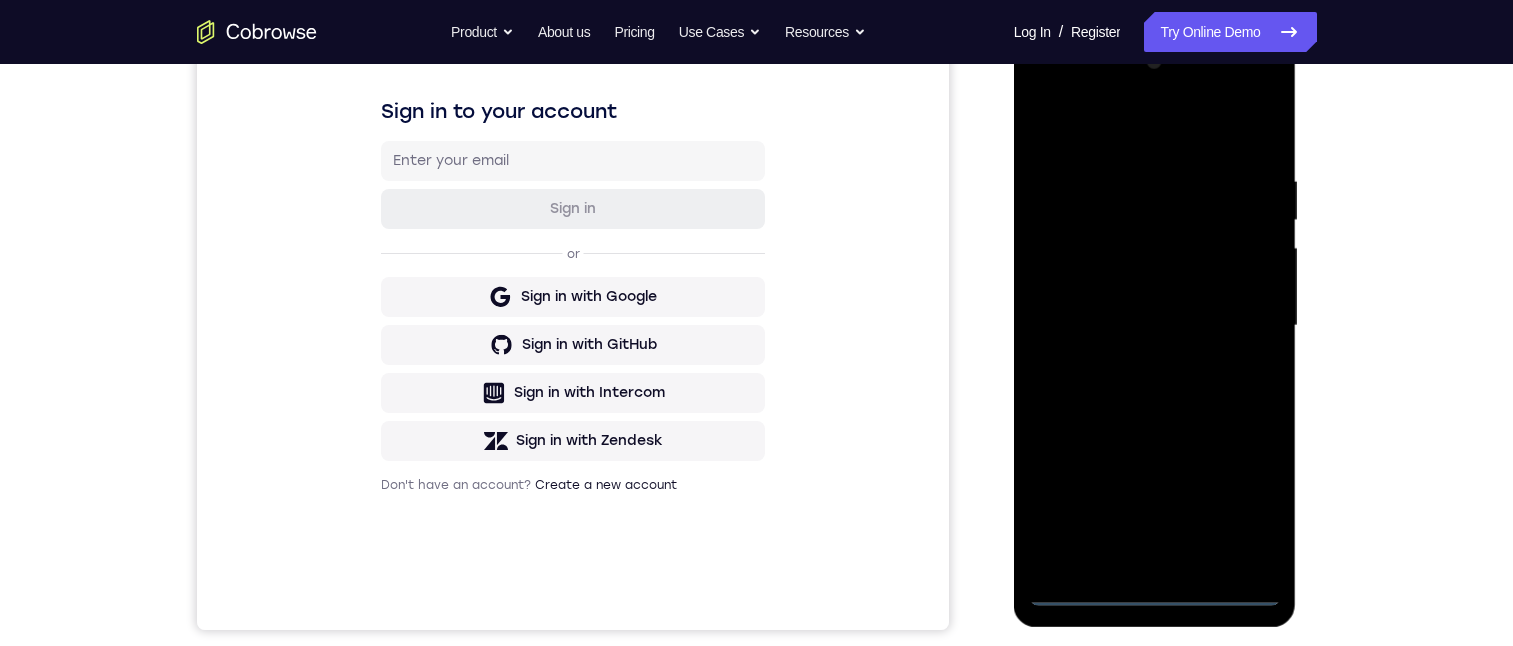 click at bounding box center (1155, 326) 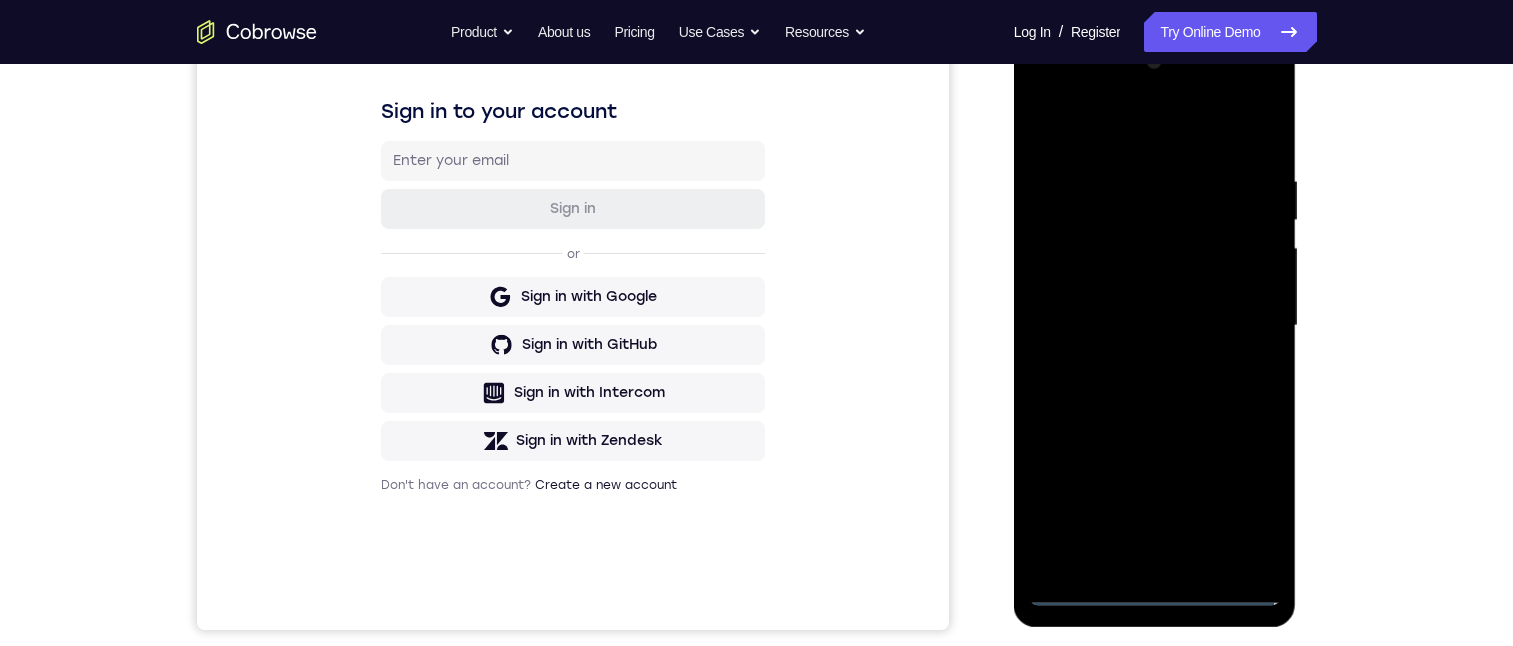 click at bounding box center [1155, 326] 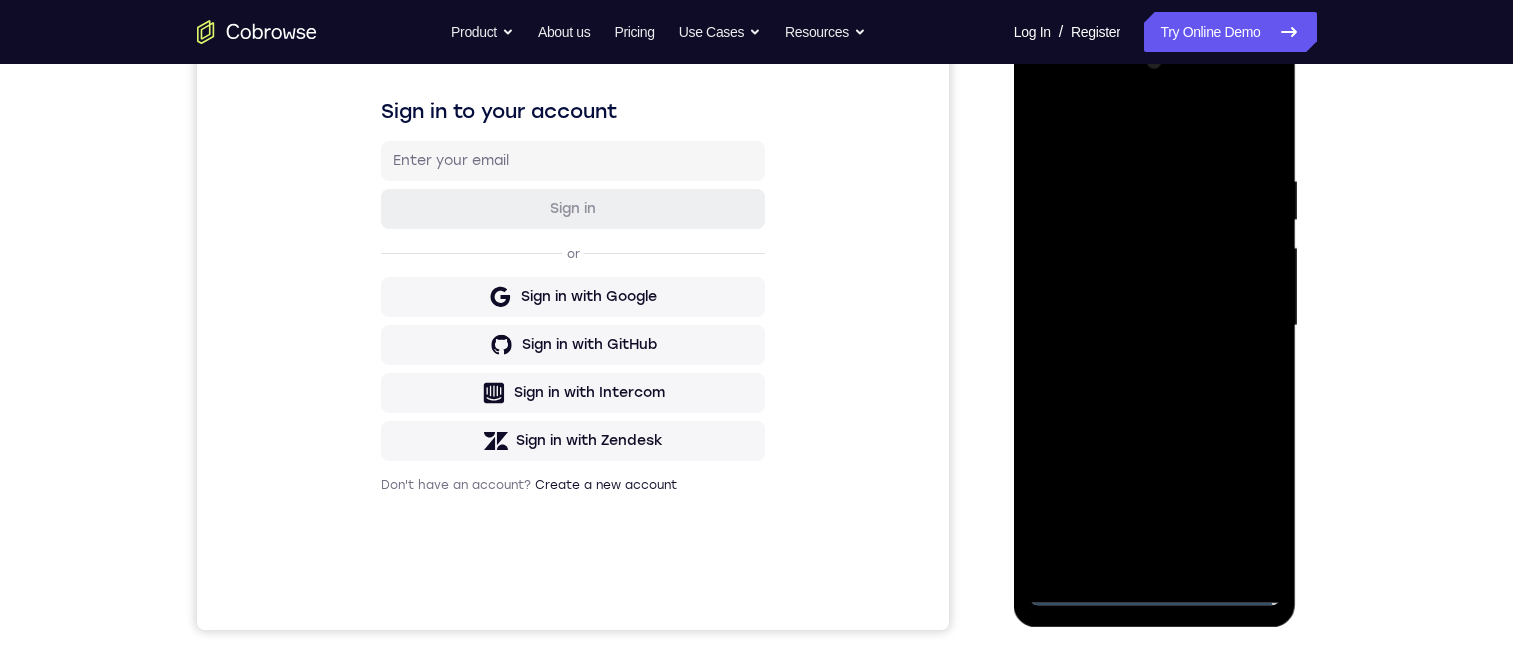 click at bounding box center (1155, 326) 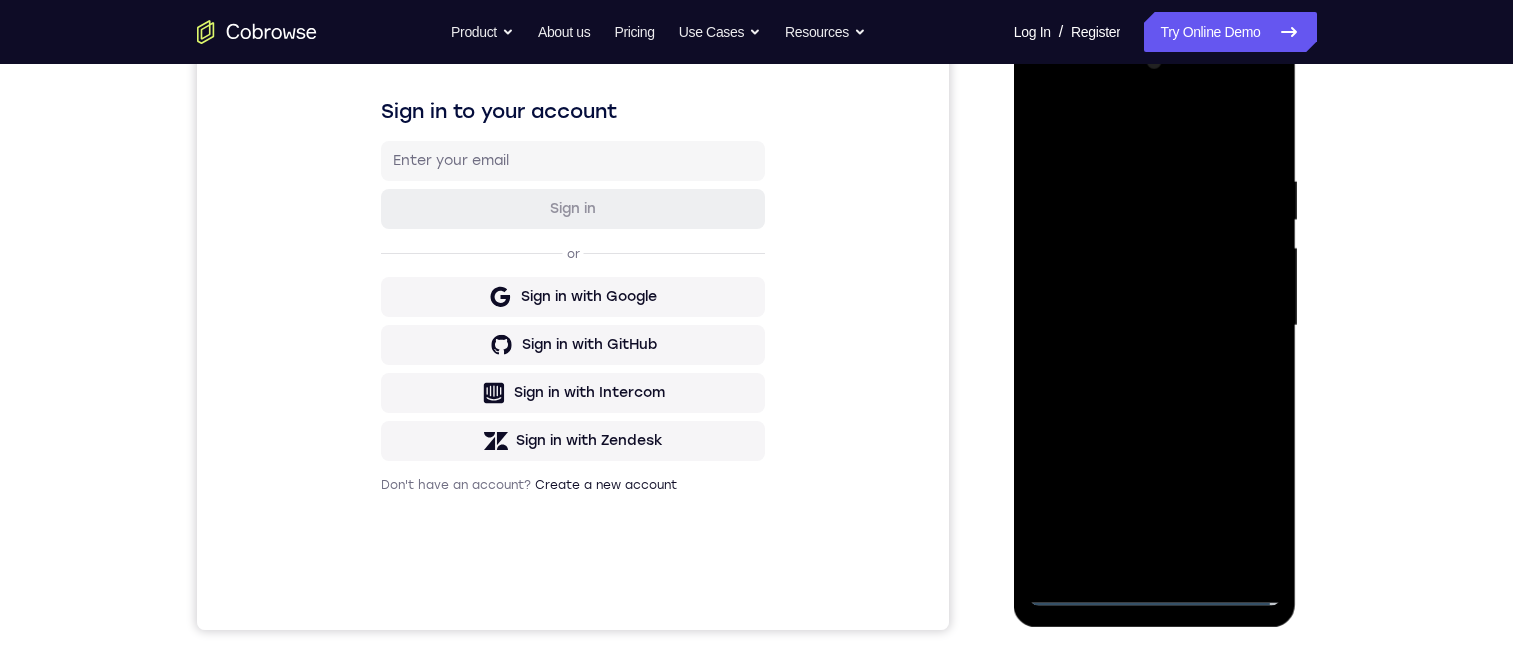 click at bounding box center (1155, 326) 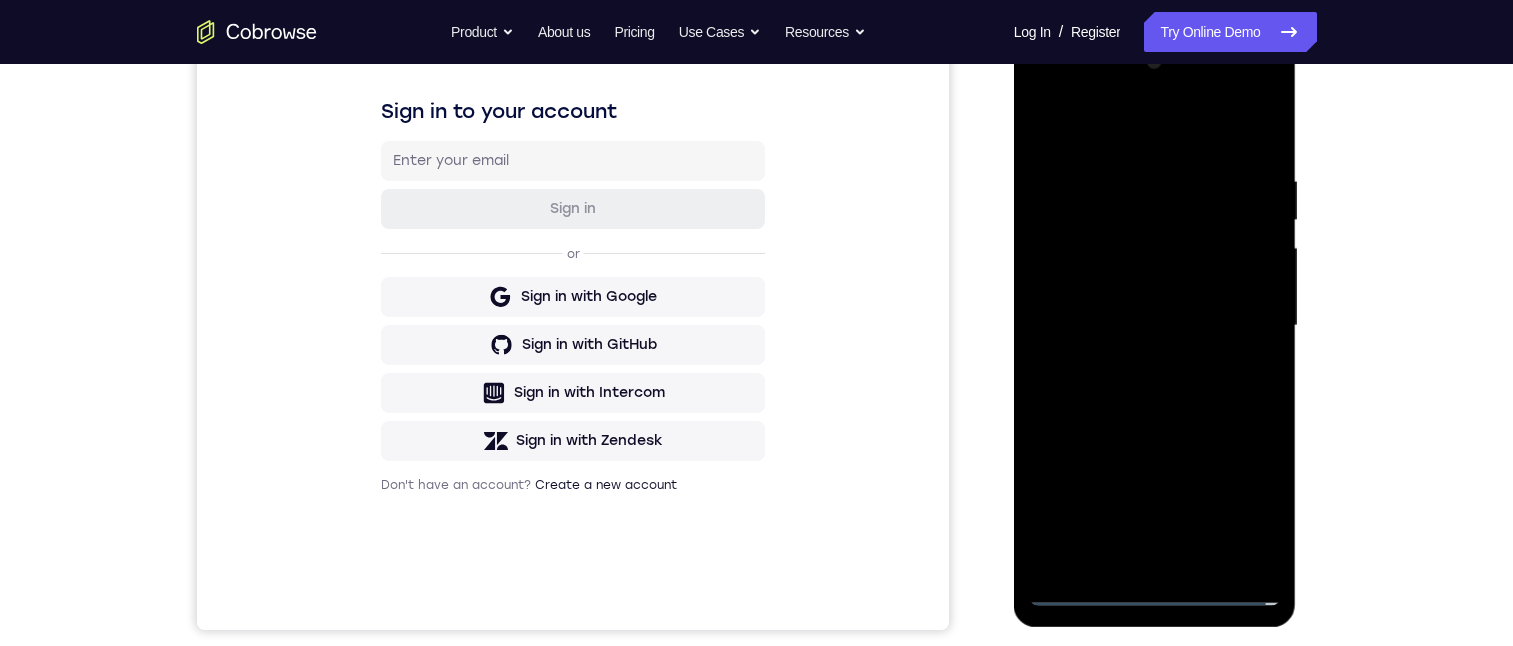 click at bounding box center [1155, 326] 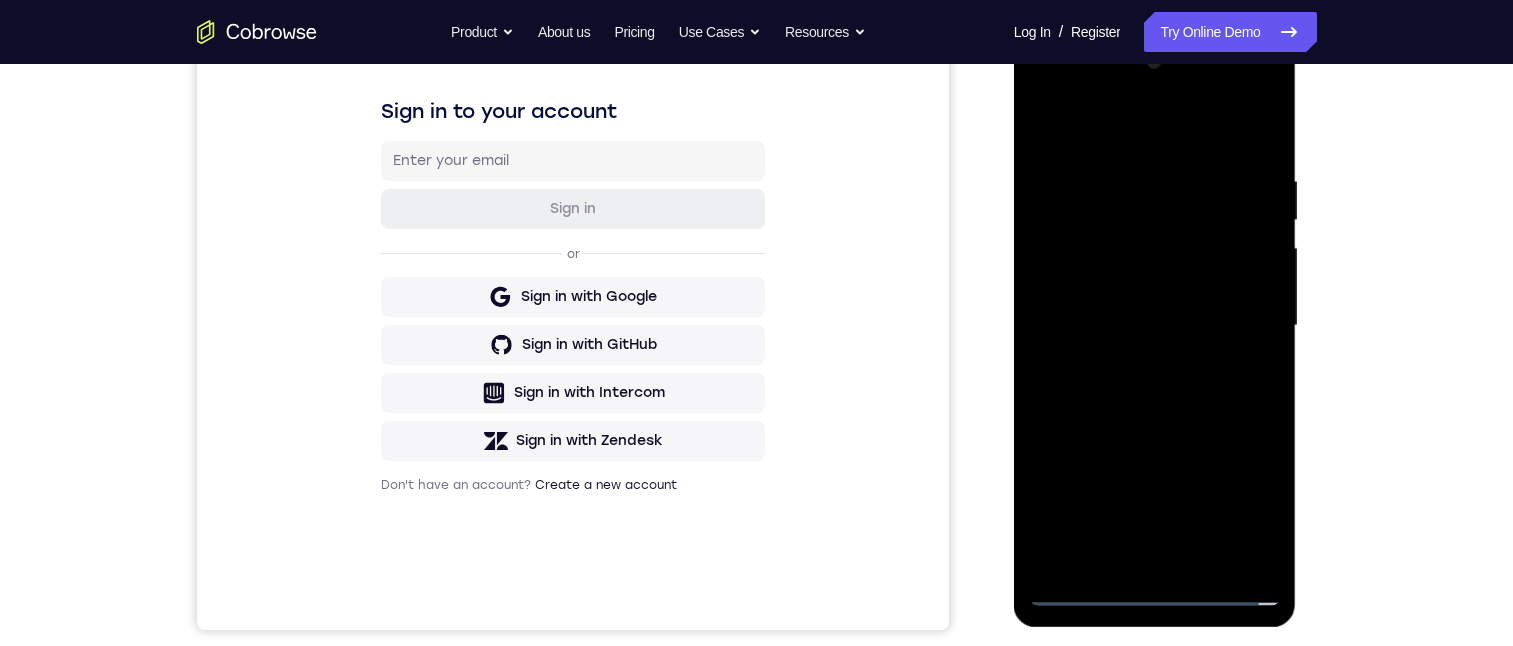 click at bounding box center [1155, 326] 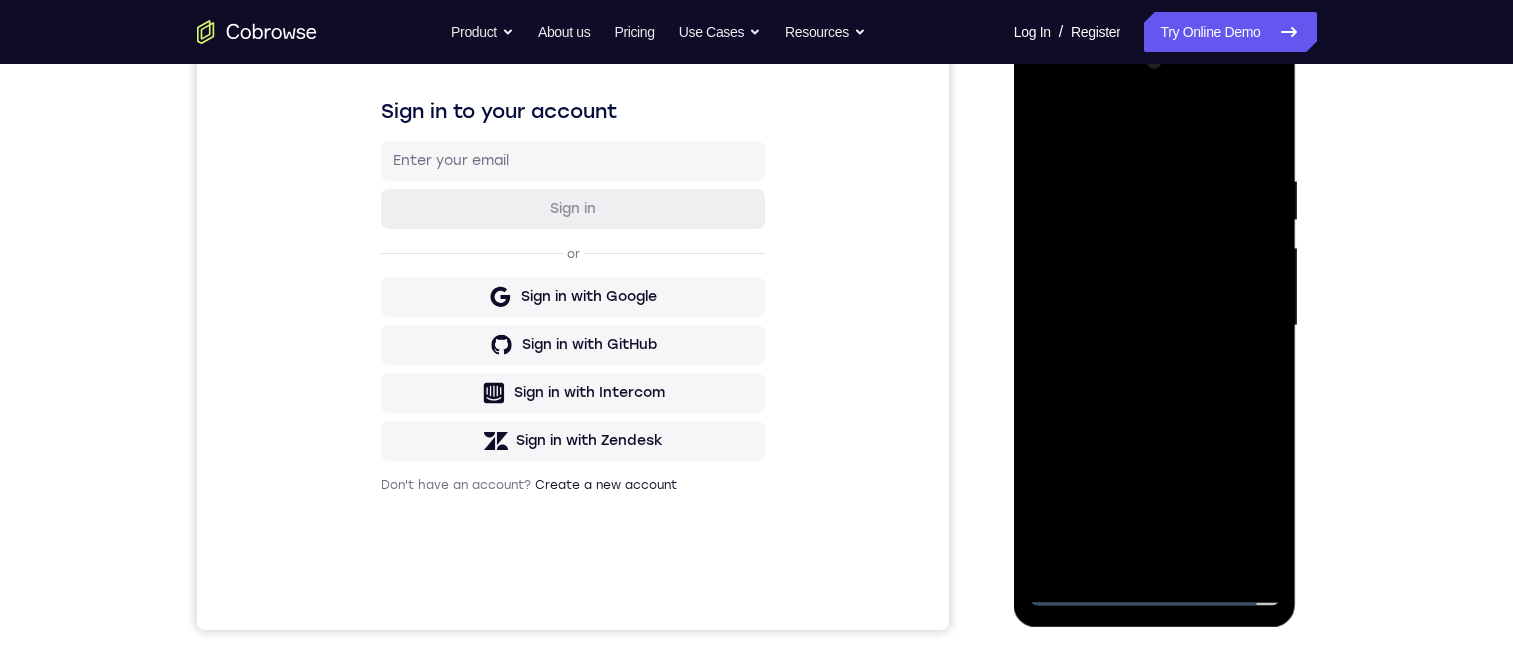 click at bounding box center [1155, 326] 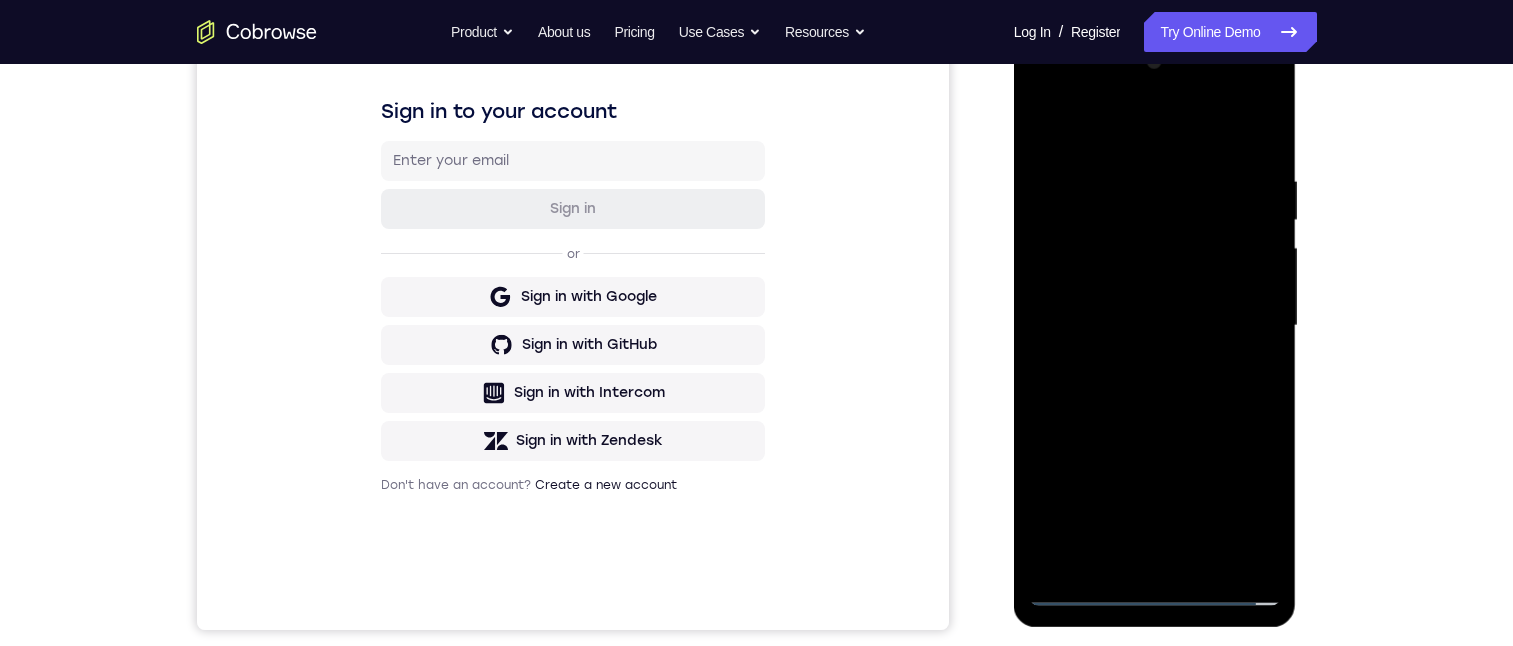 click at bounding box center (1155, 326) 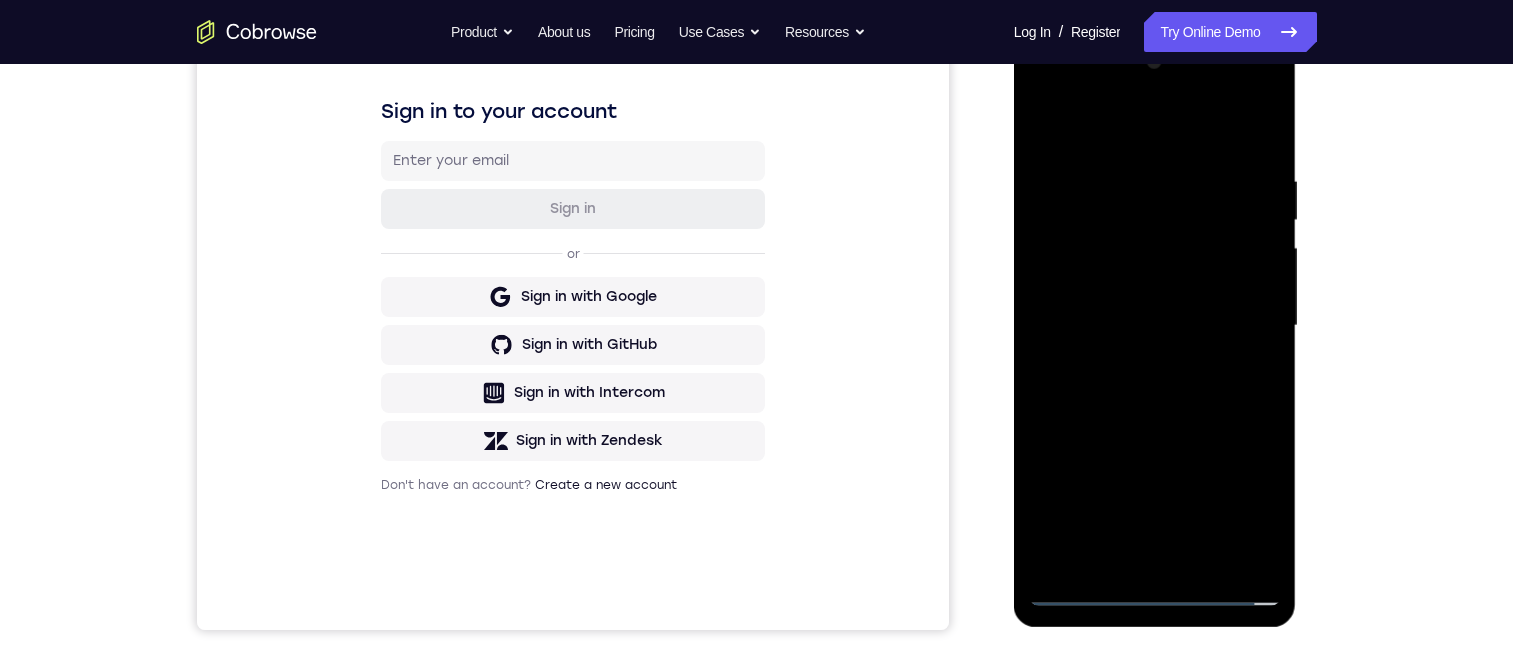 click at bounding box center [1155, 326] 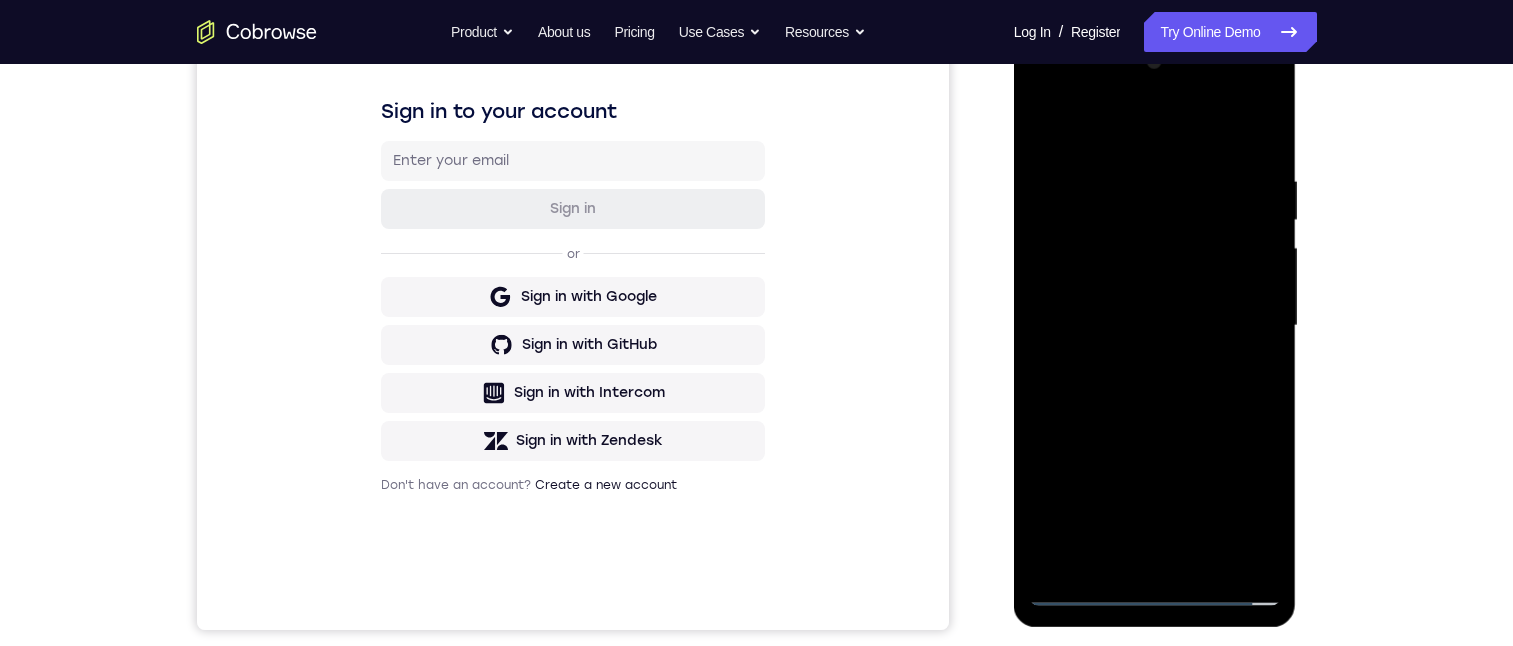 click at bounding box center [1155, 326] 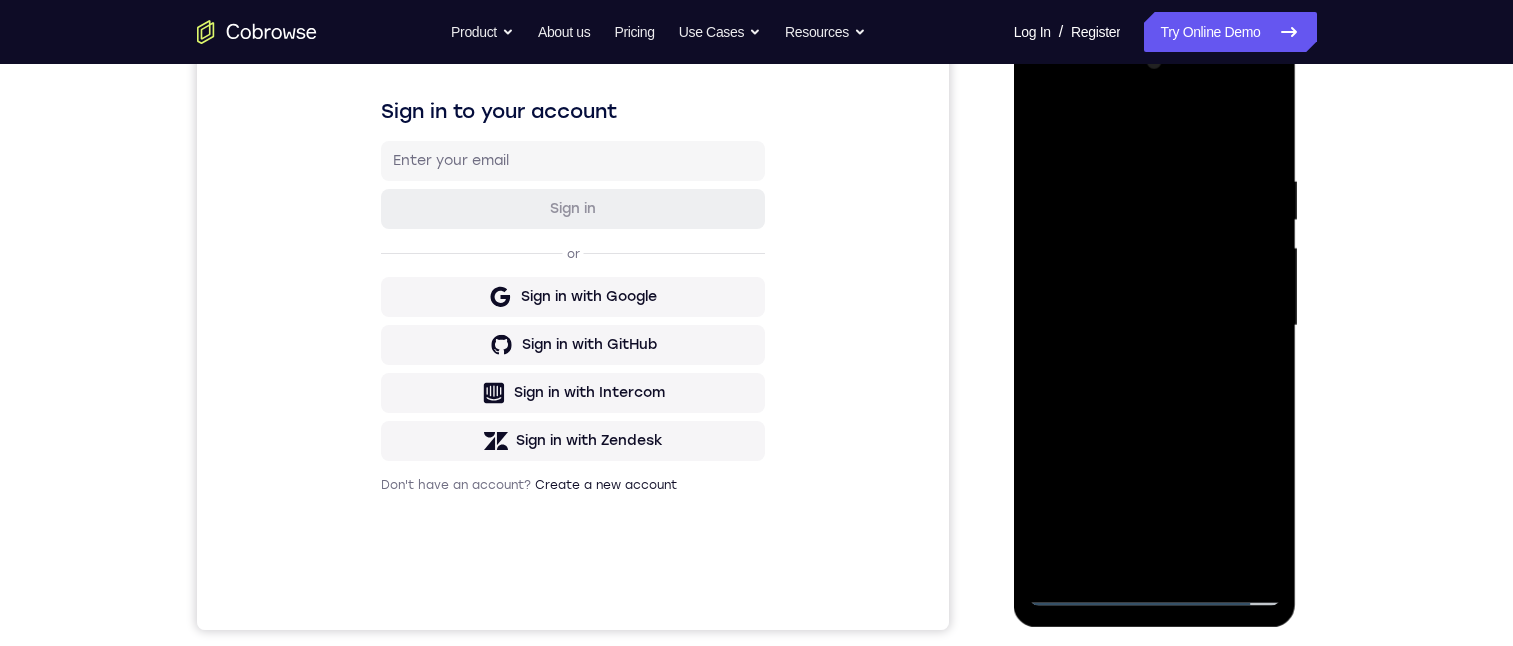 click at bounding box center [1155, 326] 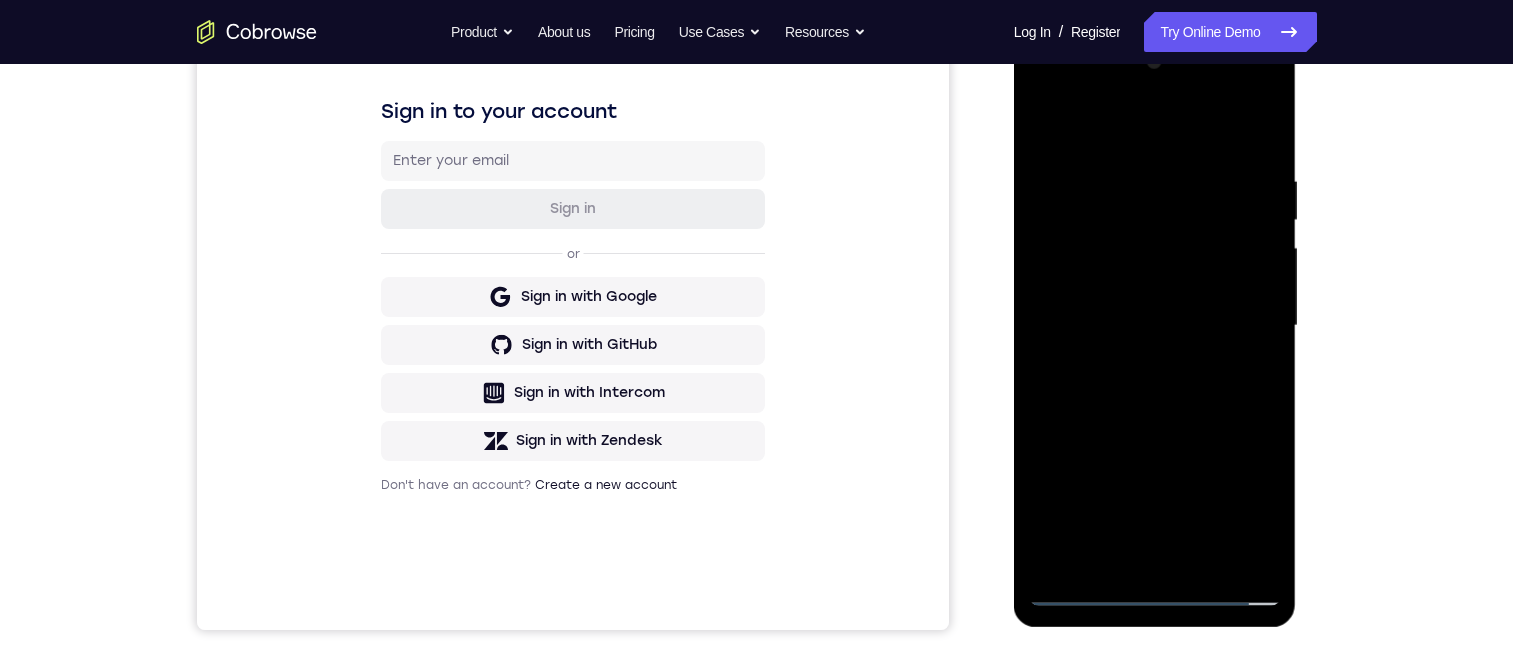 drag, startPoint x: 1184, startPoint y: 123, endPoint x: 1227, endPoint y: 195, distance: 83.86298 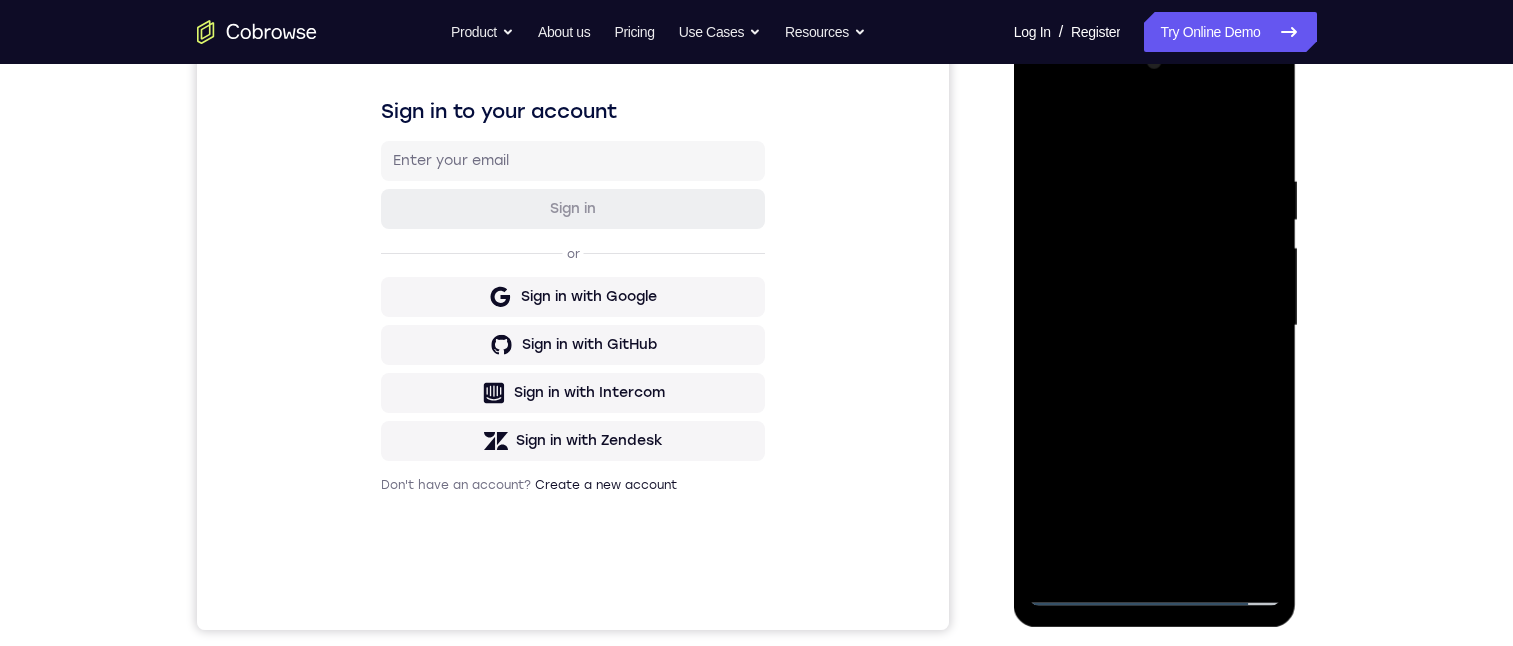 click at bounding box center [1155, 326] 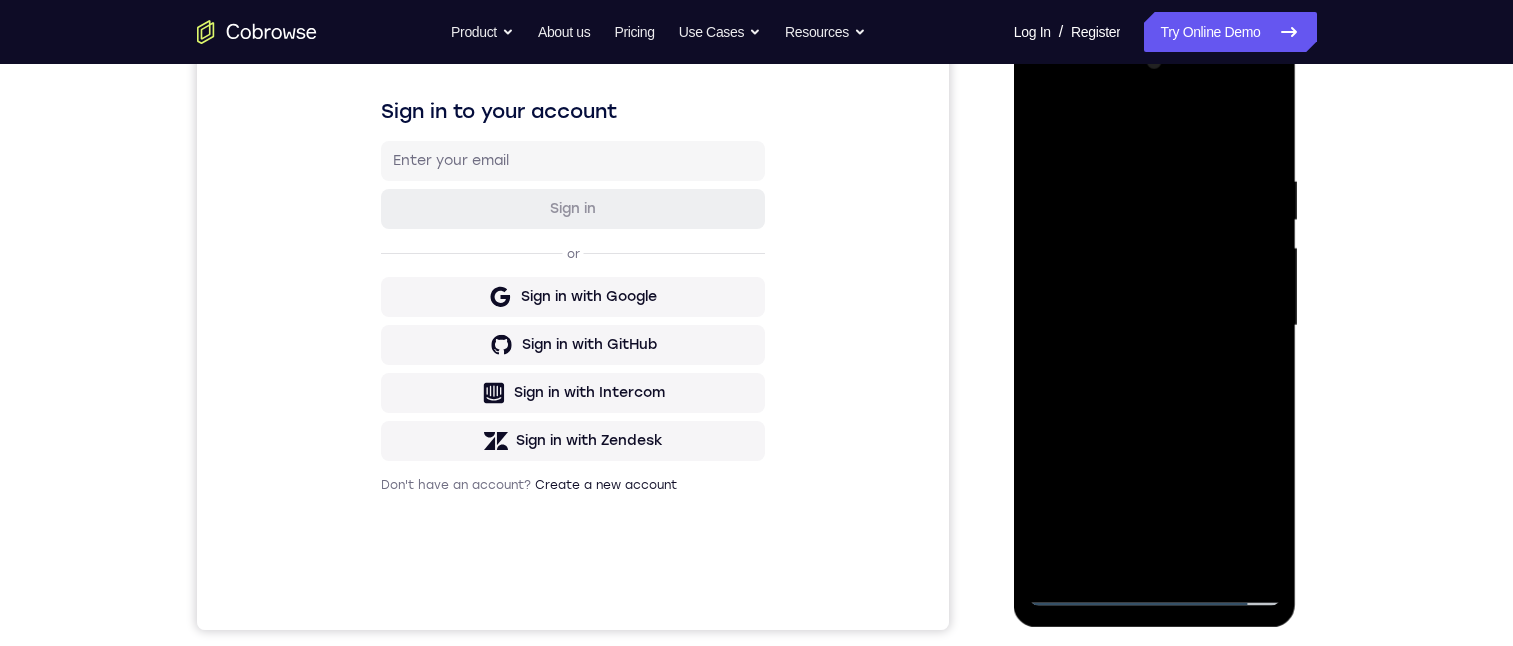click at bounding box center [1155, 326] 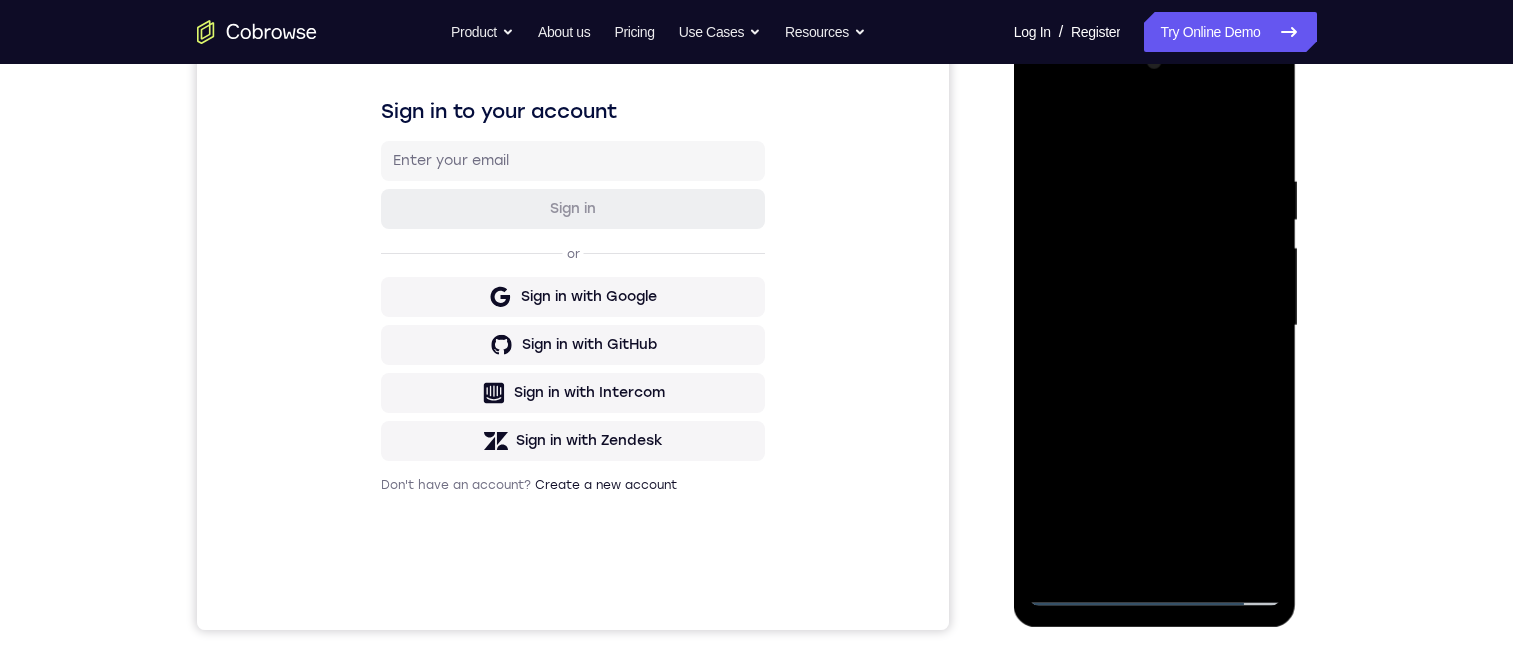 drag, startPoint x: 1161, startPoint y: 426, endPoint x: 1157, endPoint y: 383, distance: 43.185646 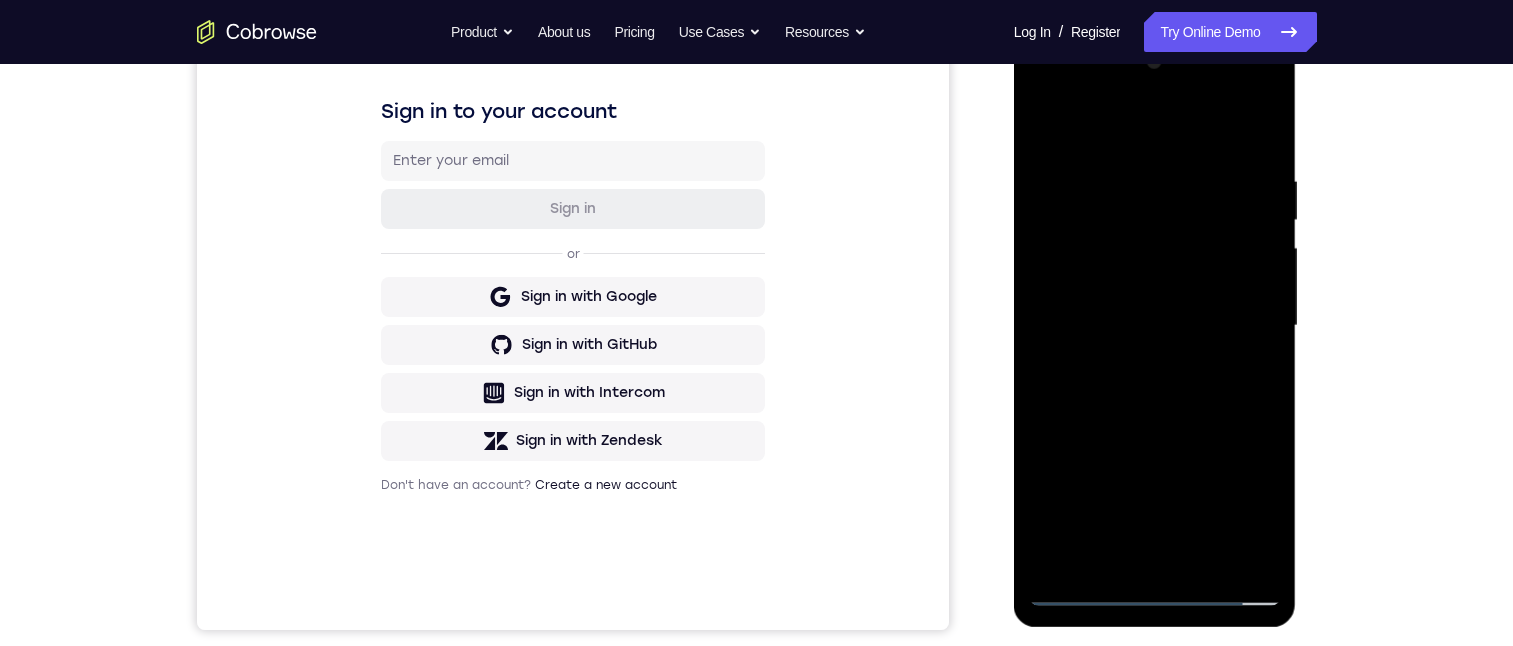 drag, startPoint x: 1272, startPoint y: 540, endPoint x: 1250, endPoint y: 438, distance: 104.34558 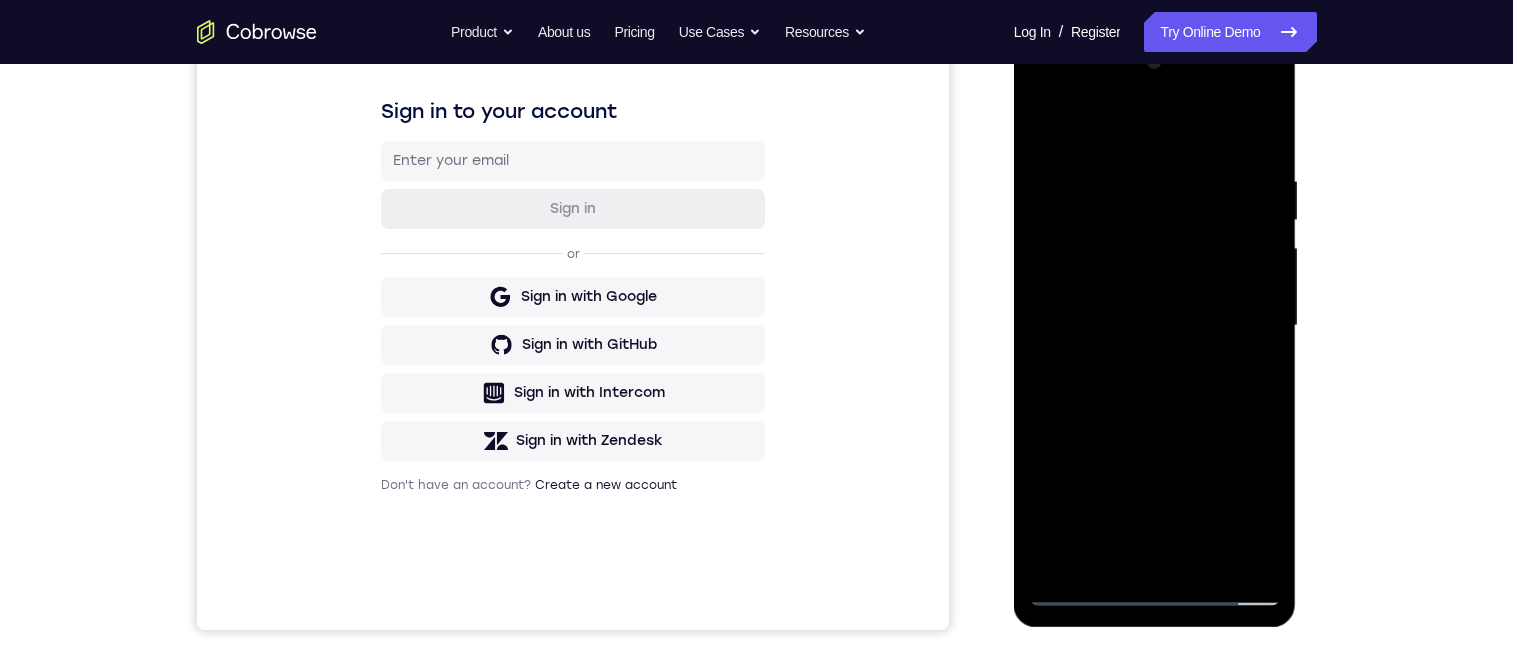 click at bounding box center [1155, 326] 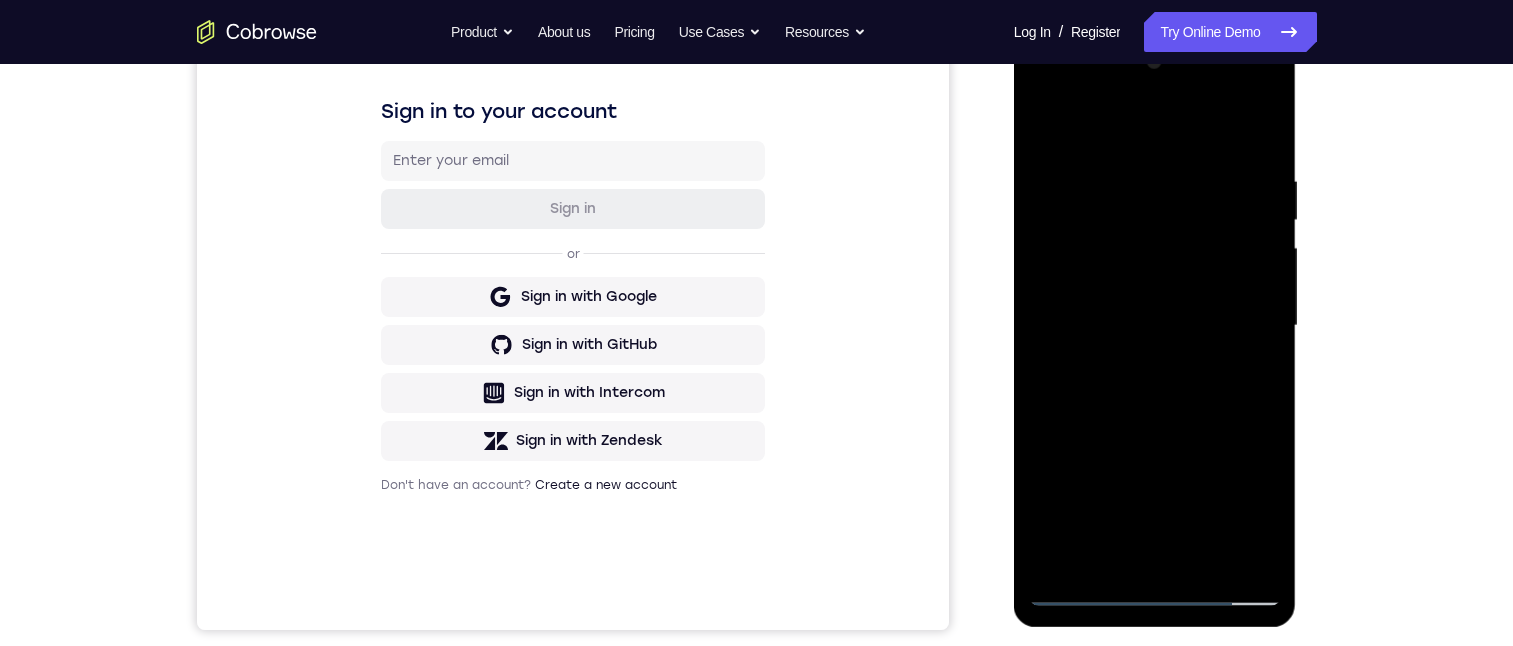click at bounding box center (1155, 326) 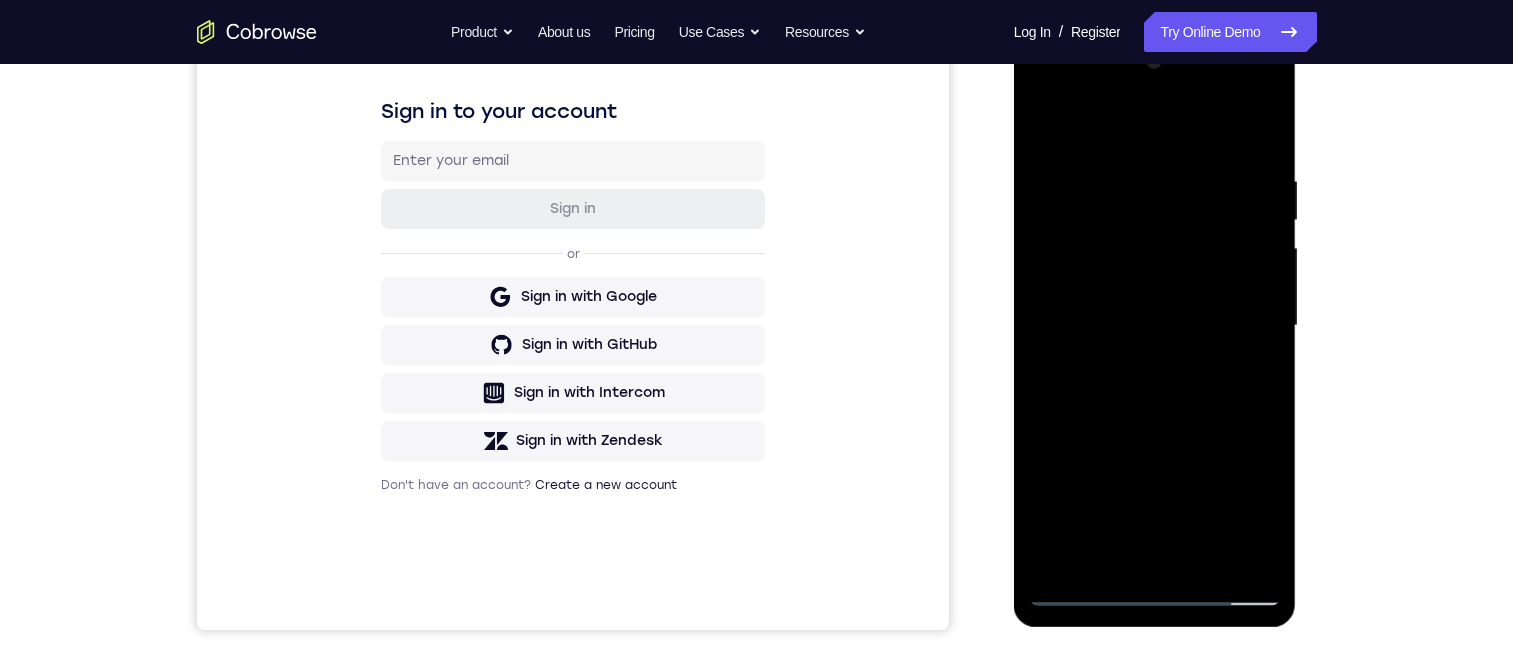 click at bounding box center [1155, 326] 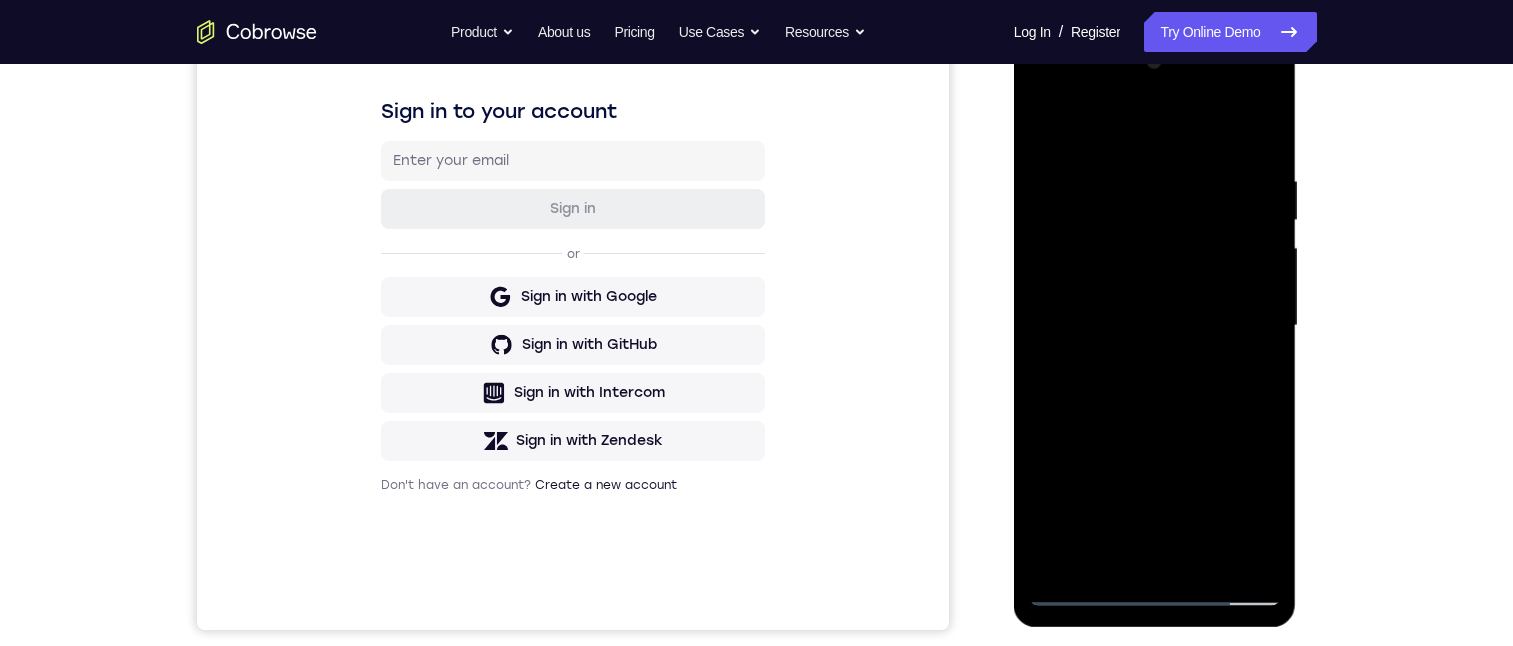 click at bounding box center (1155, 326) 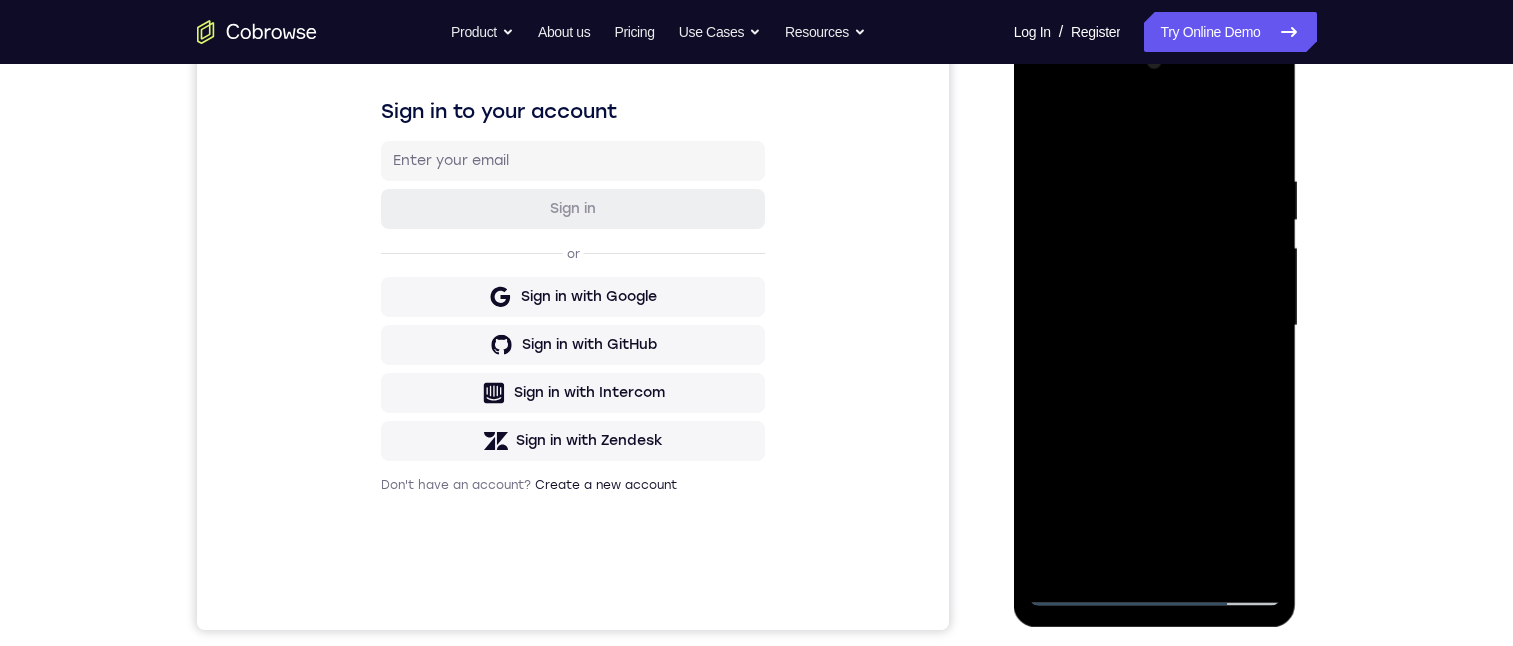 click at bounding box center [1155, 326] 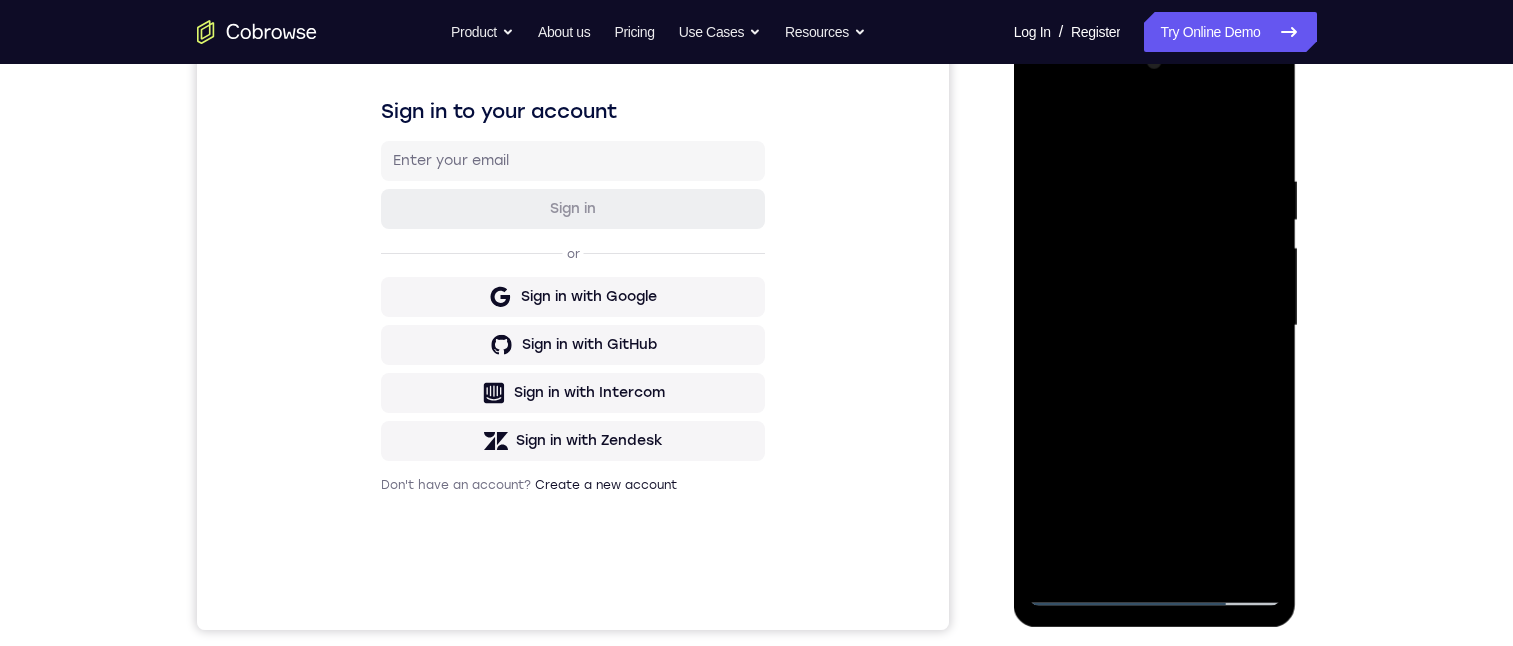 click at bounding box center [1155, 326] 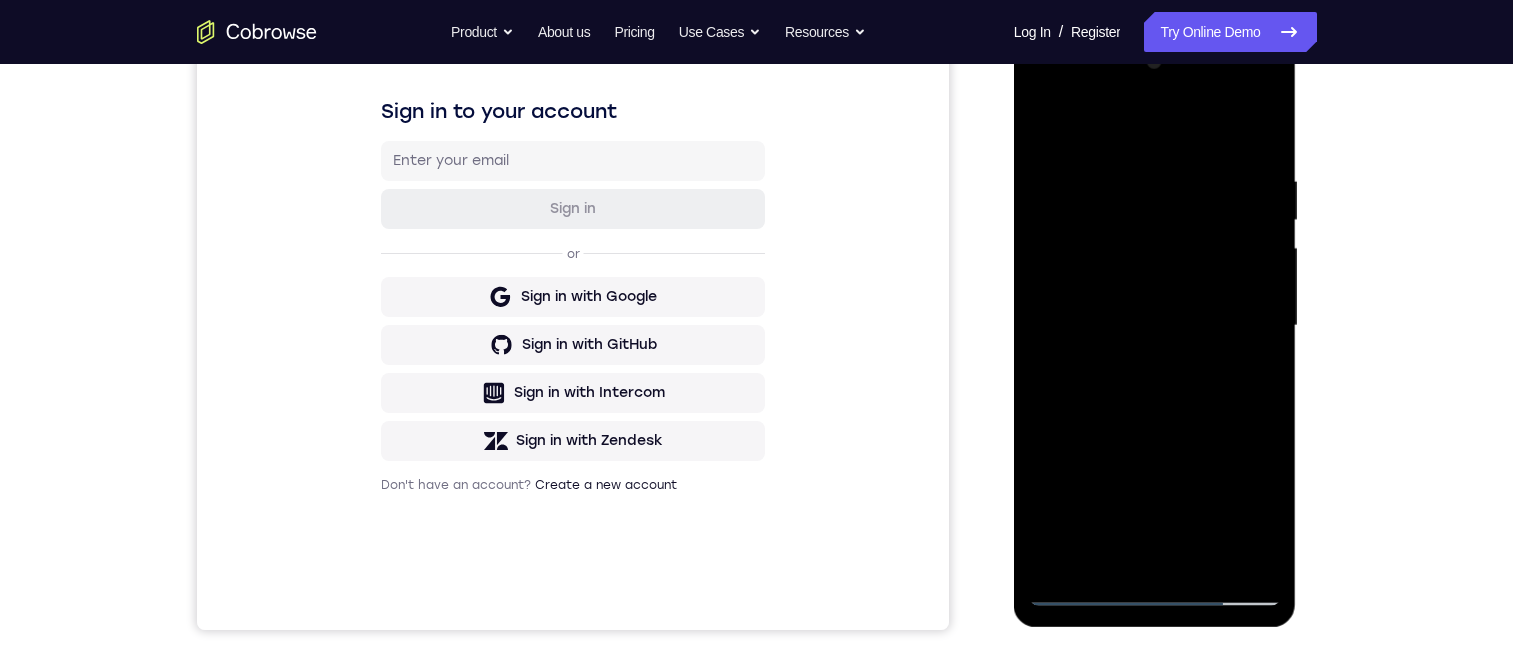 drag, startPoint x: 1212, startPoint y: 318, endPoint x: 1204, endPoint y: 373, distance: 55.578773 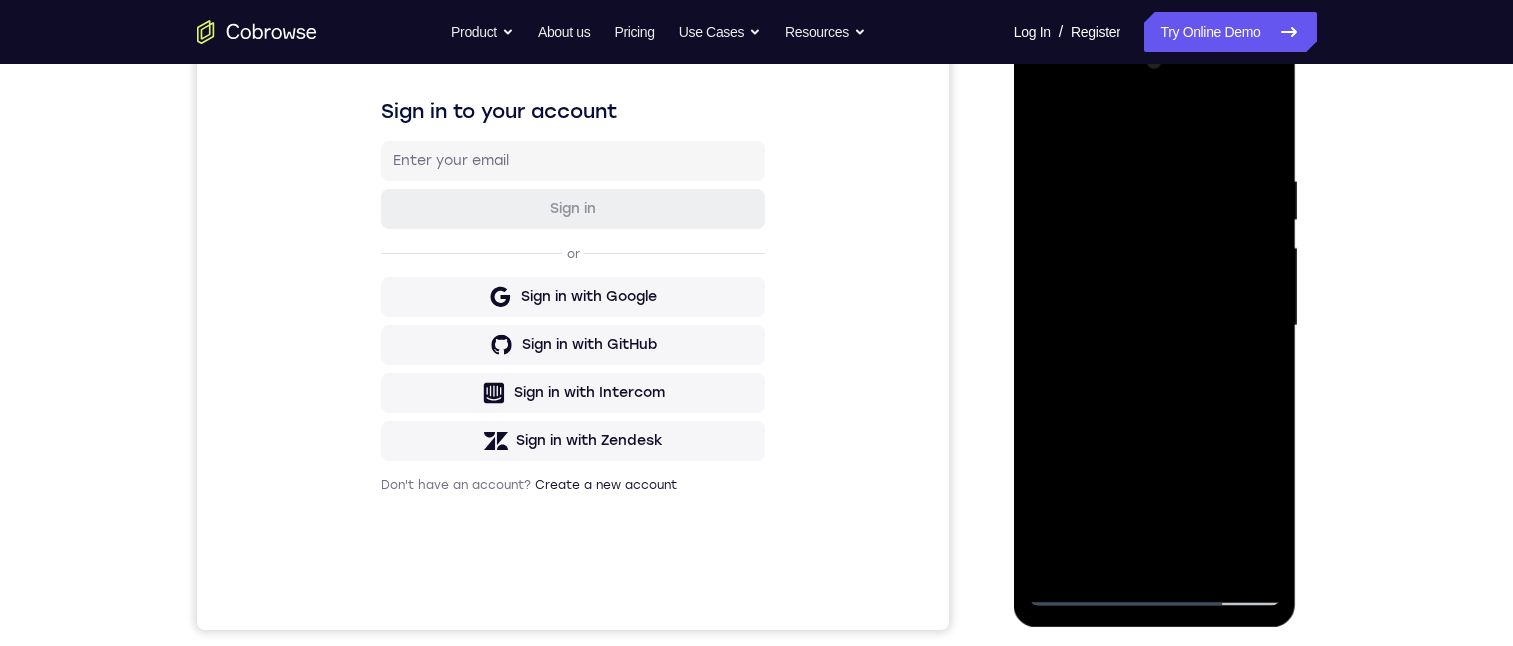 click at bounding box center [1155, 326] 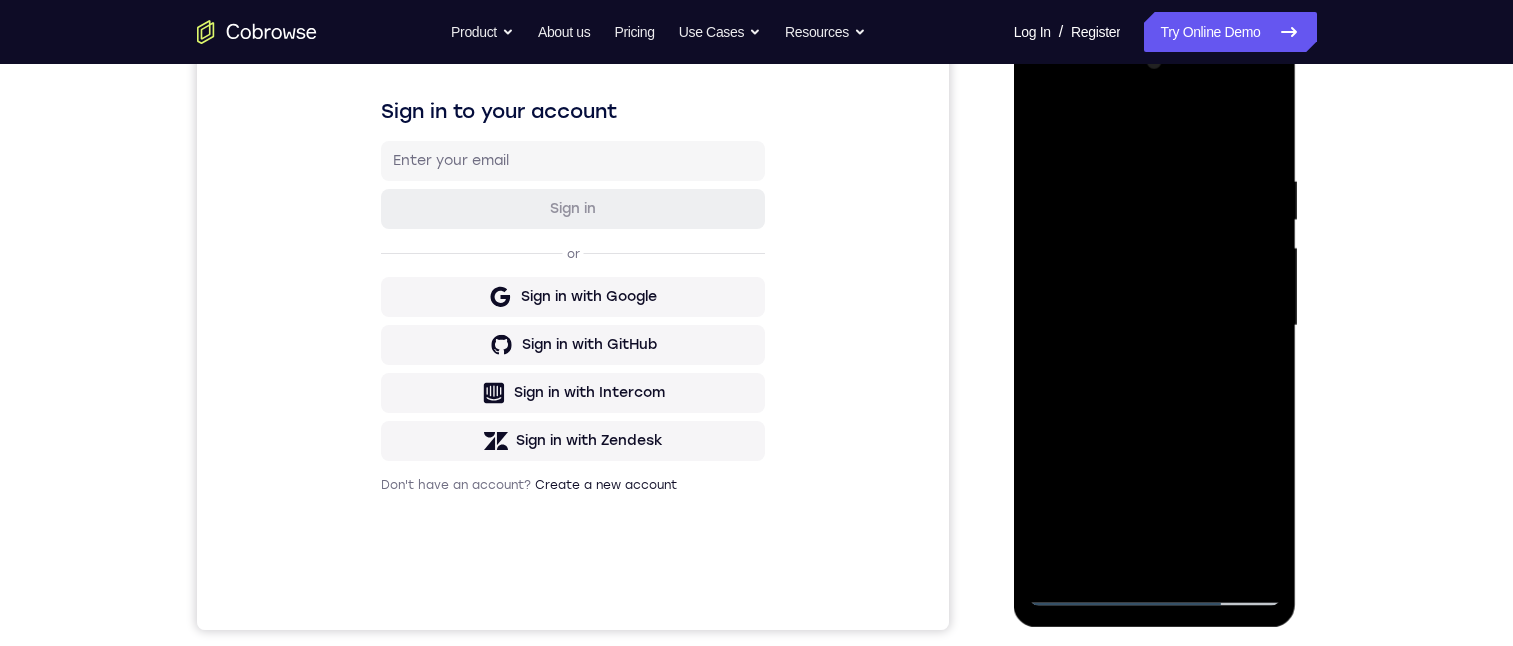click at bounding box center [1155, 326] 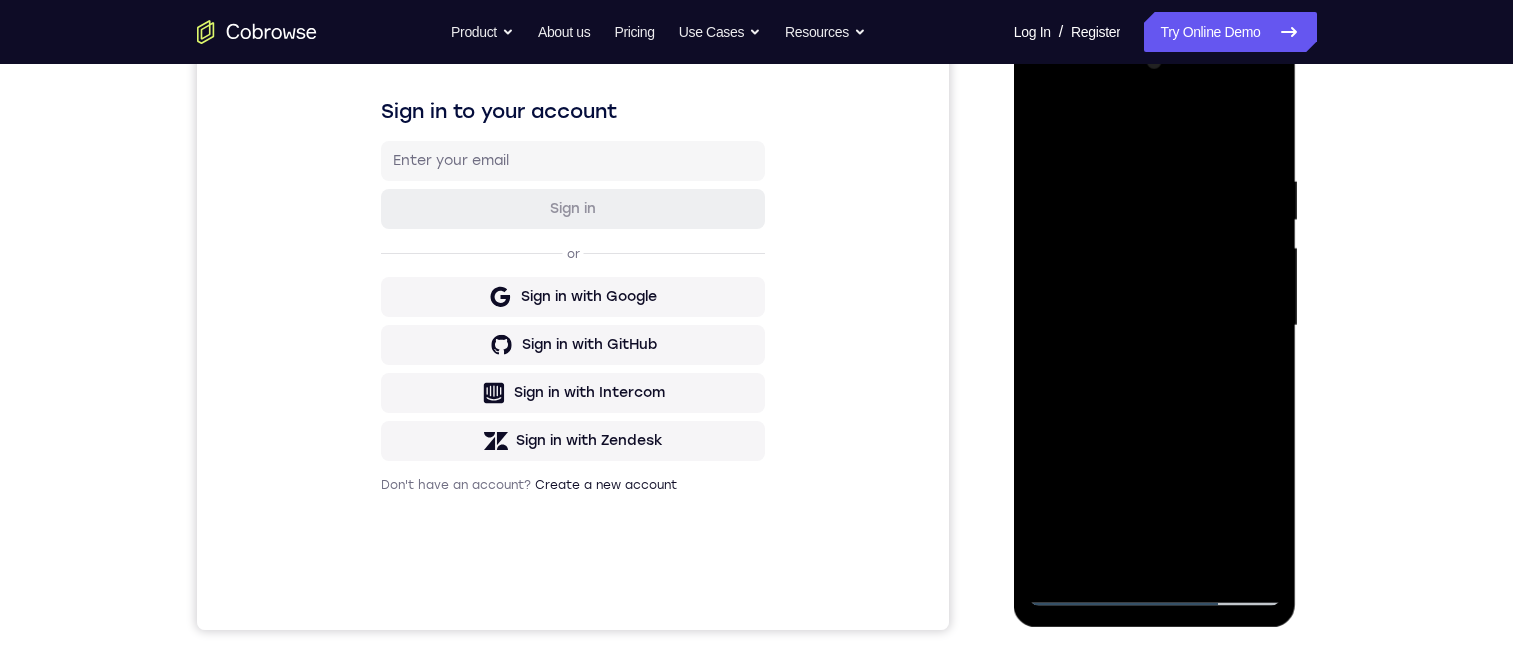 click at bounding box center (1155, 326) 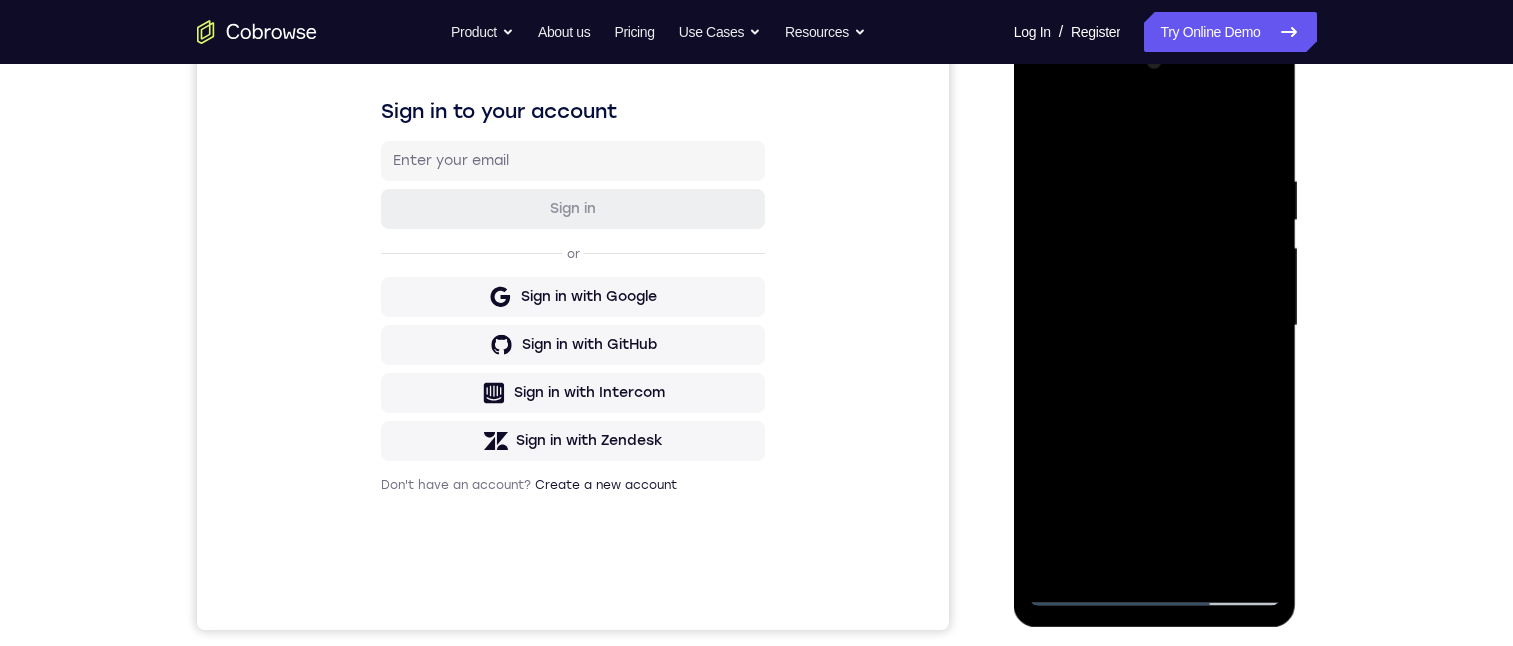 click at bounding box center (1155, 326) 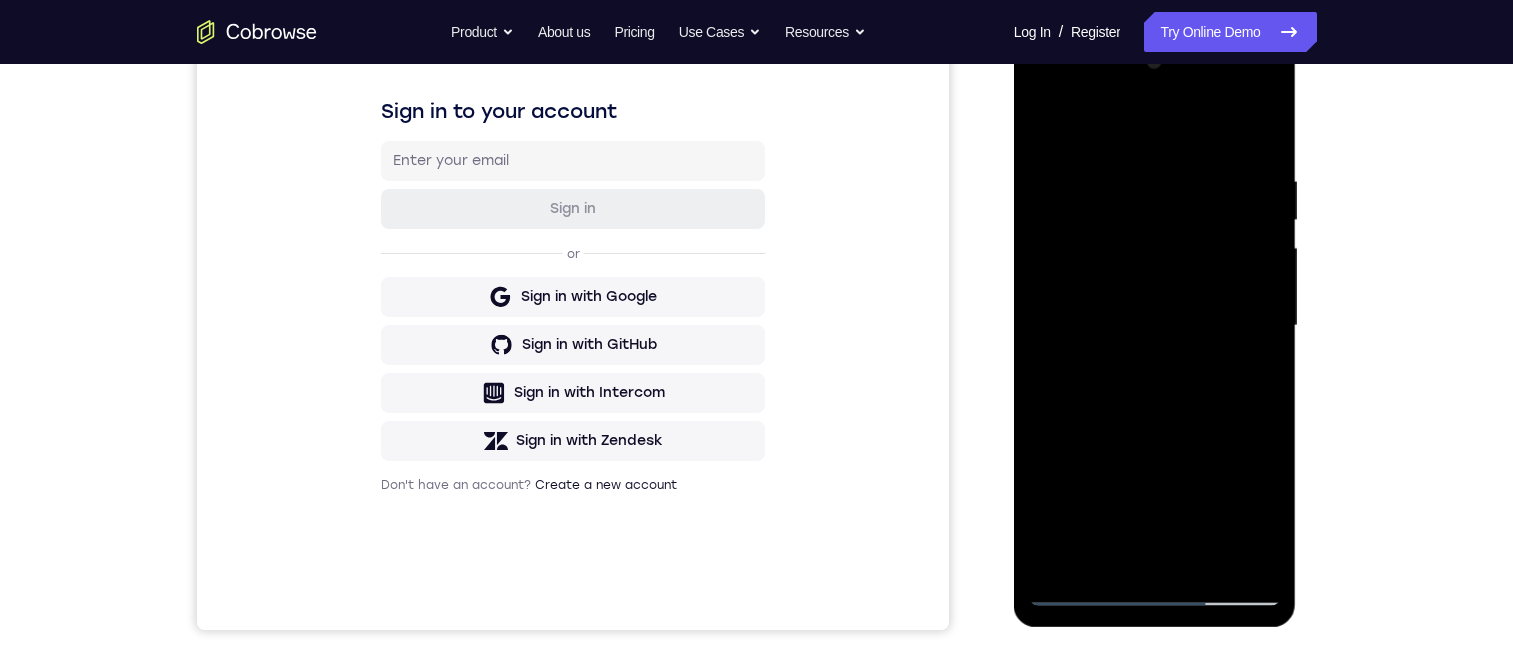 click at bounding box center [1155, 326] 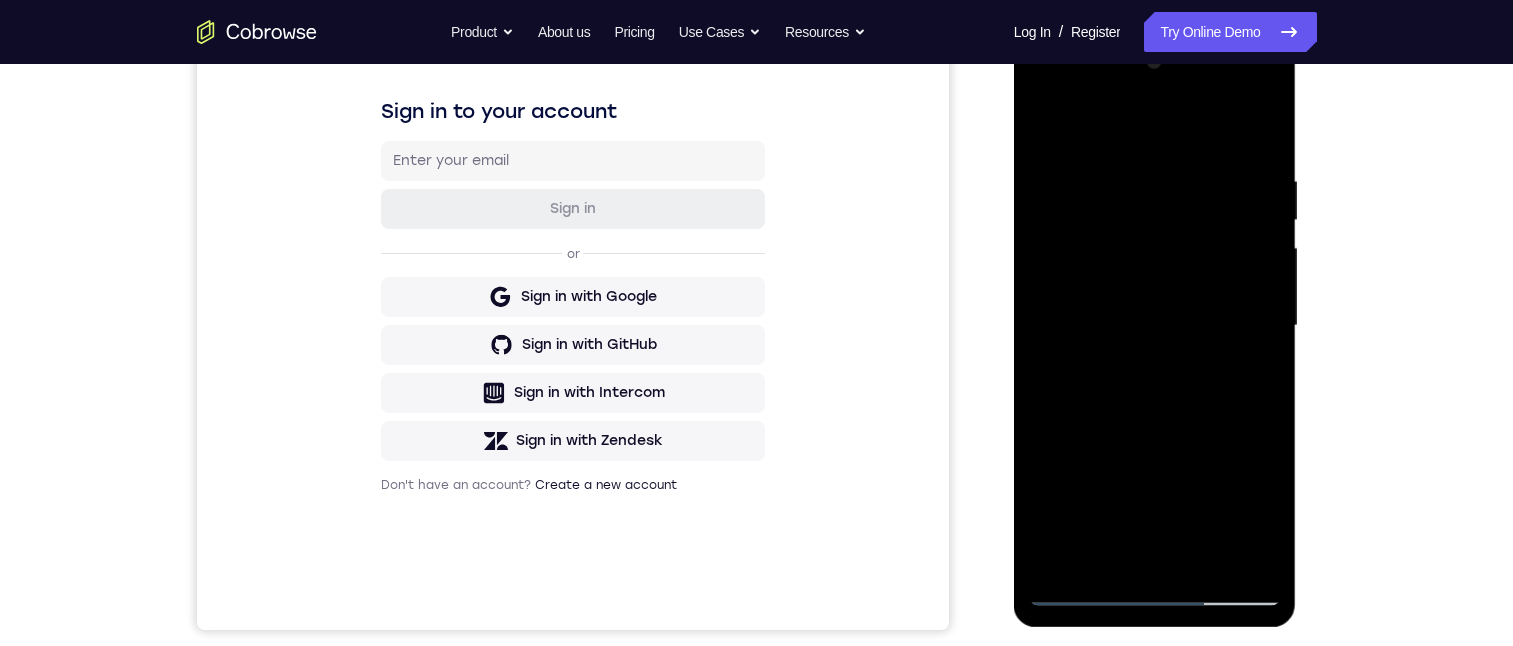 click at bounding box center (1155, 326) 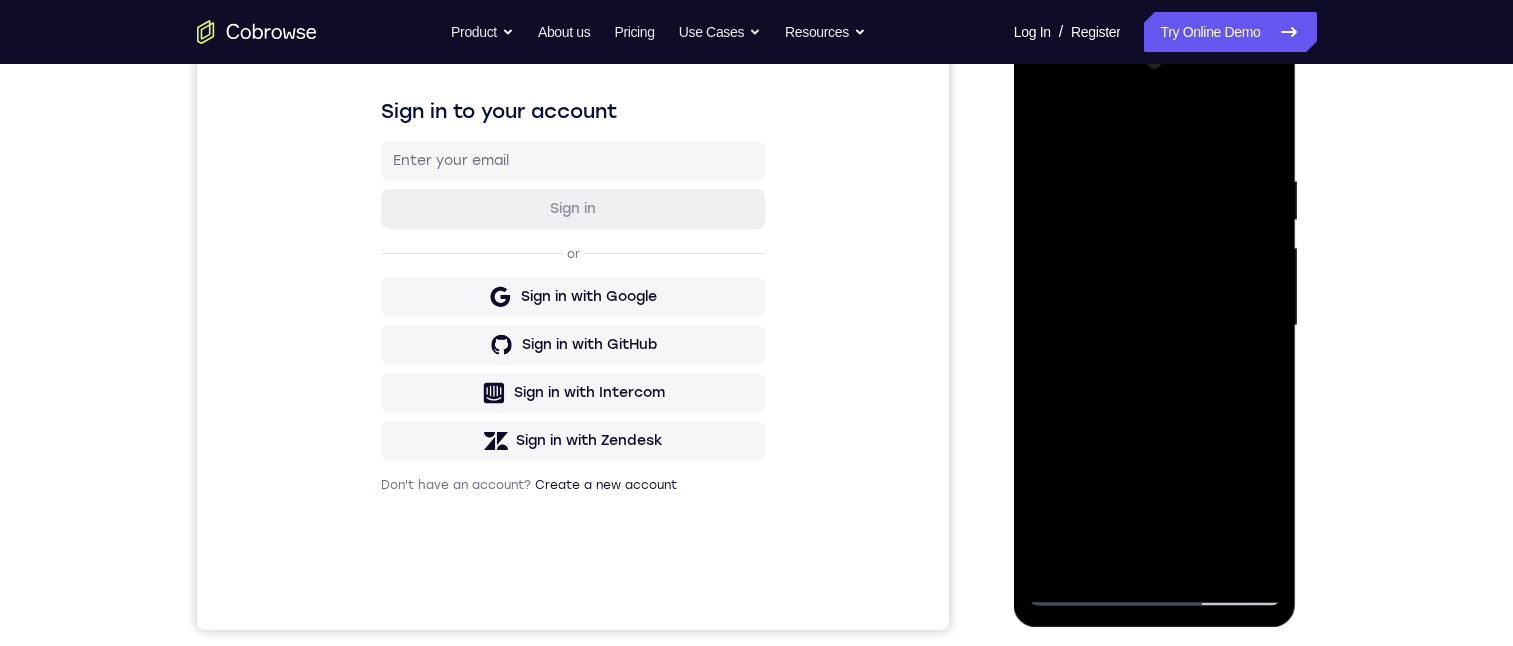 click at bounding box center (1155, 326) 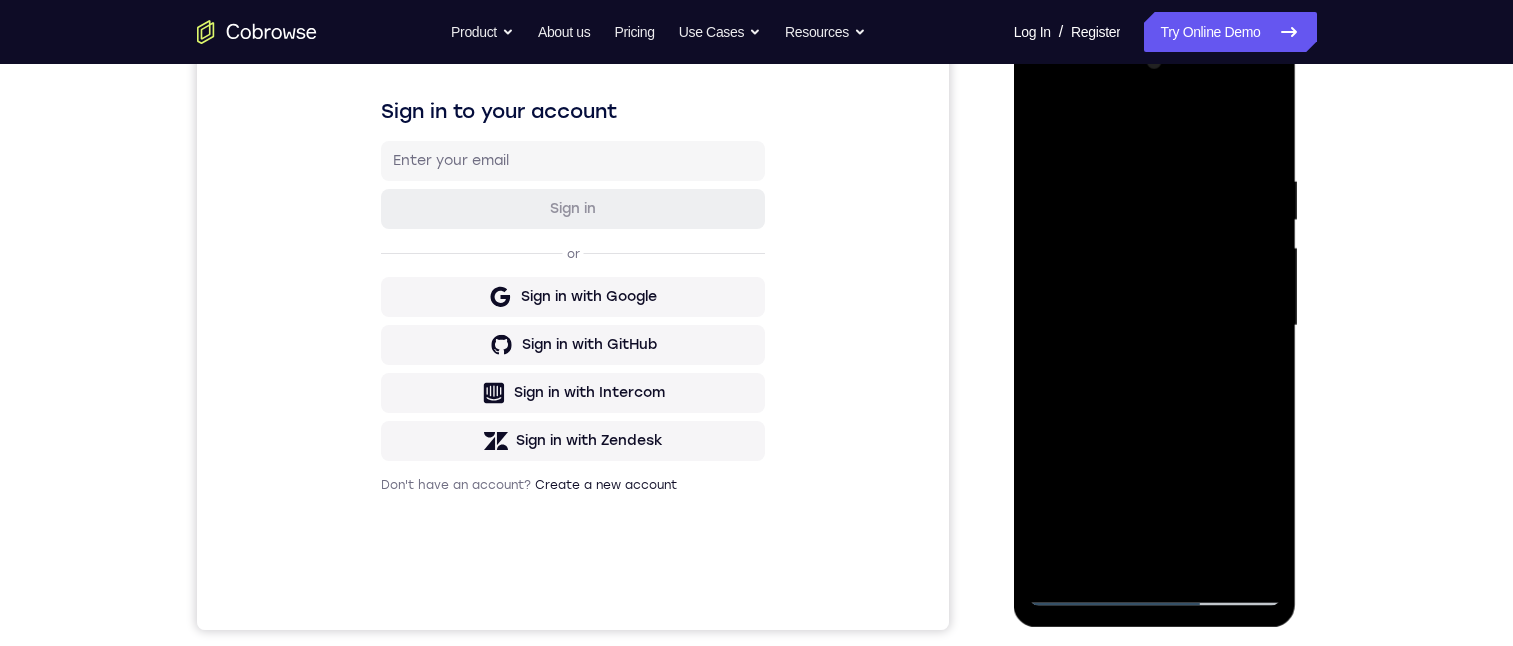 drag, startPoint x: 1121, startPoint y: 275, endPoint x: 1144, endPoint y: 247, distance: 36.23534 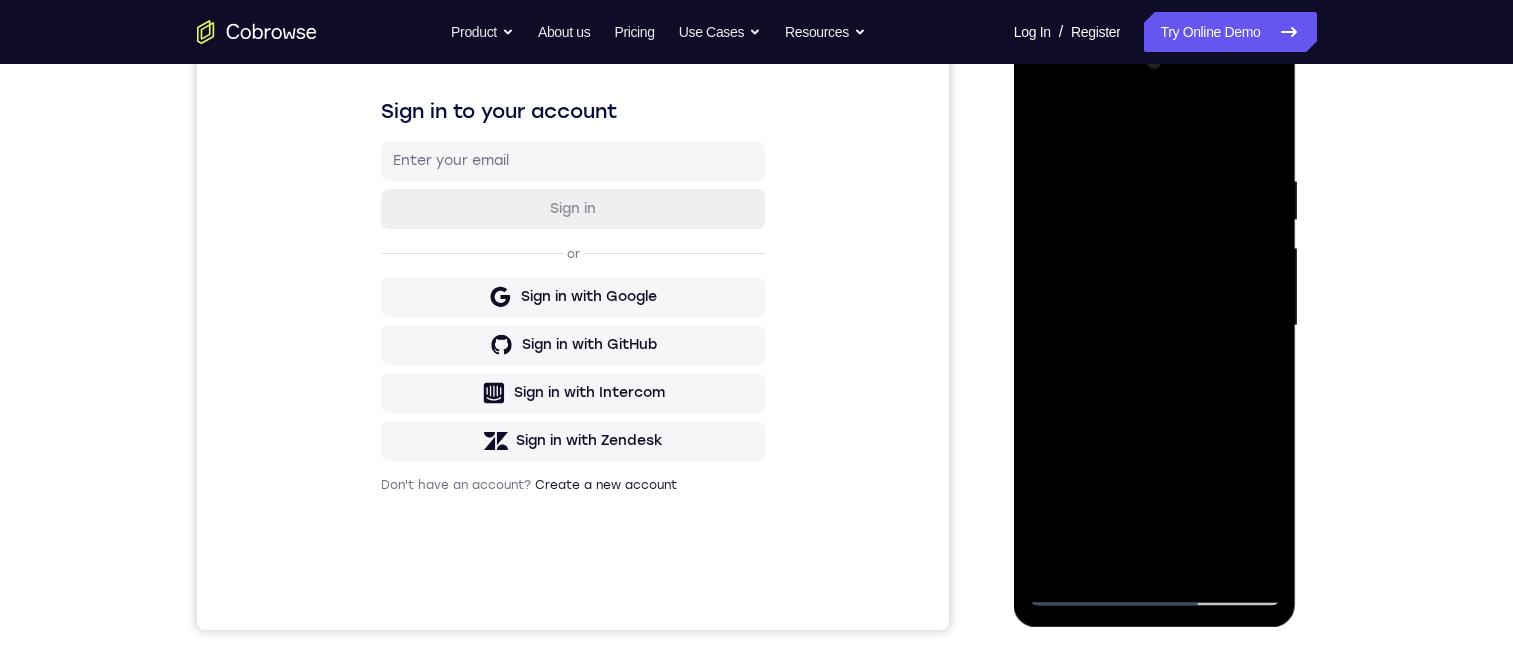 drag, startPoint x: 1139, startPoint y: 370, endPoint x: 1153, endPoint y: 267, distance: 103.947105 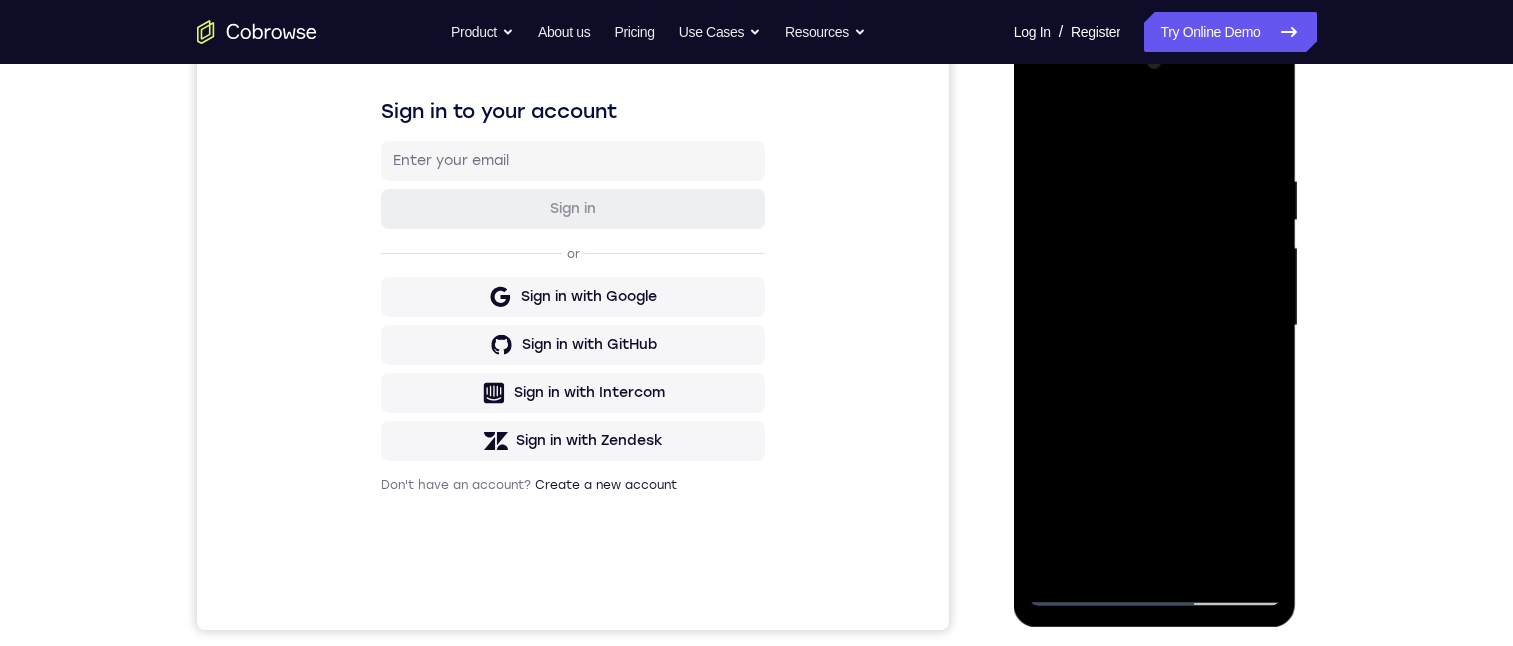 click at bounding box center [1155, 326] 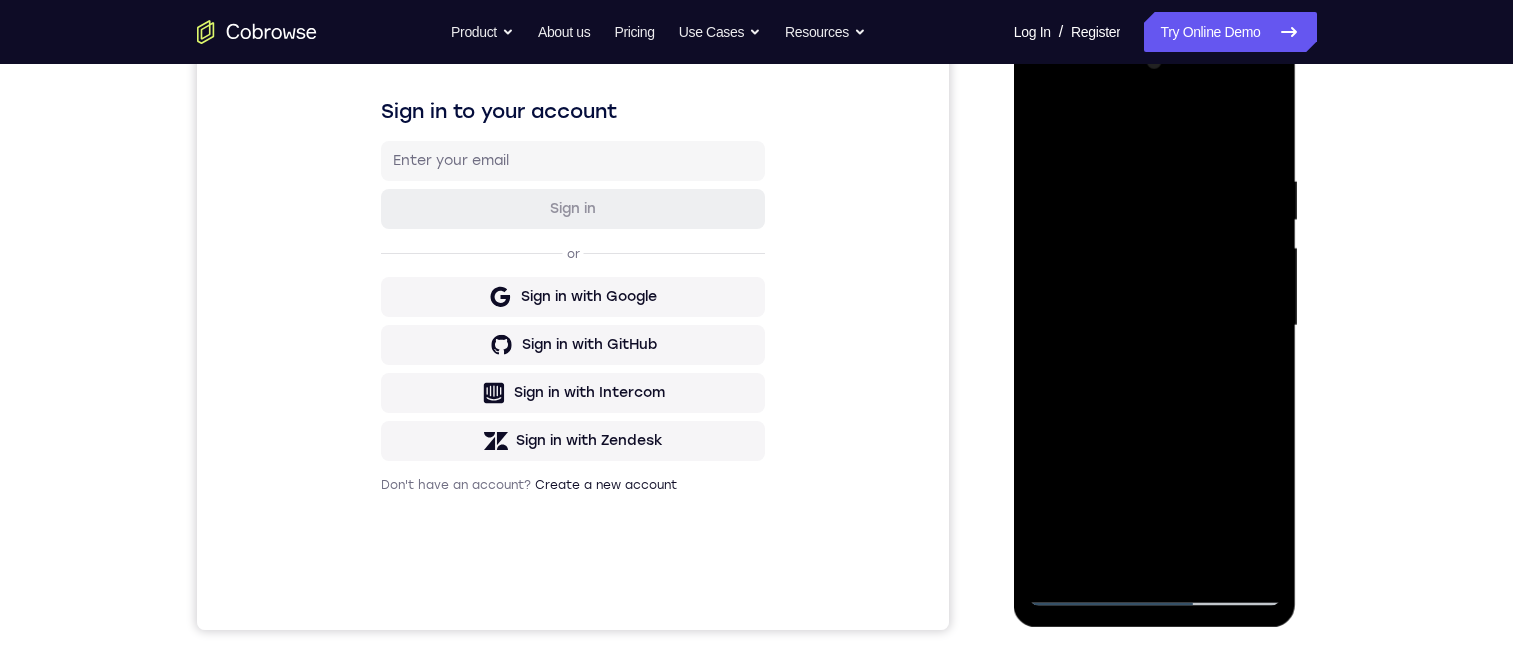 click at bounding box center [1155, 326] 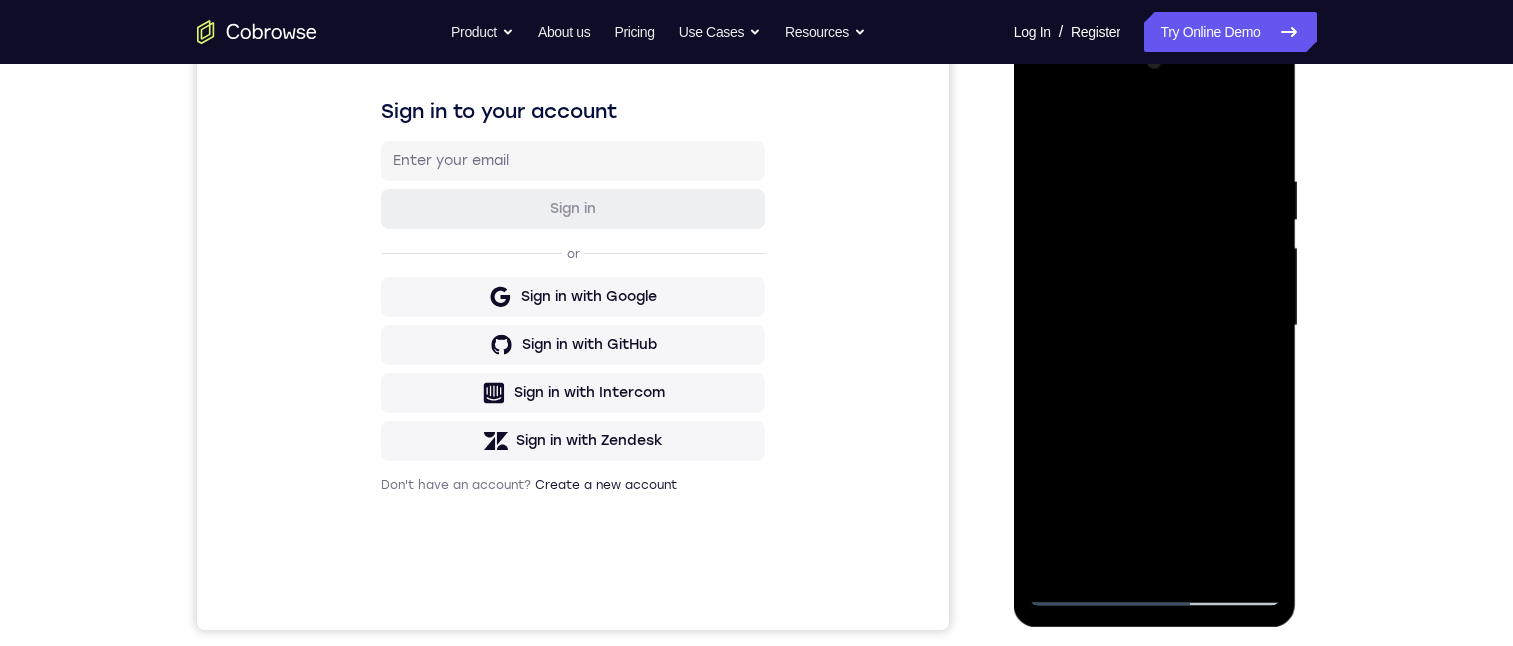 drag, startPoint x: 1280, startPoint y: 330, endPoint x: 1252, endPoint y: 374, distance: 52.153618 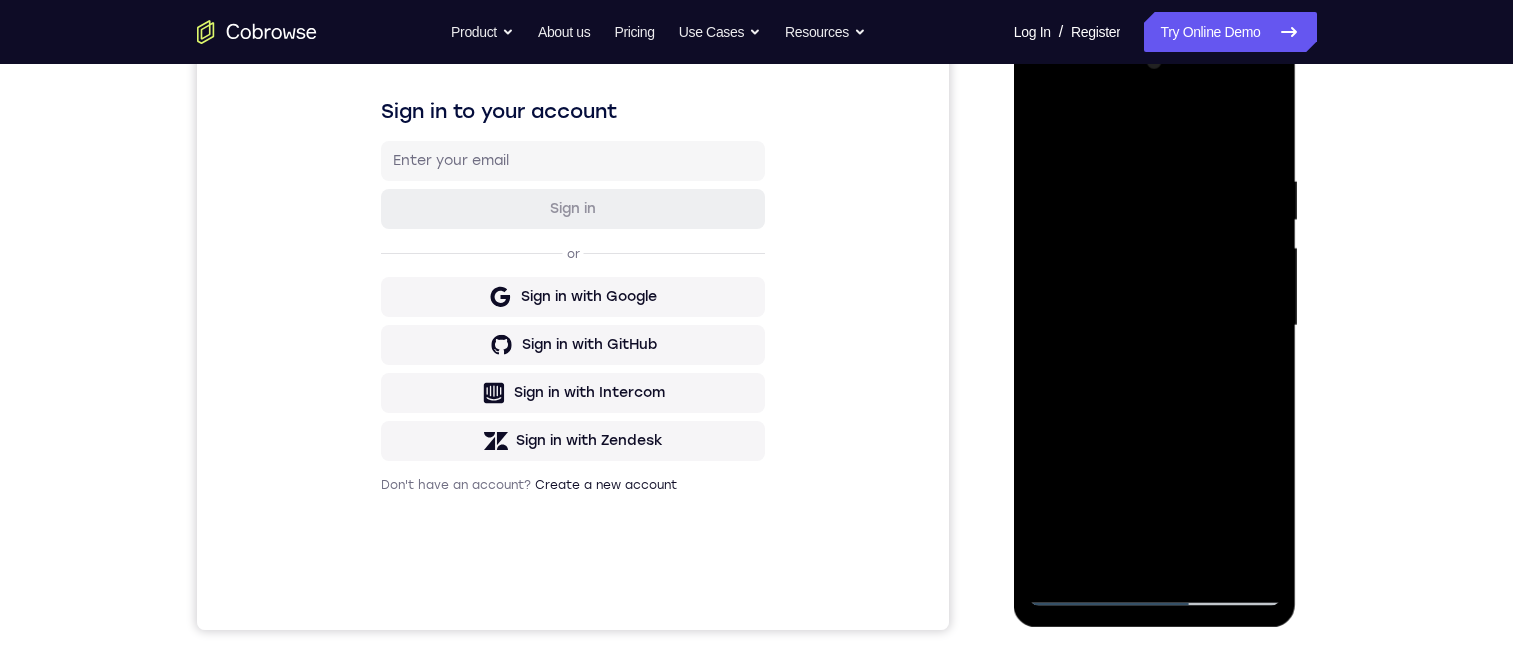 click at bounding box center (1155, 326) 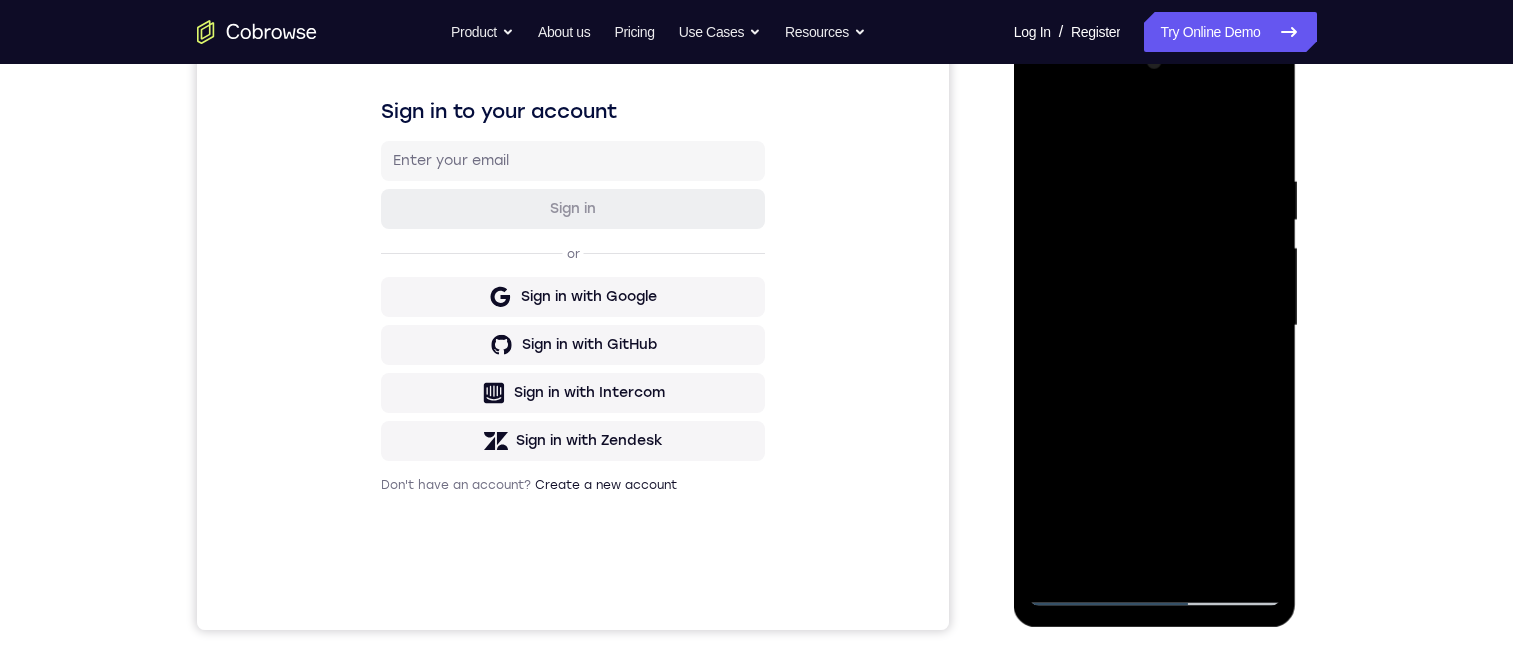 drag, startPoint x: 1229, startPoint y: 251, endPoint x: 1256, endPoint y: 115, distance: 138.65425 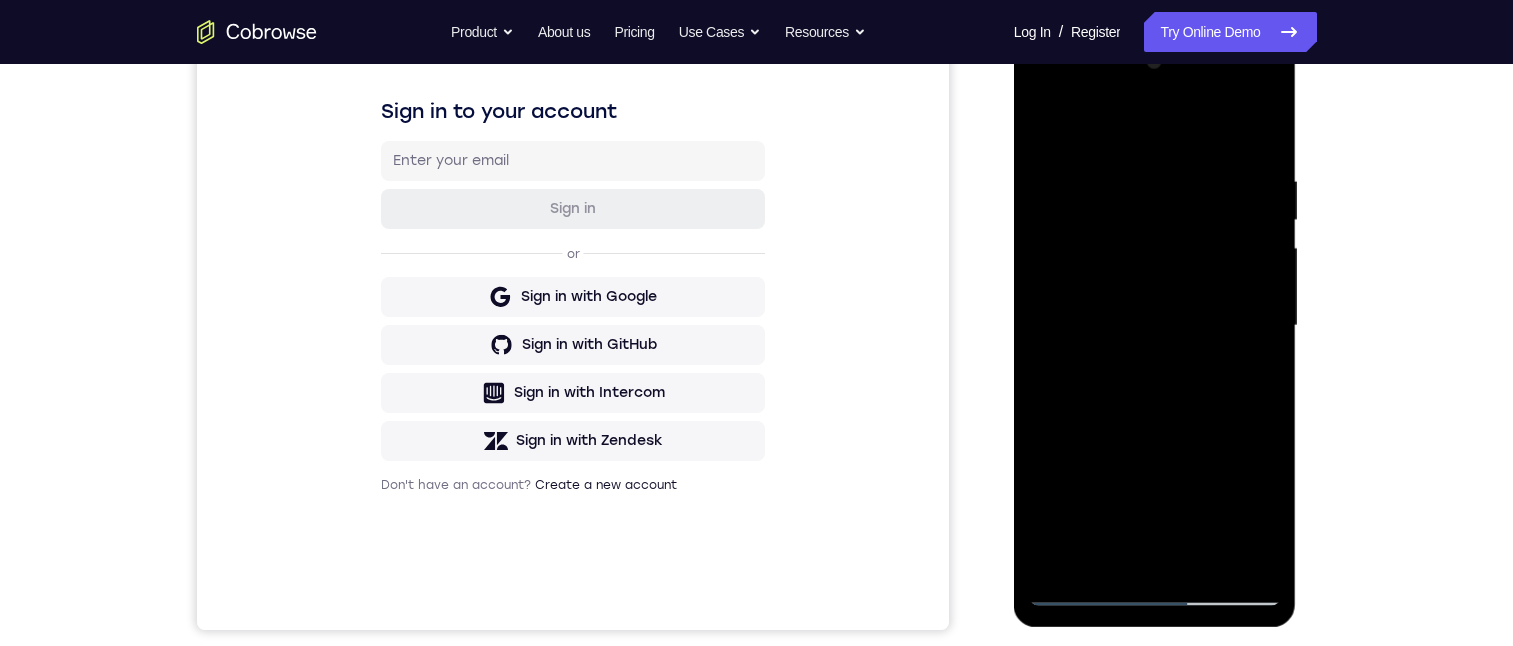 drag, startPoint x: 1212, startPoint y: 267, endPoint x: 1222, endPoint y: 147, distance: 120.41595 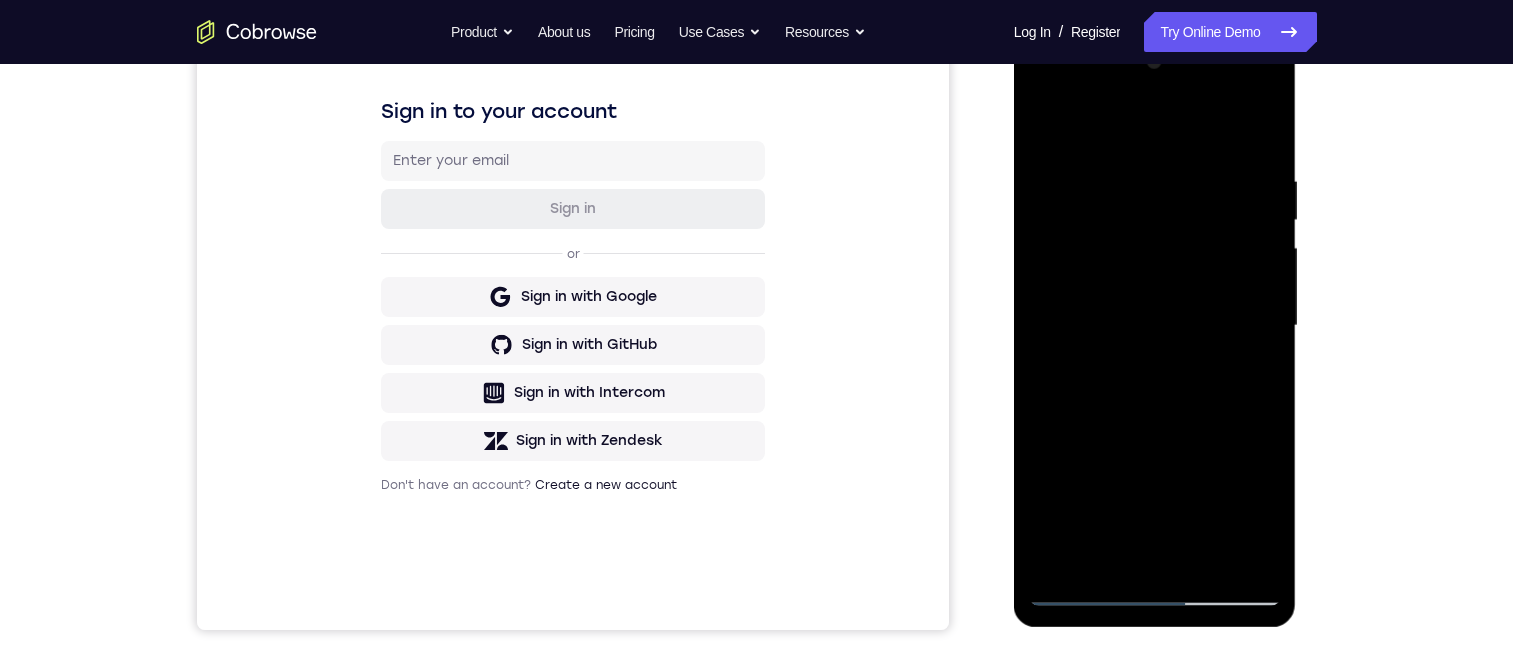 drag, startPoint x: 1194, startPoint y: 324, endPoint x: 1225, endPoint y: 135, distance: 191.52545 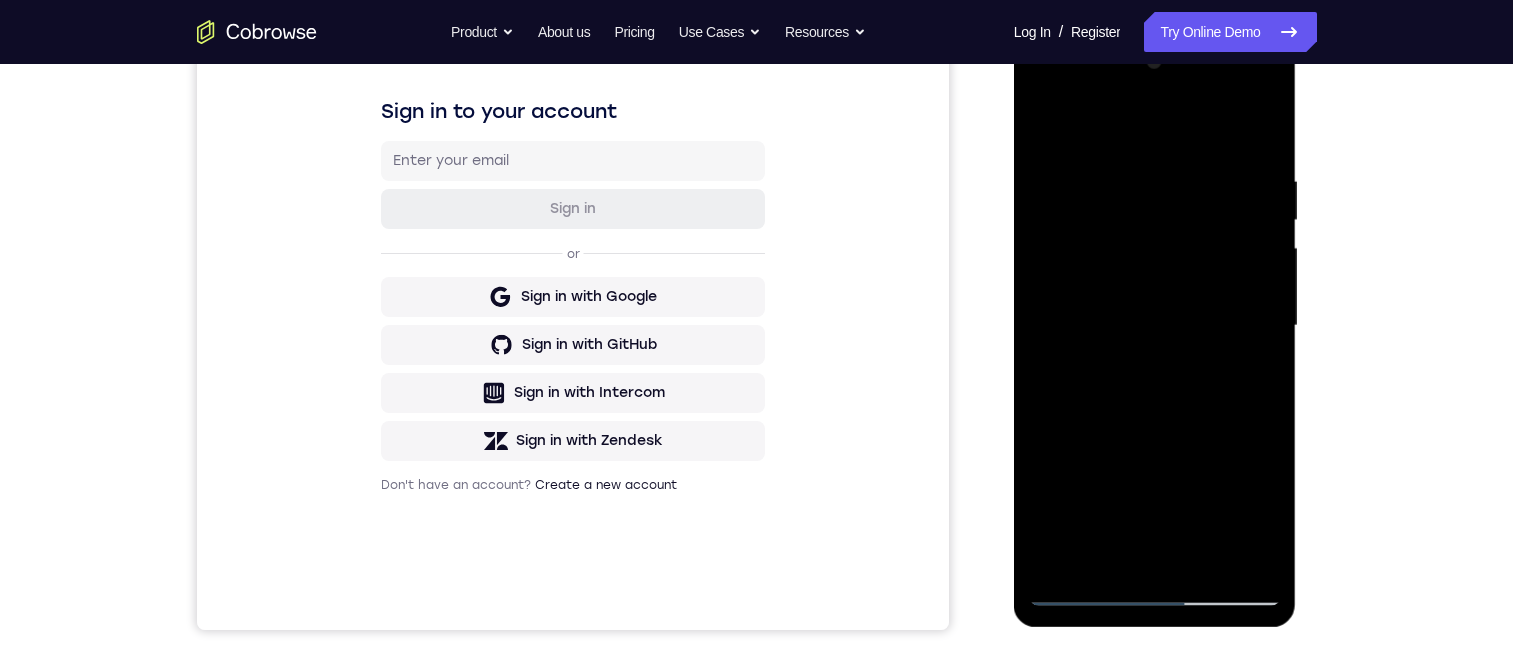 click at bounding box center [1155, 326] 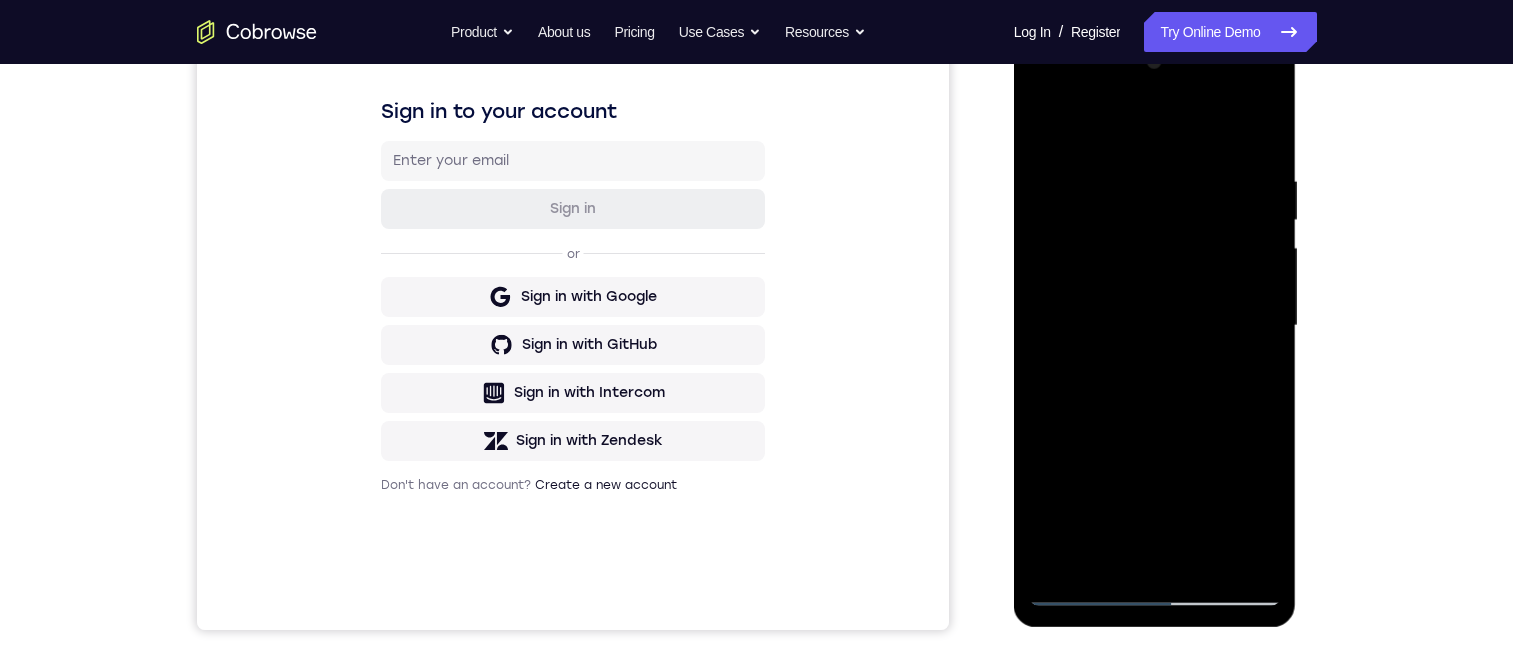 click at bounding box center (1155, 326) 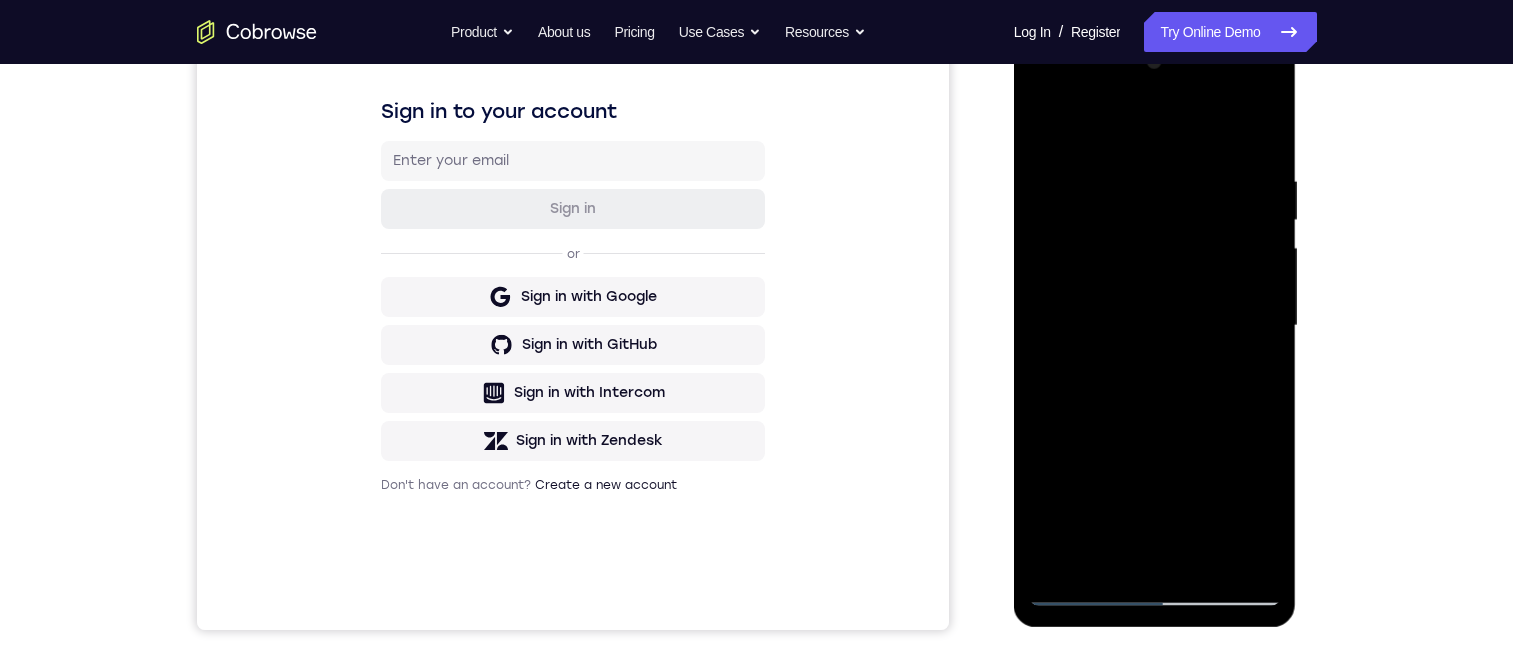 click at bounding box center [1155, 326] 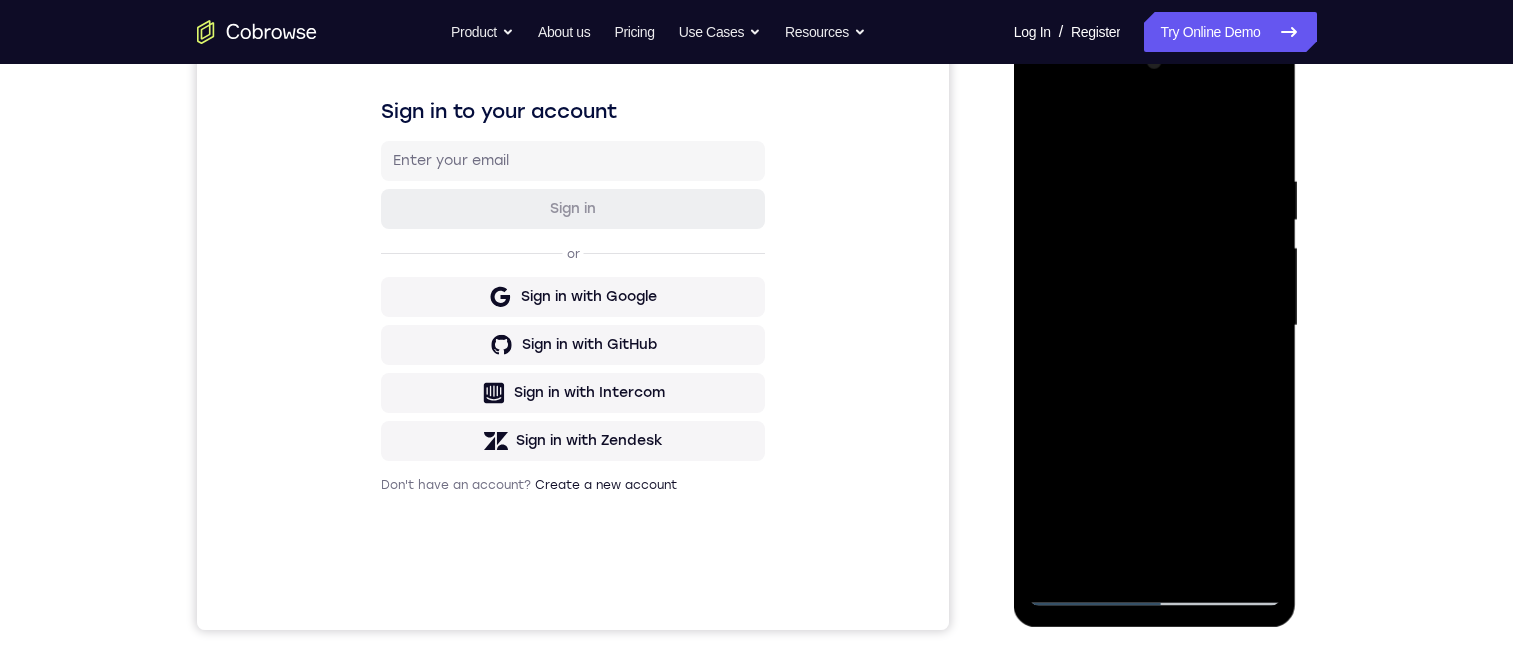 click at bounding box center [1155, 326] 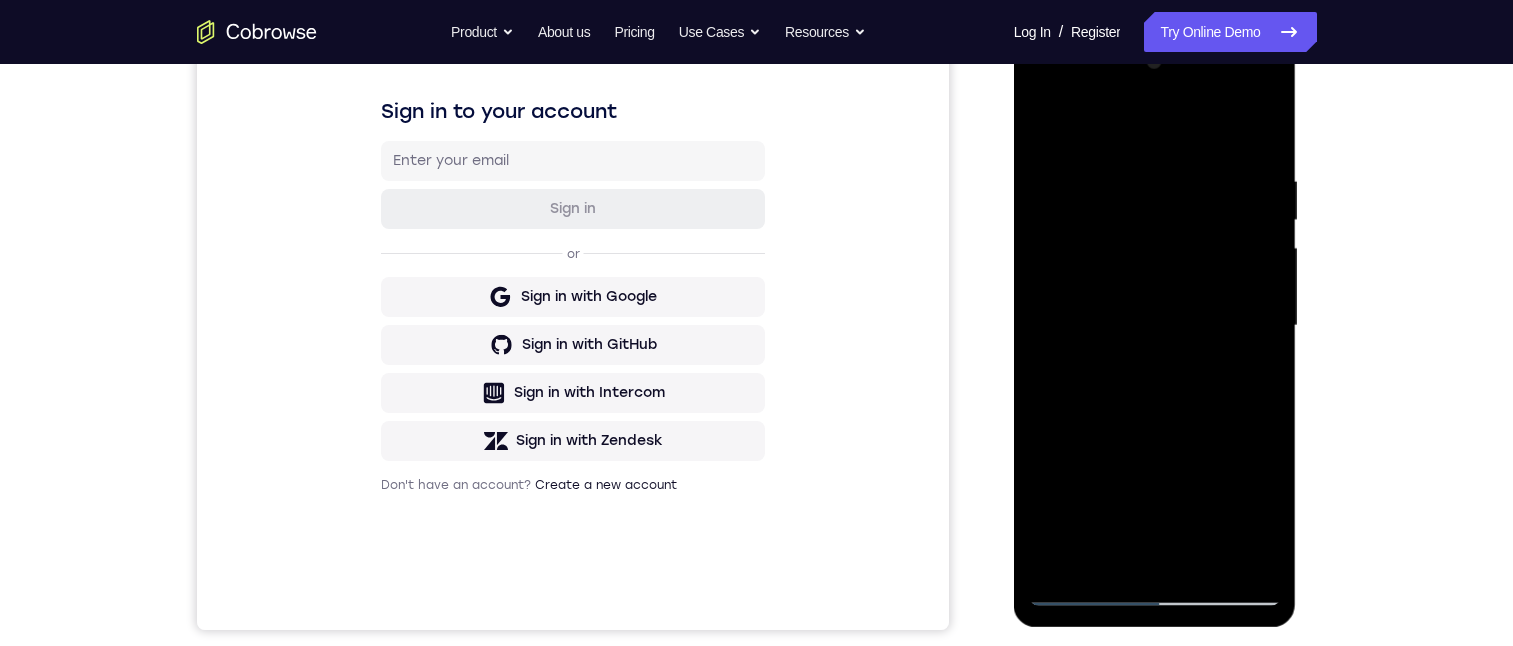 click at bounding box center (1155, 326) 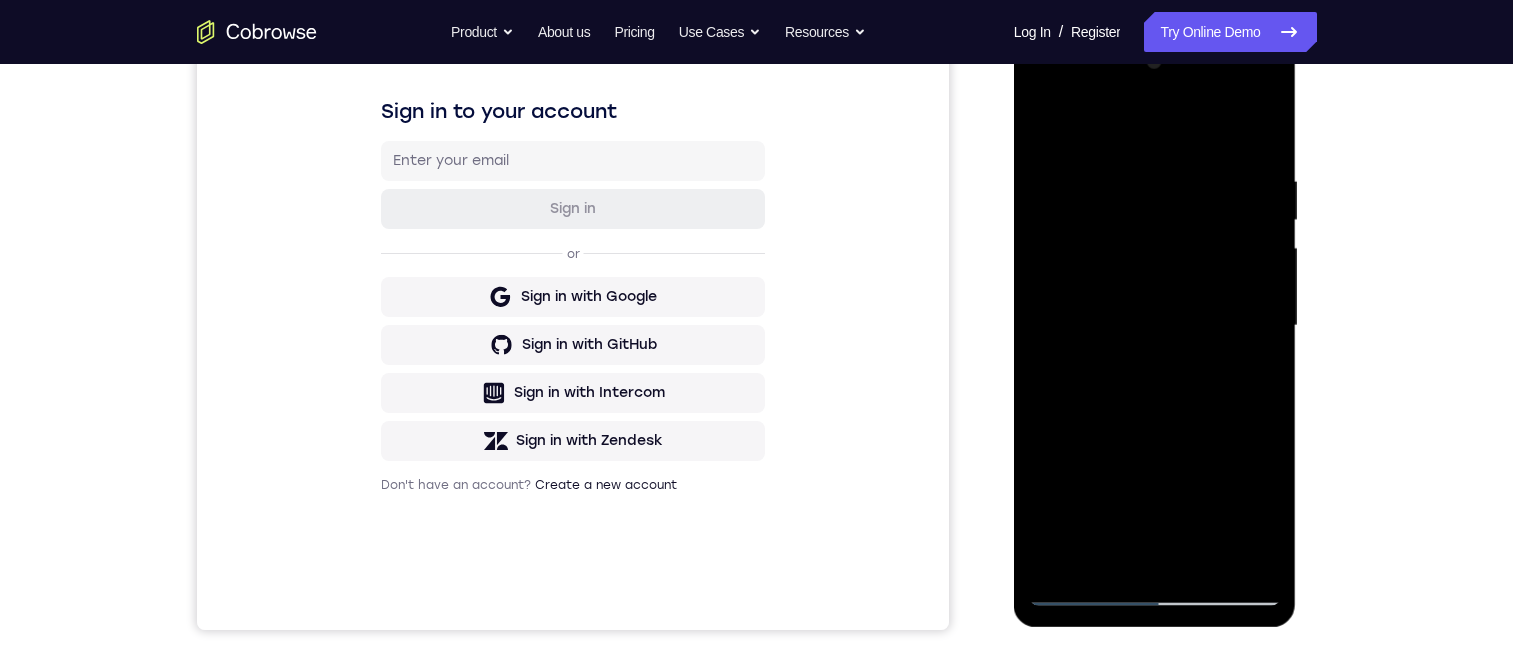 click at bounding box center [1155, 326] 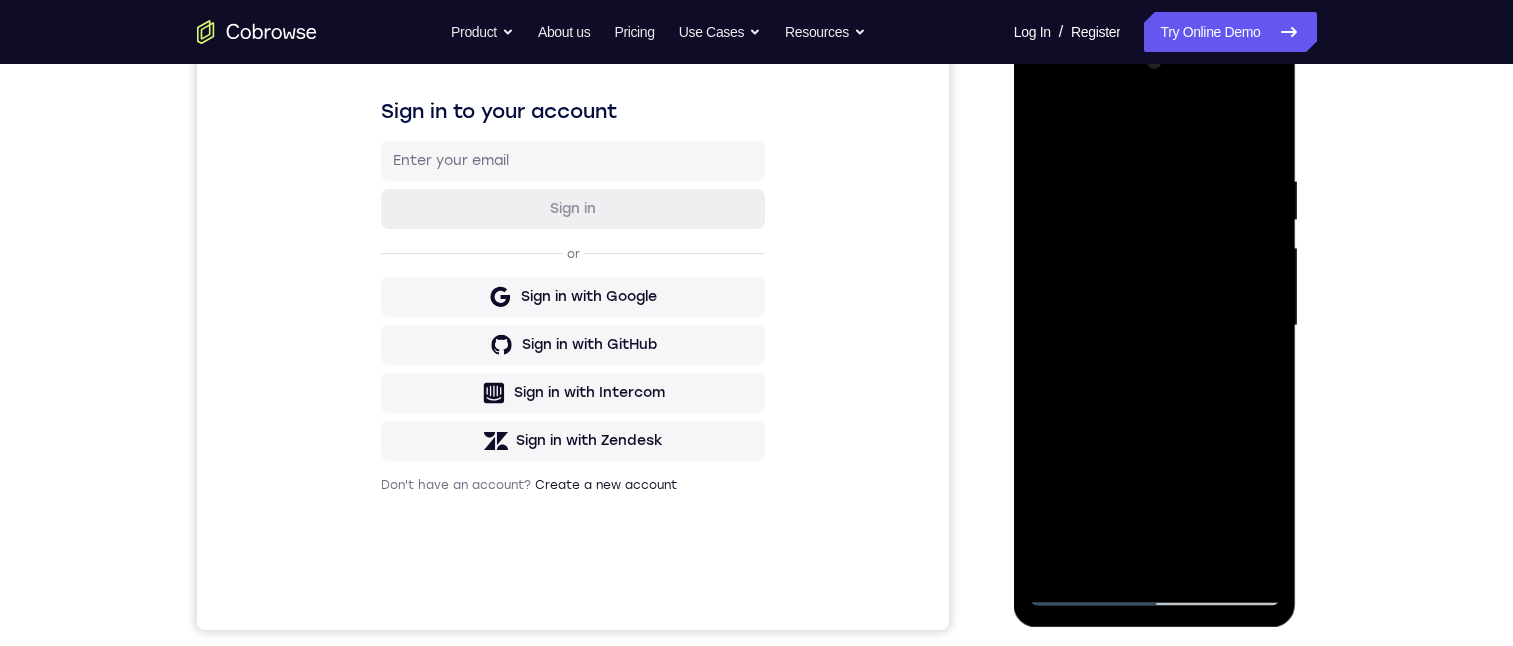 click at bounding box center [1155, 326] 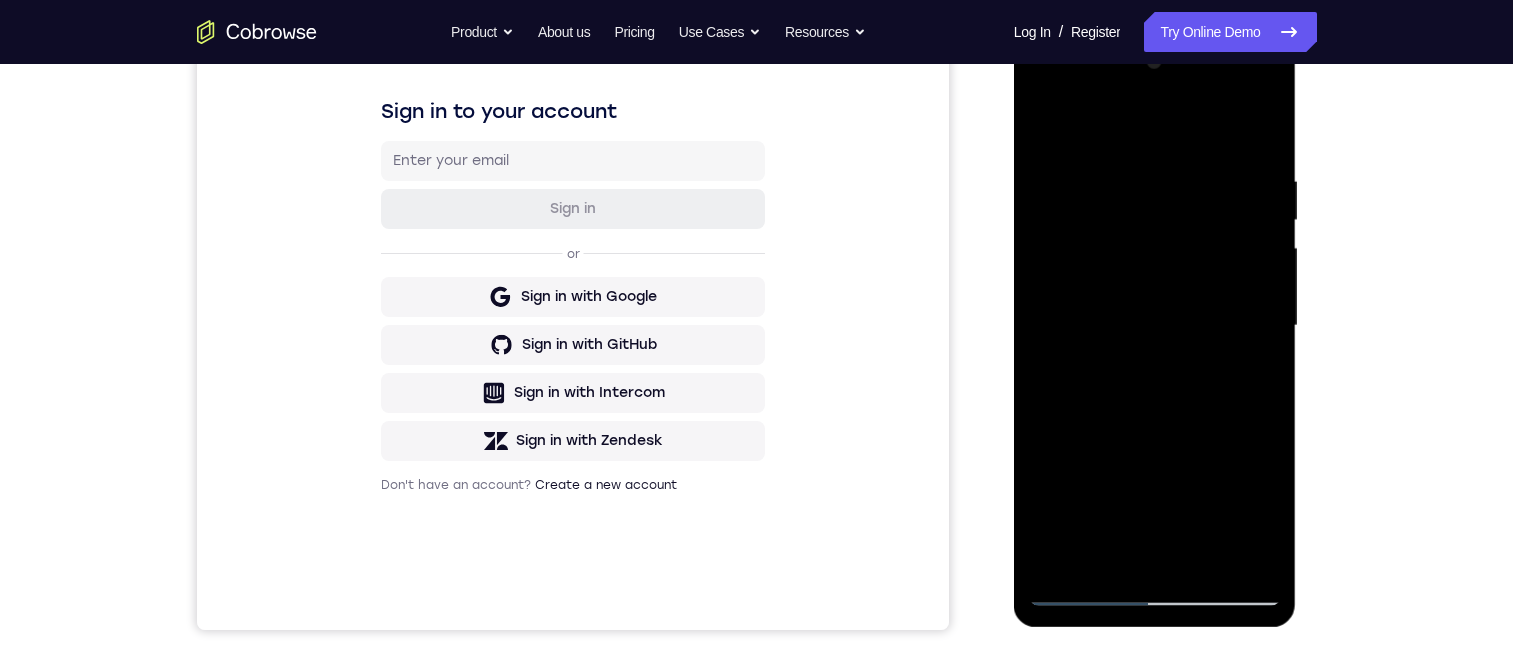click at bounding box center [1155, 326] 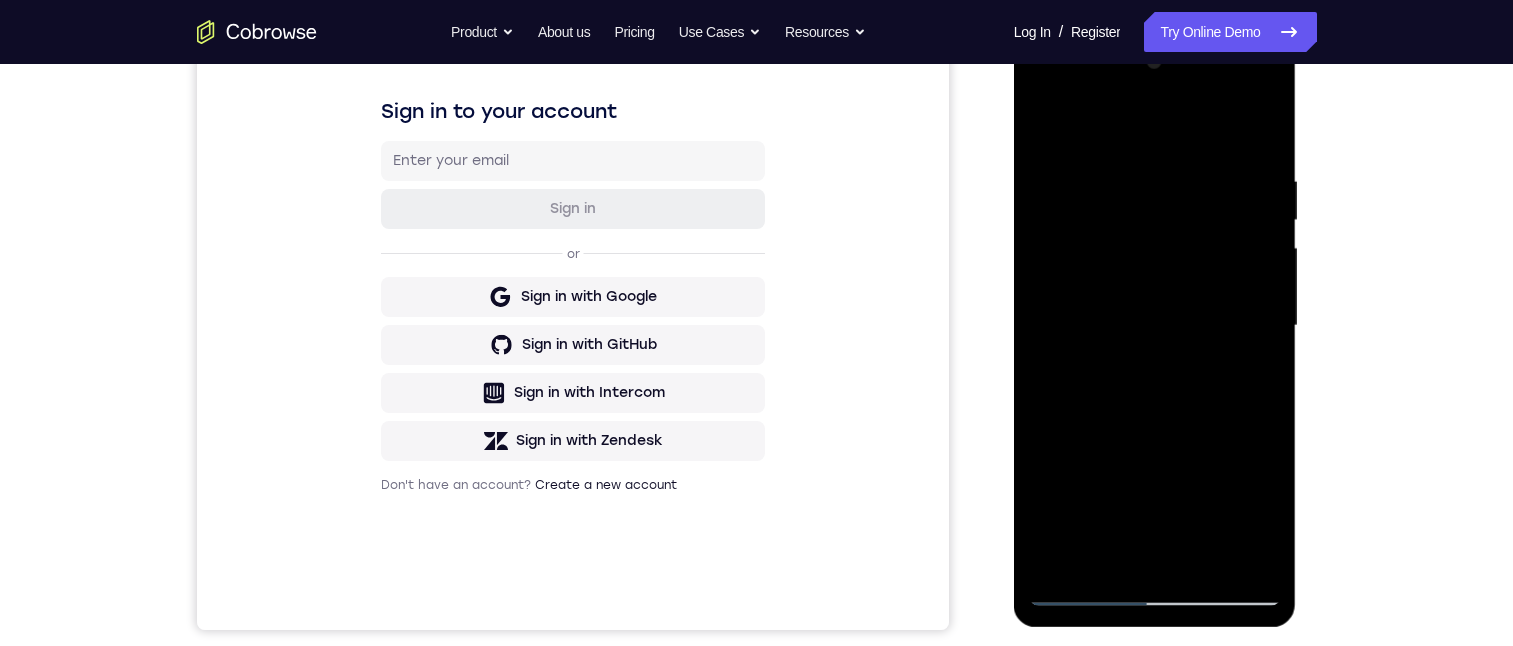 click at bounding box center [1155, 326] 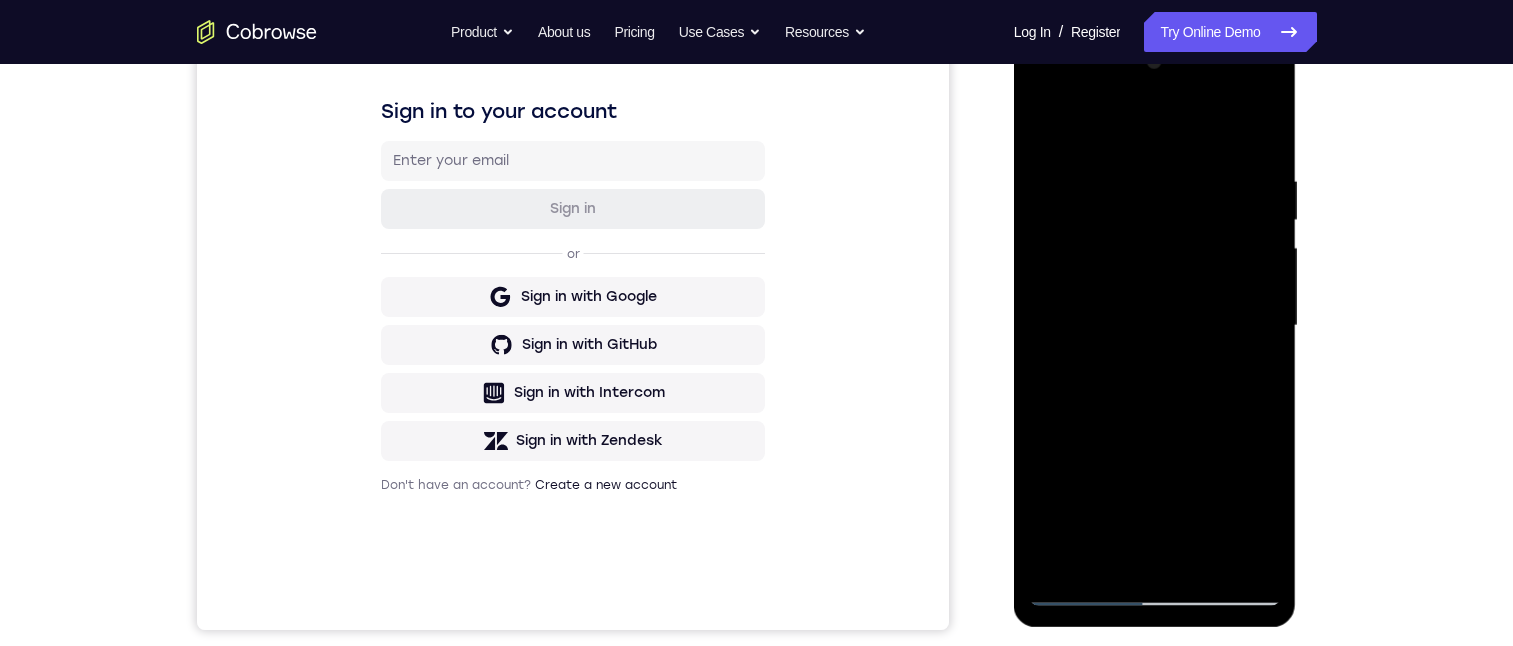 click at bounding box center (1155, 326) 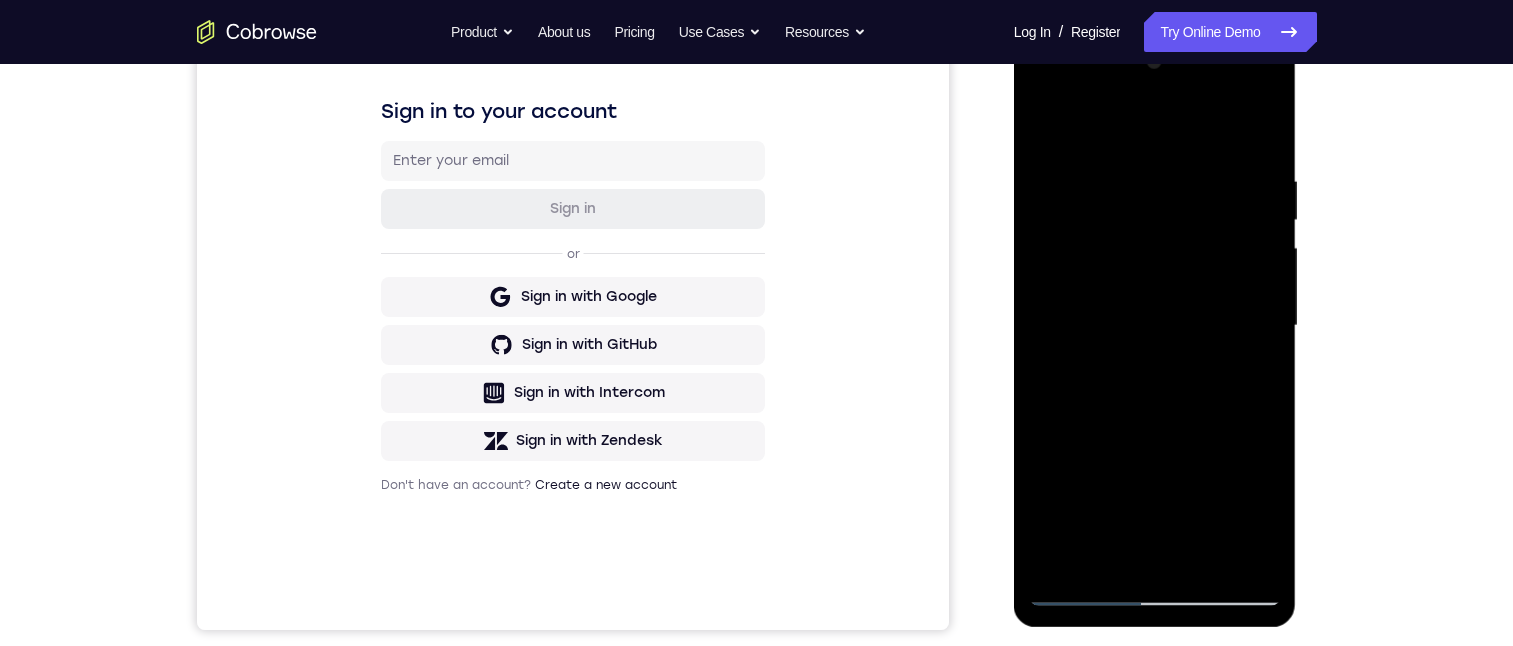 click at bounding box center [1155, 326] 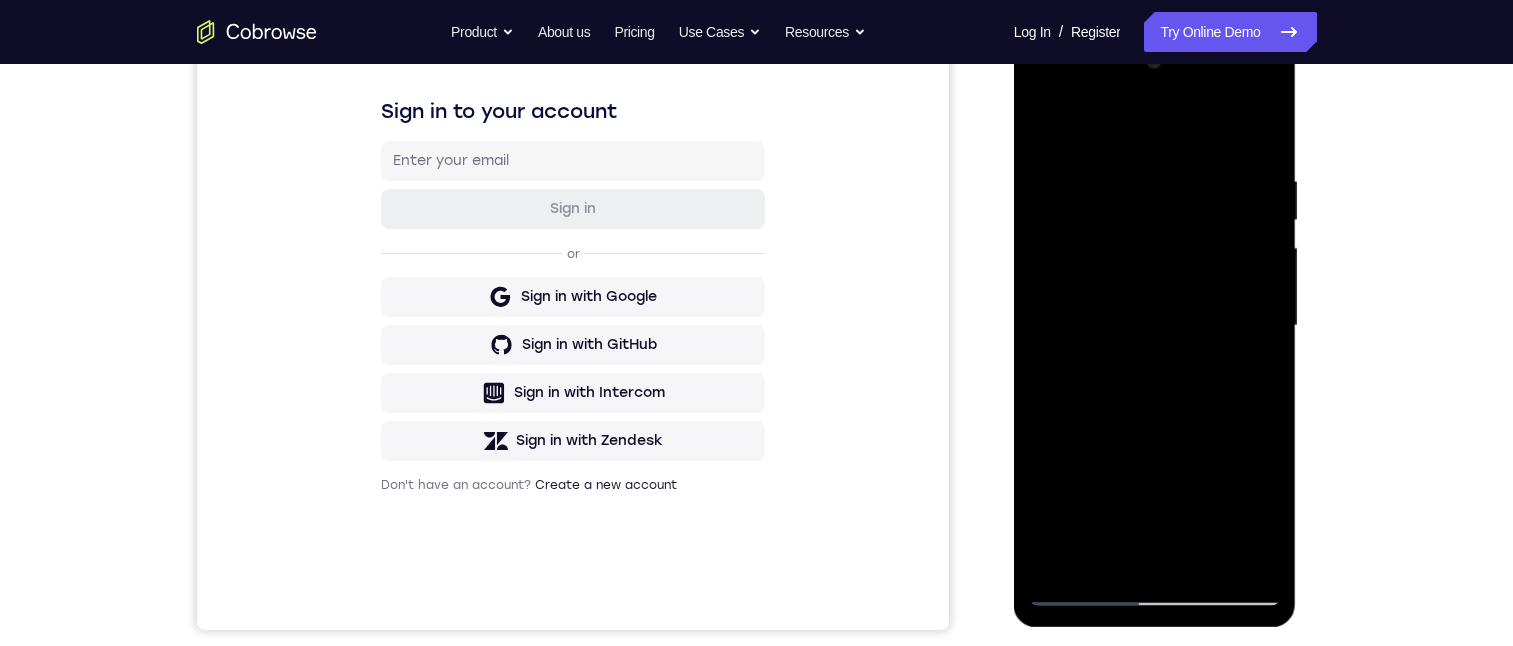 click at bounding box center [1155, 326] 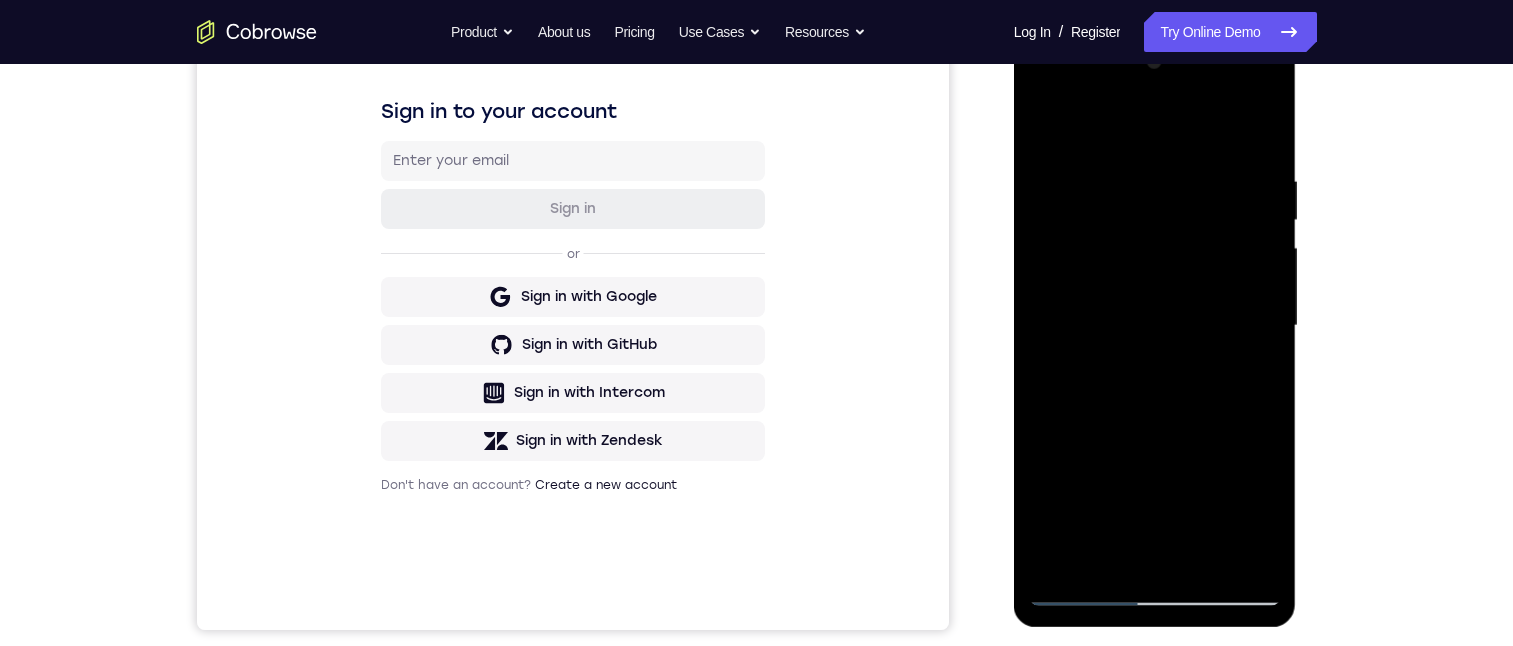 click at bounding box center [1155, 326] 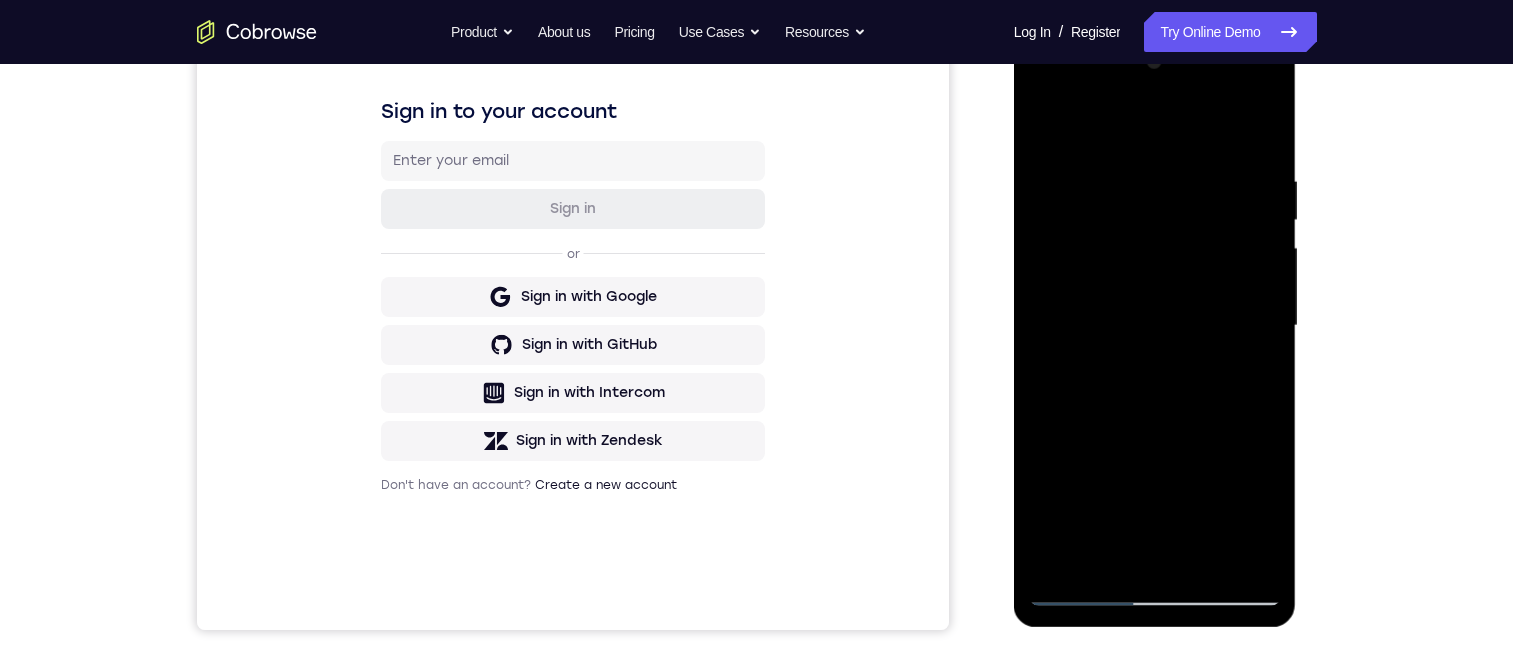 click at bounding box center [1155, 326] 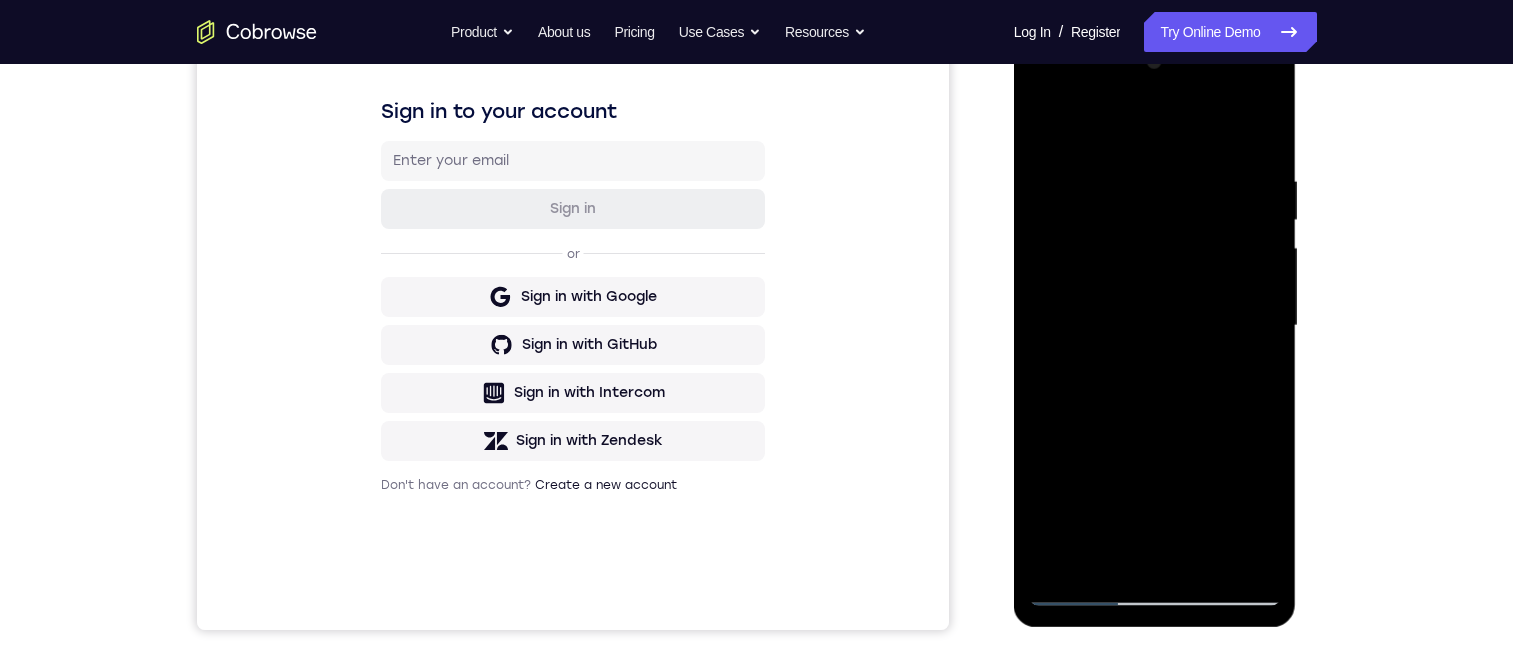 drag, startPoint x: 1195, startPoint y: 376, endPoint x: 1232, endPoint y: 67, distance: 311.20734 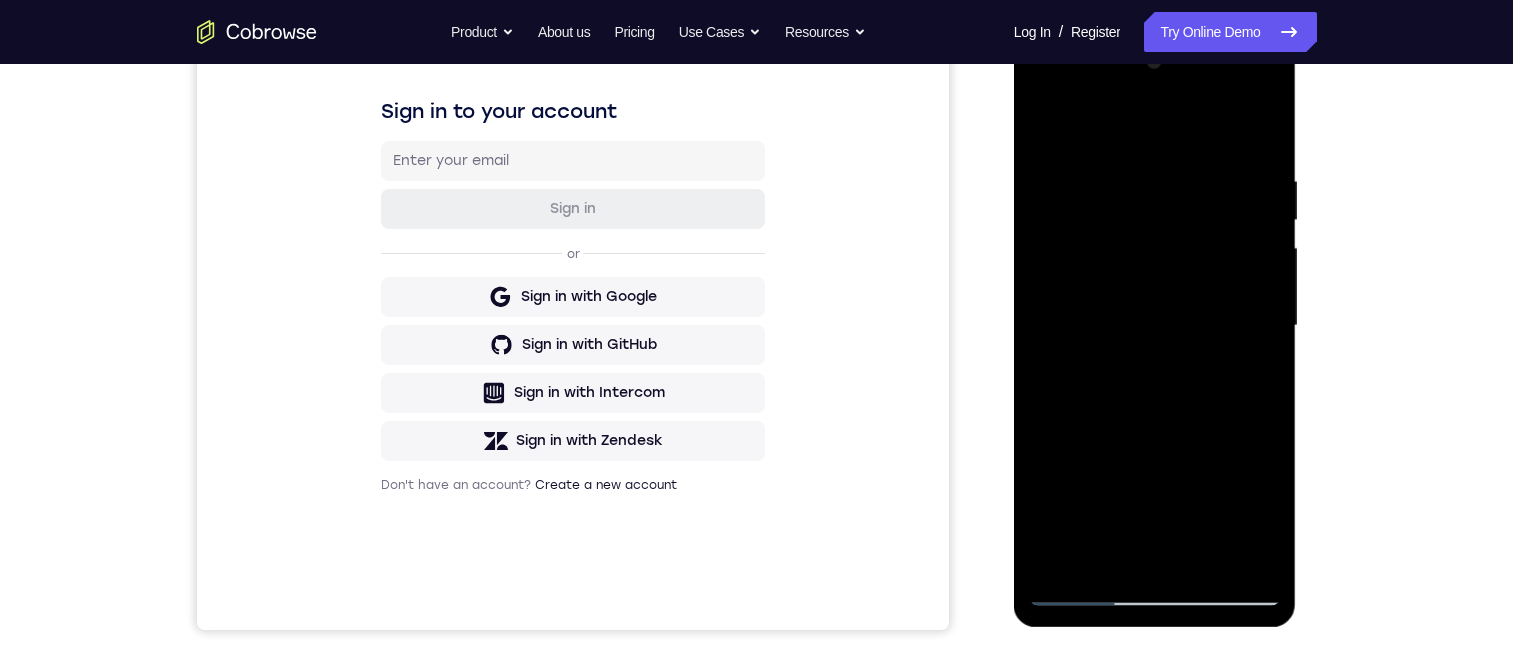 drag, startPoint x: 1216, startPoint y: 303, endPoint x: 1233, endPoint y: 87, distance: 216.66795 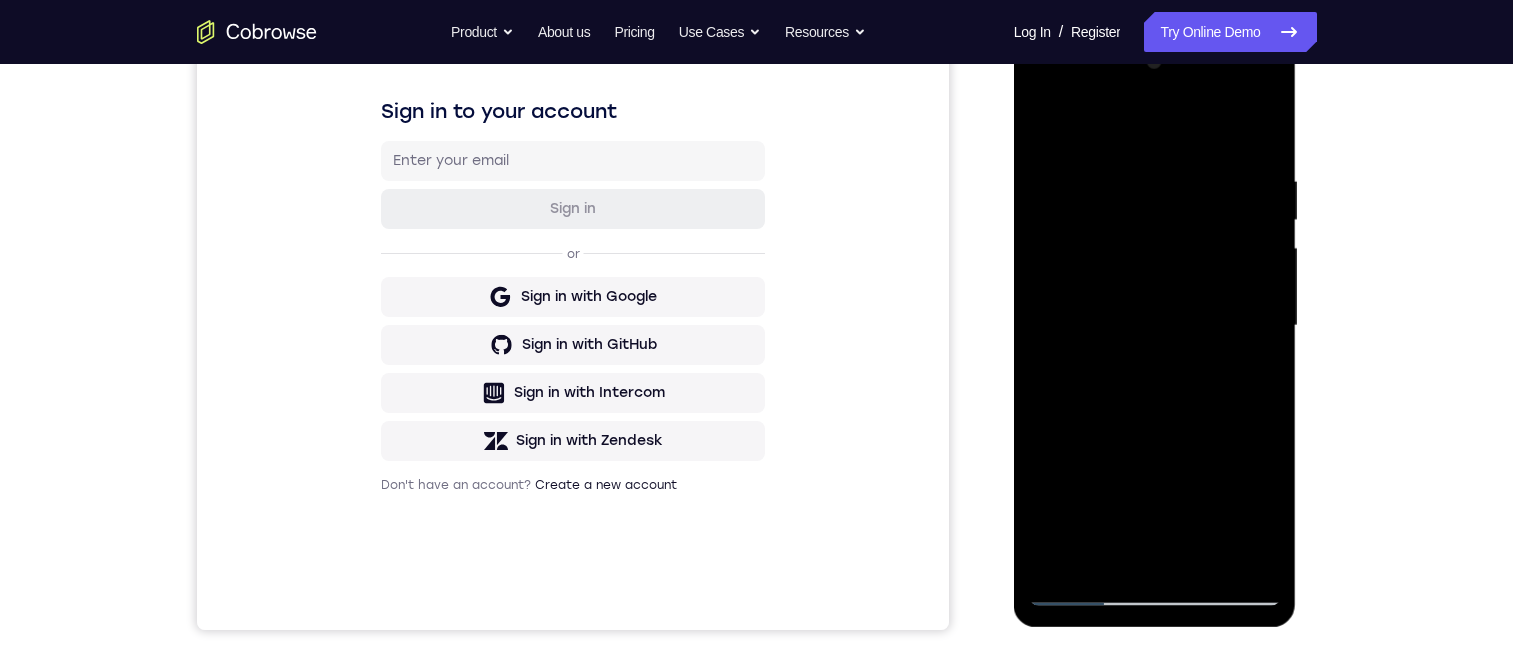 drag, startPoint x: 1240, startPoint y: 259, endPoint x: 1228, endPoint y: 375, distance: 116.61904 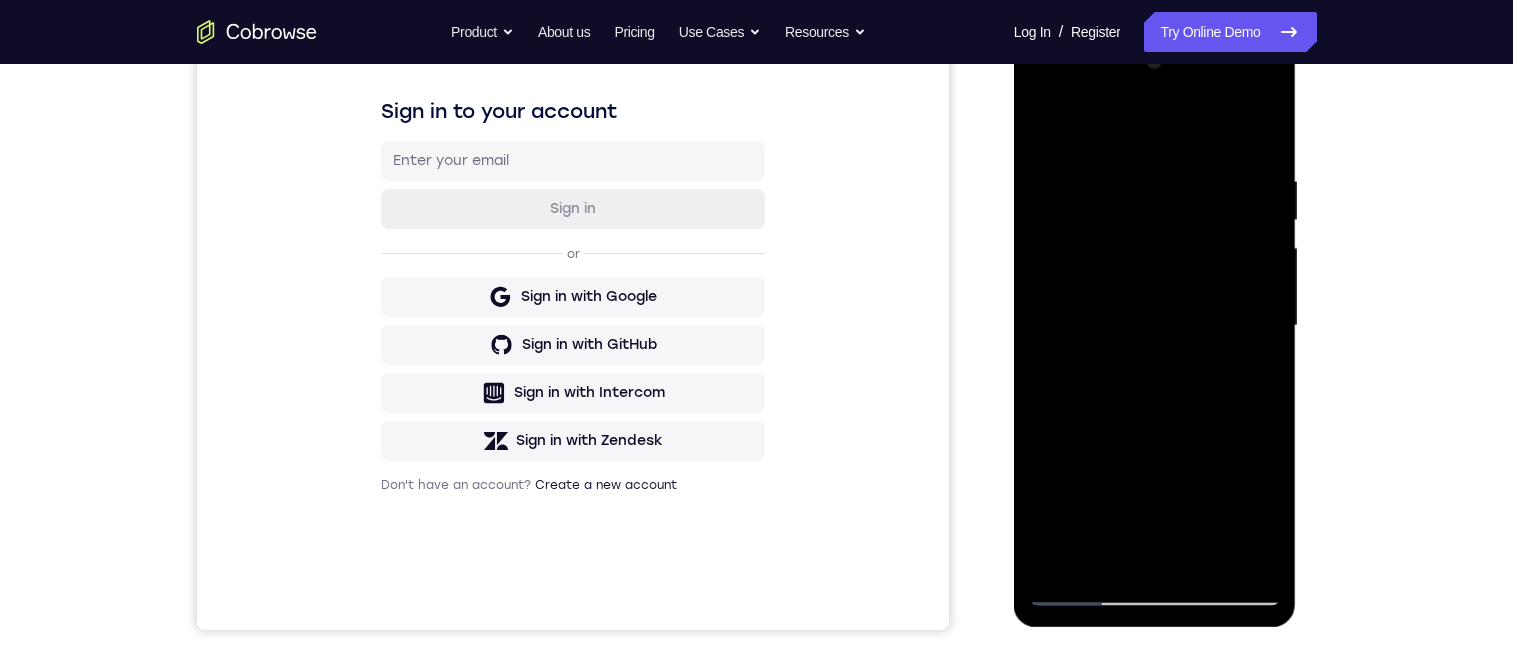 click at bounding box center [1155, 326] 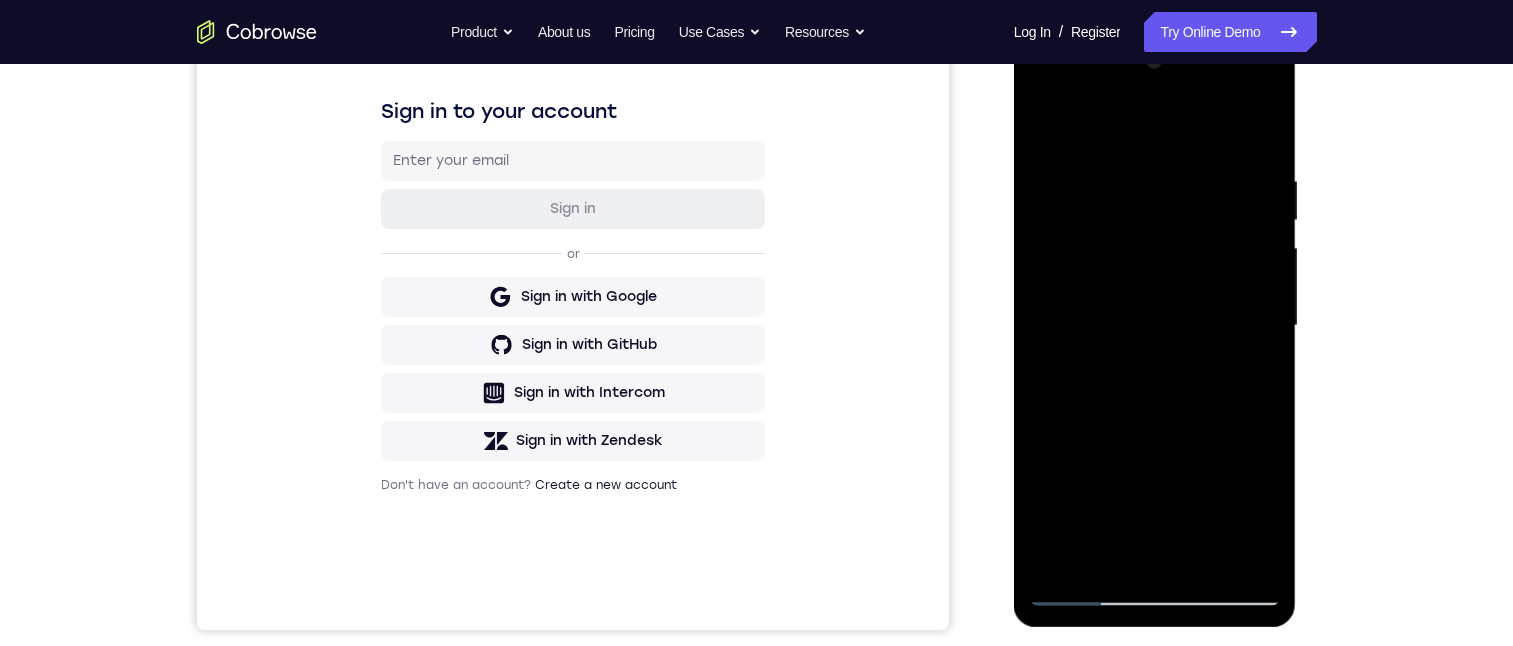 click at bounding box center (1155, 326) 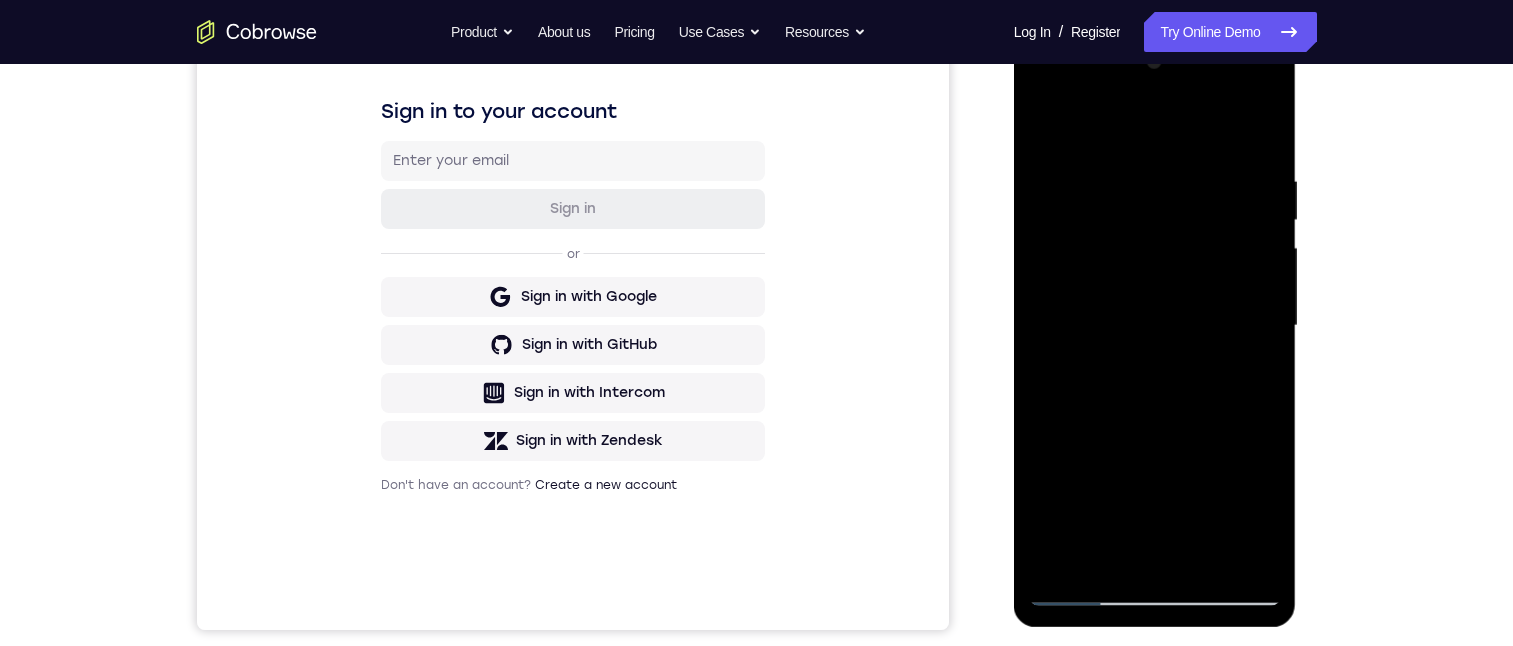 click at bounding box center (1155, 326) 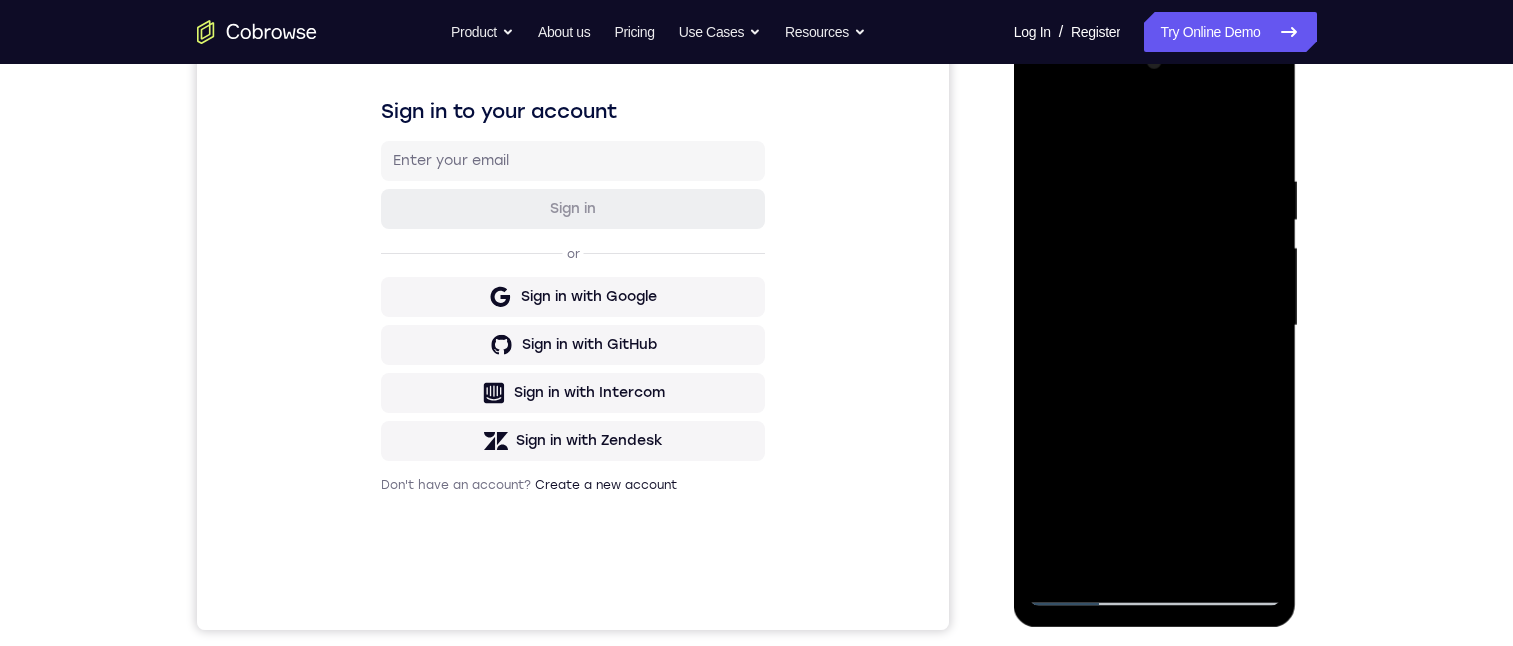 drag, startPoint x: 1171, startPoint y: 311, endPoint x: 1214, endPoint y: 370, distance: 73.00685 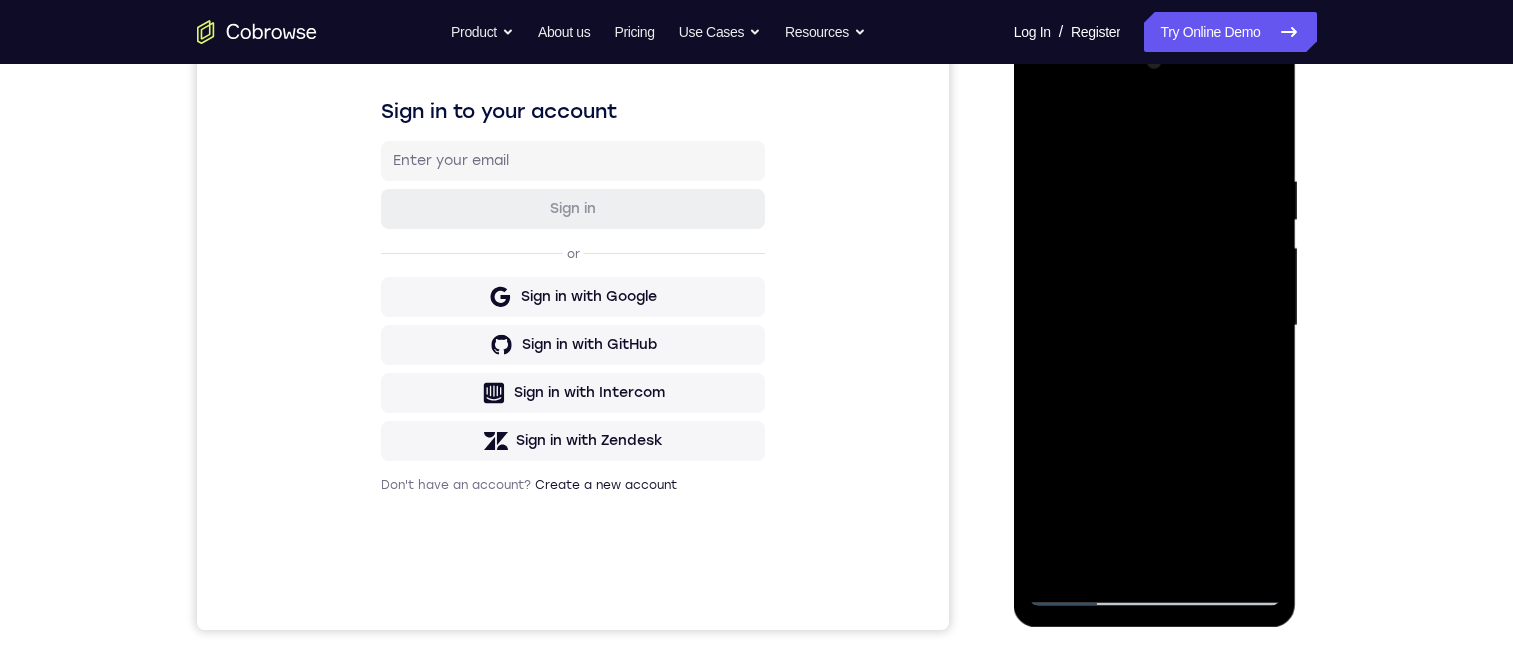 drag, startPoint x: 1127, startPoint y: 331, endPoint x: 1165, endPoint y: 307, distance: 44.94441 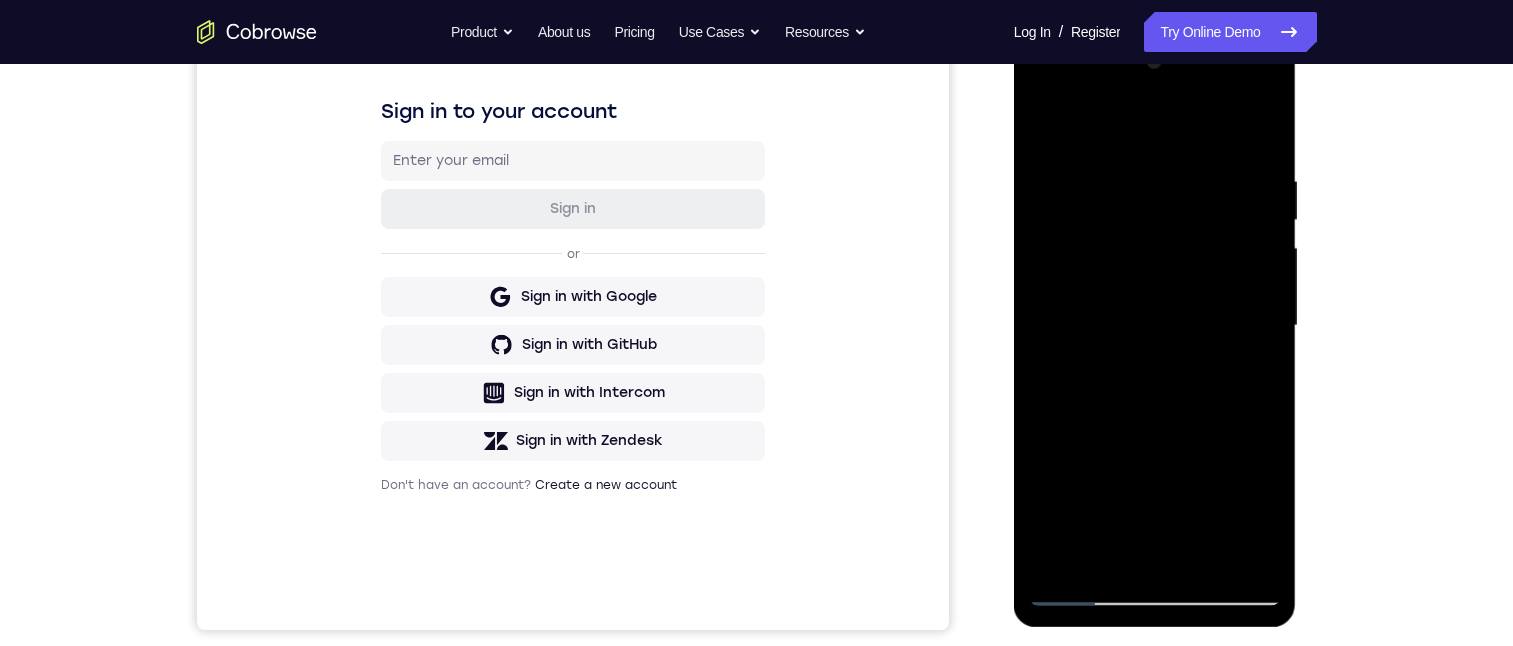 click at bounding box center [1155, 326] 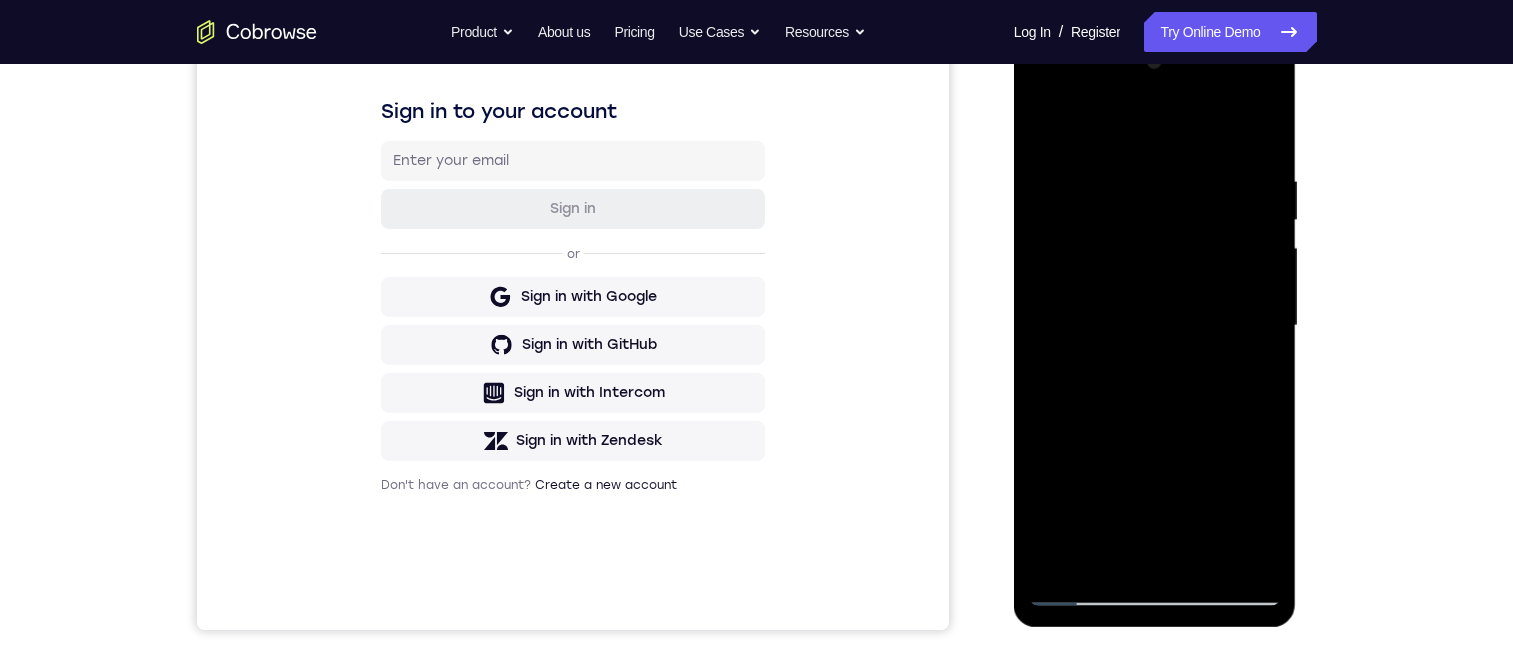 click at bounding box center (1155, 326) 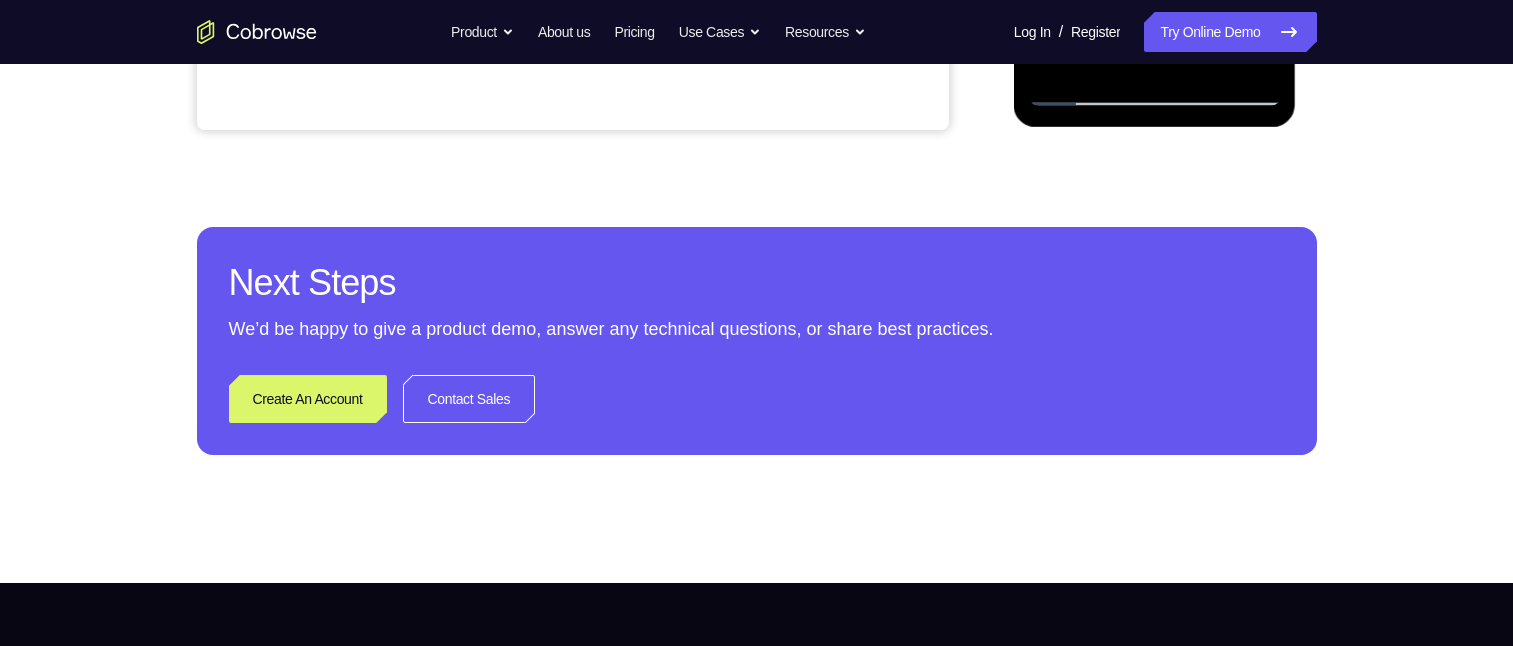 scroll, scrollTop: 1100, scrollLeft: 0, axis: vertical 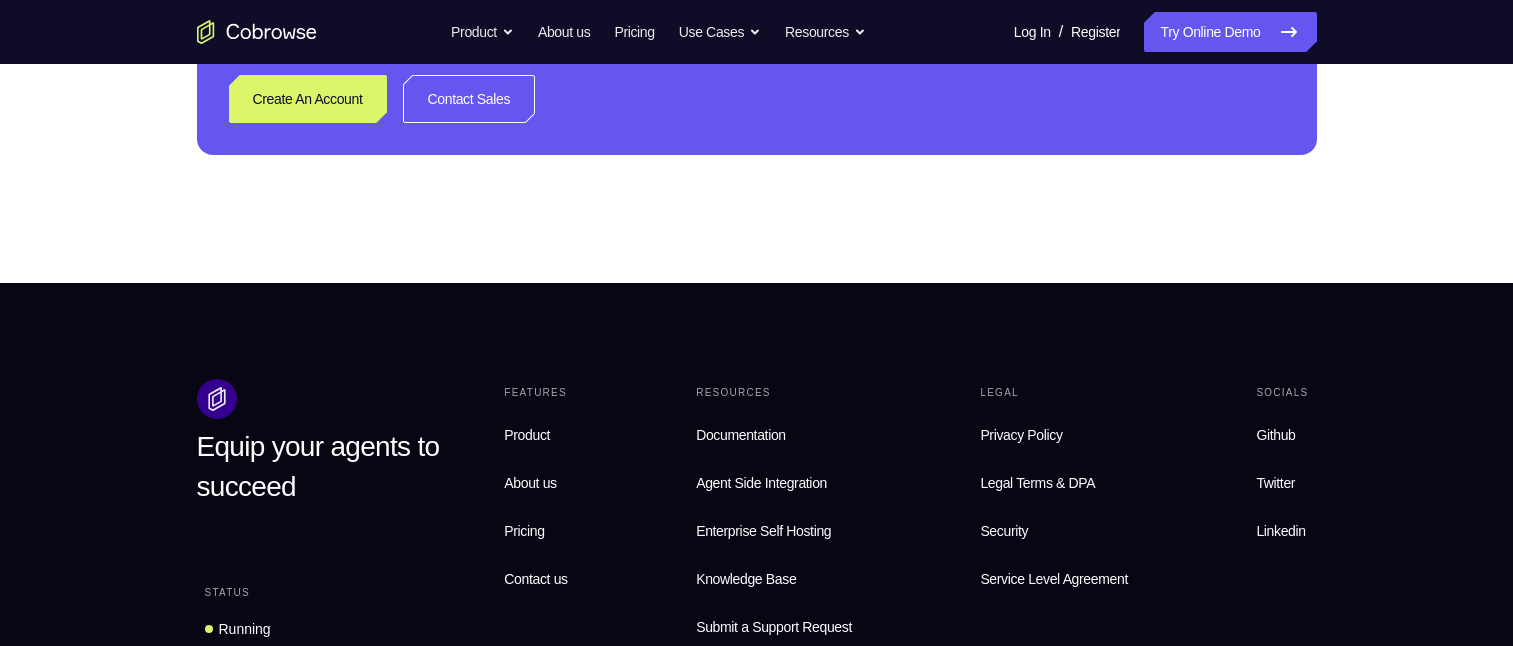 click on "Your Support Agent             Your Customer       Web   iOS   Android                         Next Steps   We’d be happy to give a product demo, answer any technical questions, or share best practices.          Create An Account             Contact Sales" at bounding box center [757, -377] 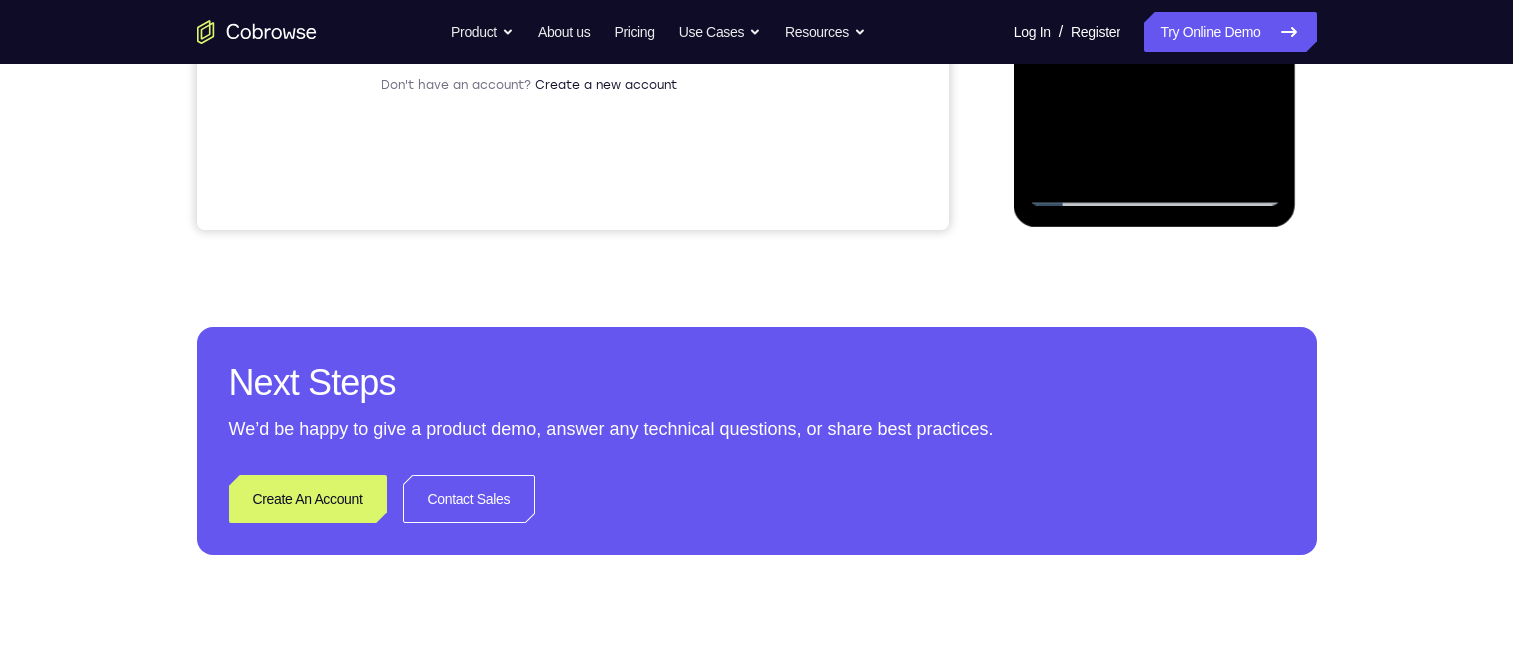 scroll, scrollTop: 400, scrollLeft: 0, axis: vertical 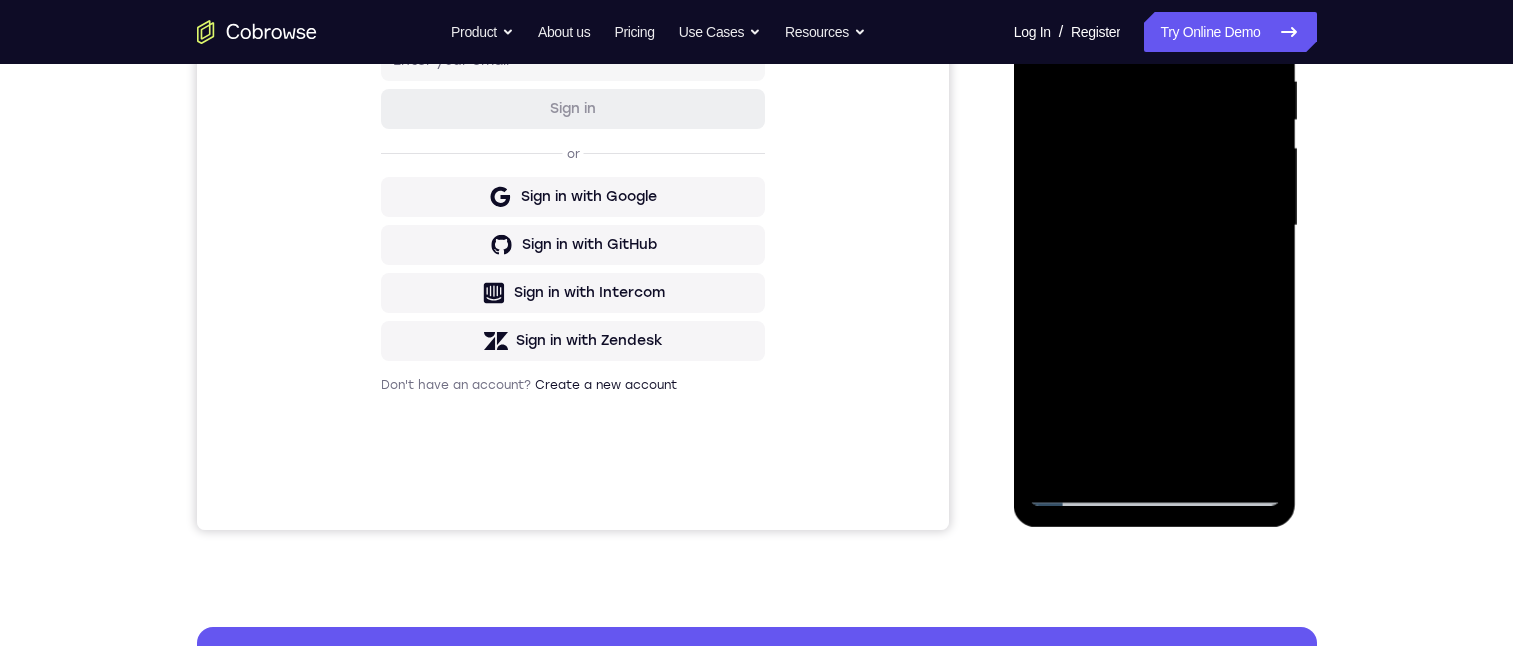 click at bounding box center [1155, 226] 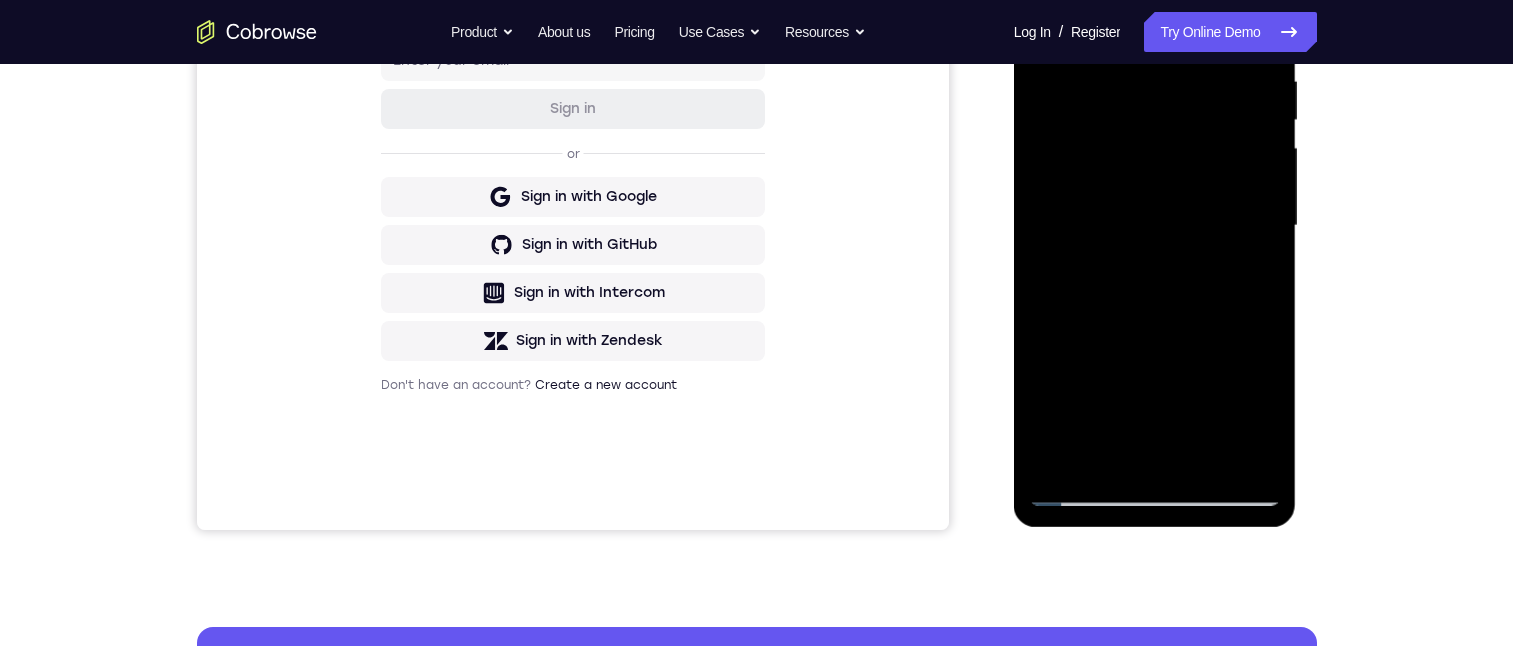 click at bounding box center [1155, 226] 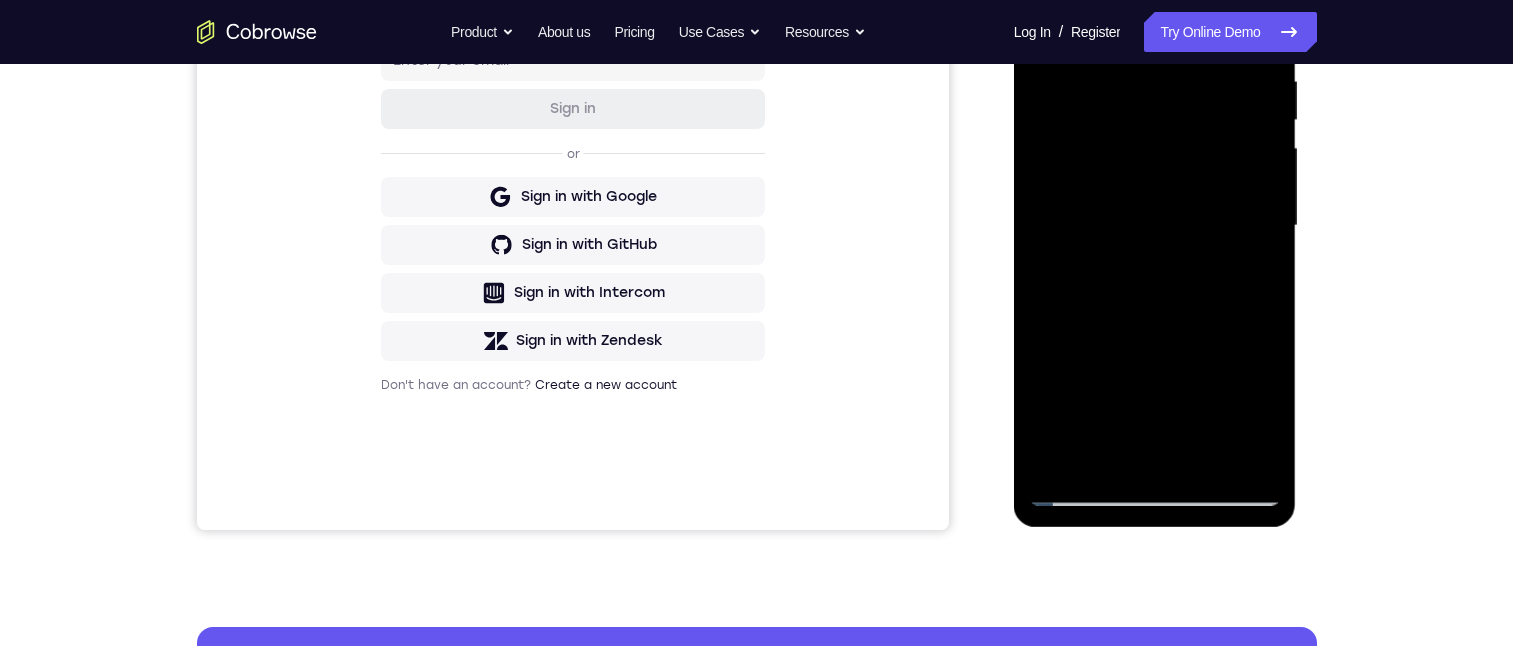 click at bounding box center (1155, 226) 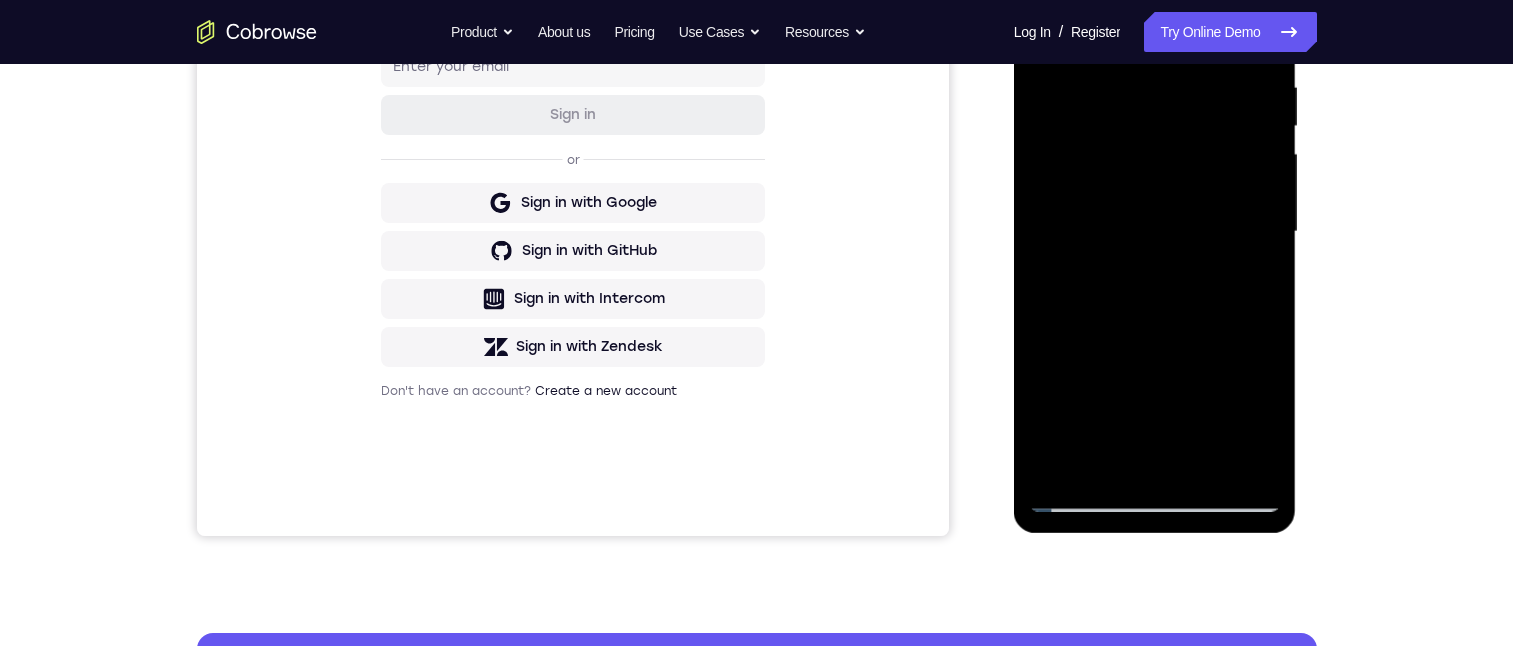 click at bounding box center (1155, 232) 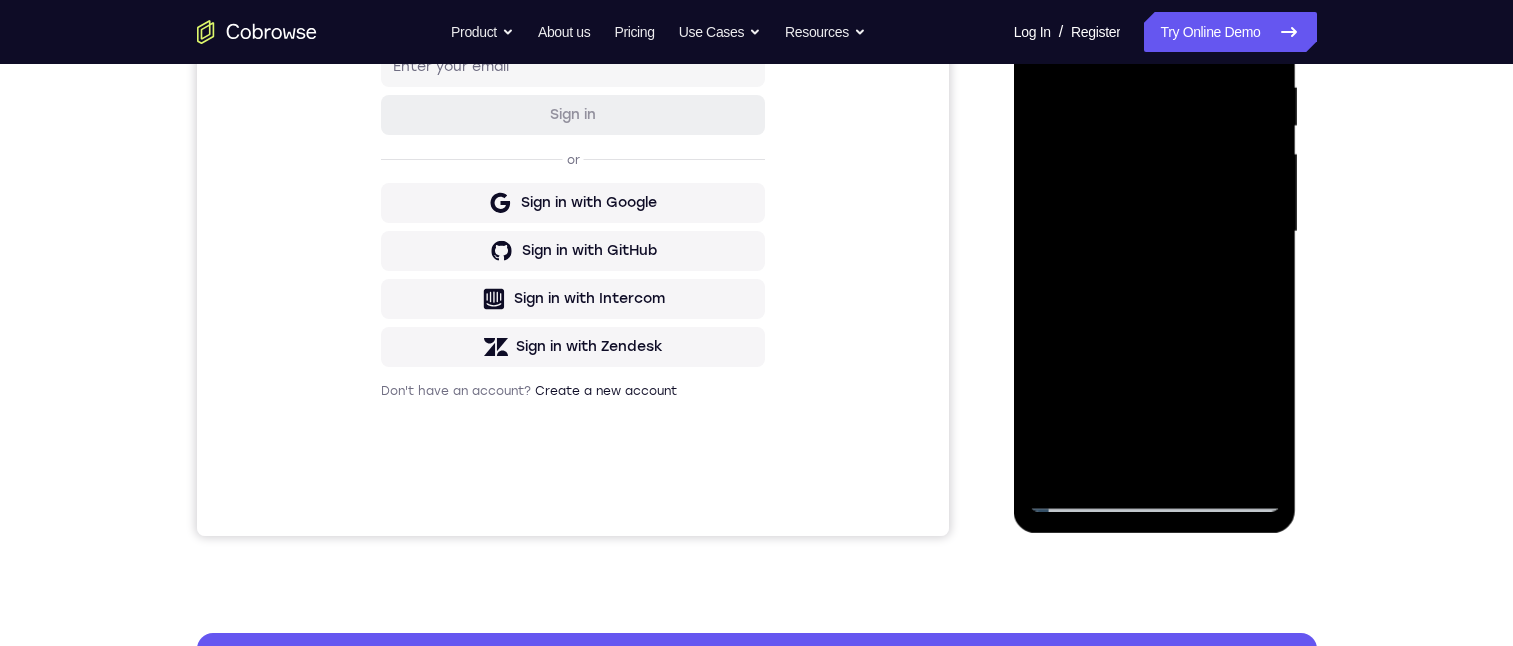 scroll, scrollTop: 300, scrollLeft: 0, axis: vertical 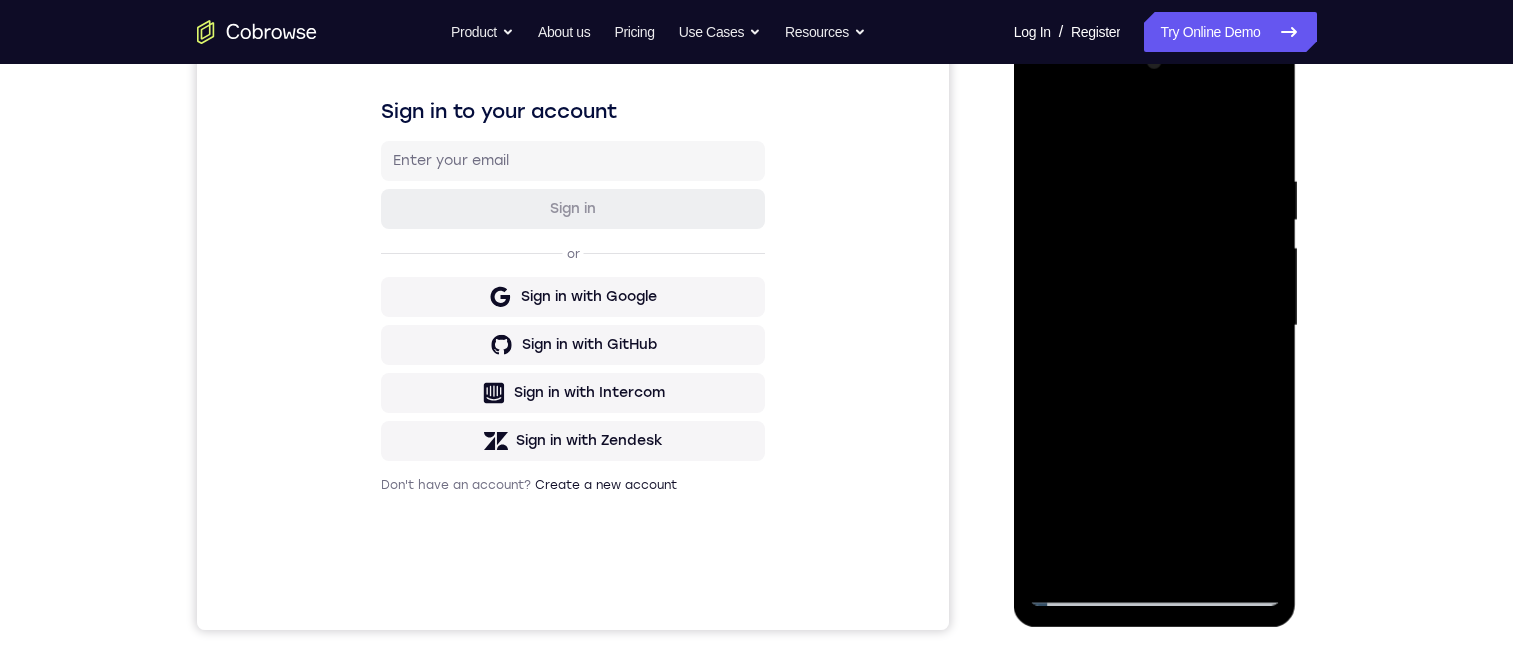 click at bounding box center (1155, 326) 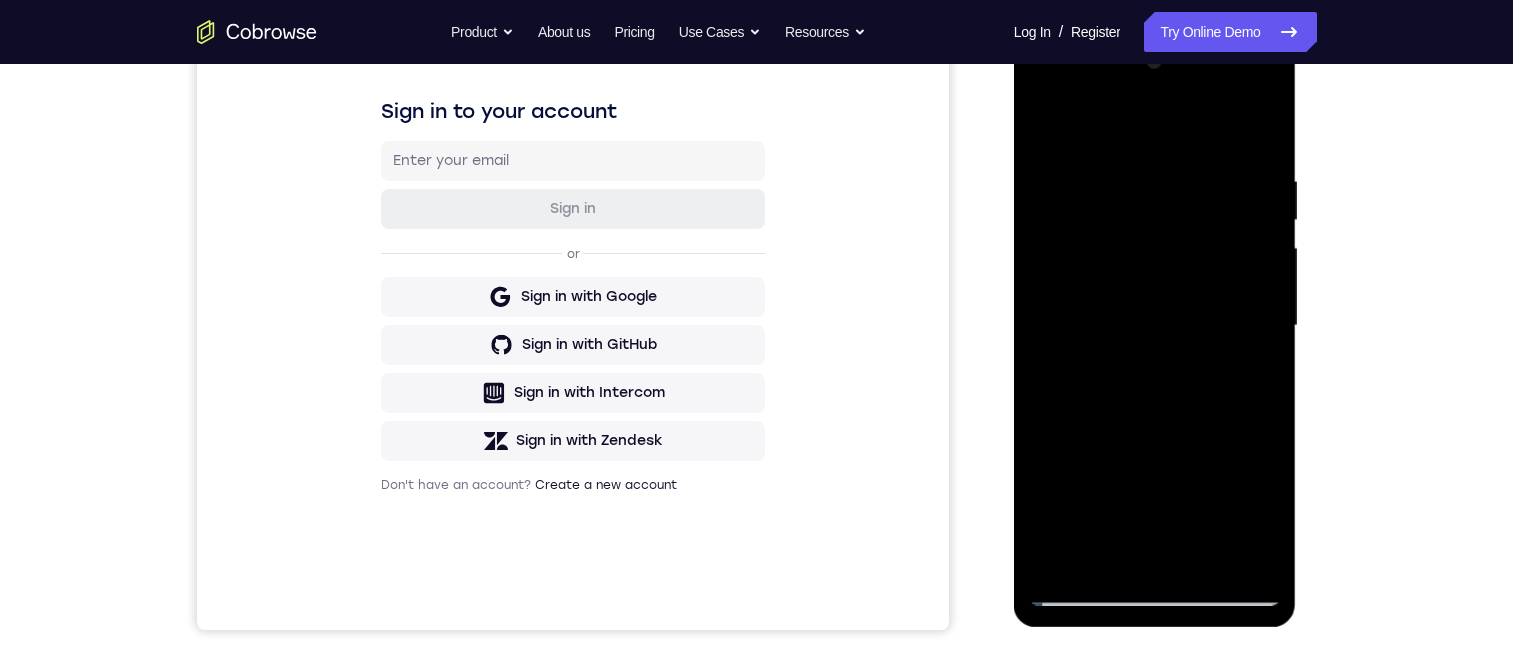 click at bounding box center (1155, 326) 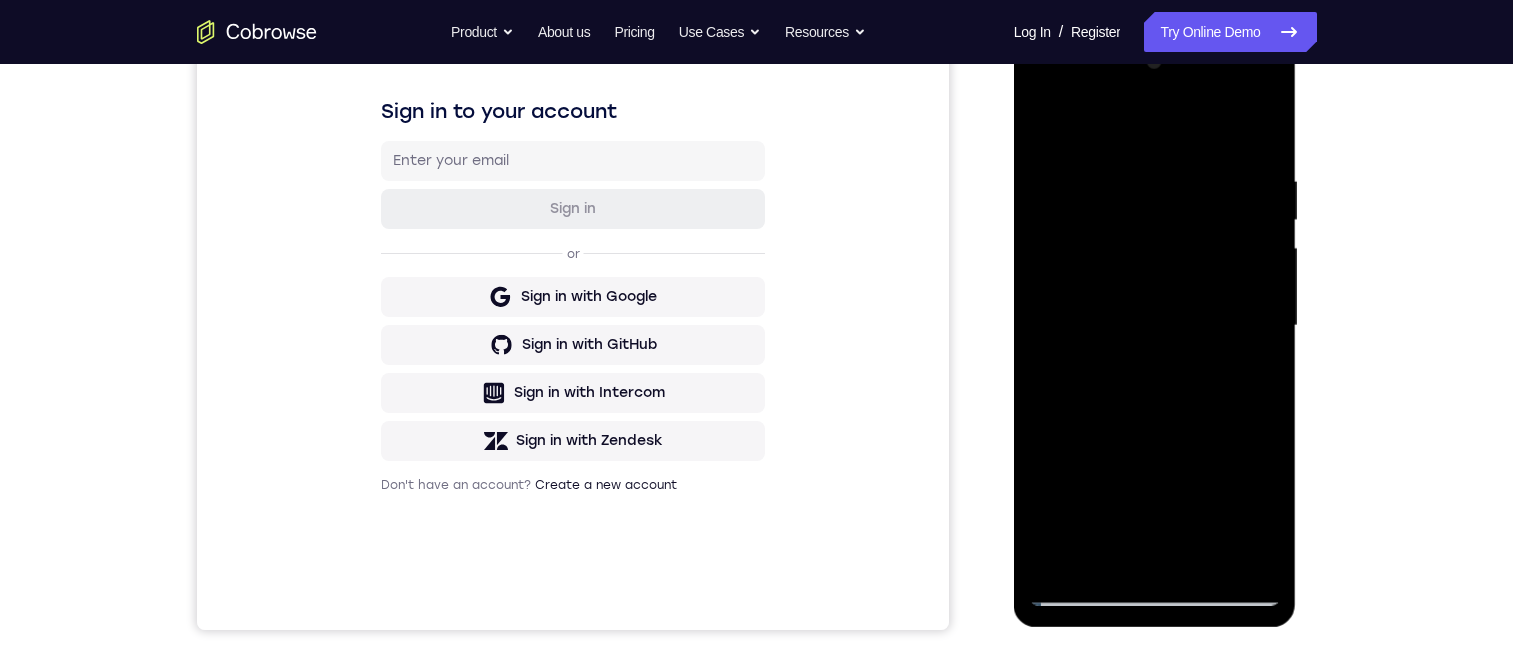 drag, startPoint x: 1190, startPoint y: 380, endPoint x: 1212, endPoint y: 235, distance: 146.65947 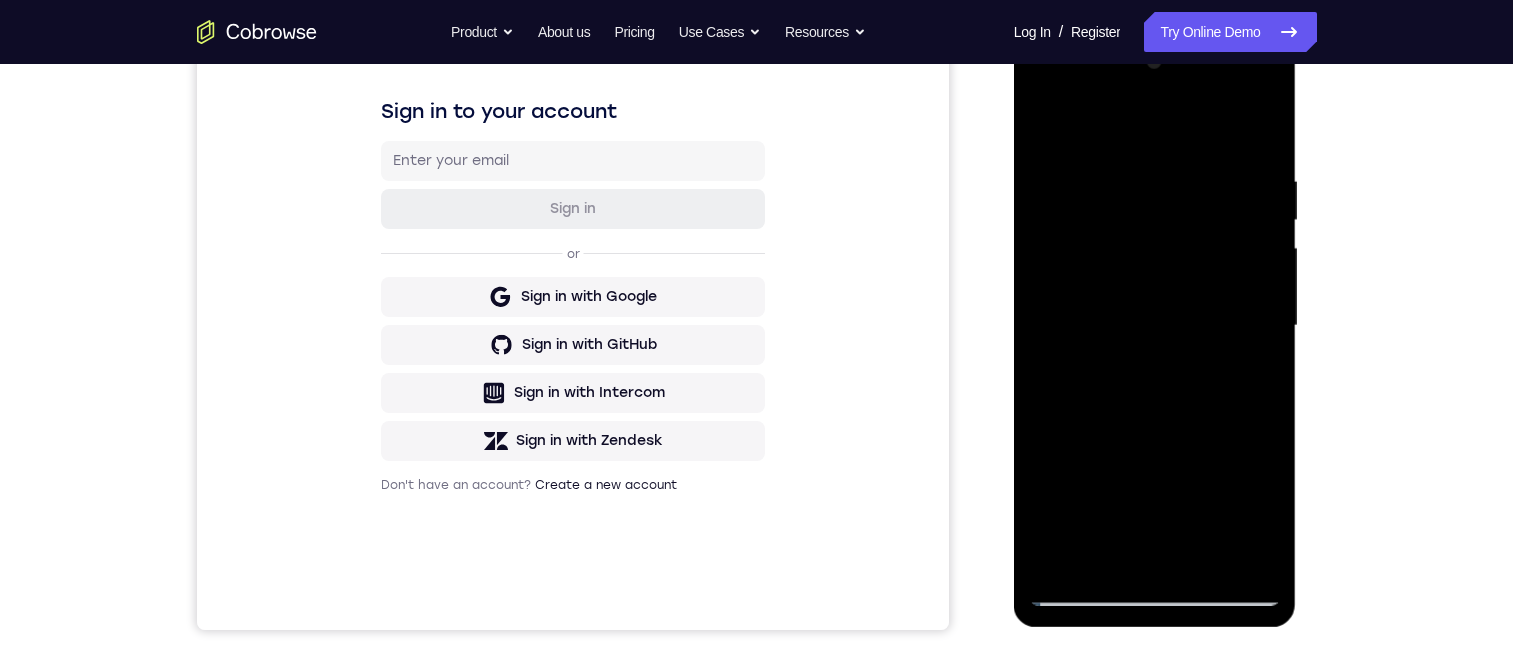 drag, startPoint x: 1138, startPoint y: 518, endPoint x: 1172, endPoint y: 344, distance: 177.29073 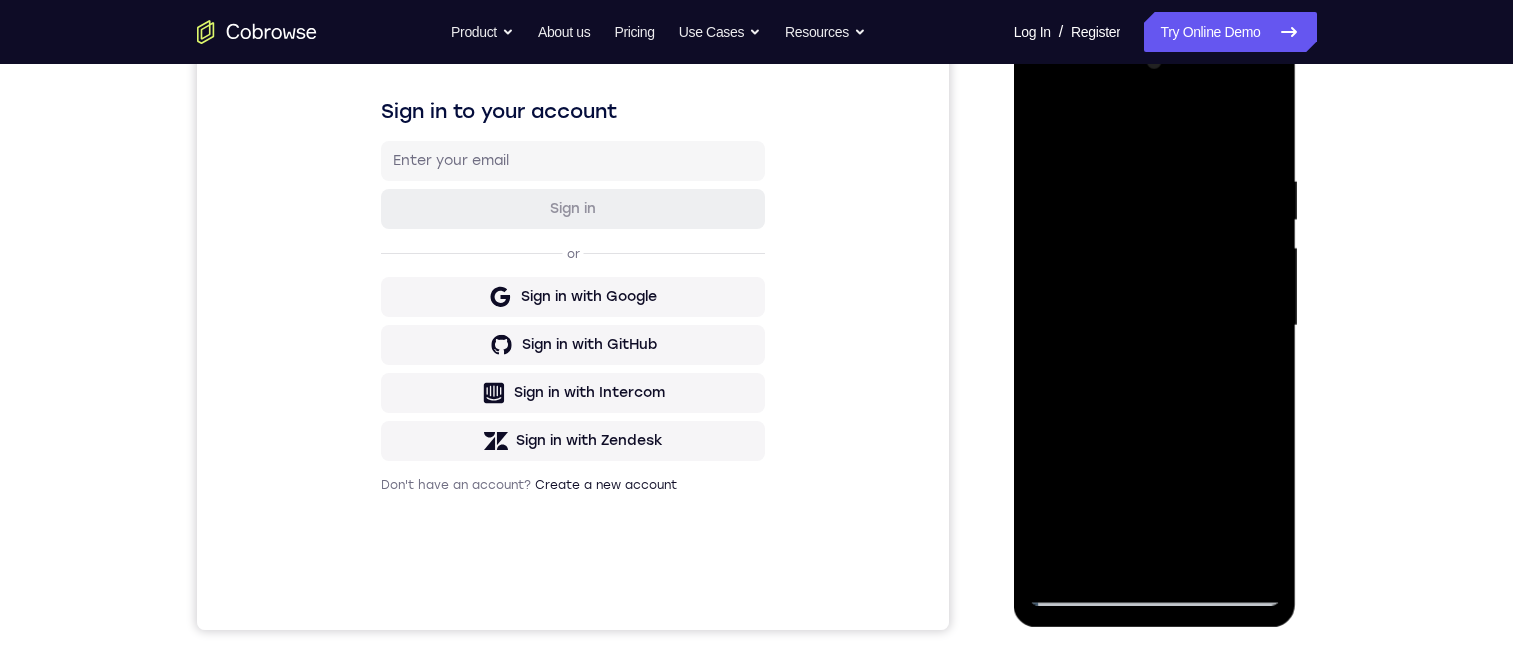 click at bounding box center (1155, 326) 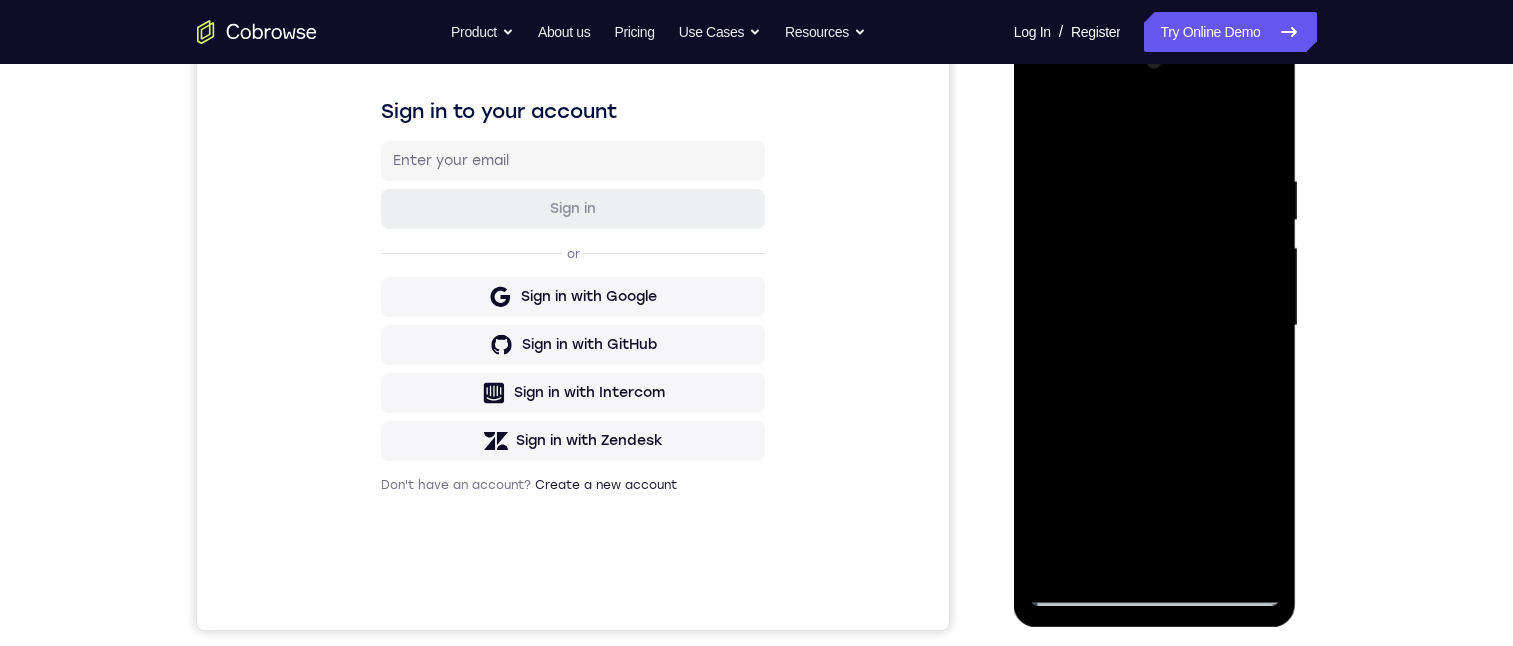click at bounding box center [1155, 326] 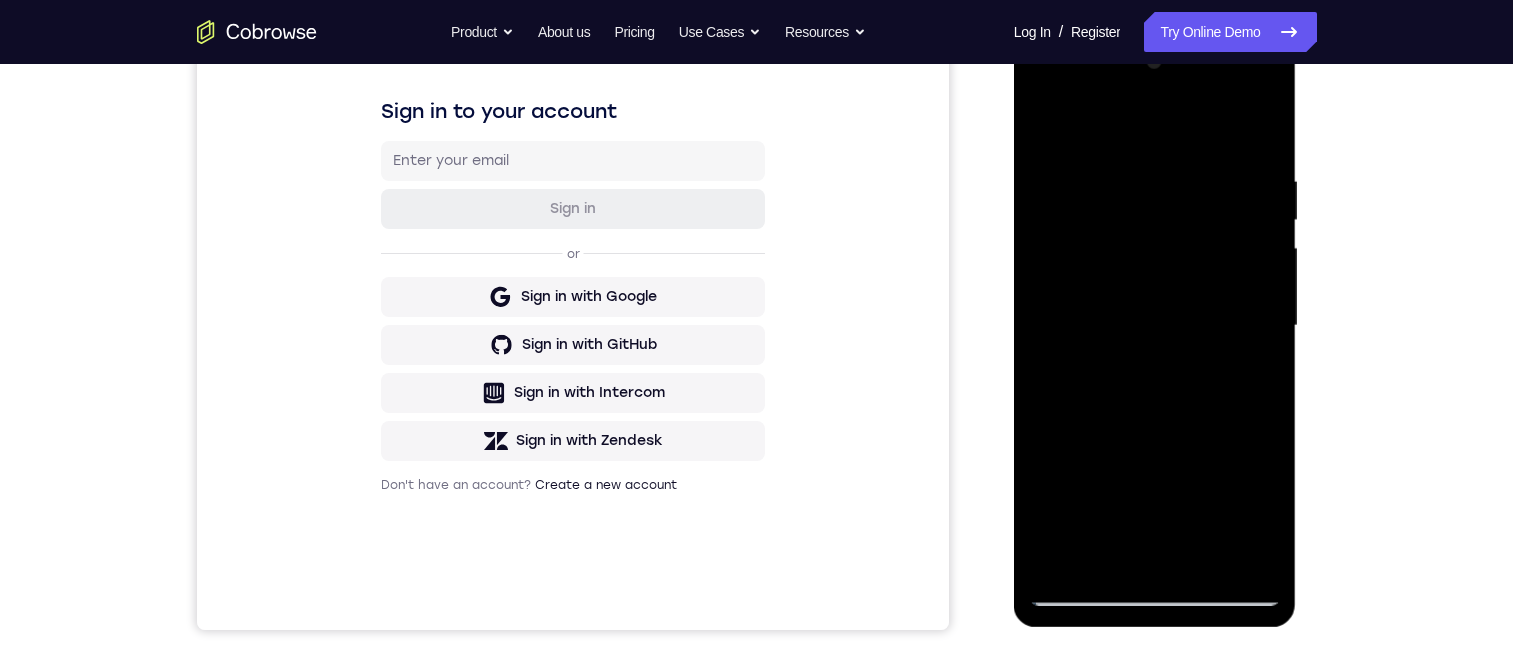 click at bounding box center [1155, 326] 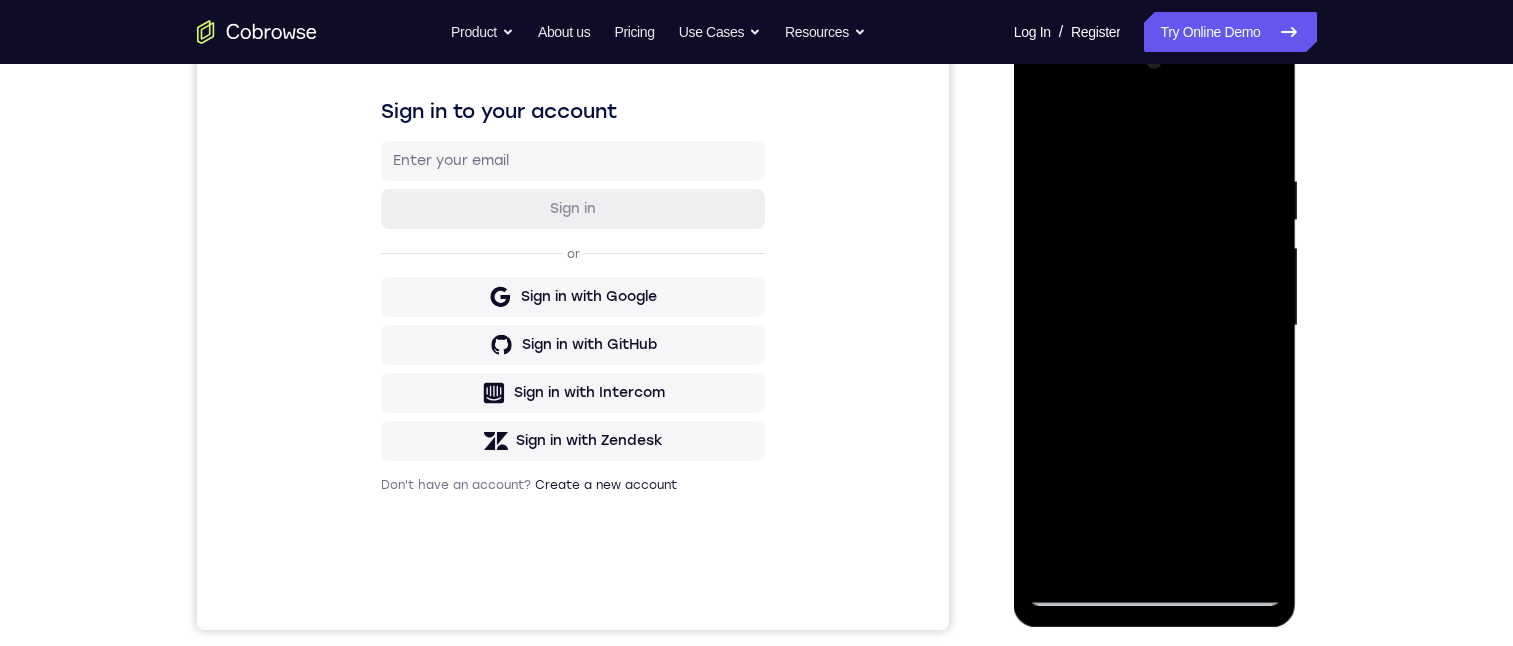 click at bounding box center [1155, 326] 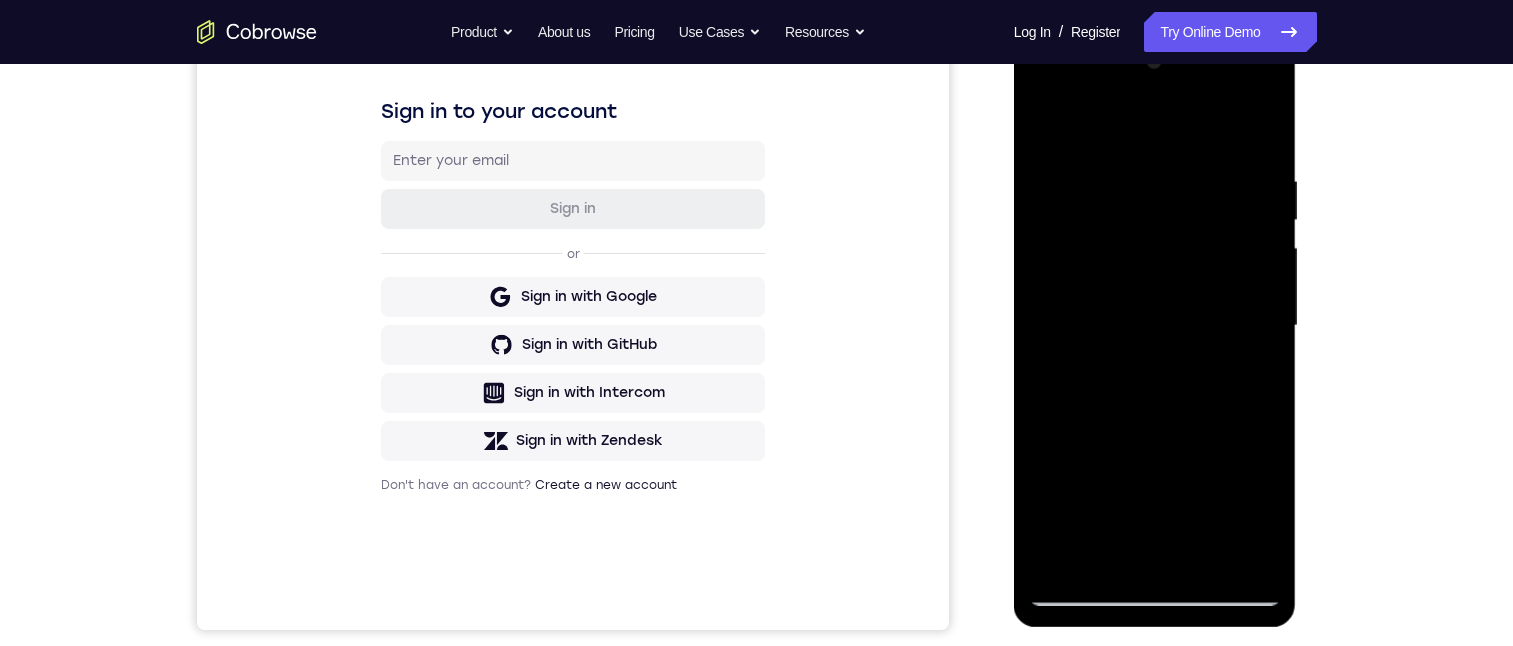 click at bounding box center [1155, 326] 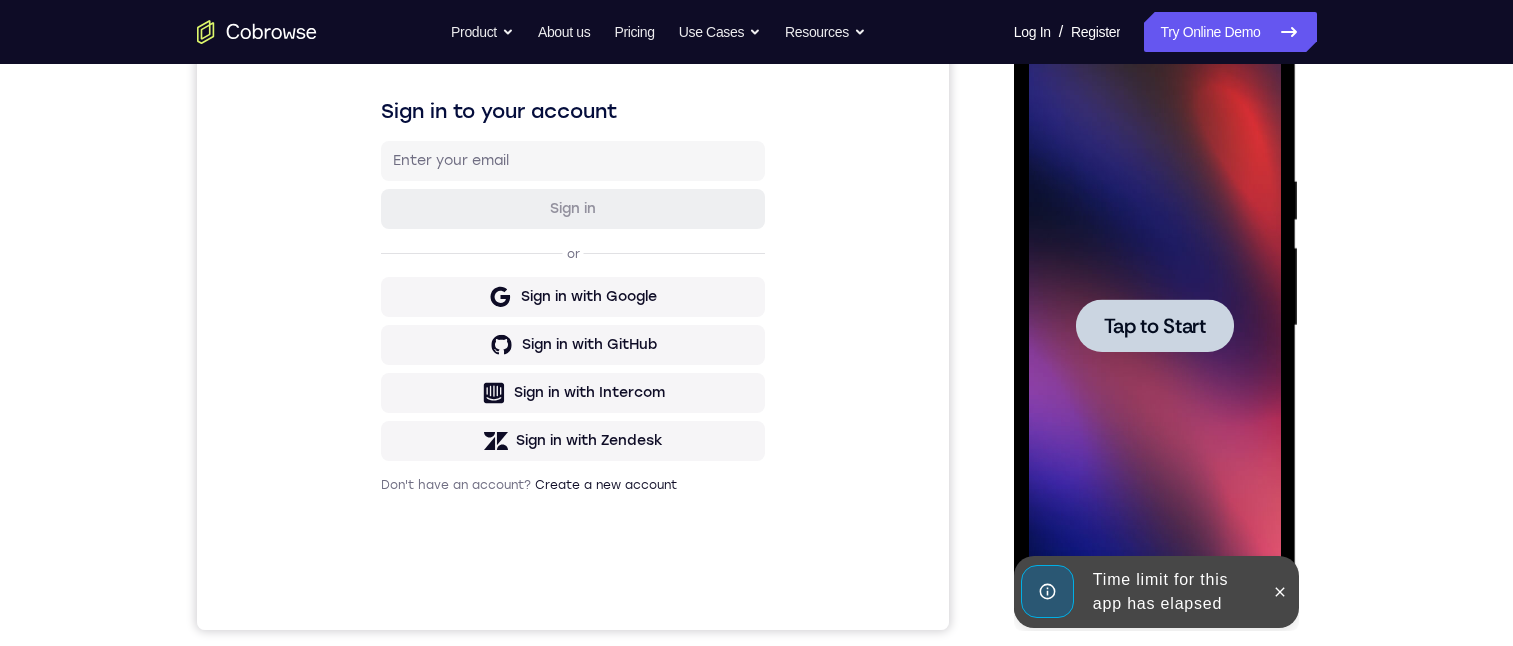 click at bounding box center [1155, 326] 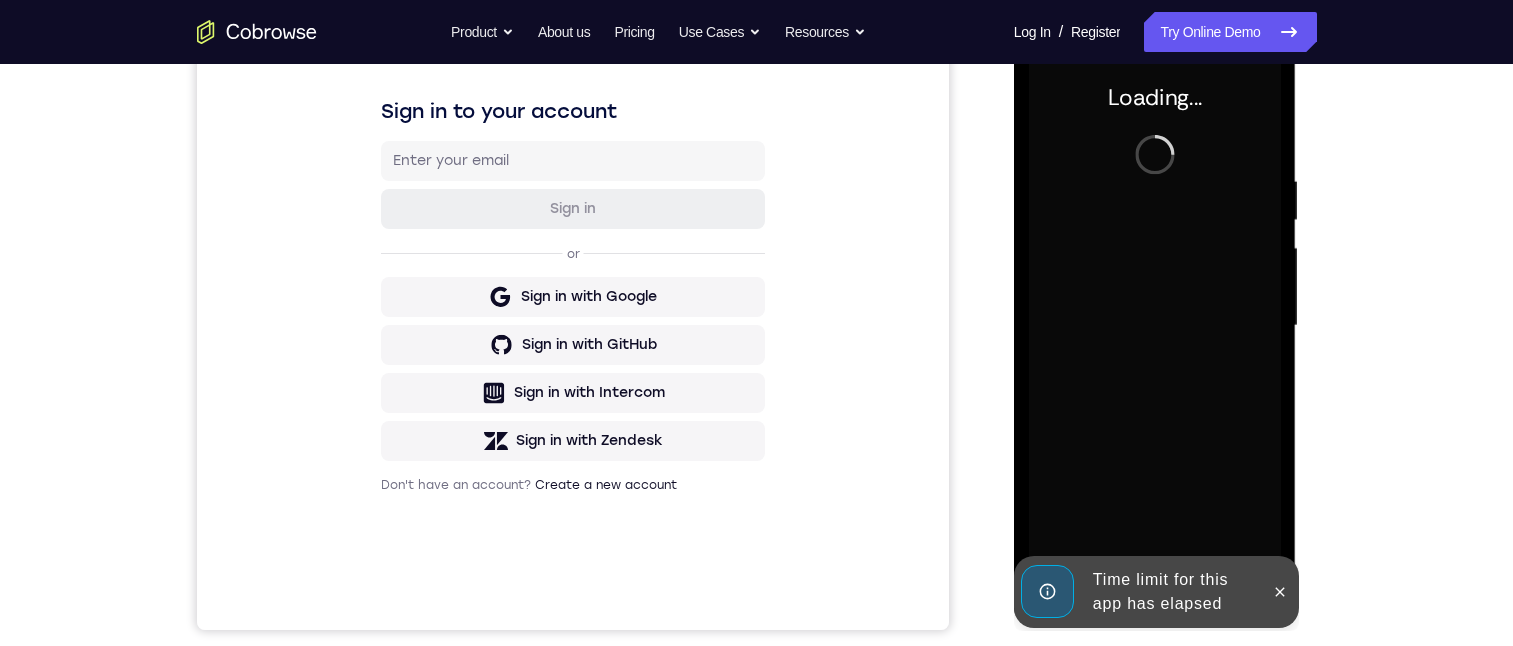 click at bounding box center (1280, 592) 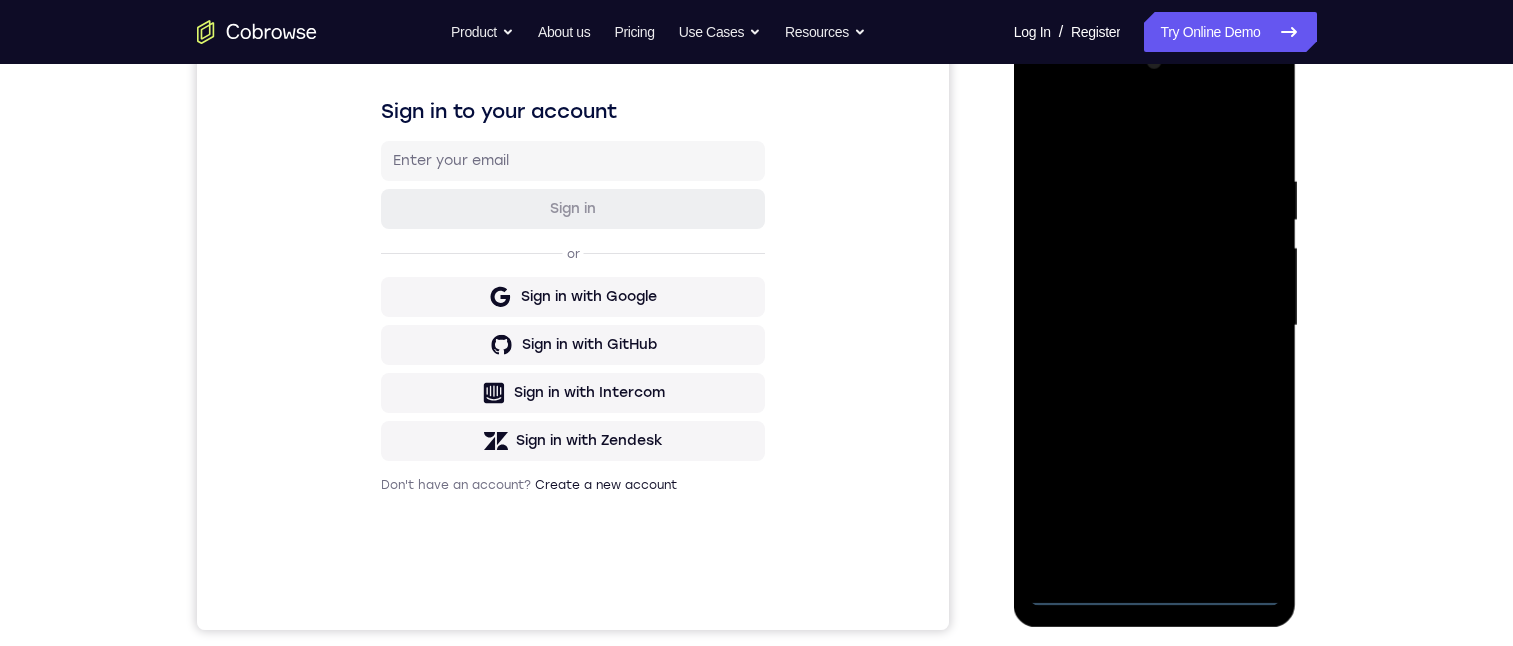 scroll, scrollTop: 500, scrollLeft: 0, axis: vertical 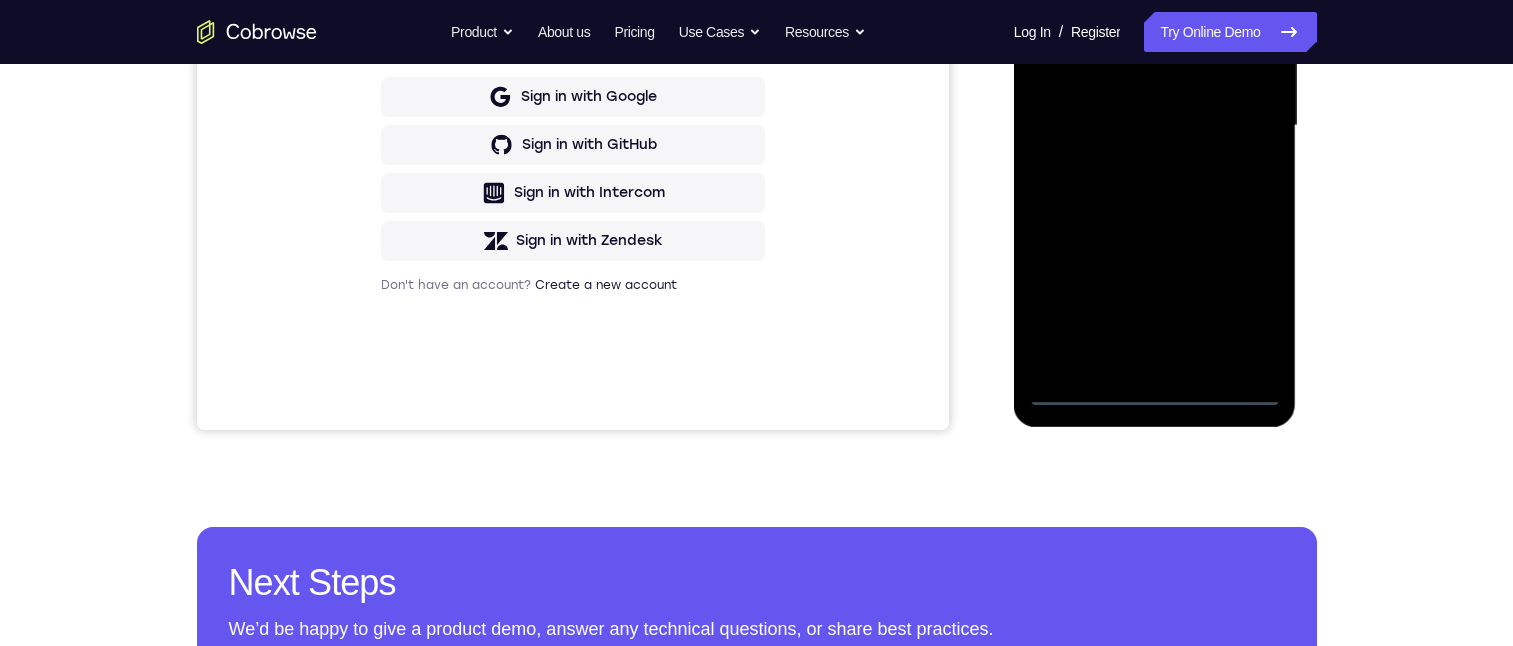 click at bounding box center [1155, 126] 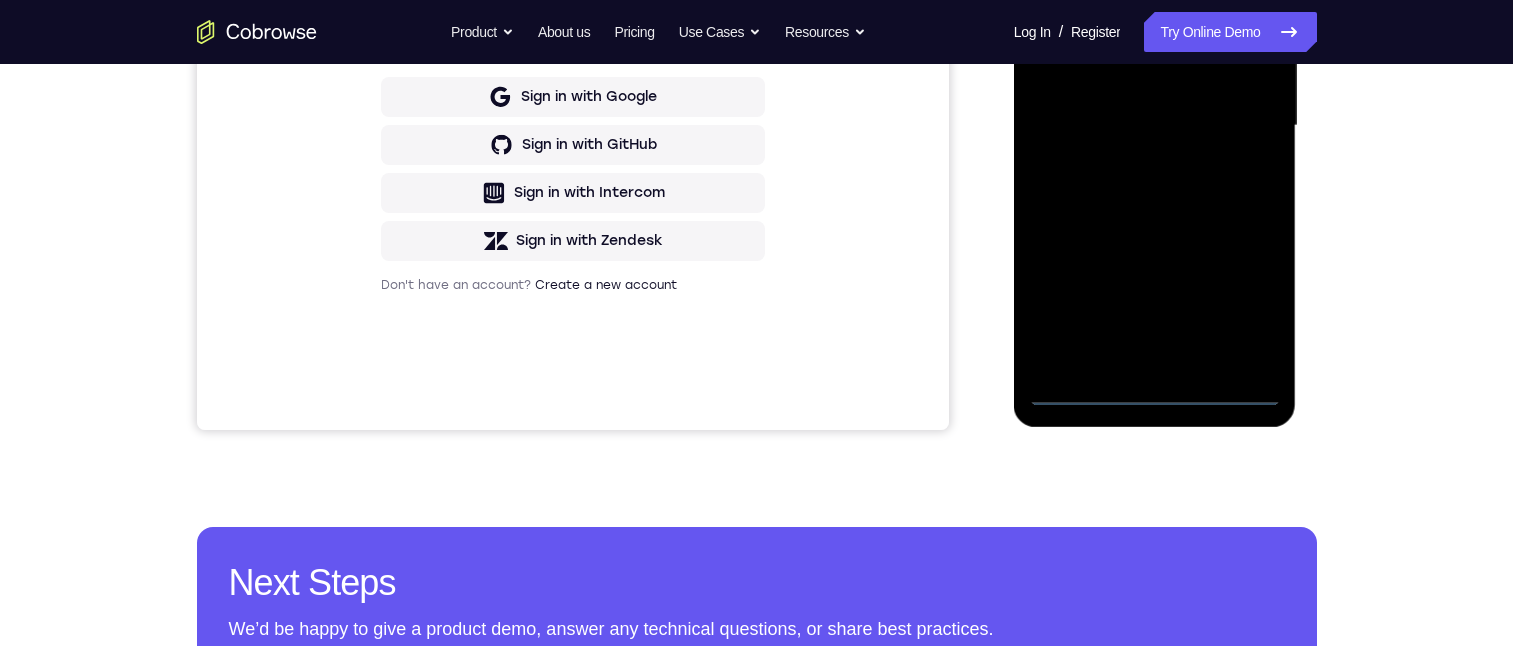 scroll, scrollTop: 400, scrollLeft: 0, axis: vertical 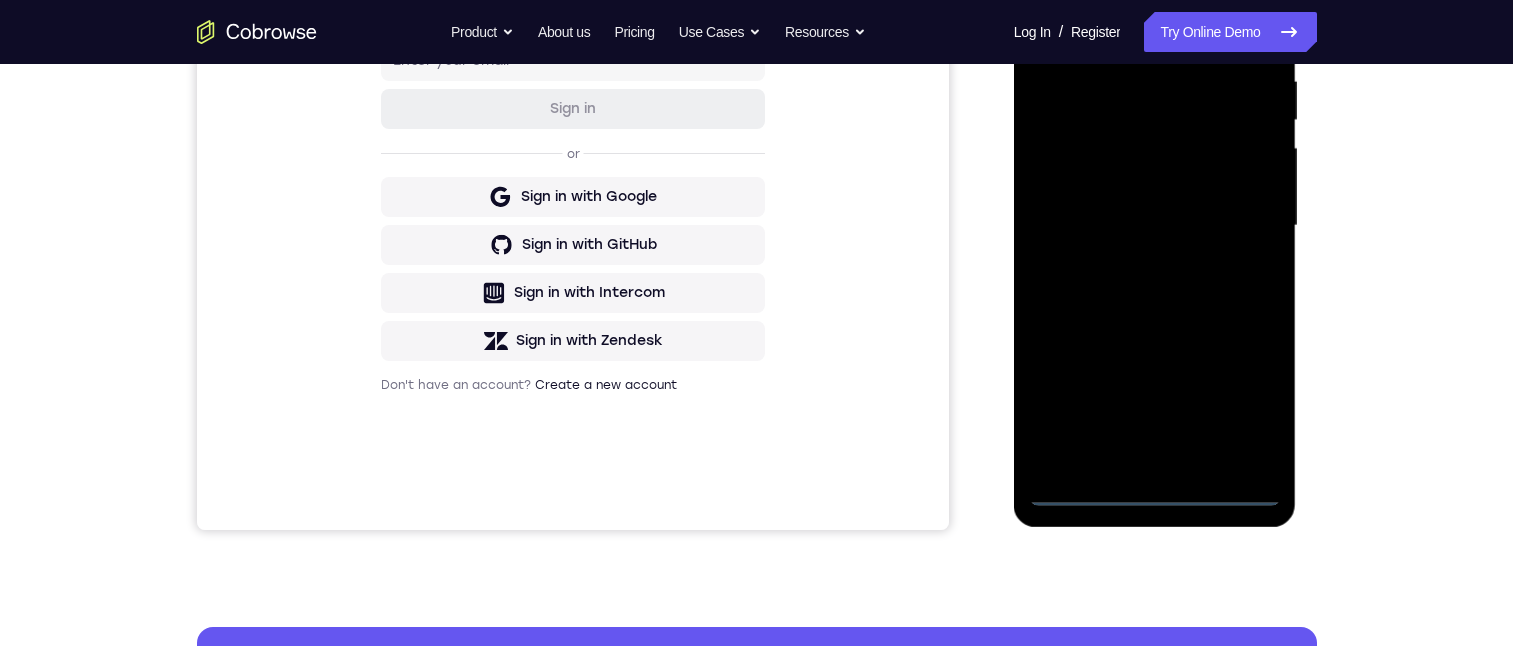 drag, startPoint x: 1242, startPoint y: 88, endPoint x: 1170, endPoint y: 265, distance: 191.08376 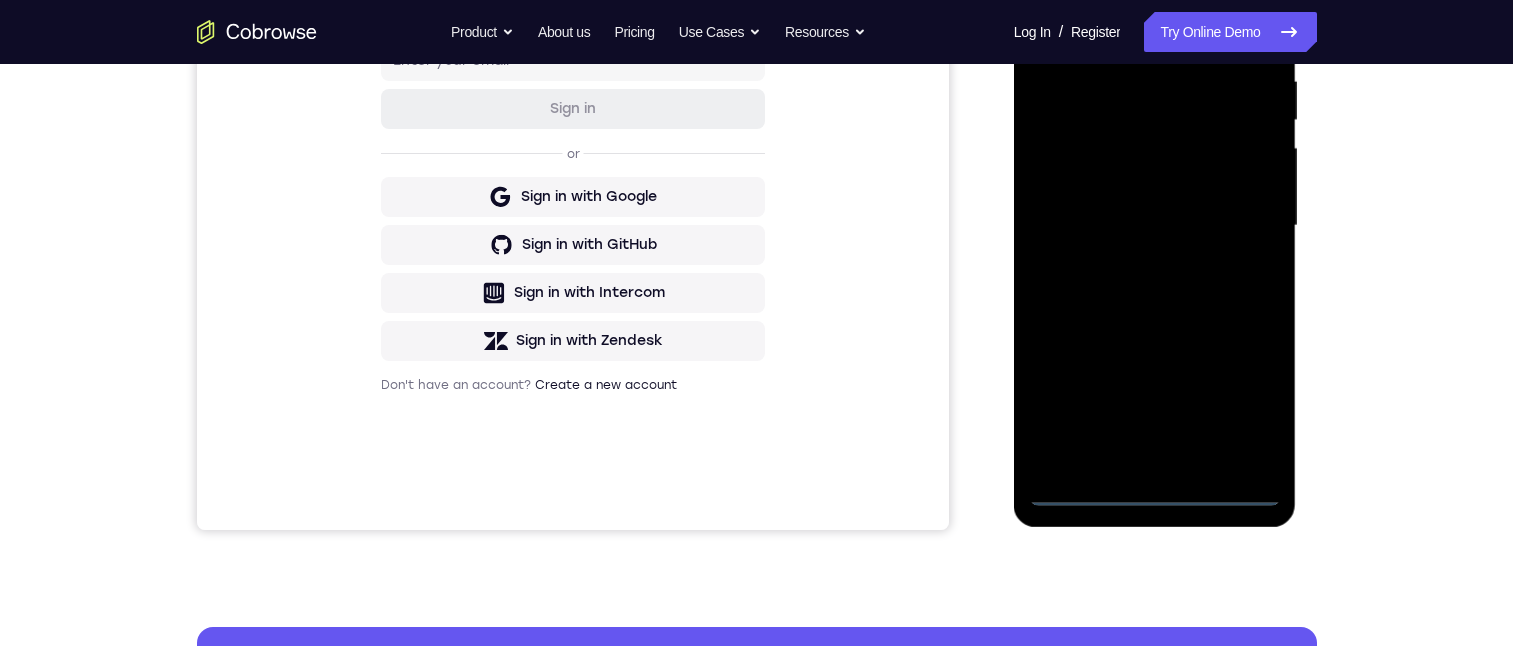 click at bounding box center (1155, 226) 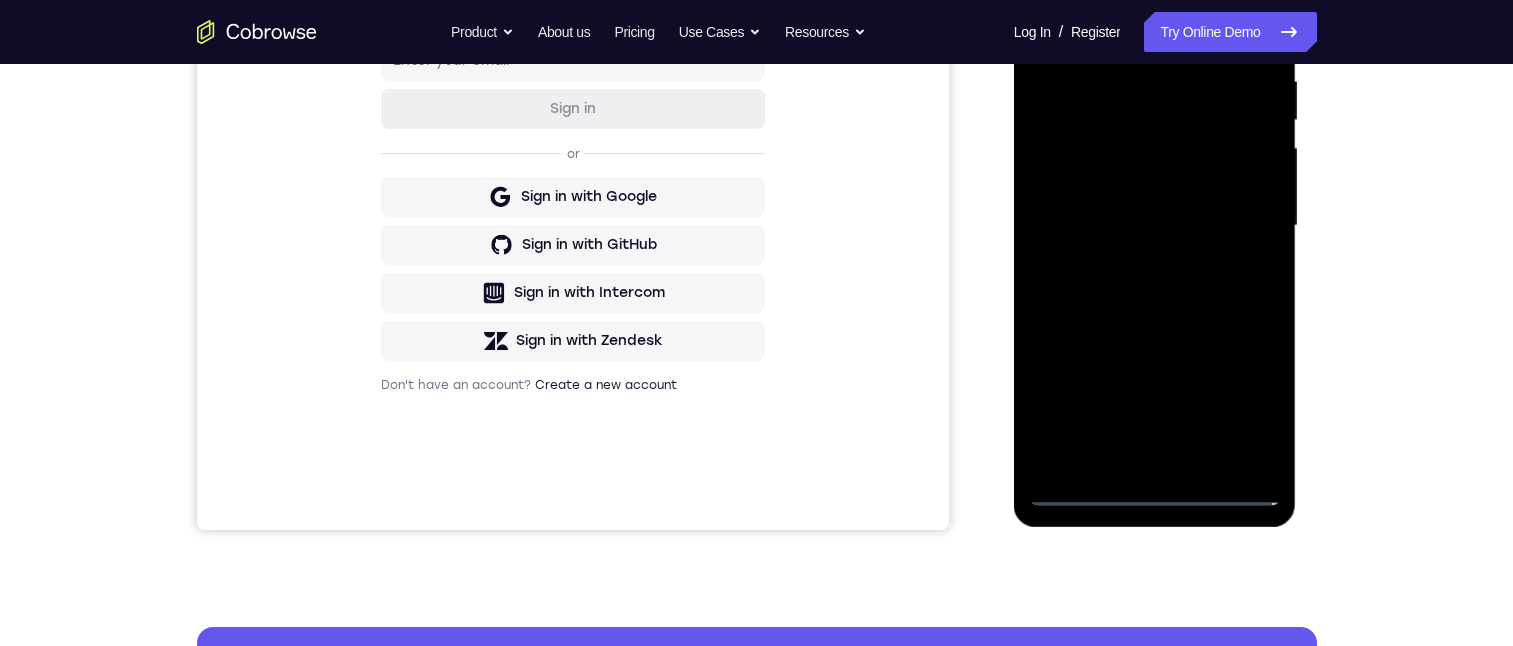 click at bounding box center [1155, 226] 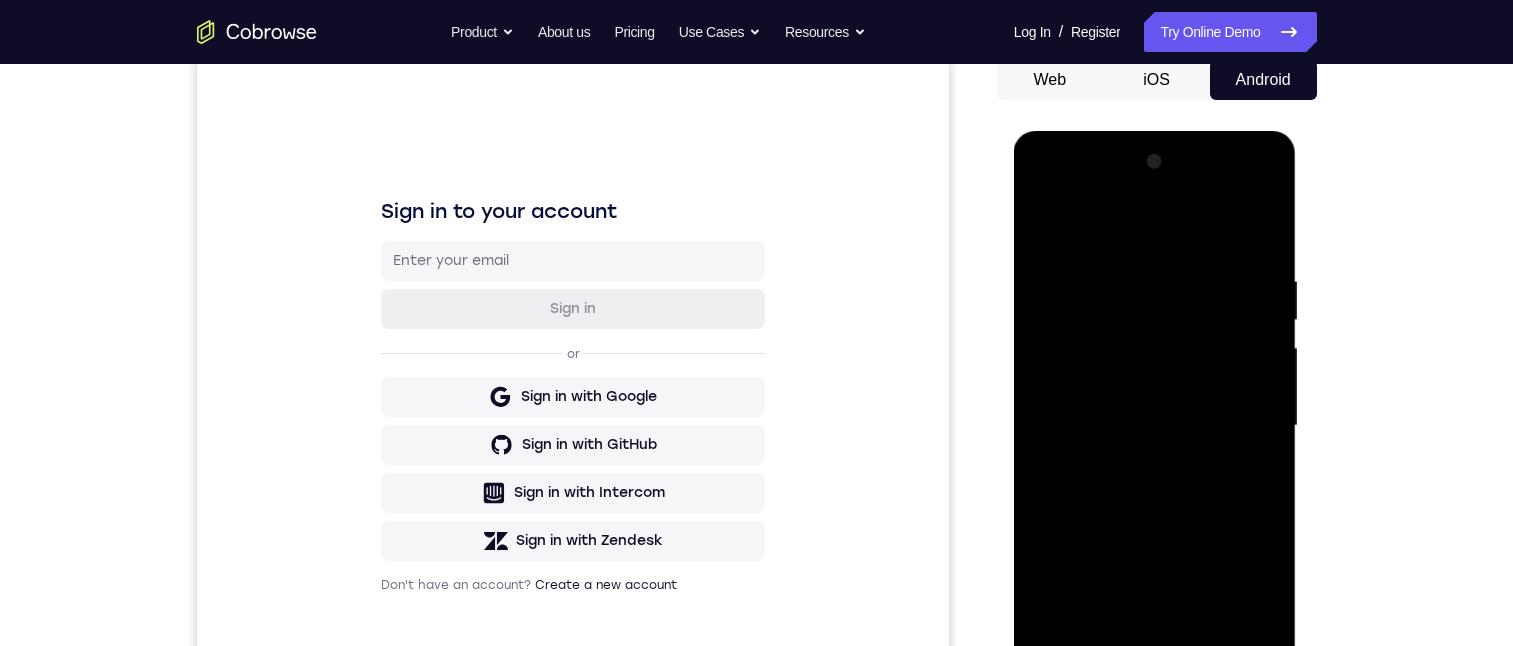 scroll, scrollTop: 300, scrollLeft: 0, axis: vertical 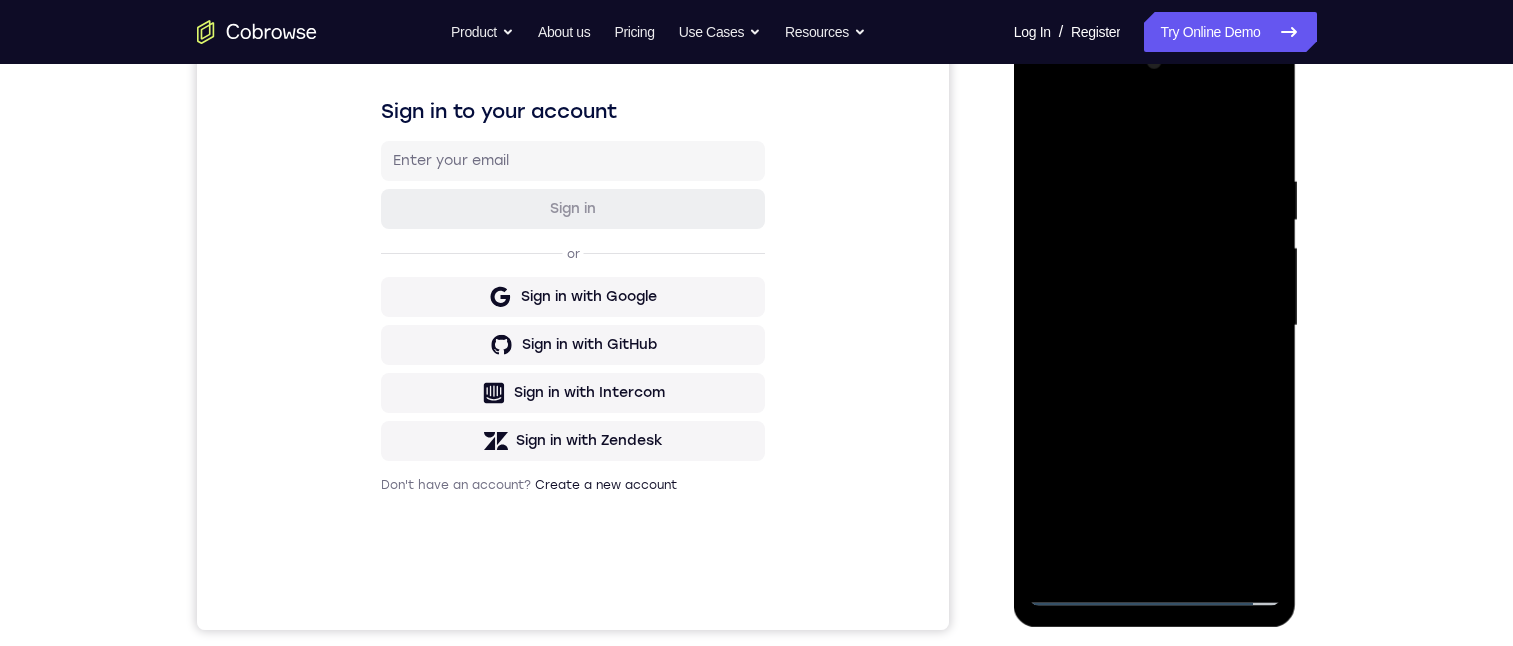 click at bounding box center (1155, 326) 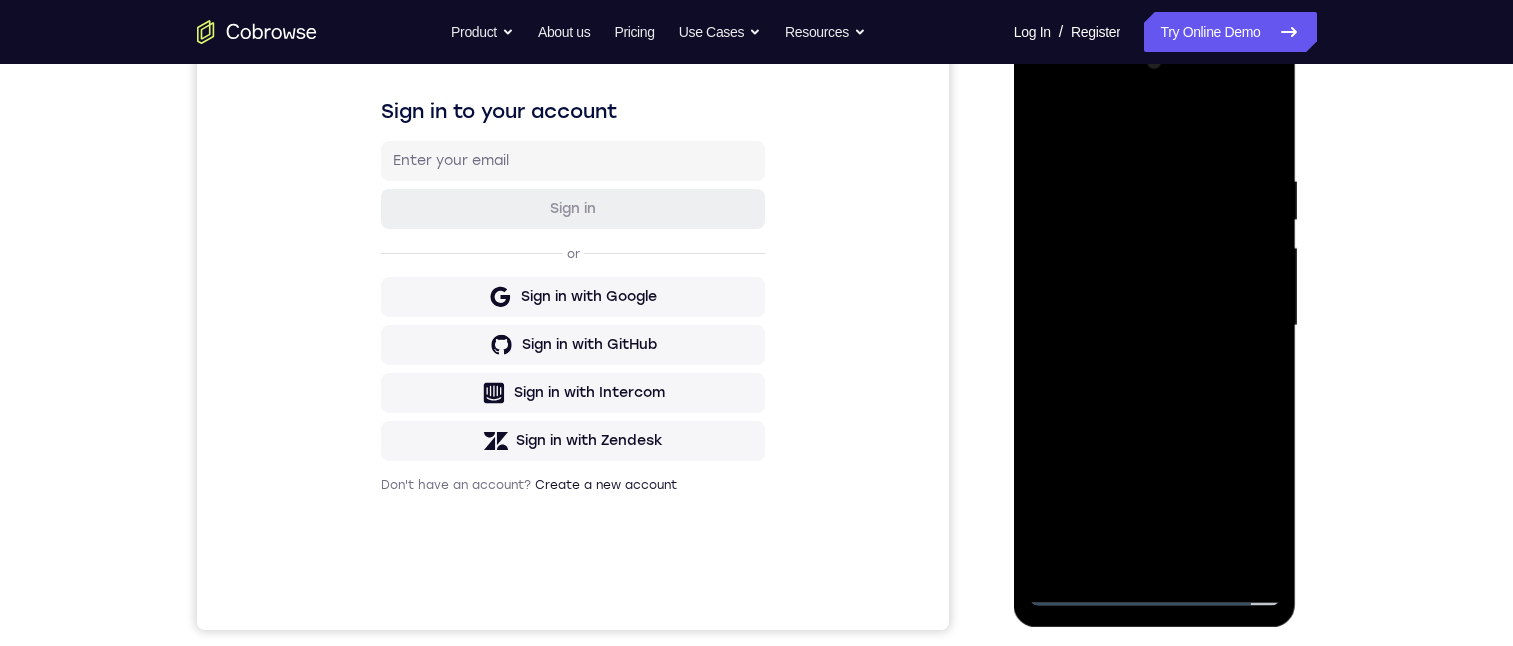click at bounding box center (1155, 326) 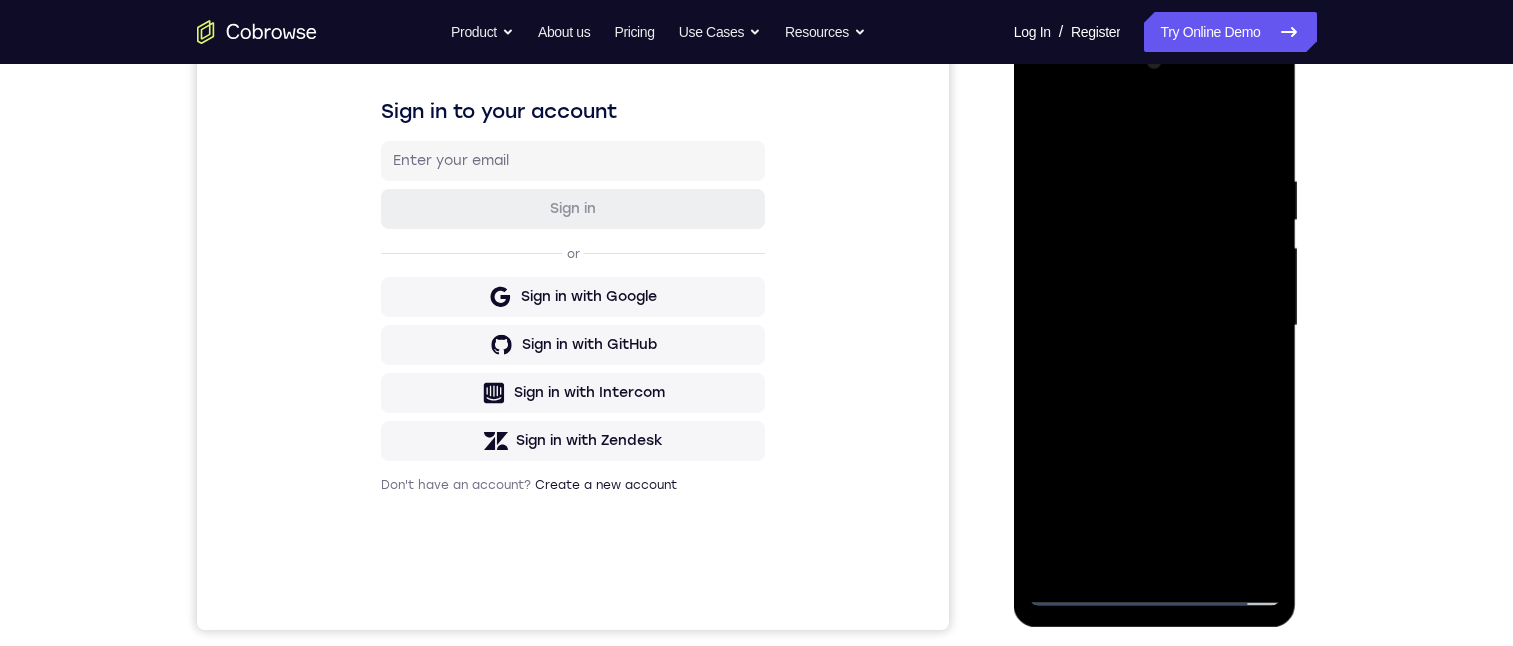 click at bounding box center [1155, 326] 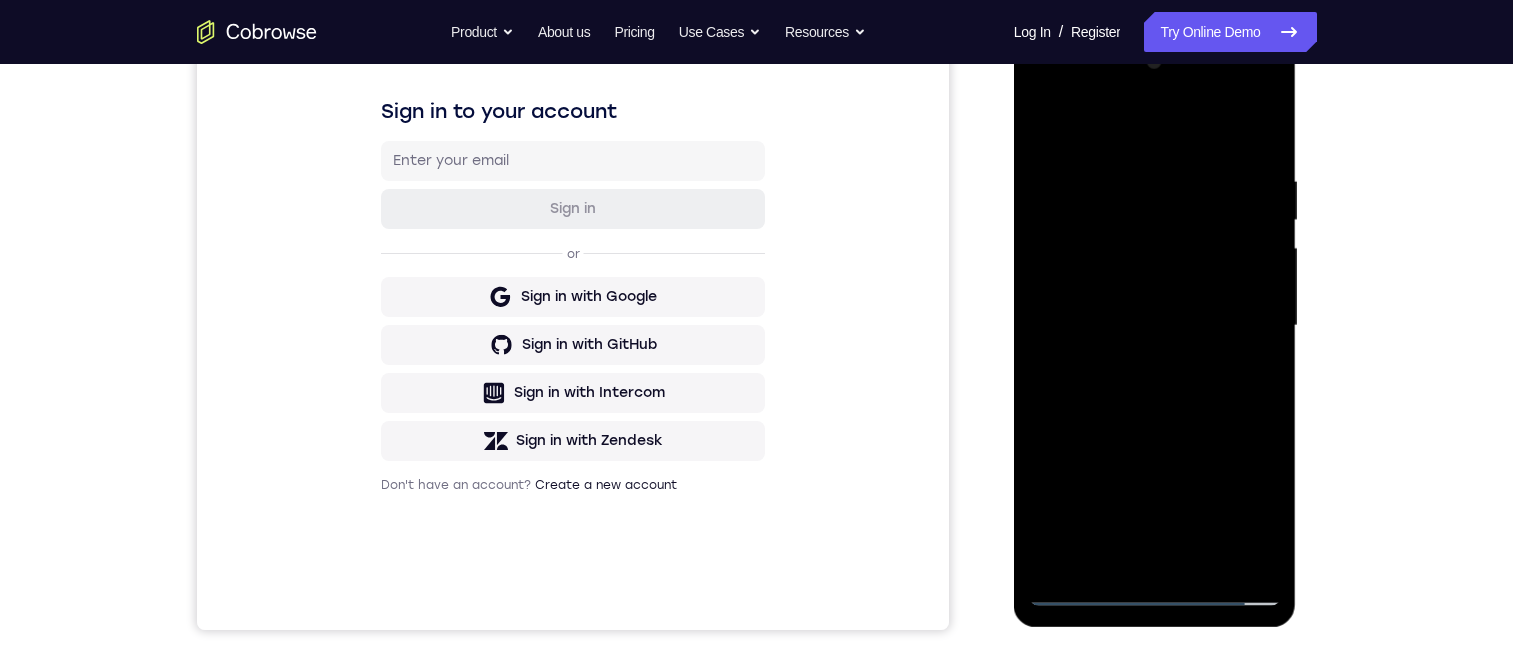scroll, scrollTop: 200, scrollLeft: 0, axis: vertical 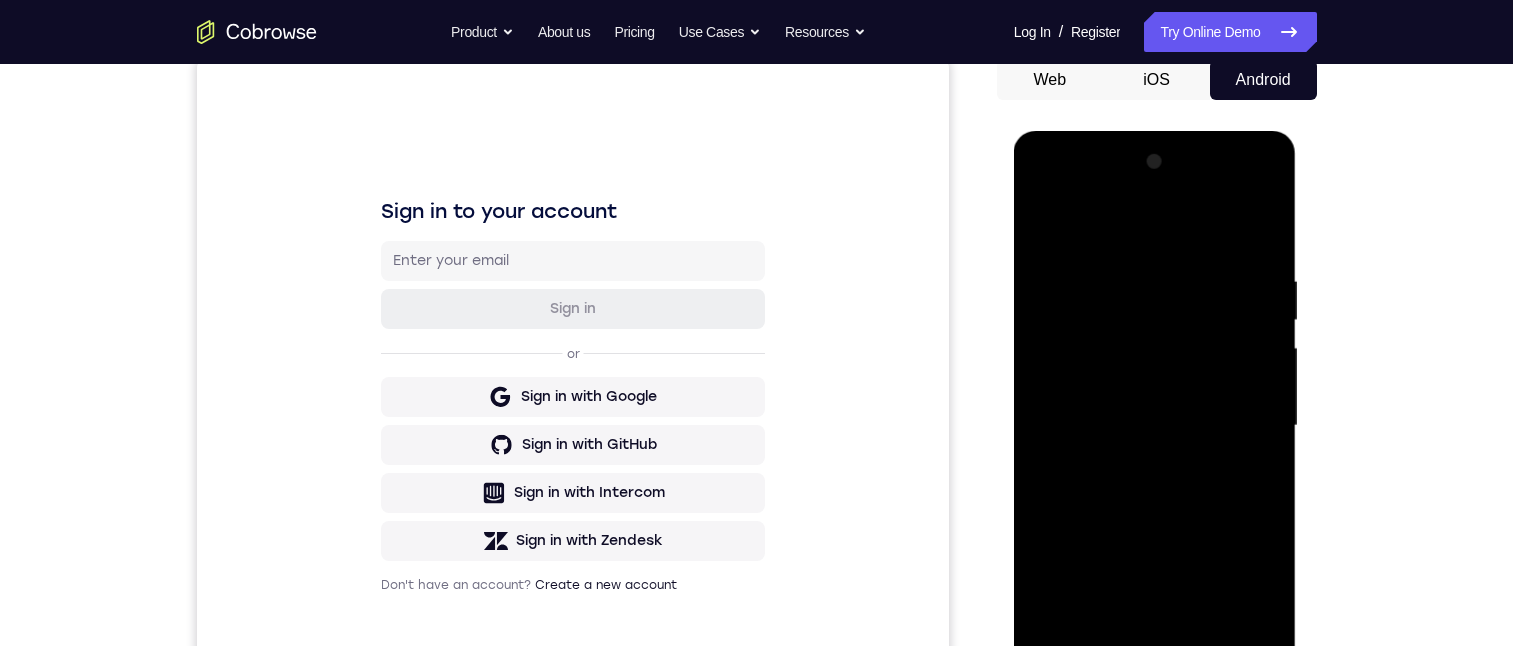 drag, startPoint x: 1192, startPoint y: 423, endPoint x: 1185, endPoint y: 271, distance: 152.1611 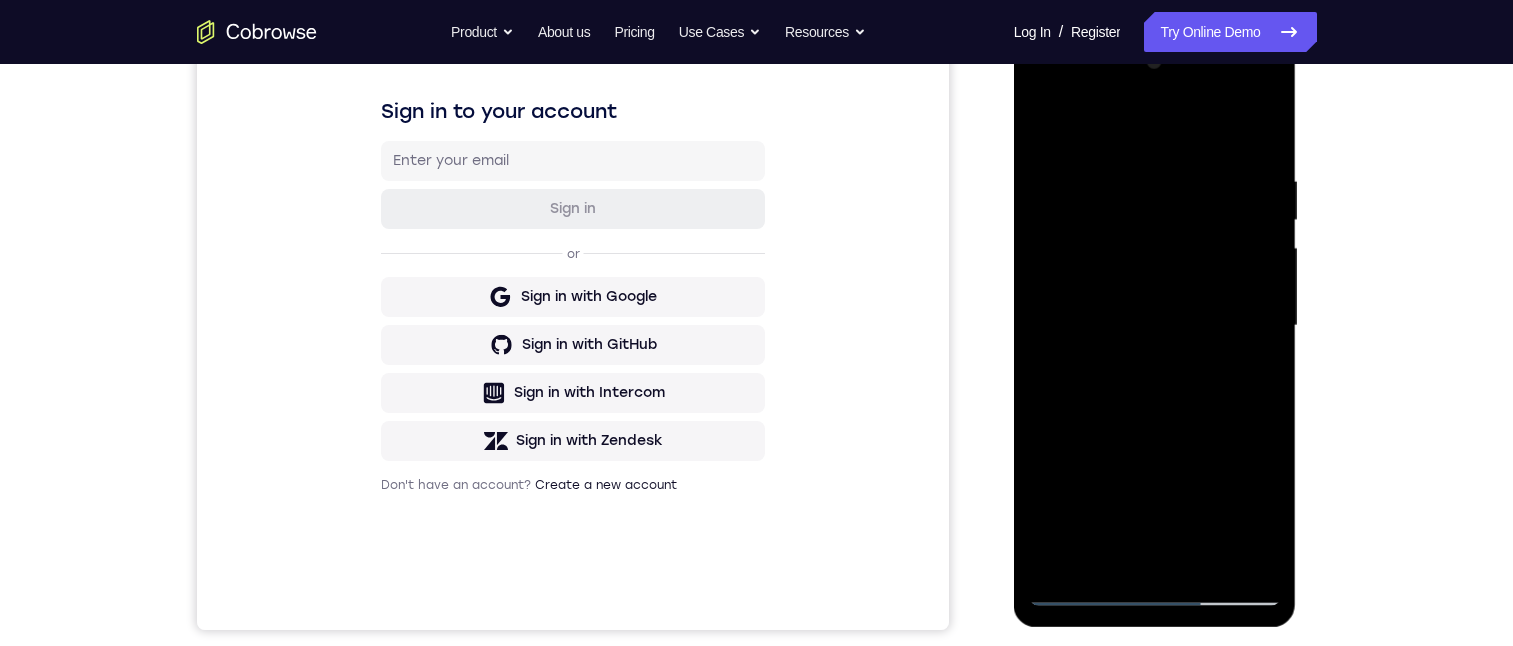 scroll, scrollTop: 200, scrollLeft: 0, axis: vertical 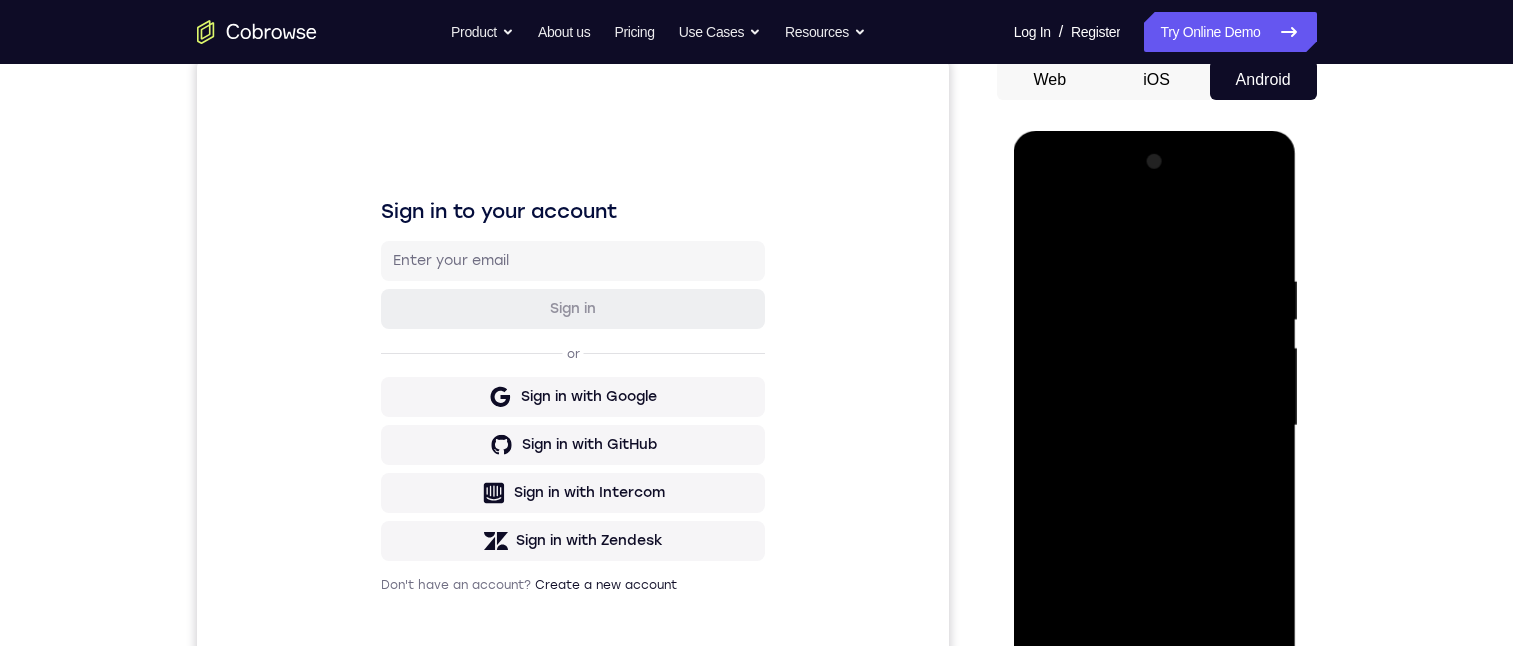 drag, startPoint x: 1168, startPoint y: 293, endPoint x: 1190, endPoint y: 257, distance: 42.190044 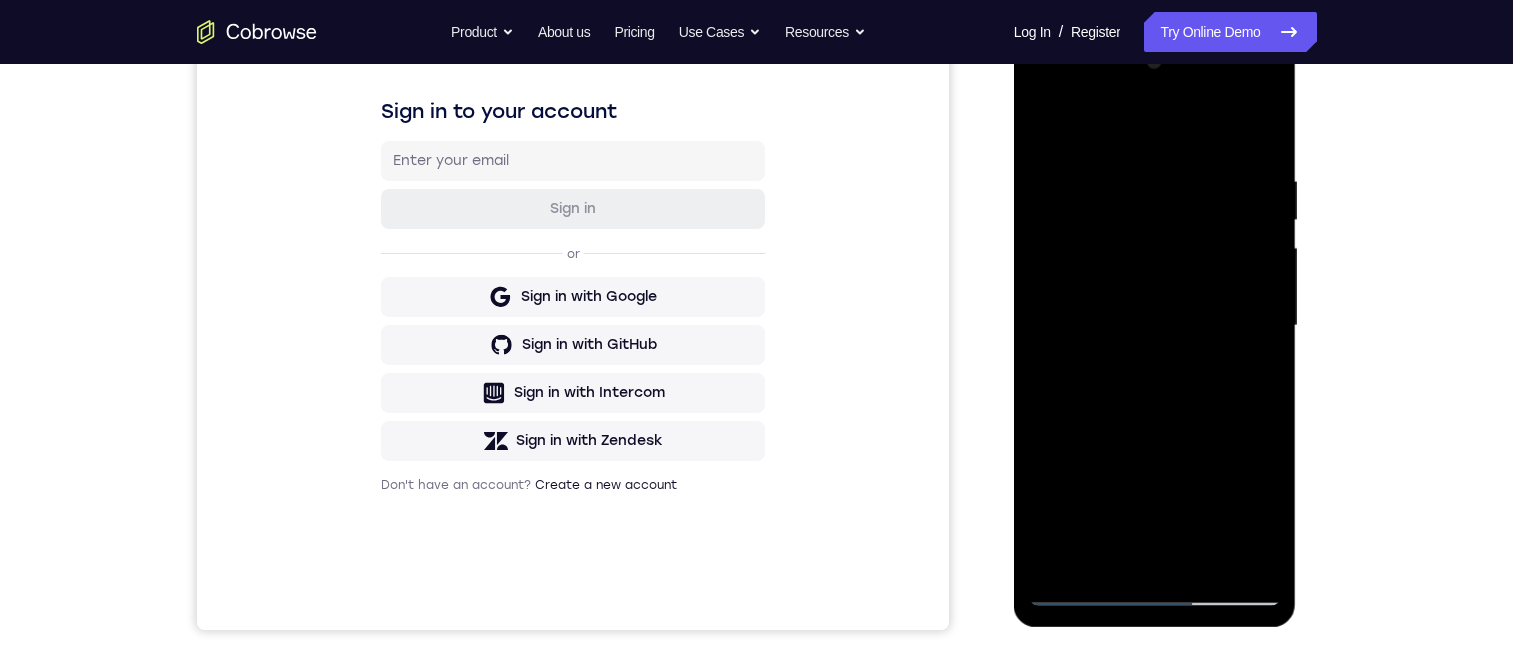 click at bounding box center [1155, 326] 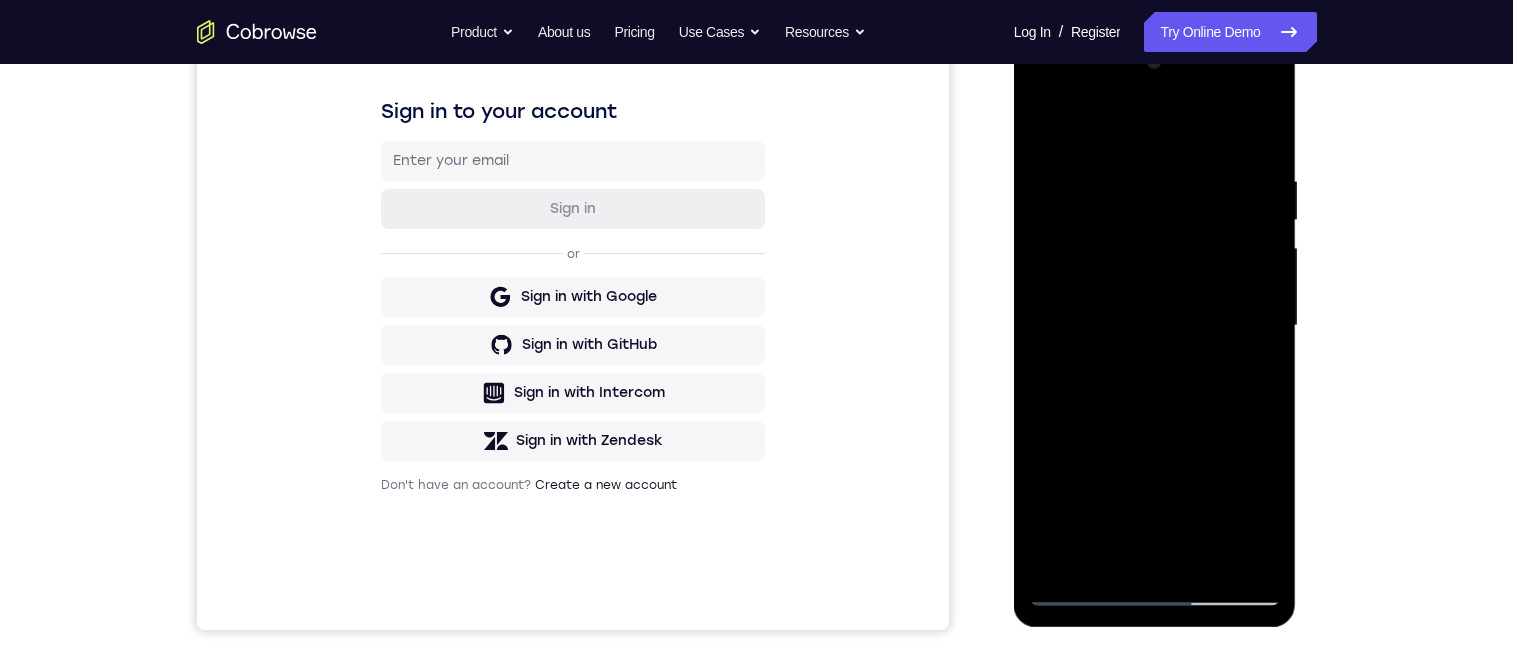click at bounding box center [1155, 326] 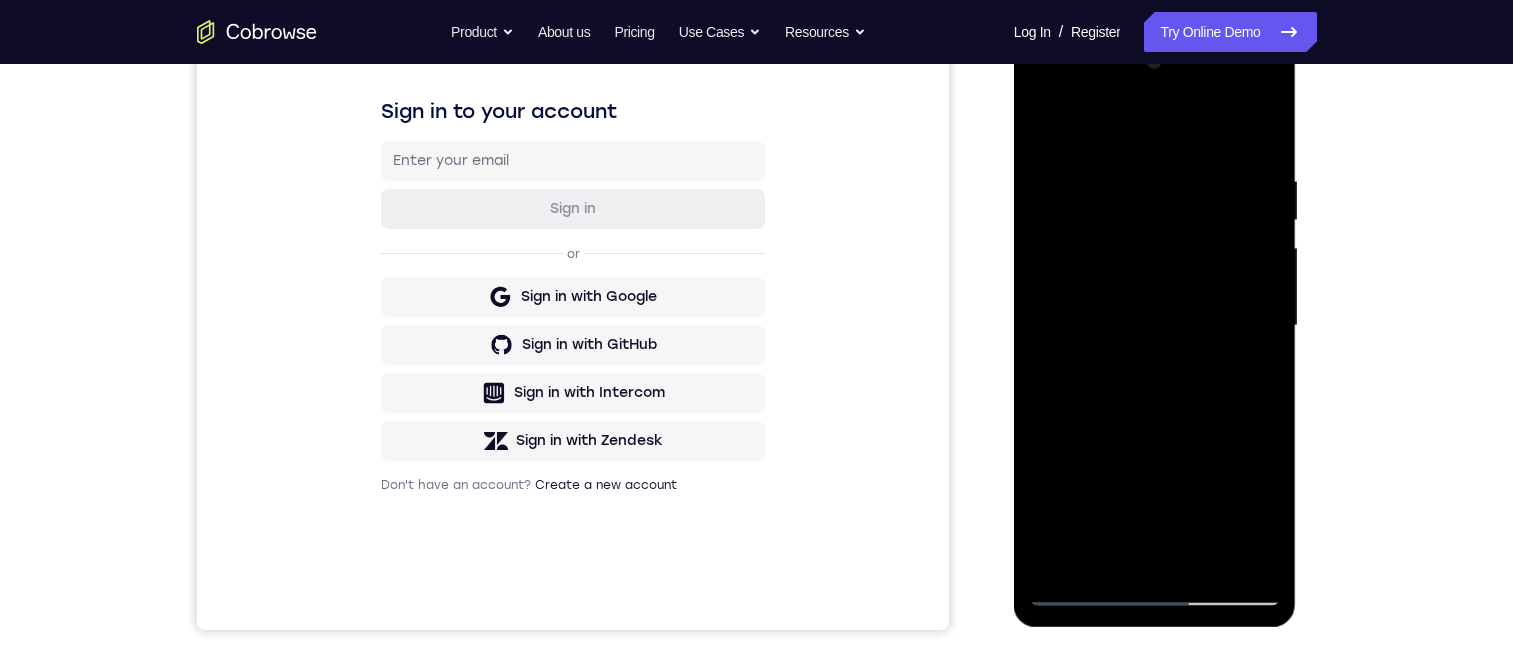 scroll, scrollTop: 200, scrollLeft: 0, axis: vertical 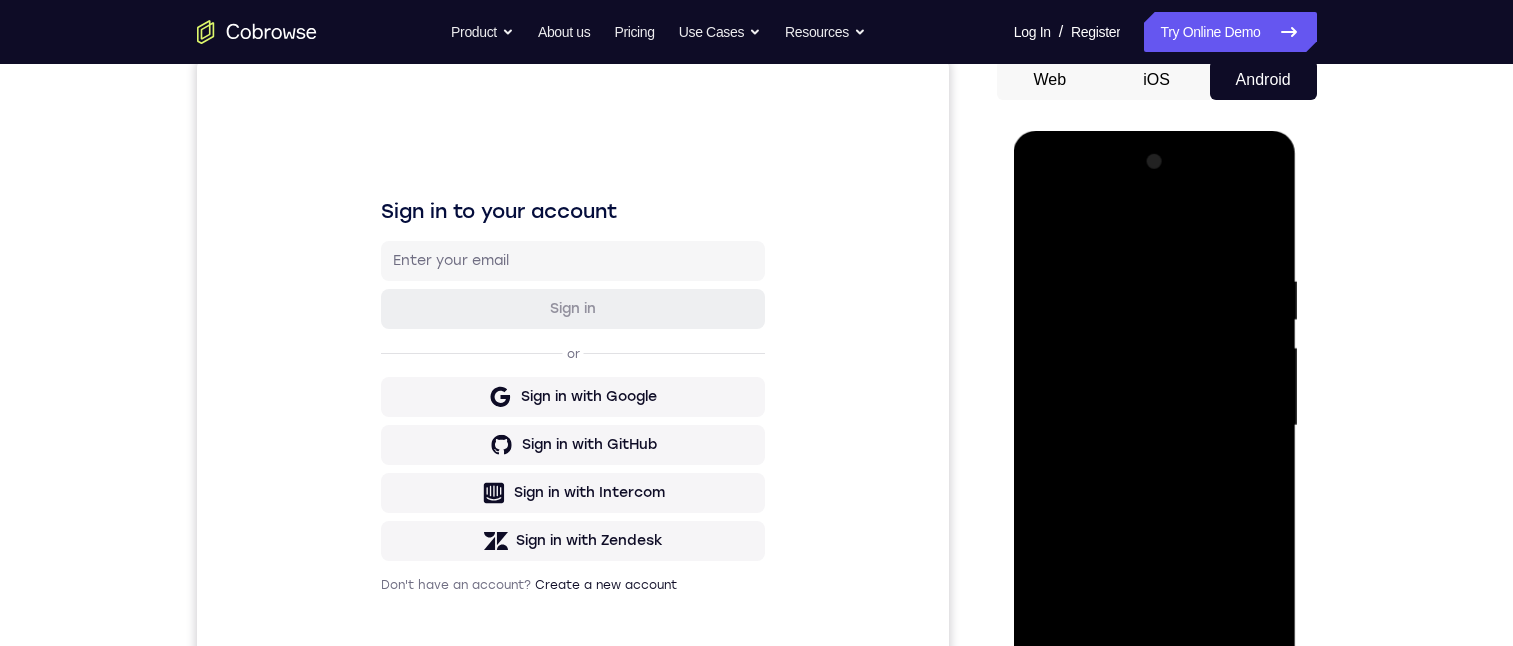 click at bounding box center [1155, 426] 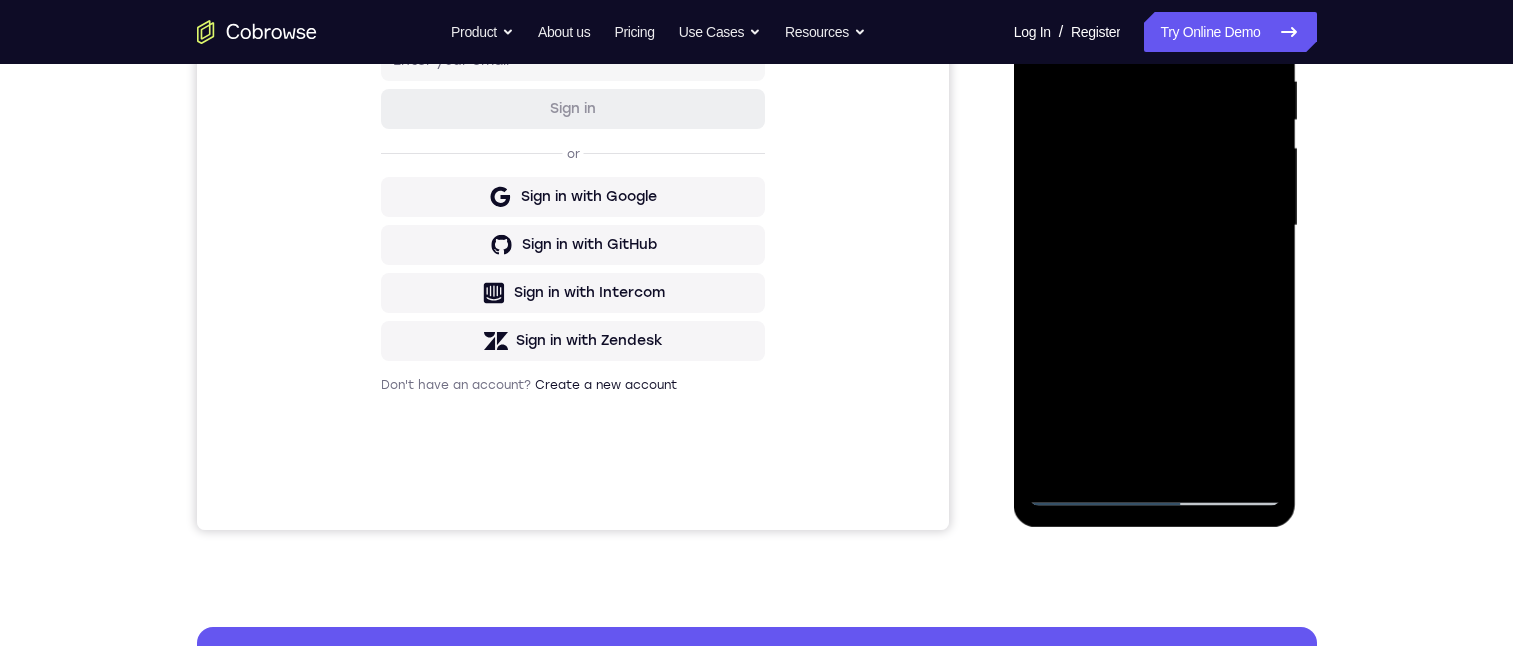 drag, startPoint x: 1164, startPoint y: 283, endPoint x: 1196, endPoint y: 116, distance: 170.03824 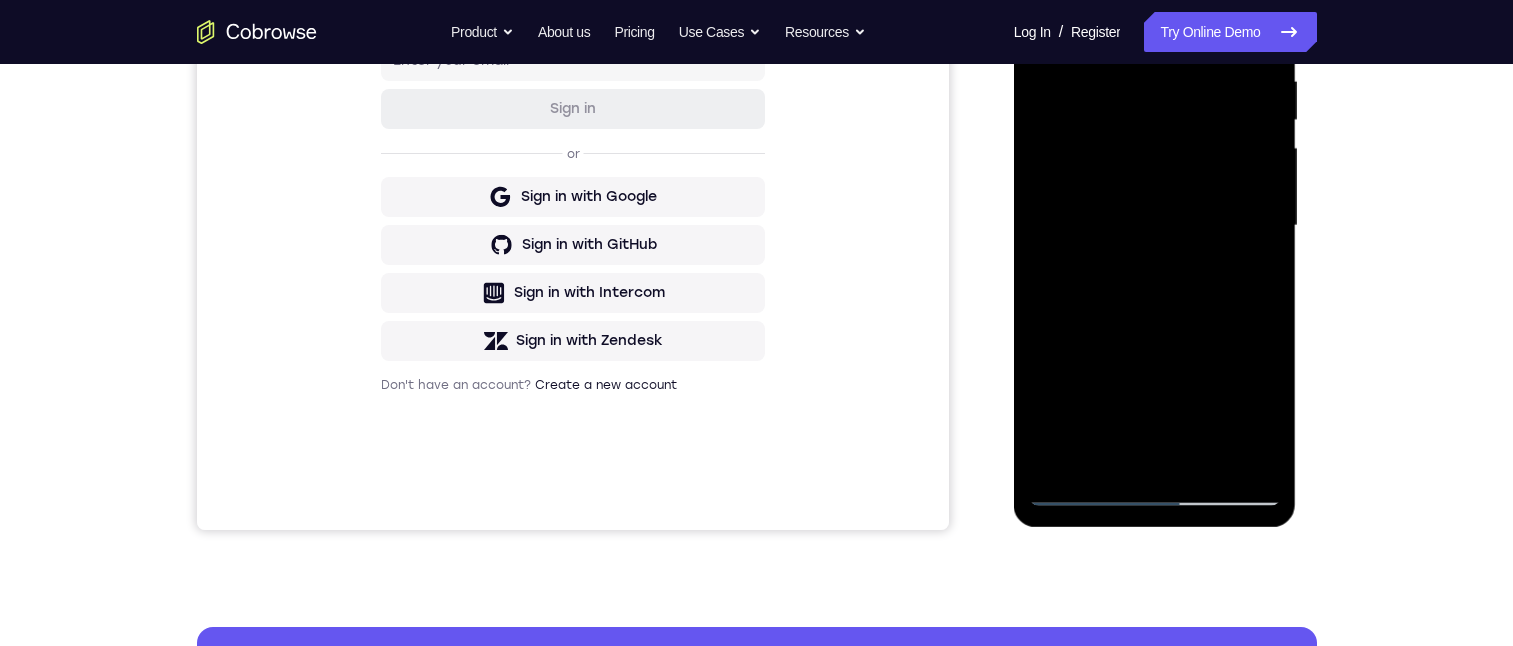 drag, startPoint x: 1162, startPoint y: 357, endPoint x: 1236, endPoint y: 97, distance: 270.32574 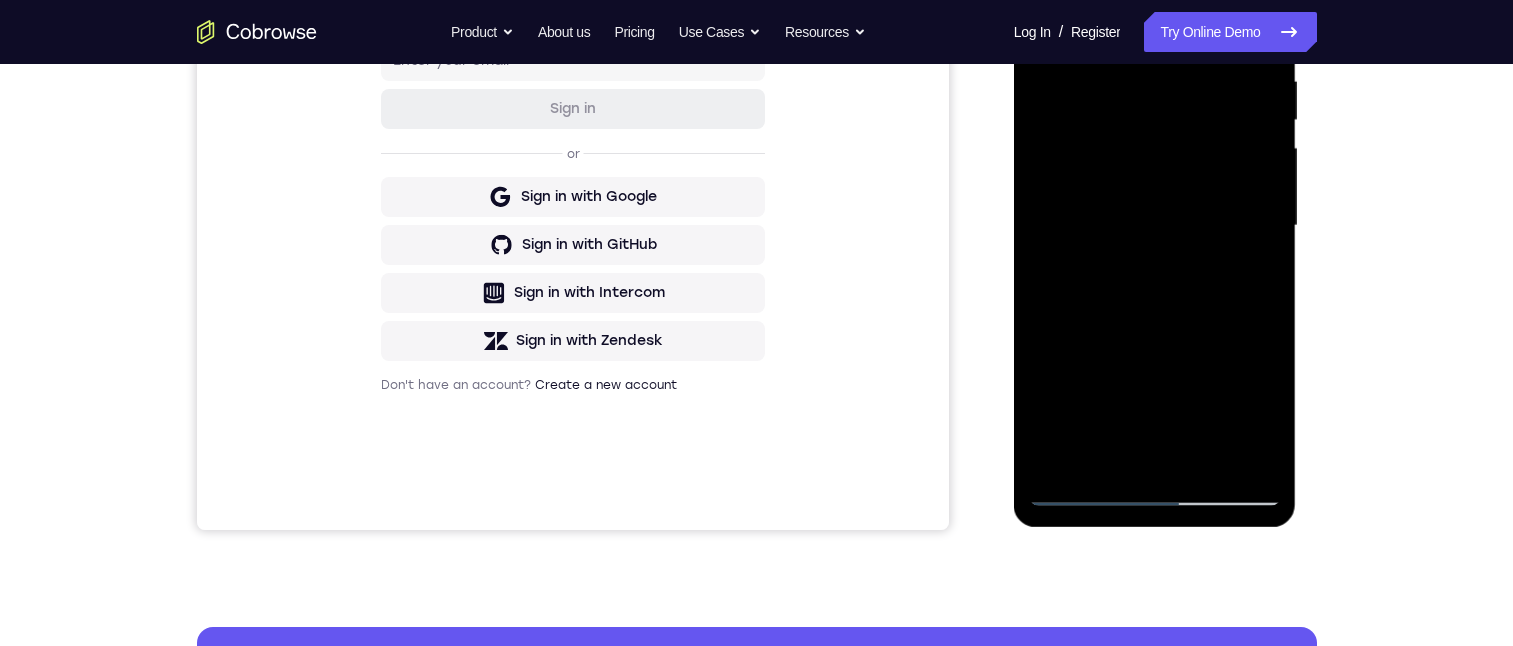 drag, startPoint x: 1114, startPoint y: 355, endPoint x: 1212, endPoint y: 95, distance: 277.85608 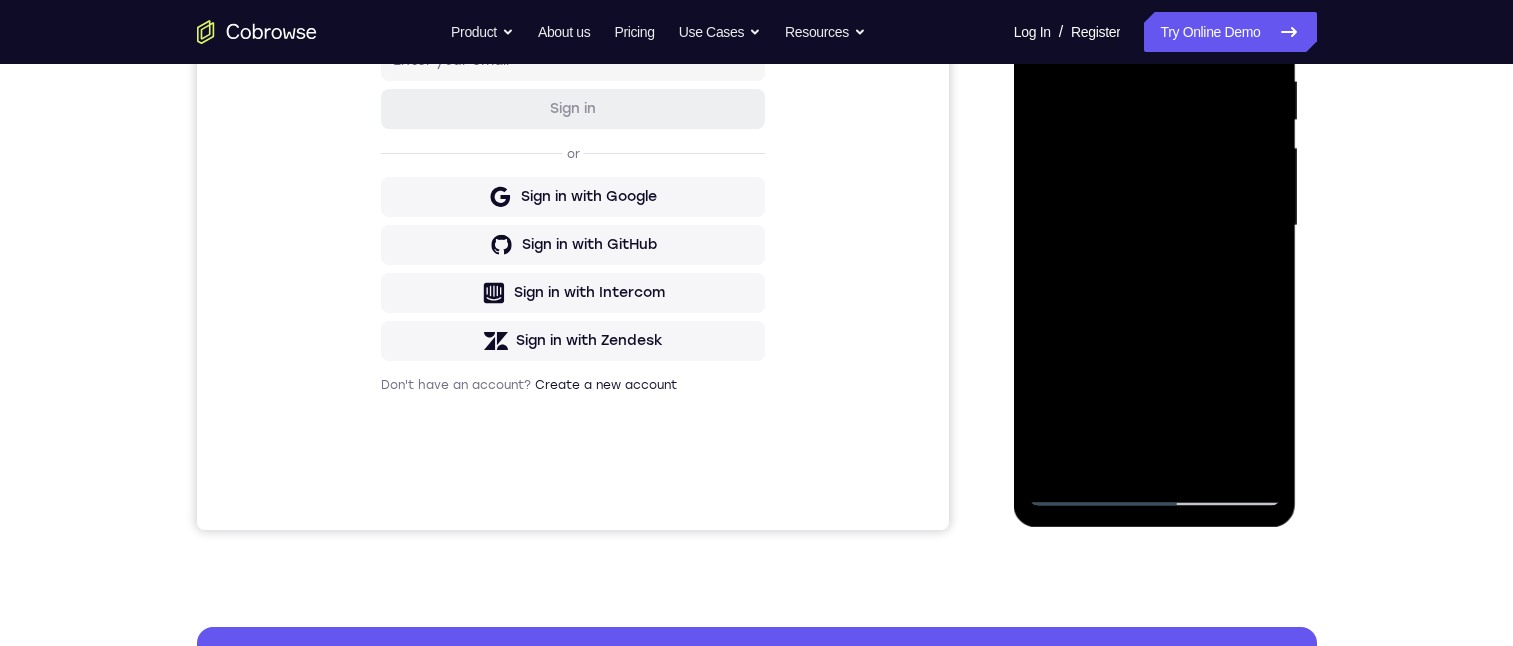 drag, startPoint x: 1155, startPoint y: 288, endPoint x: 1235, endPoint y: 104, distance: 200.63898 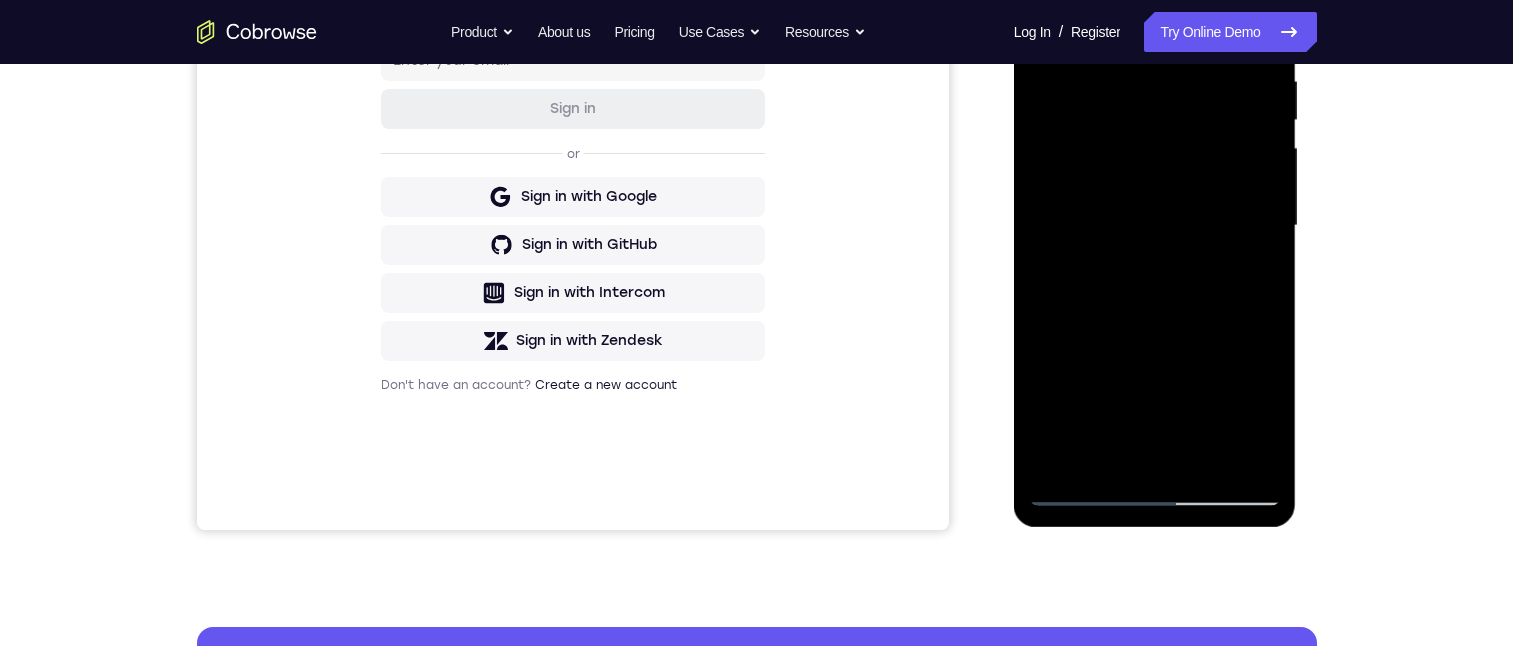 drag, startPoint x: 1163, startPoint y: 322, endPoint x: 1182, endPoint y: 147, distance: 176.02841 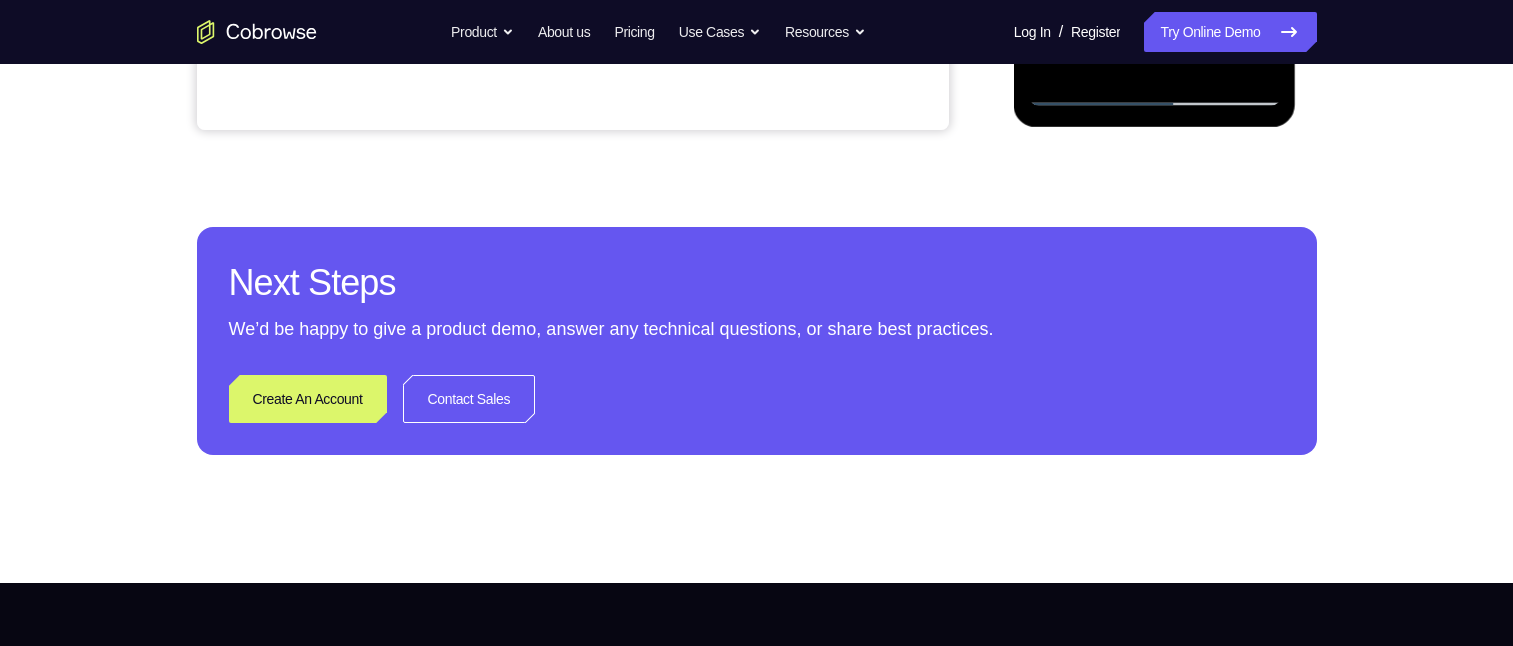 scroll, scrollTop: 400, scrollLeft: 0, axis: vertical 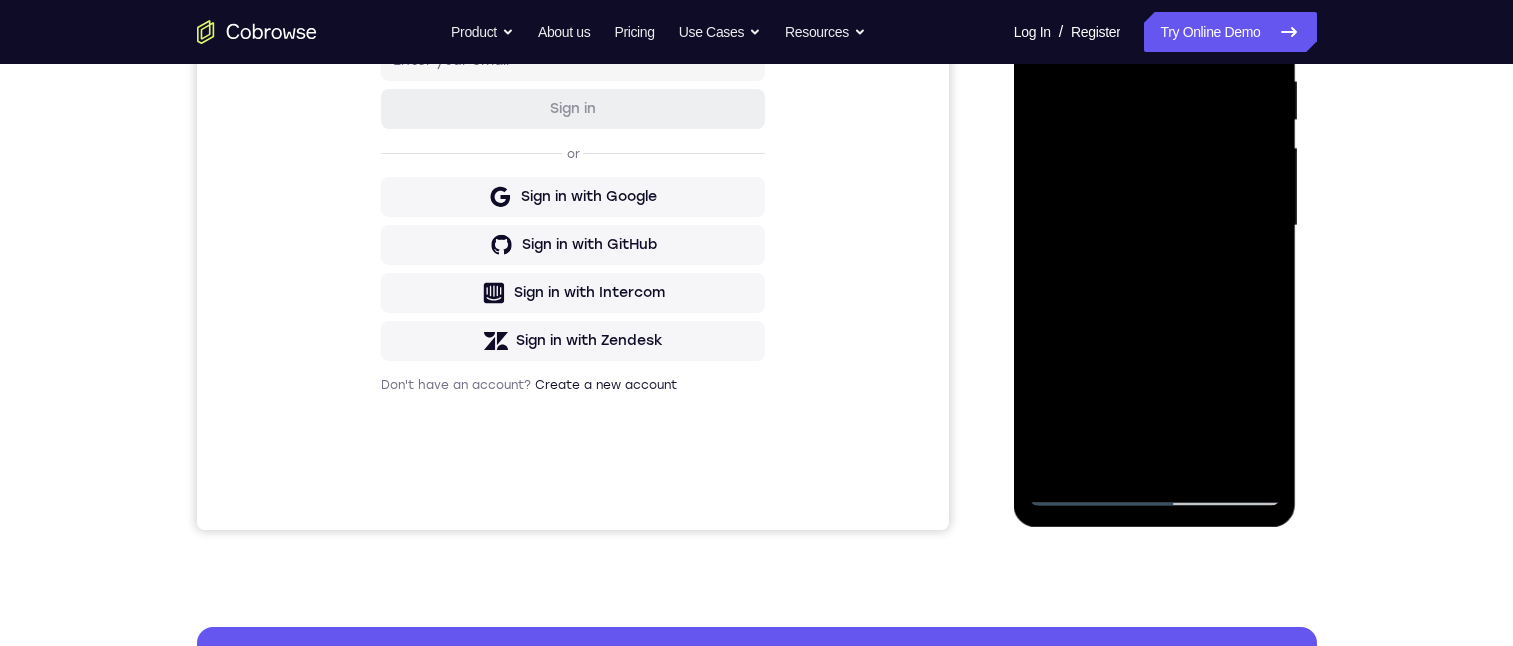 drag, startPoint x: 1276, startPoint y: 74, endPoint x: 1284, endPoint y: 57, distance: 18.788294 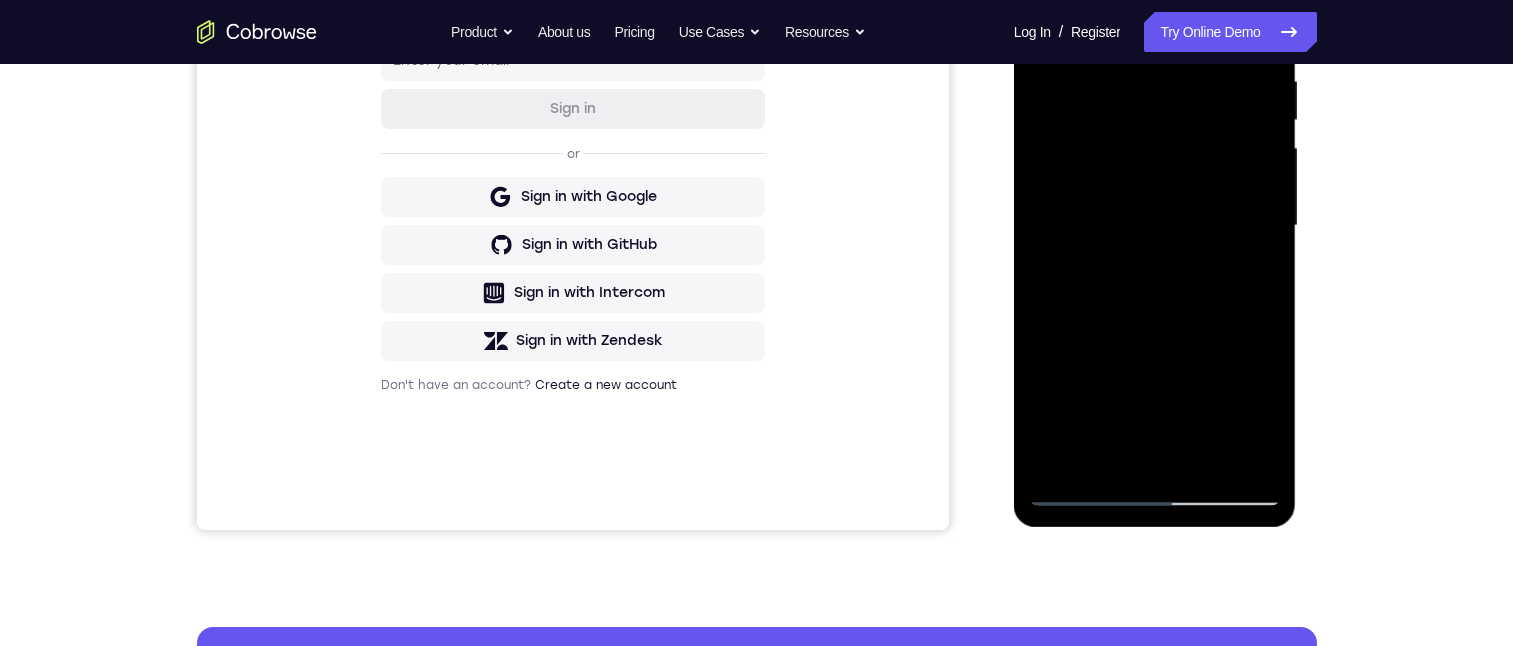 drag, startPoint x: 1188, startPoint y: 171, endPoint x: 1214, endPoint y: 90, distance: 85.07056 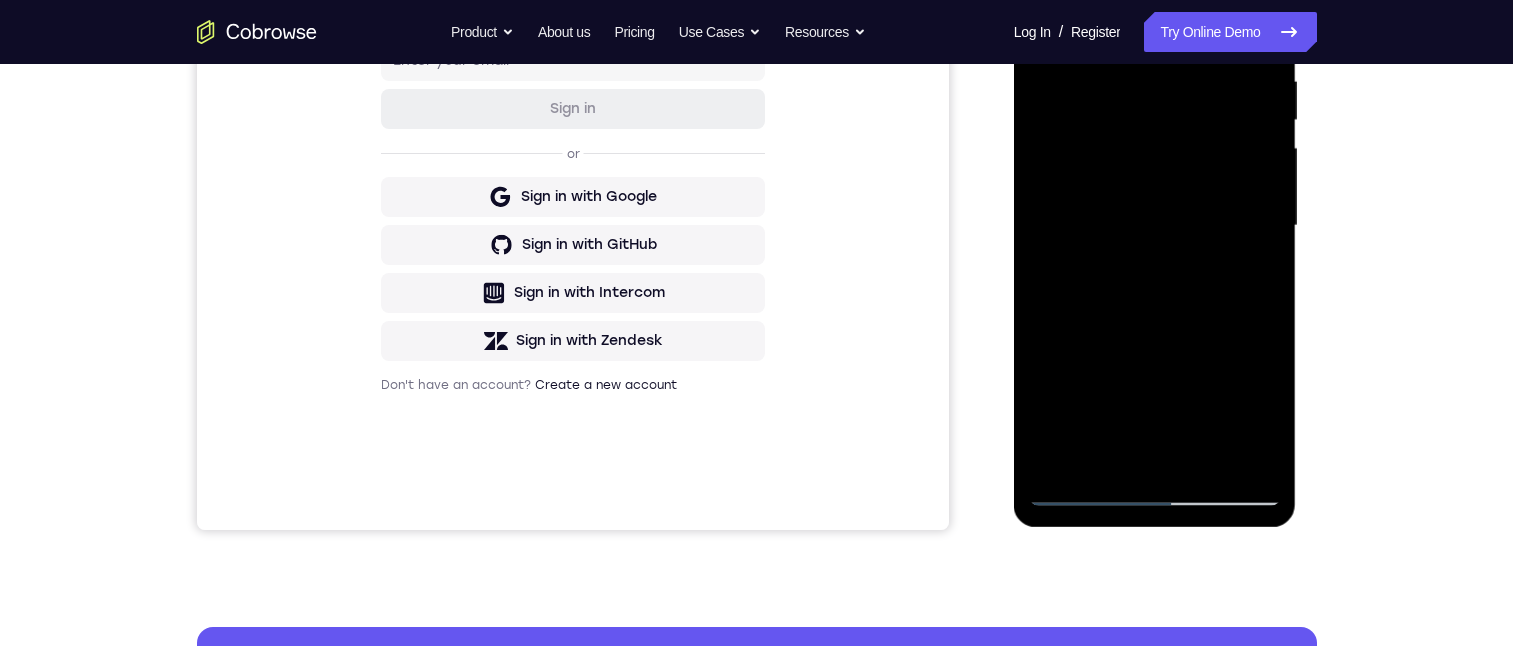 drag, startPoint x: 1201, startPoint y: 249, endPoint x: 1226, endPoint y: 526, distance: 278.1259 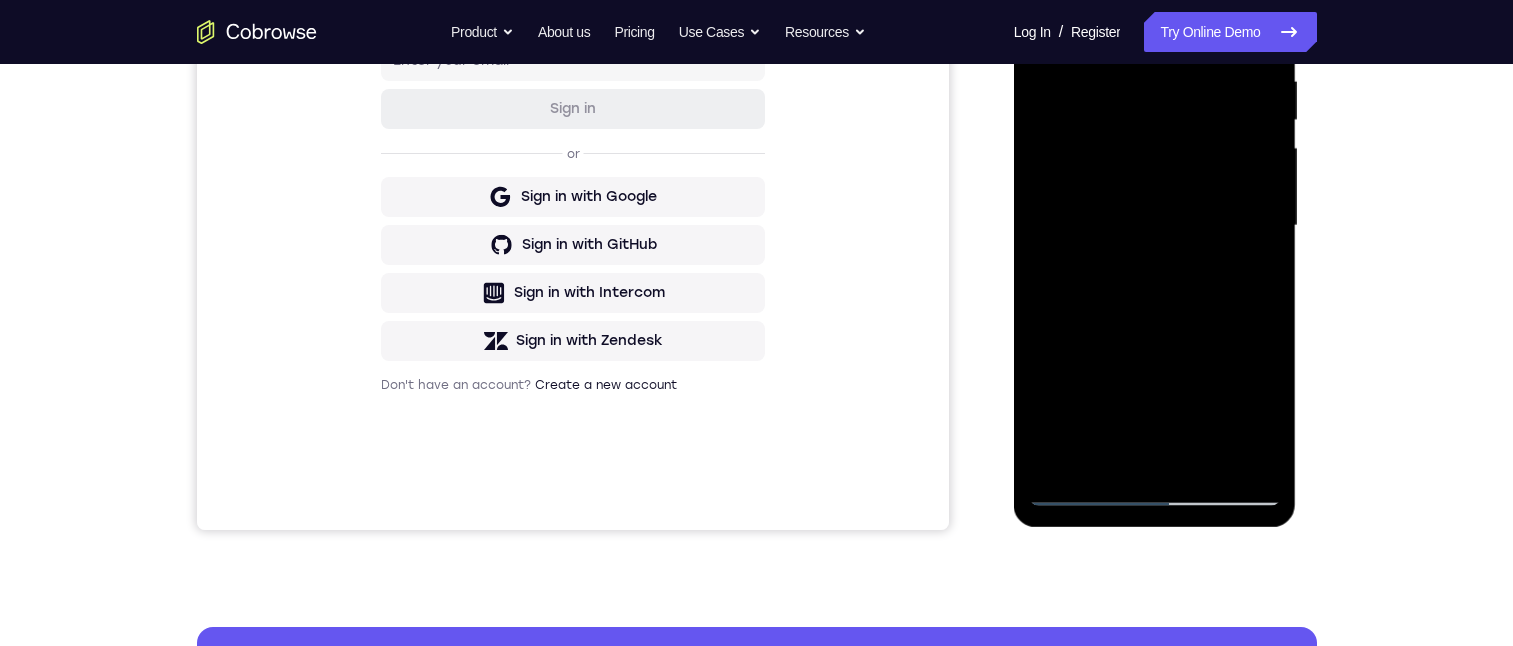 drag, startPoint x: 1201, startPoint y: 284, endPoint x: 1204, endPoint y: 371, distance: 87.05171 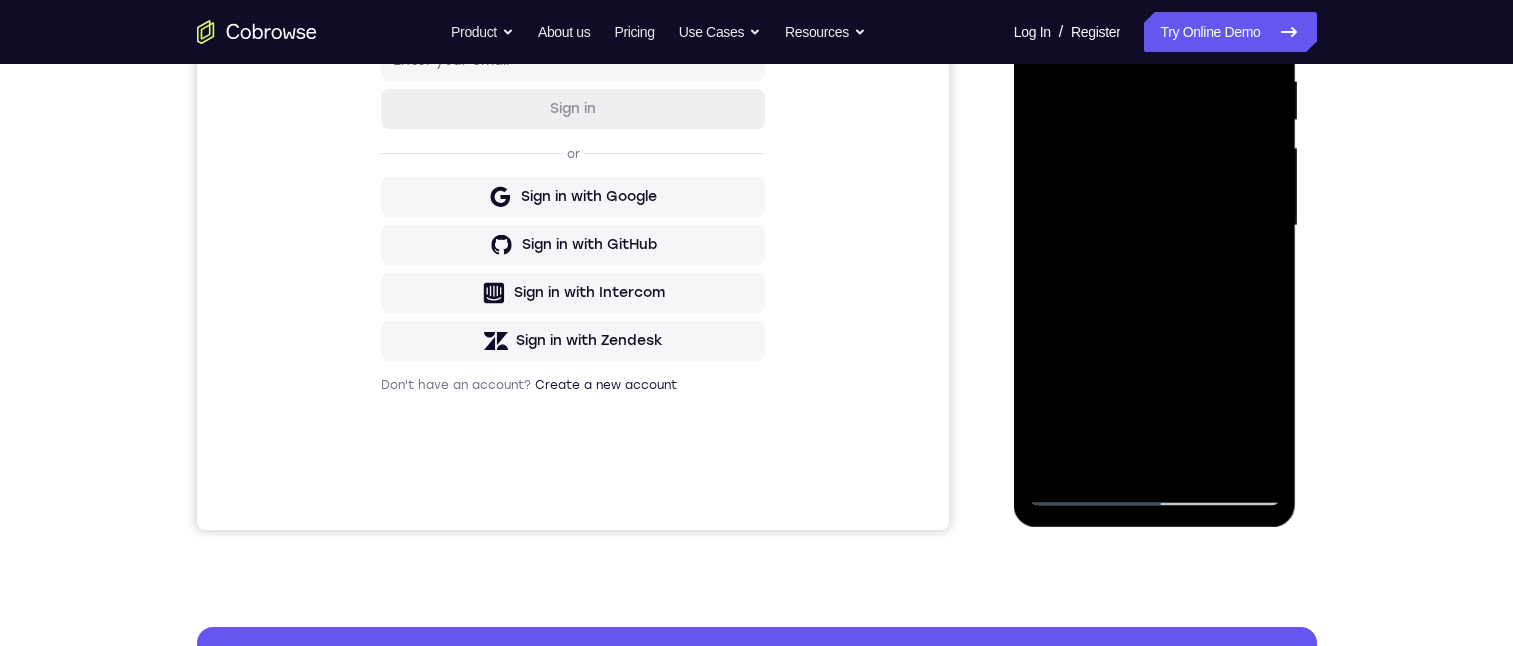 drag, startPoint x: 1158, startPoint y: 316, endPoint x: 1173, endPoint y: 135, distance: 181.62048 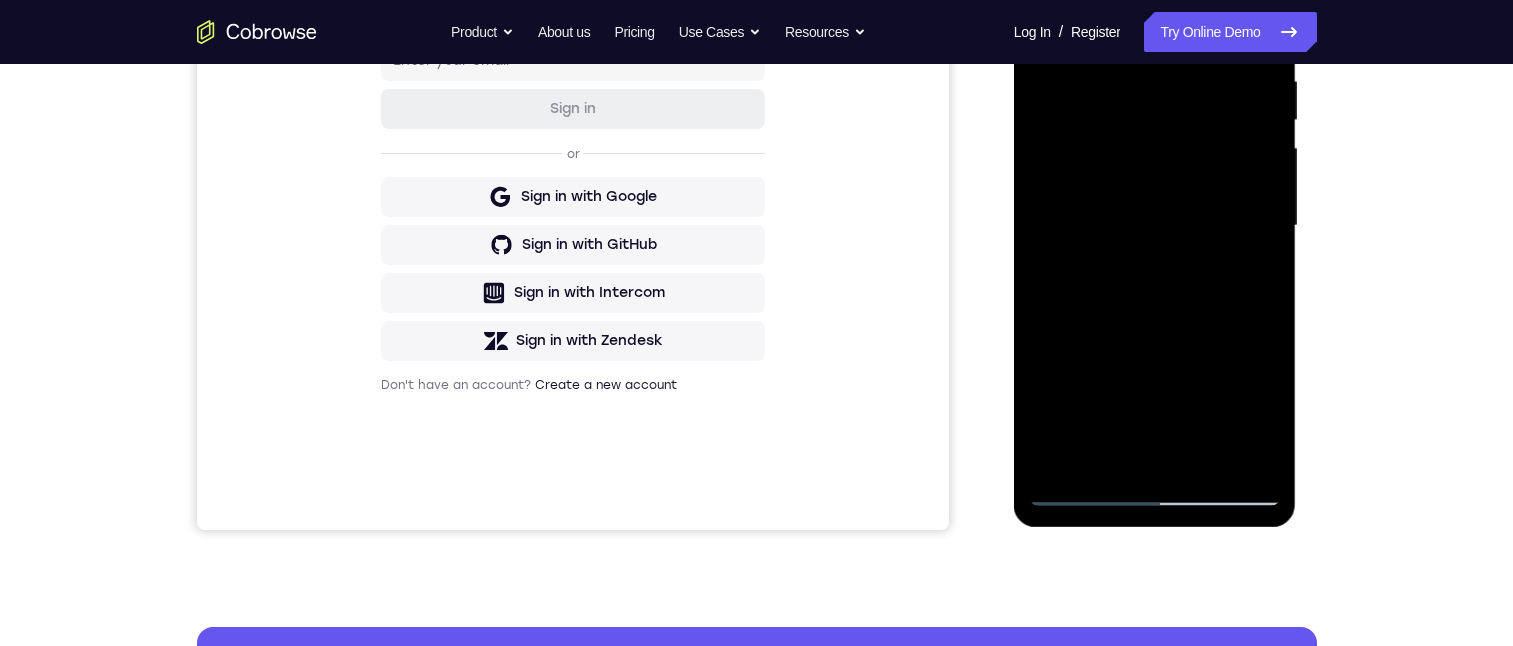 drag, startPoint x: 1188, startPoint y: 194, endPoint x: 1205, endPoint y: 103, distance: 92.574295 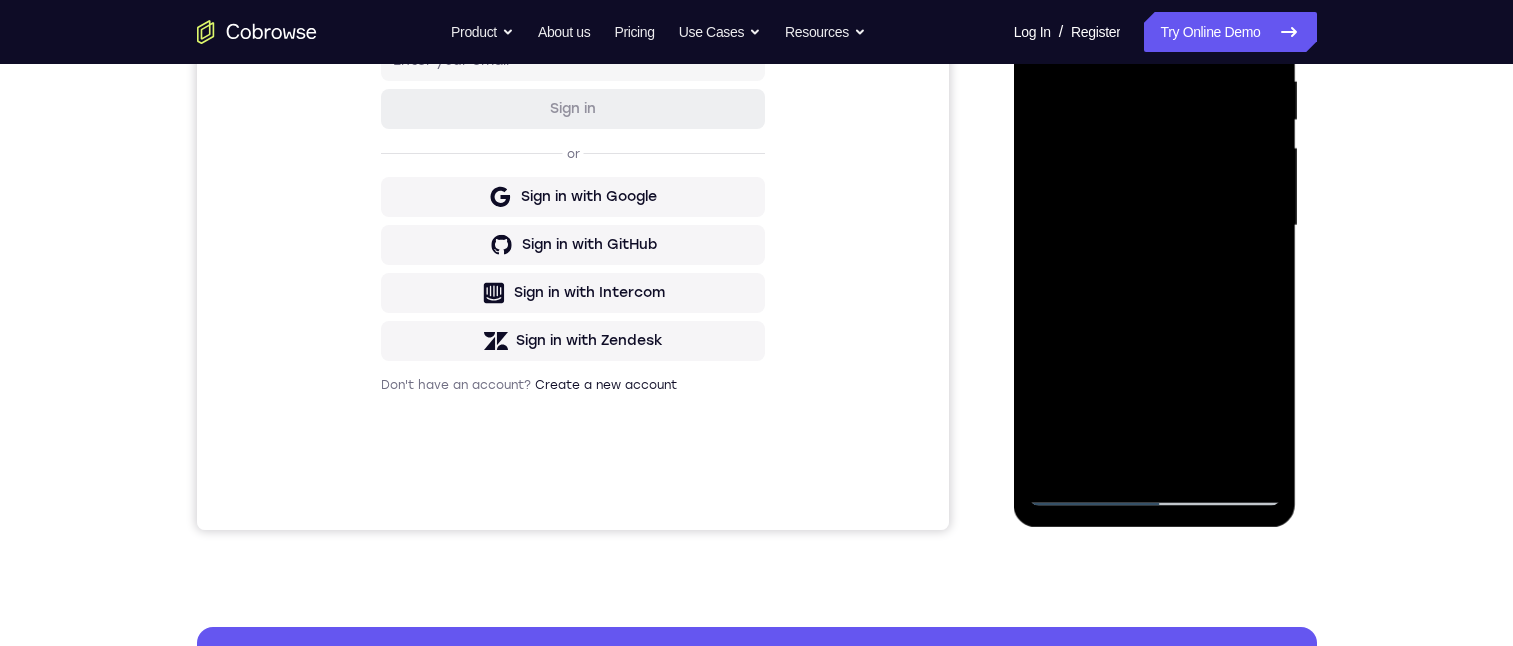 drag, startPoint x: 1188, startPoint y: 273, endPoint x: 1240, endPoint y: 91, distance: 189.28285 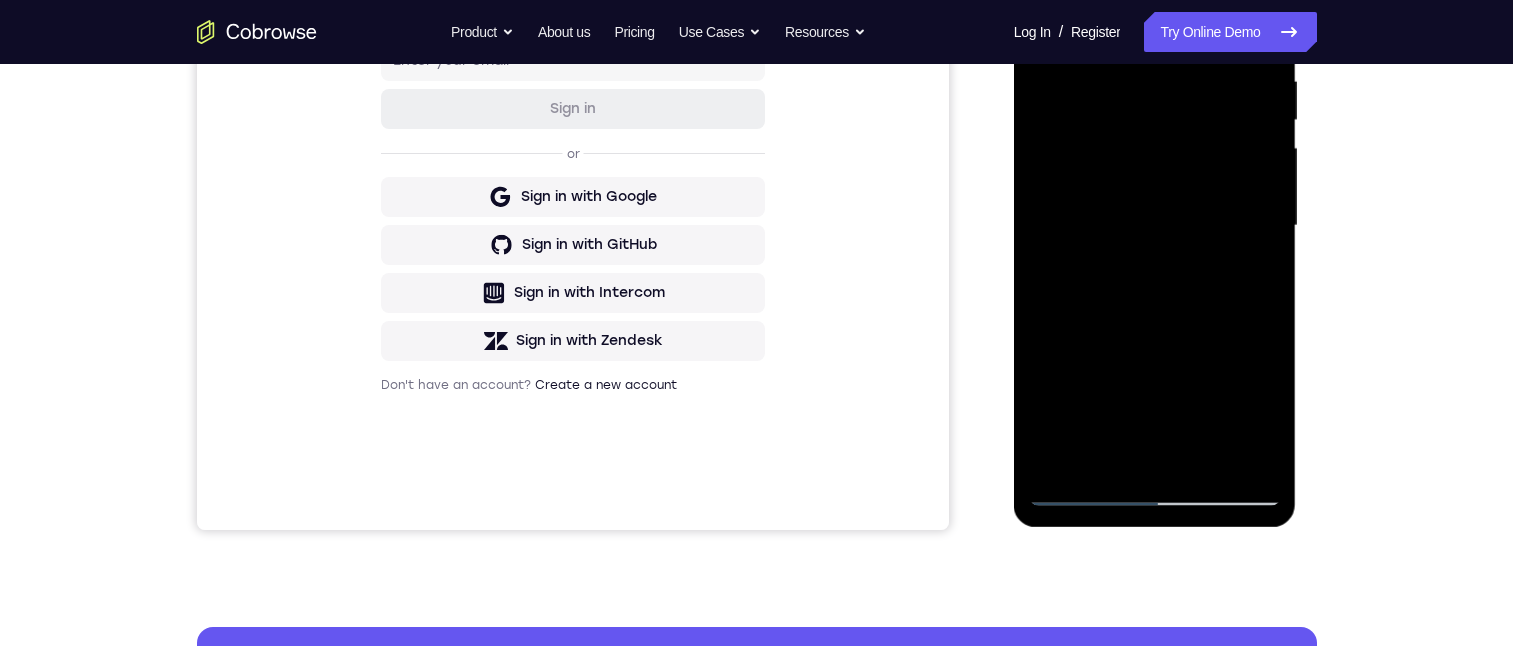 drag, startPoint x: 1152, startPoint y: 372, endPoint x: 1175, endPoint y: 241, distance: 133.00375 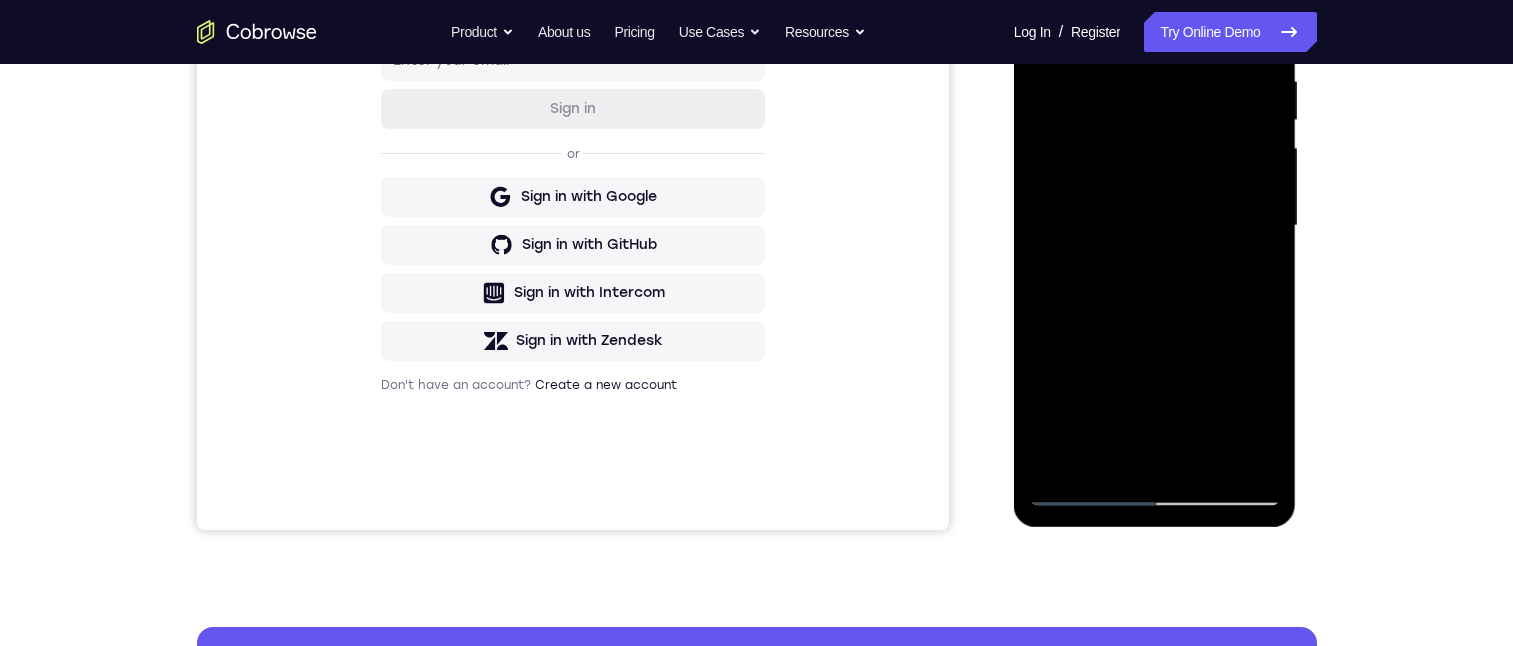 drag, startPoint x: 1166, startPoint y: 390, endPoint x: 1198, endPoint y: 71, distance: 320.601 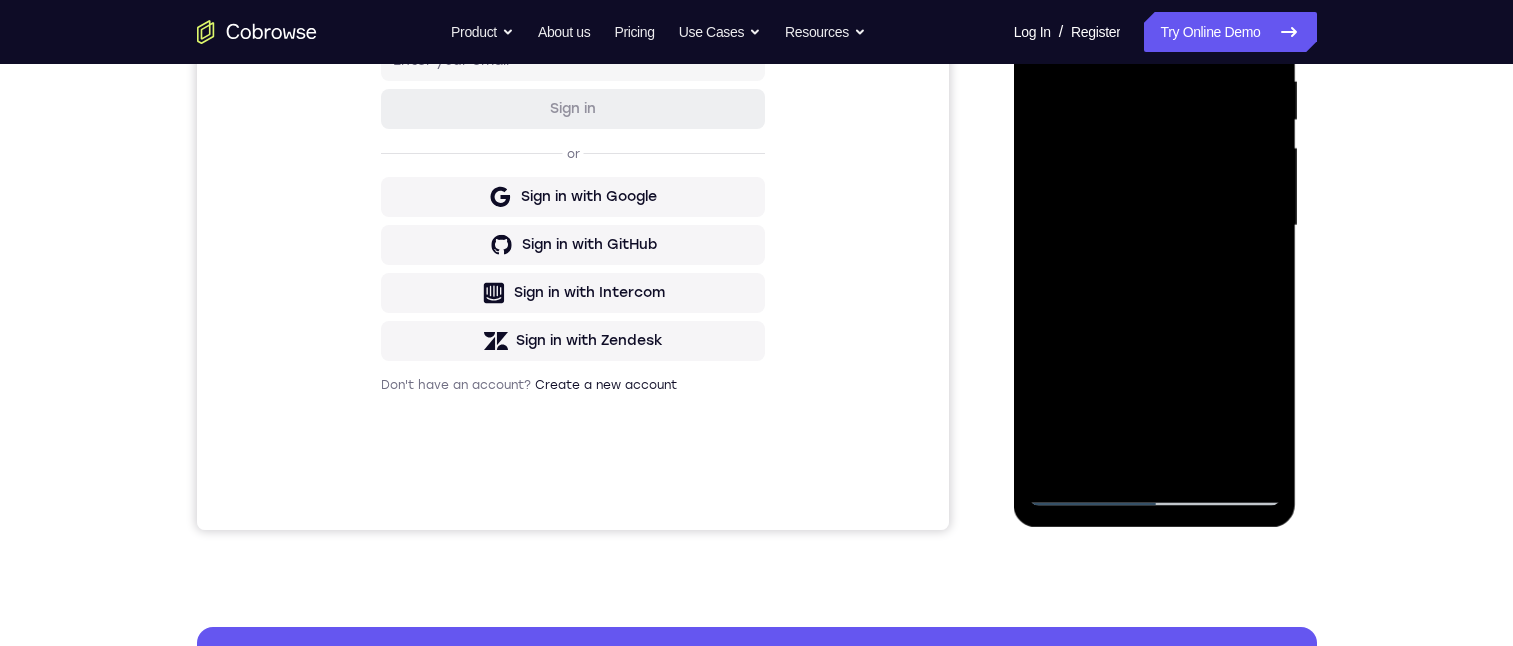 drag, startPoint x: 1139, startPoint y: 373, endPoint x: 1190, endPoint y: 69, distance: 308.2483 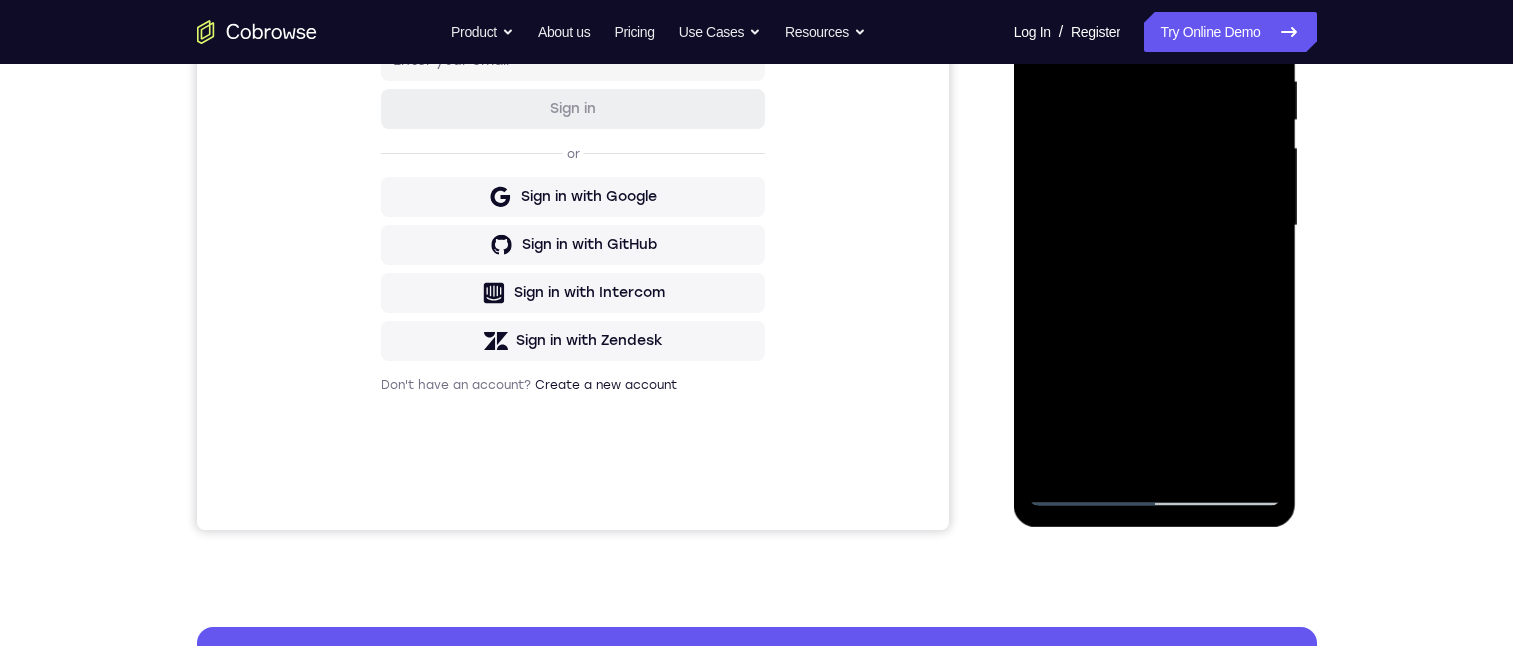 drag, startPoint x: 1142, startPoint y: 331, endPoint x: 1183, endPoint y: 113, distance: 221.822 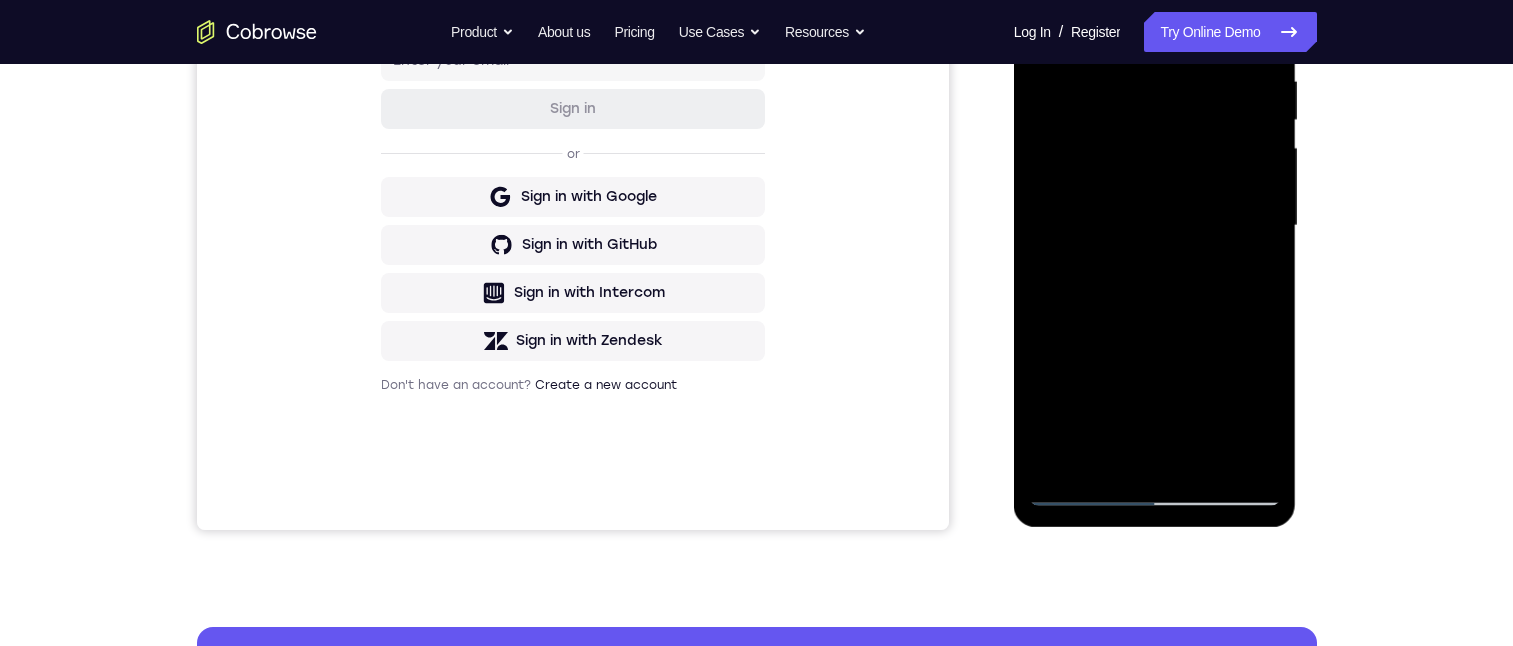drag, startPoint x: 1128, startPoint y: 354, endPoint x: 1164, endPoint y: 184, distance: 173.76996 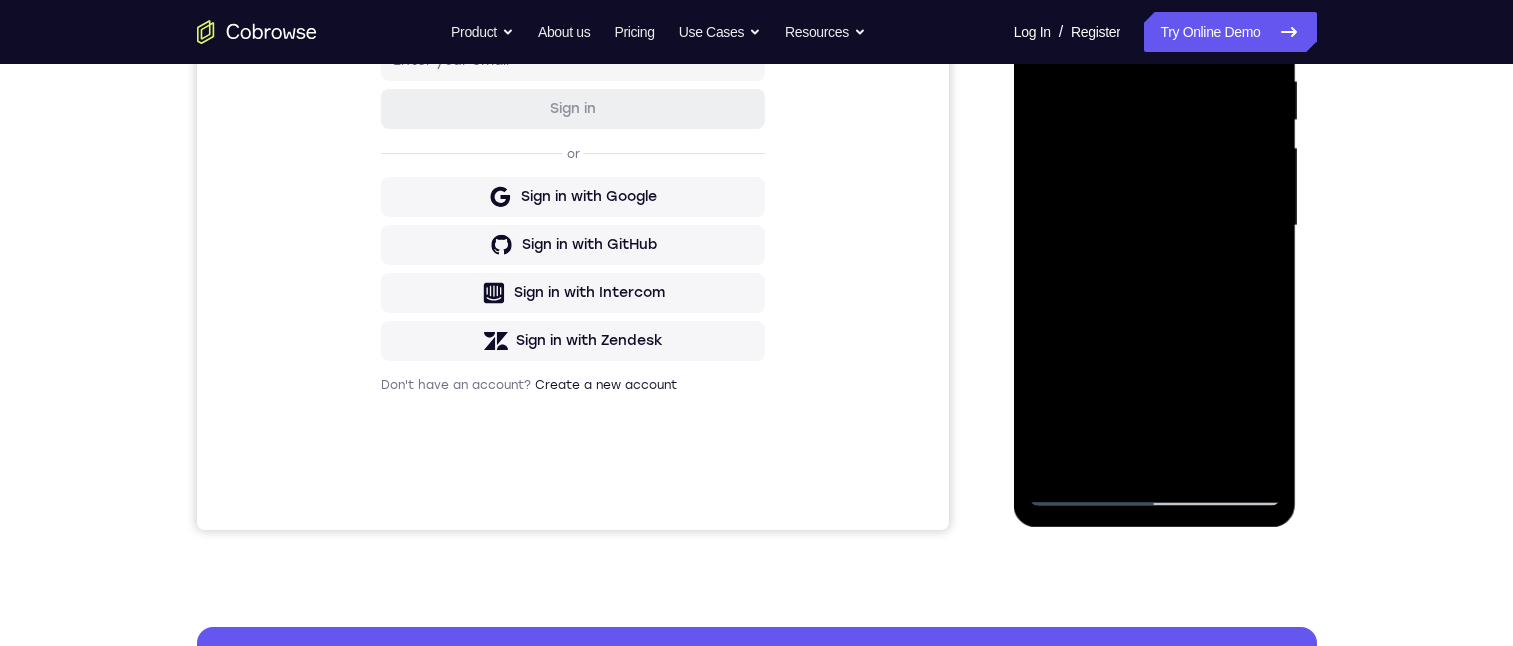 drag, startPoint x: 1145, startPoint y: 317, endPoint x: 1183, endPoint y: 80, distance: 240.02708 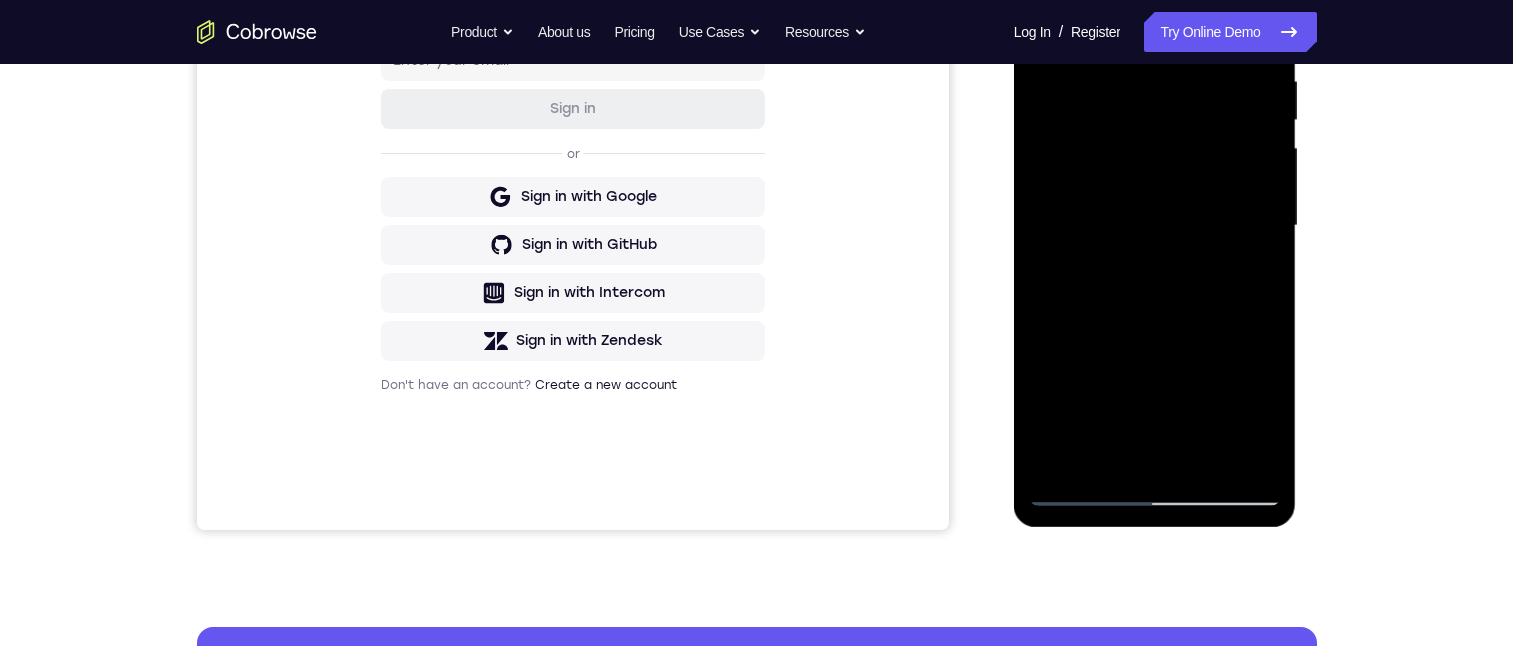 drag, startPoint x: 1117, startPoint y: 330, endPoint x: 1155, endPoint y: 79, distance: 253.8602 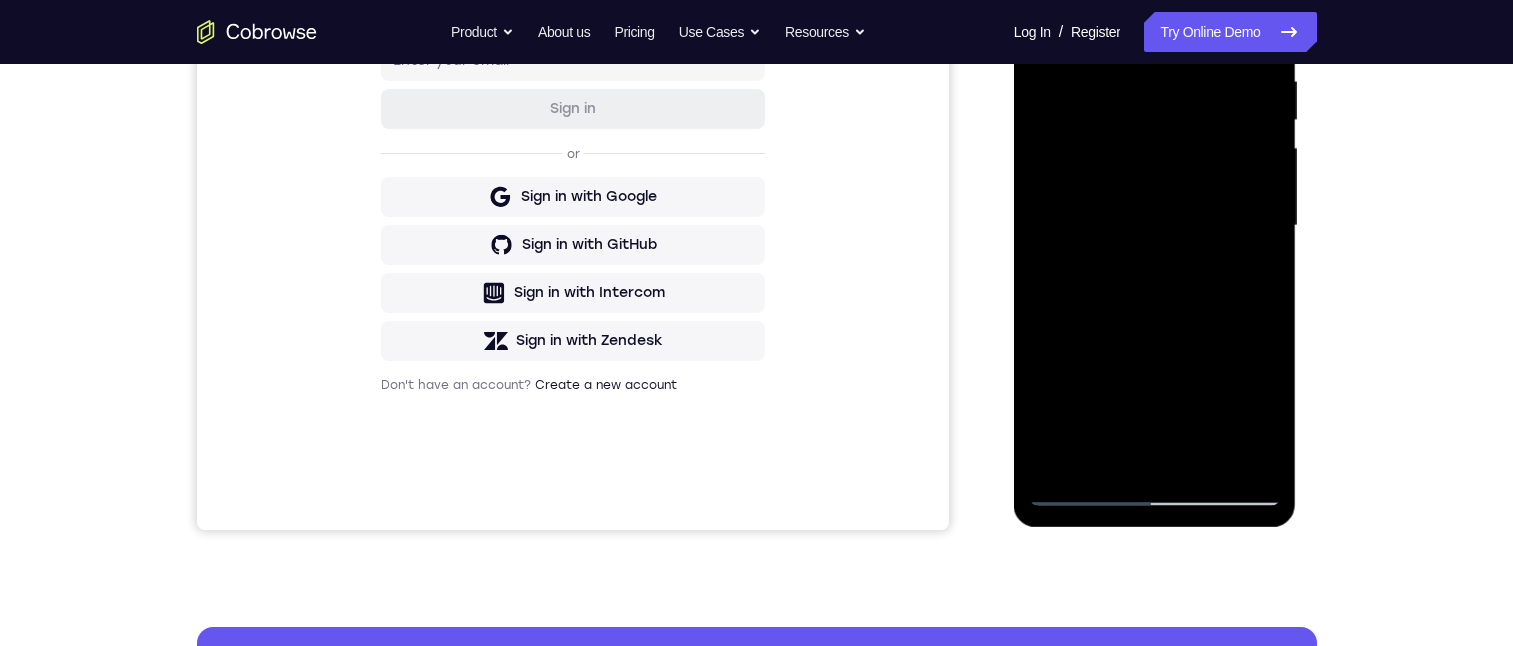 click at bounding box center (1155, 226) 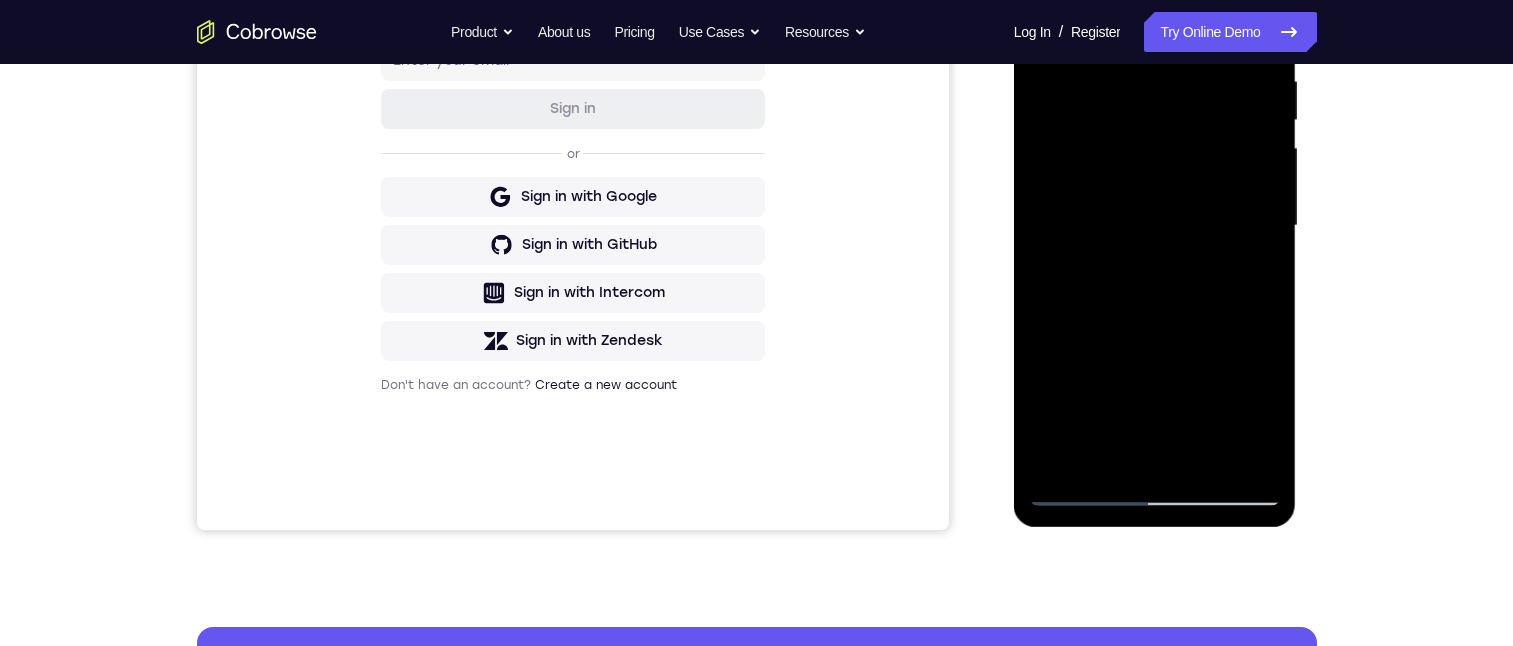 click at bounding box center [1155, 226] 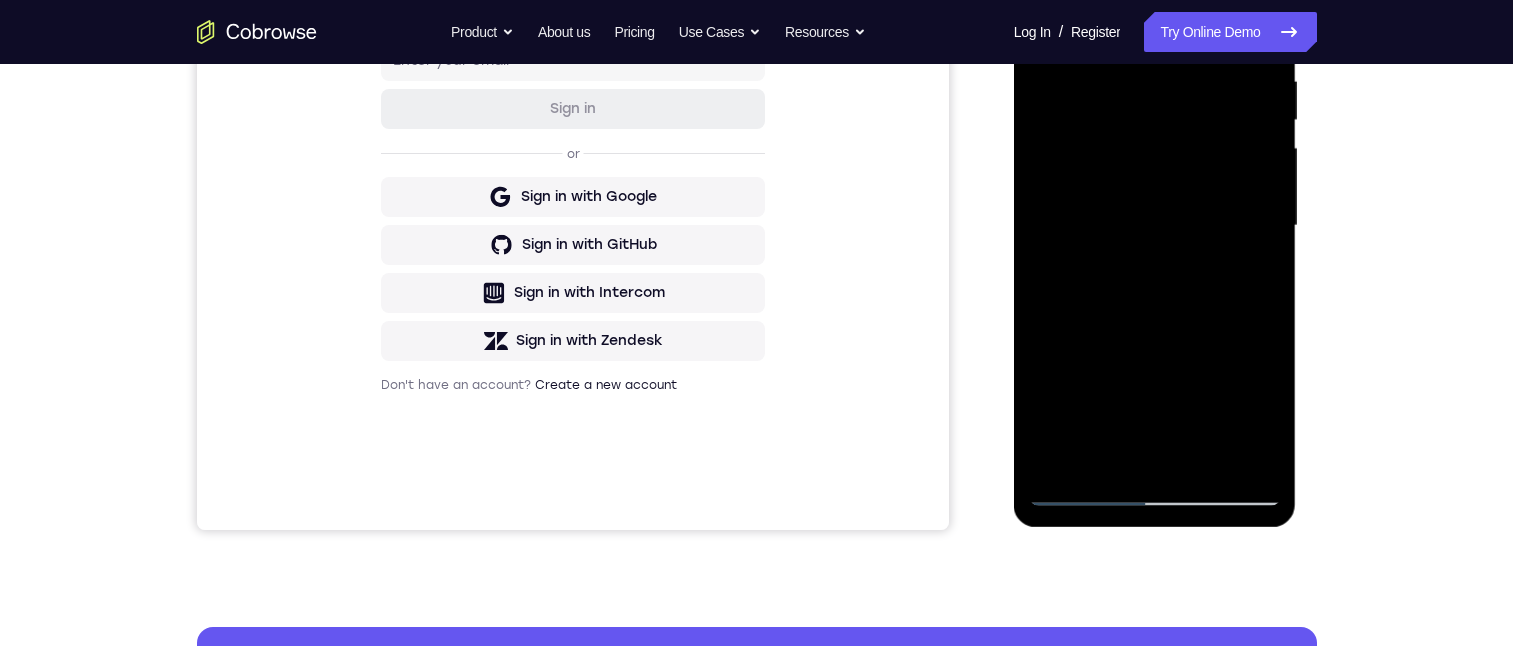 drag, startPoint x: 1172, startPoint y: 144, endPoint x: 1185, endPoint y: 82, distance: 63.348244 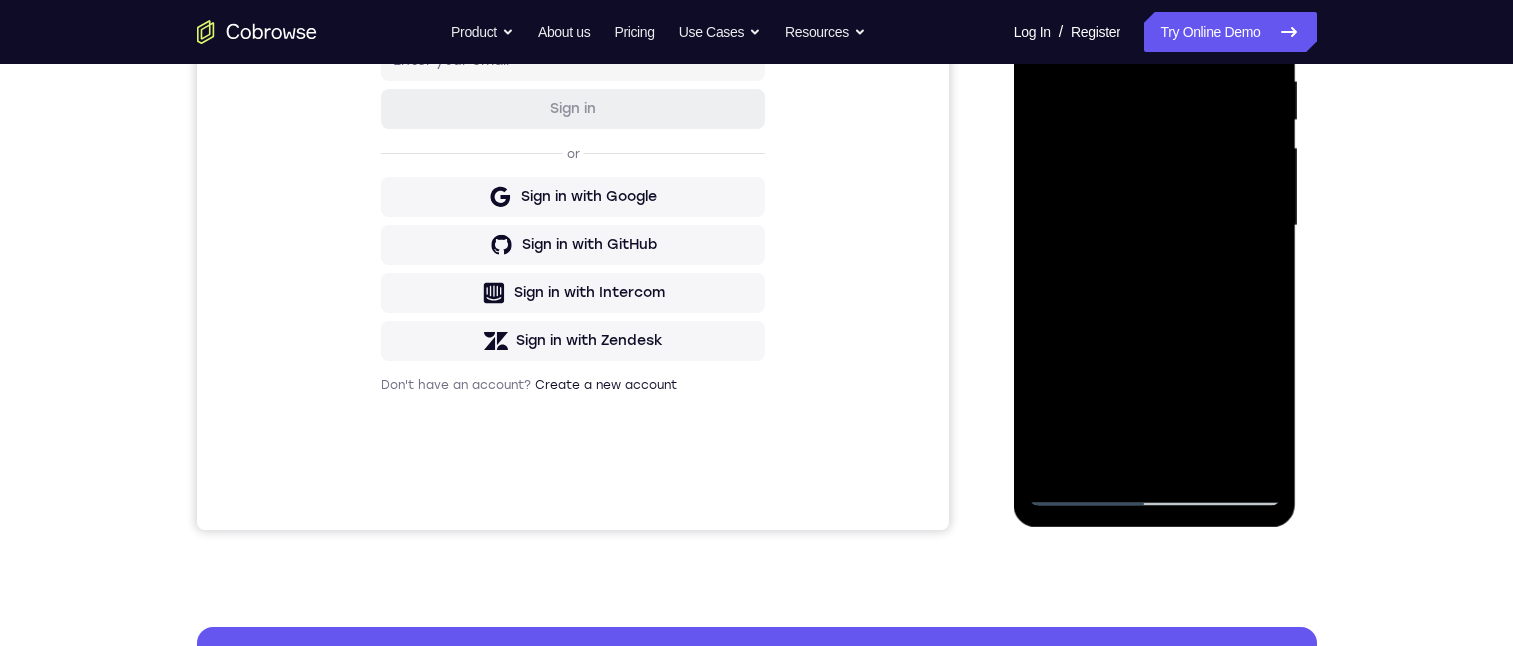scroll, scrollTop: 252, scrollLeft: 0, axis: vertical 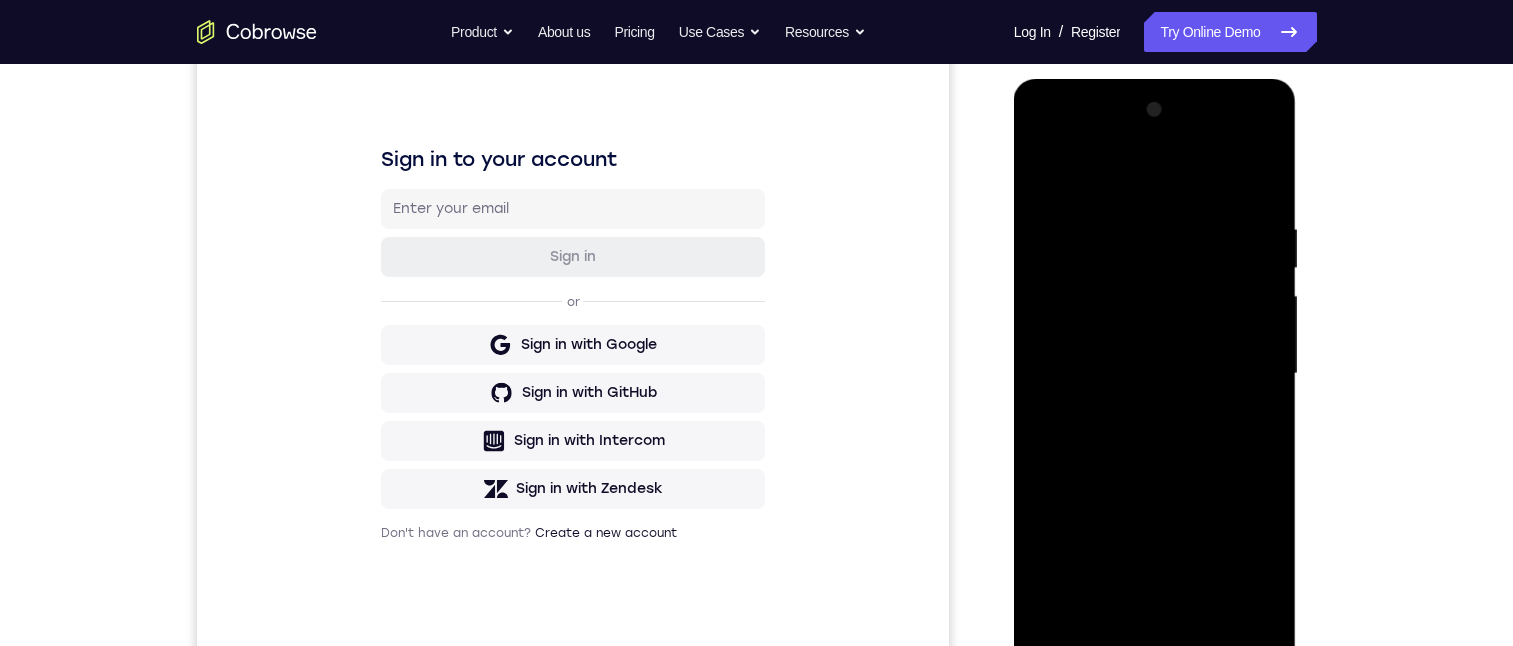 drag, startPoint x: 1161, startPoint y: 381, endPoint x: 1197, endPoint y: 221, distance: 164 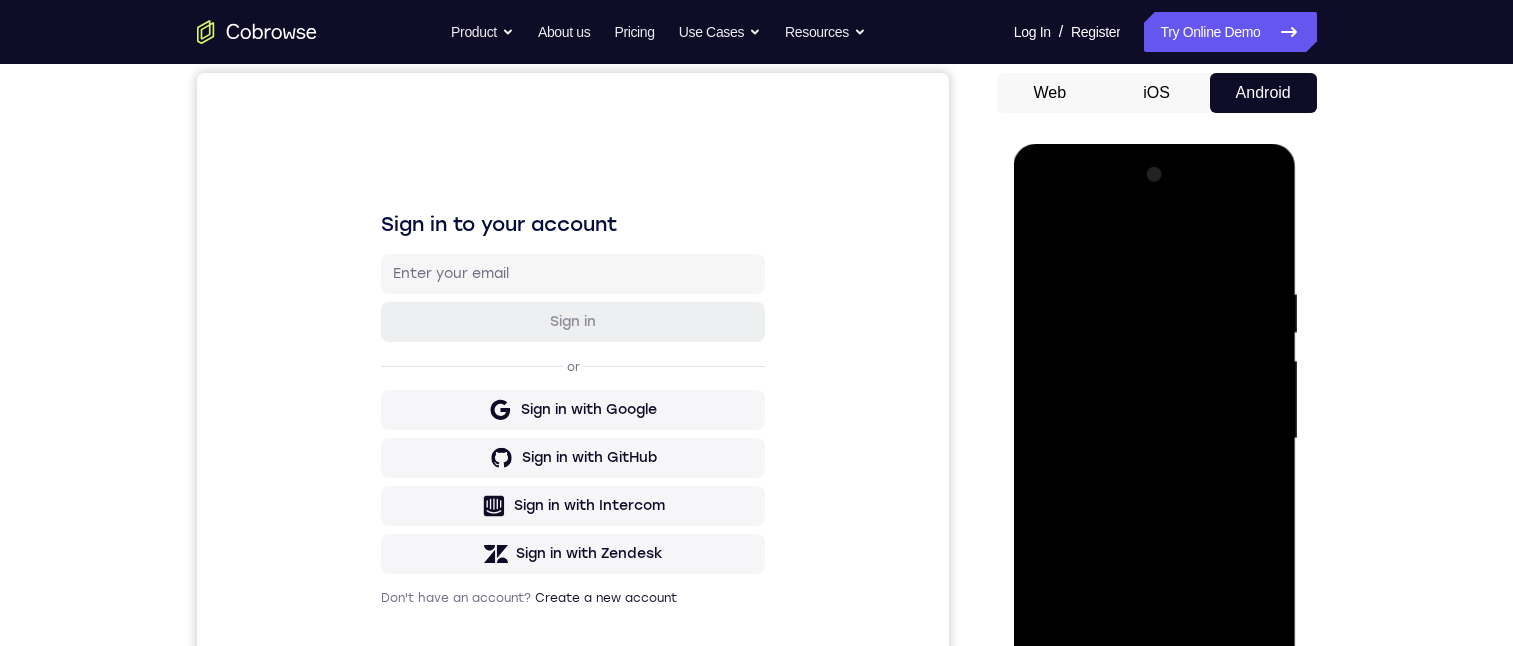 scroll, scrollTop: 177, scrollLeft: 0, axis: vertical 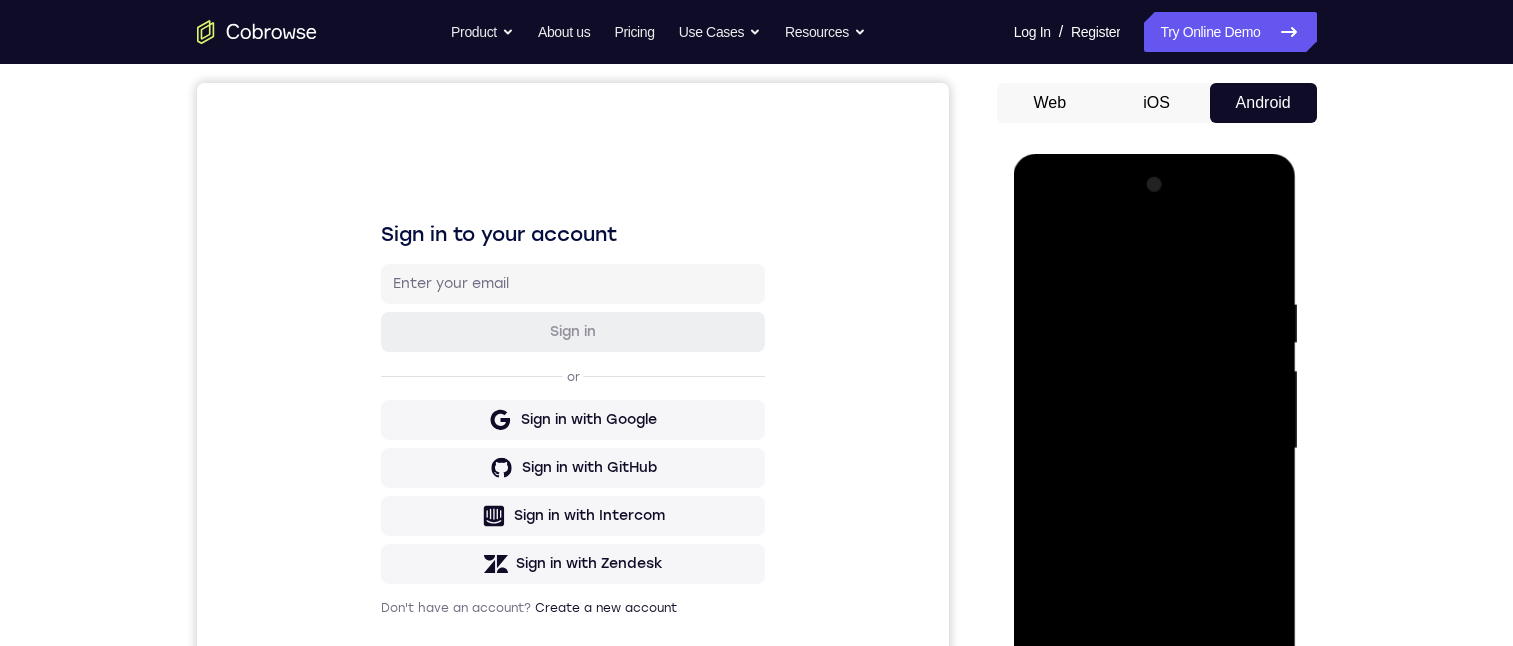 click at bounding box center (1155, 449) 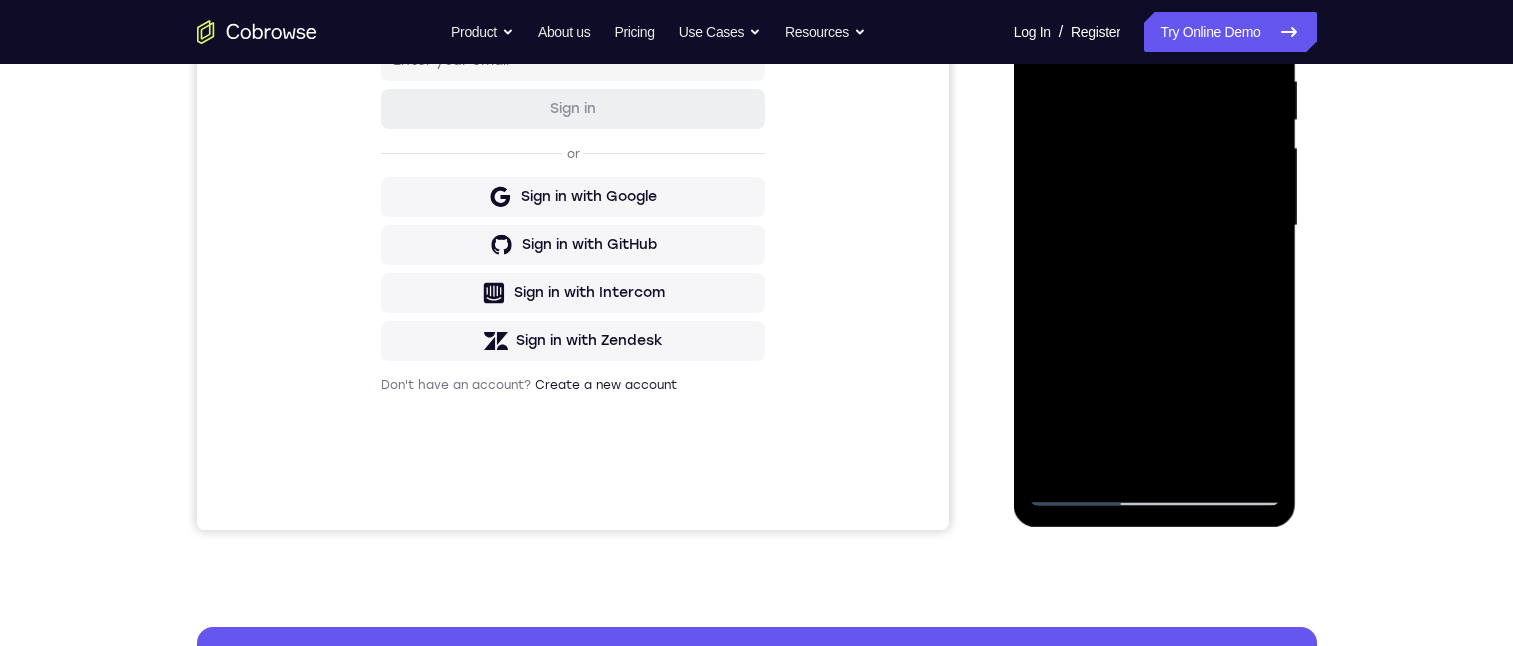 drag, startPoint x: 1172, startPoint y: 381, endPoint x: 1197, endPoint y: 77, distance: 305.0262 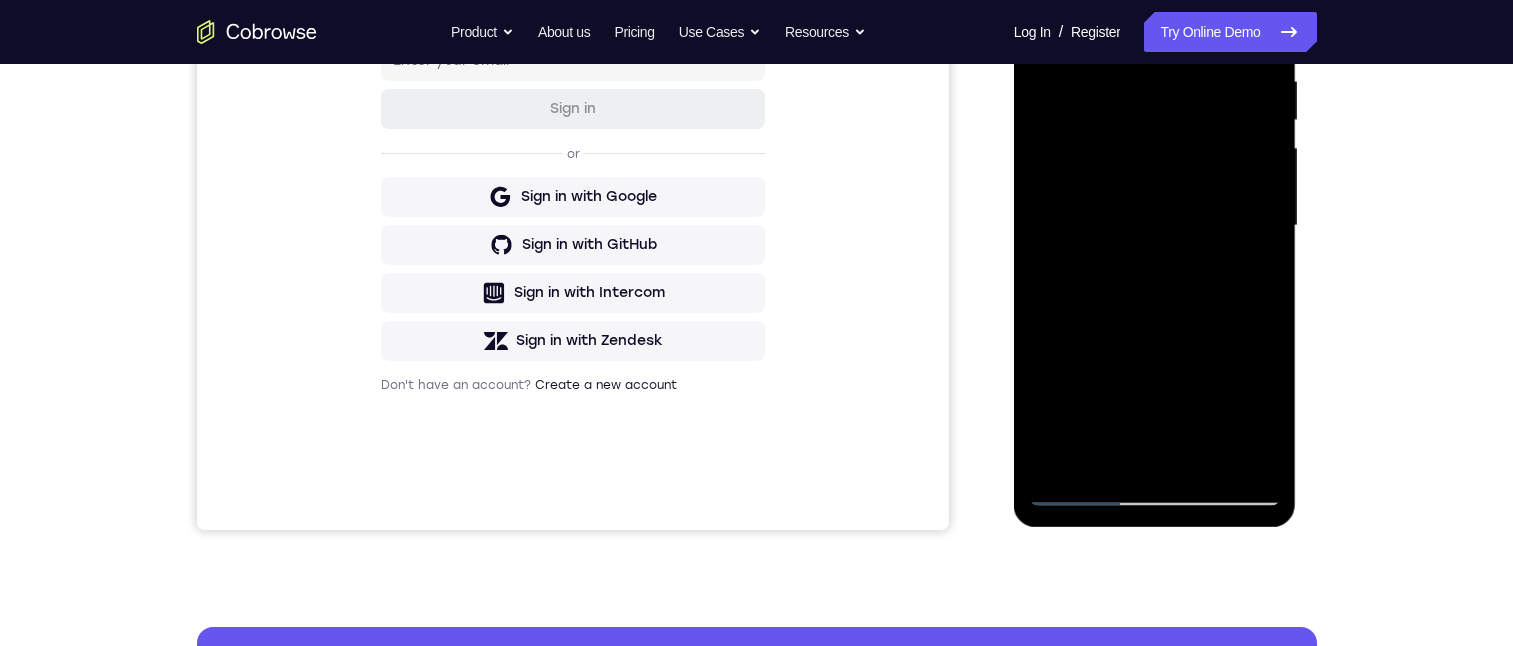 drag, startPoint x: 1205, startPoint y: 268, endPoint x: 1225, endPoint y: 93, distance: 176.13914 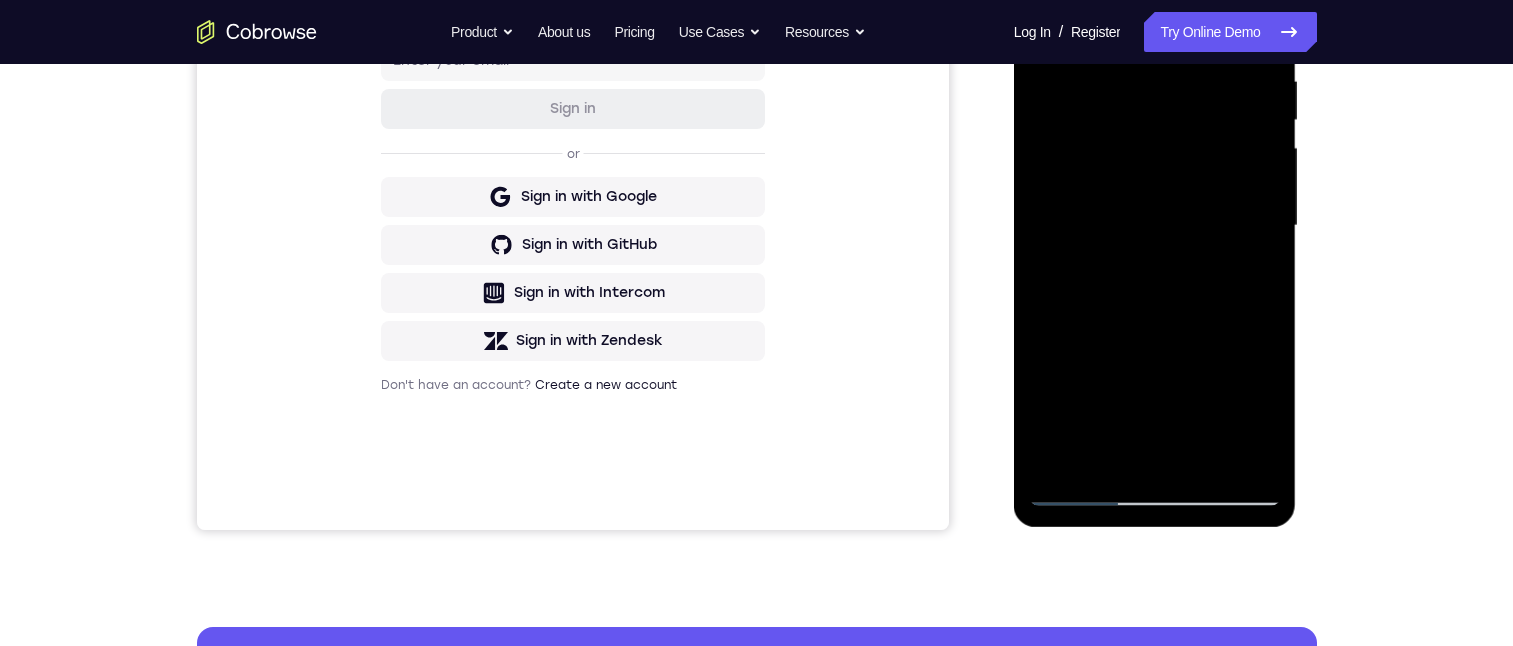 drag, startPoint x: 1191, startPoint y: 342, endPoint x: 1198, endPoint y: 75, distance: 267.09174 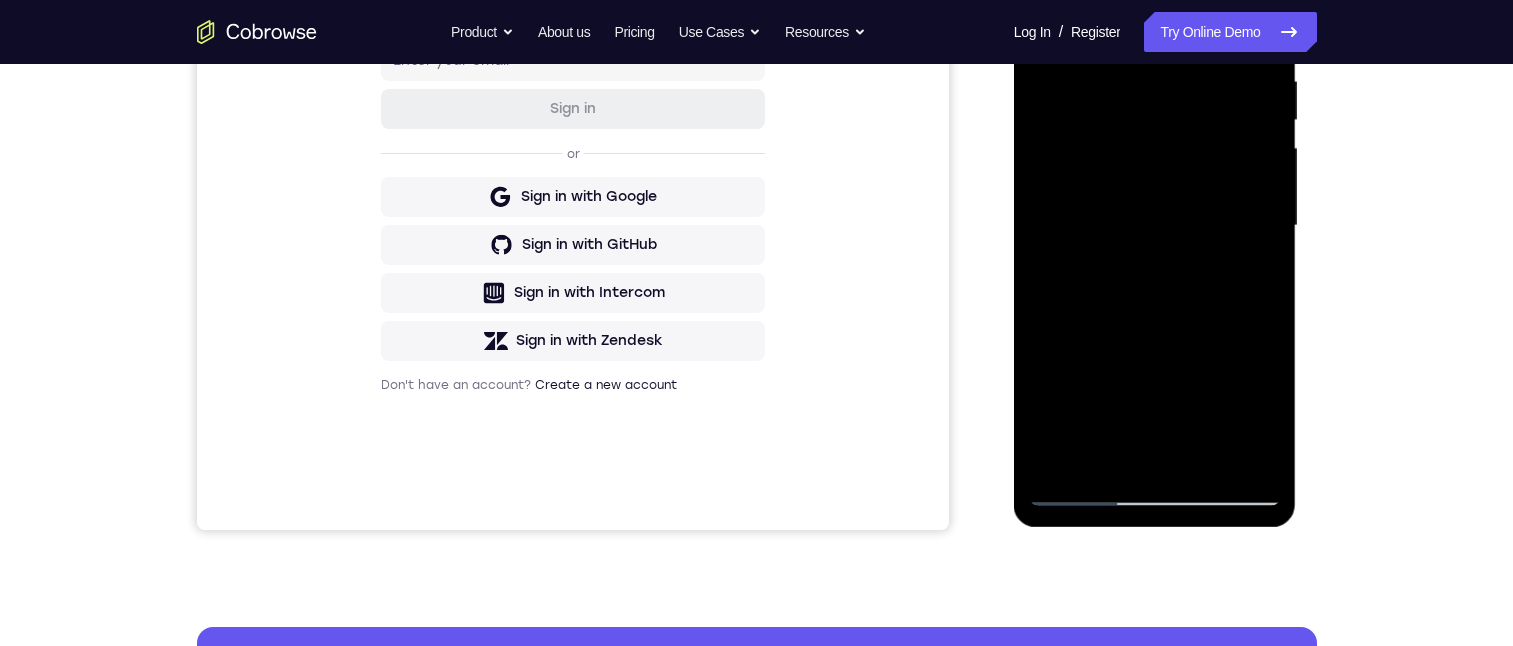 drag, startPoint x: 1174, startPoint y: 131, endPoint x: 1152, endPoint y: 189, distance: 62.03225 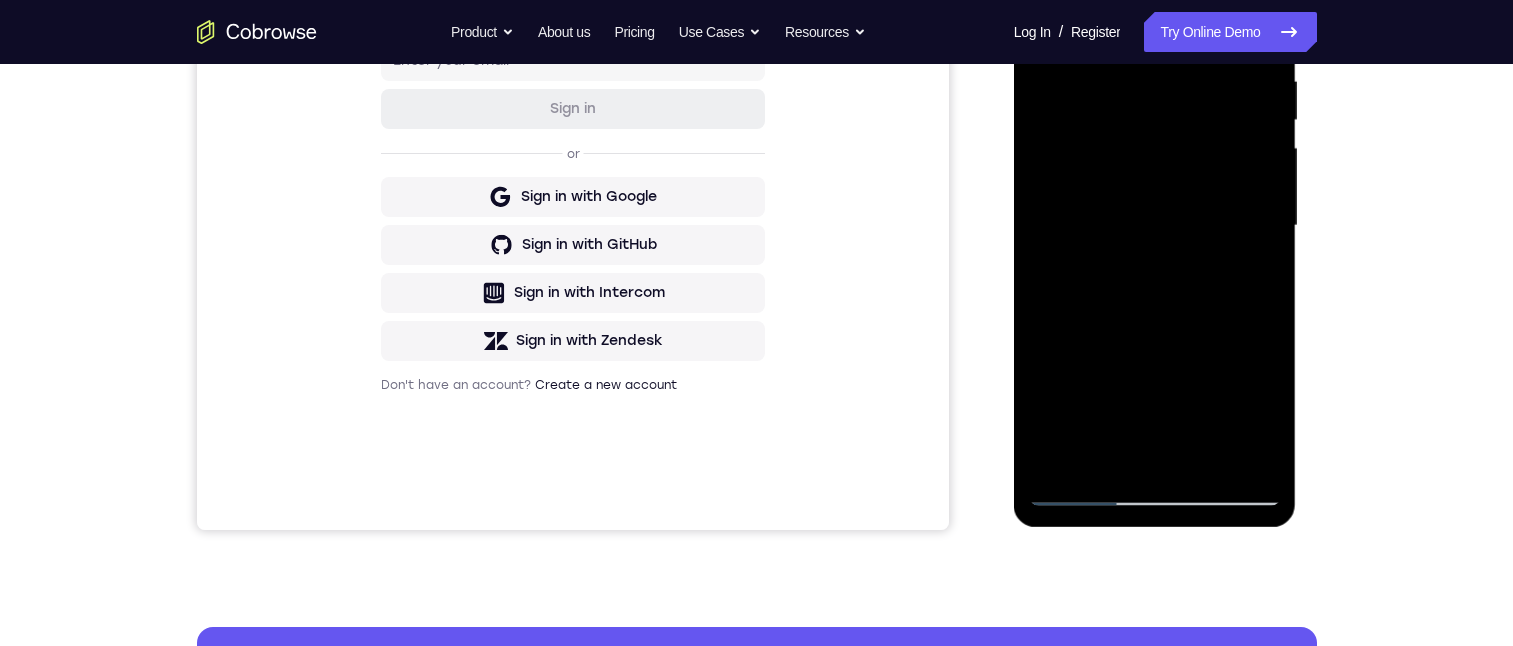drag, startPoint x: 1144, startPoint y: 374, endPoint x: 1167, endPoint y: 101, distance: 273.96716 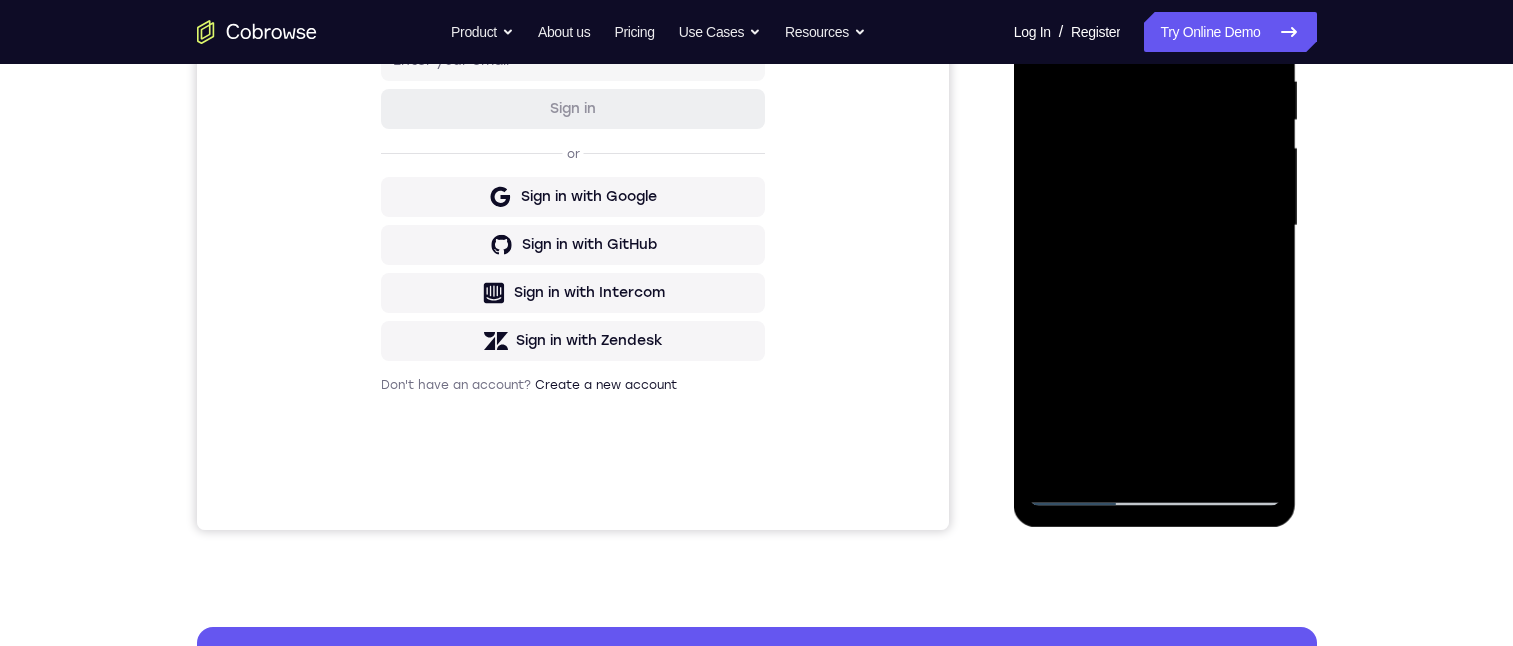 drag, startPoint x: 1147, startPoint y: 332, endPoint x: 1148, endPoint y: 160, distance: 172.00291 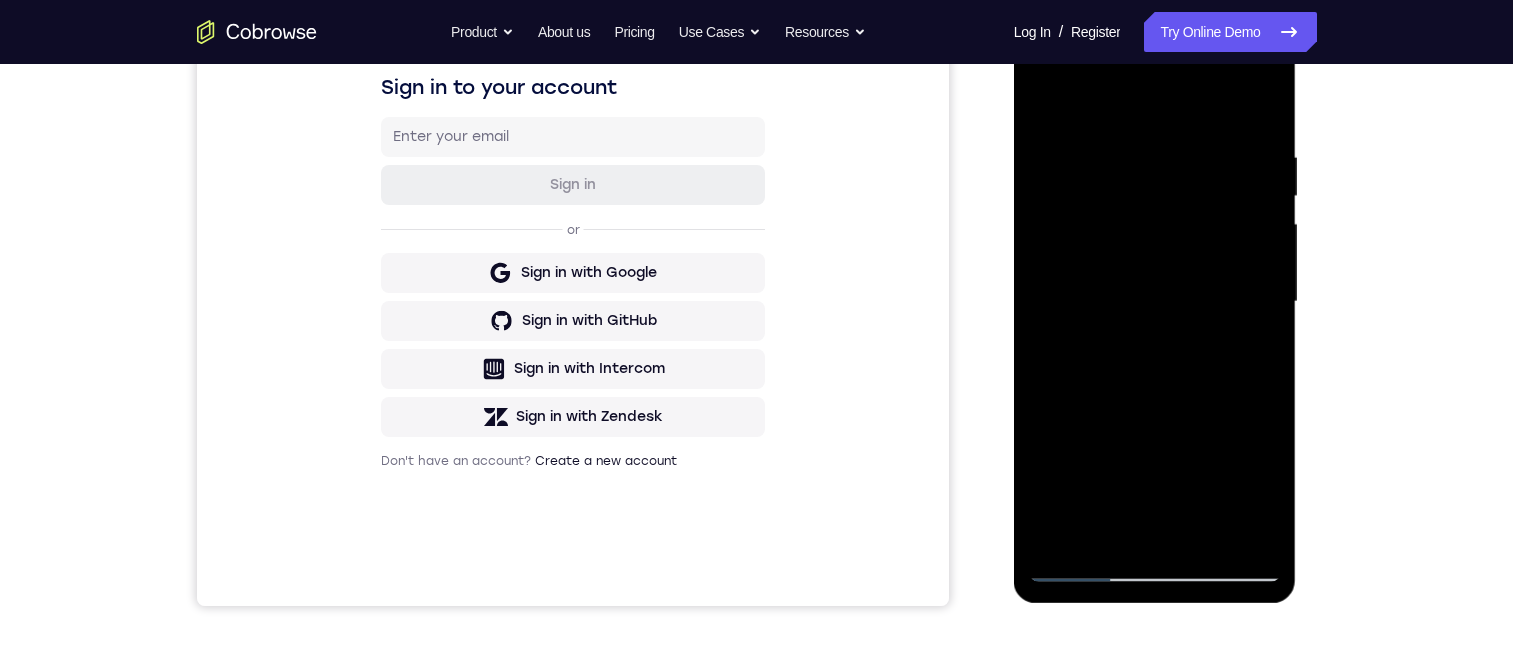 scroll, scrollTop: 474, scrollLeft: 0, axis: vertical 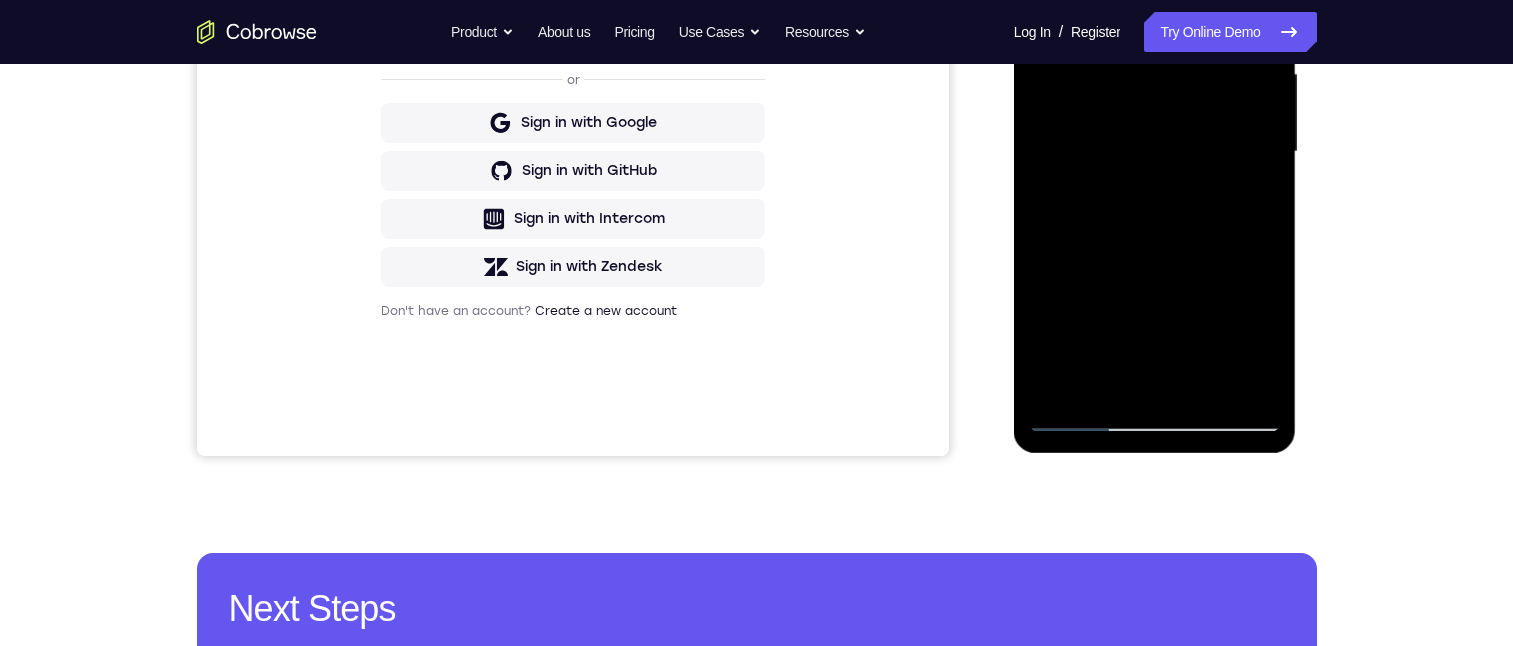 click at bounding box center [1155, 152] 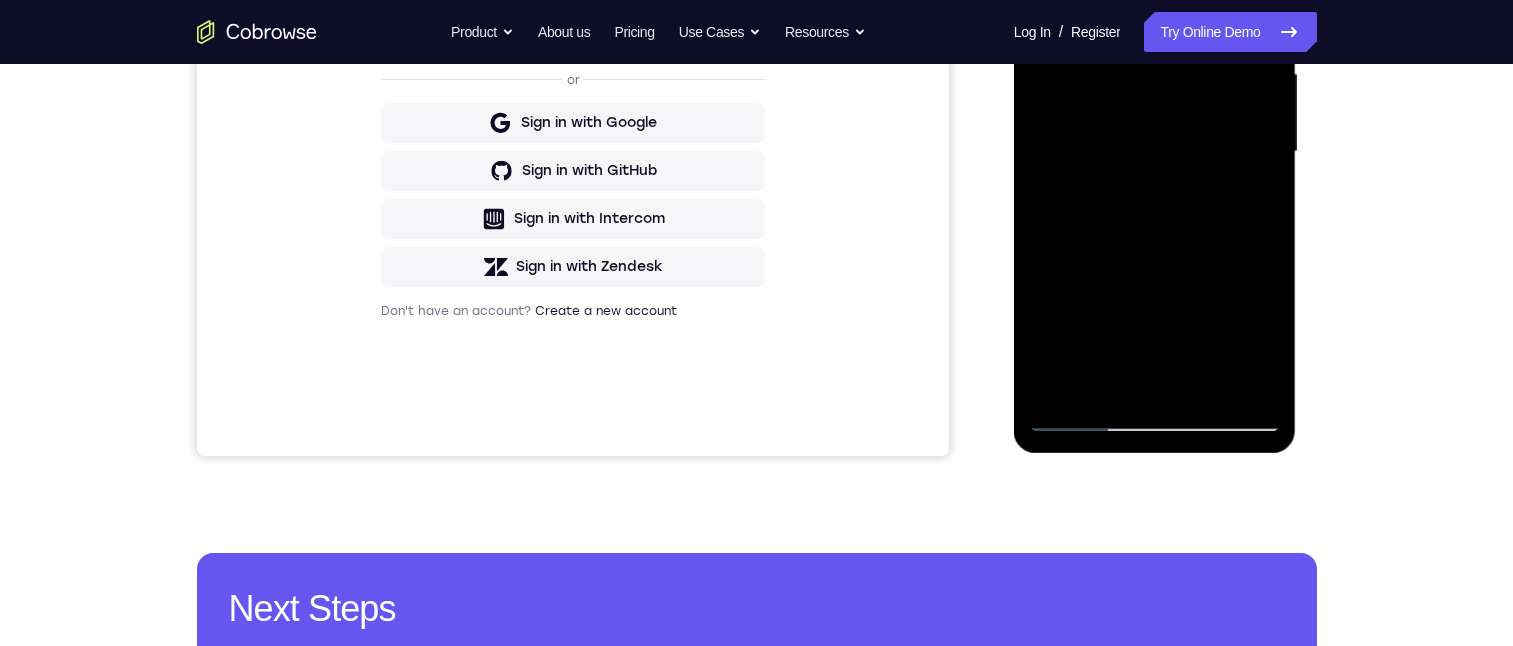 click at bounding box center [1155, 152] 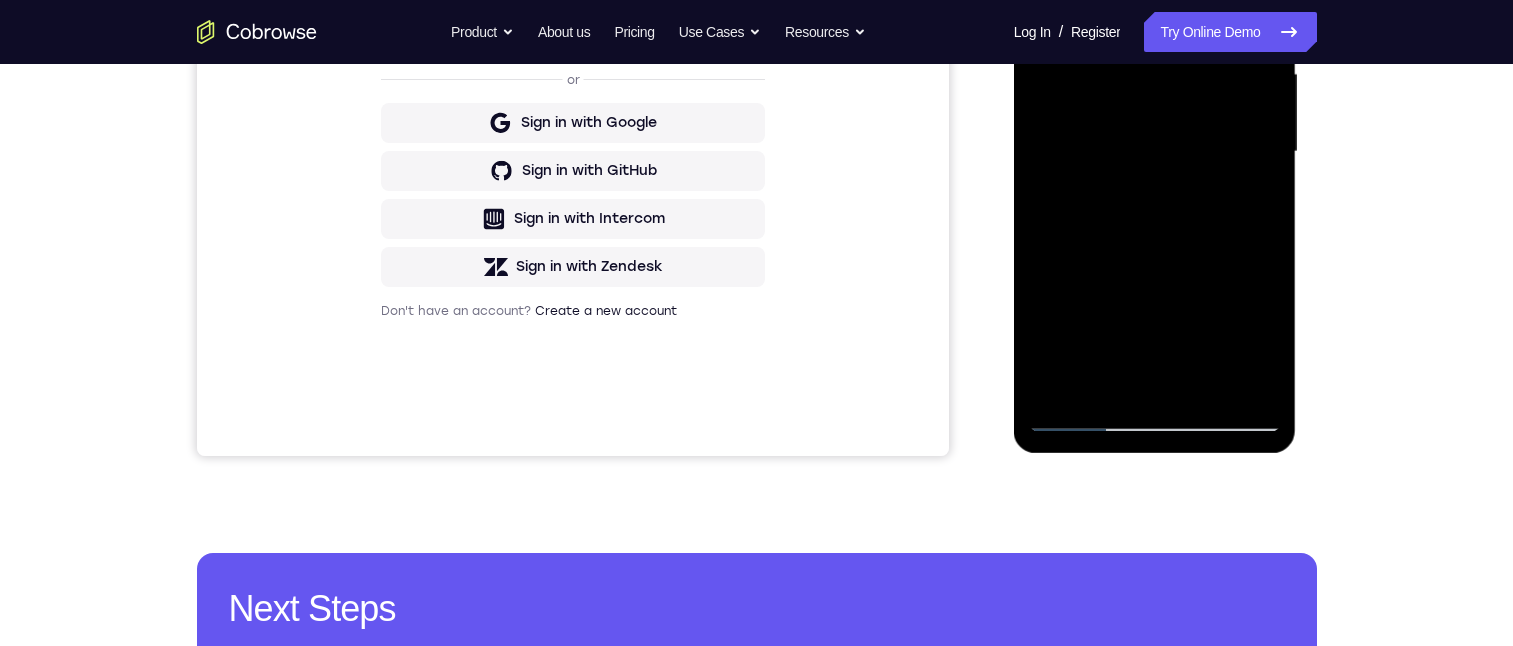 click at bounding box center (1155, 152) 